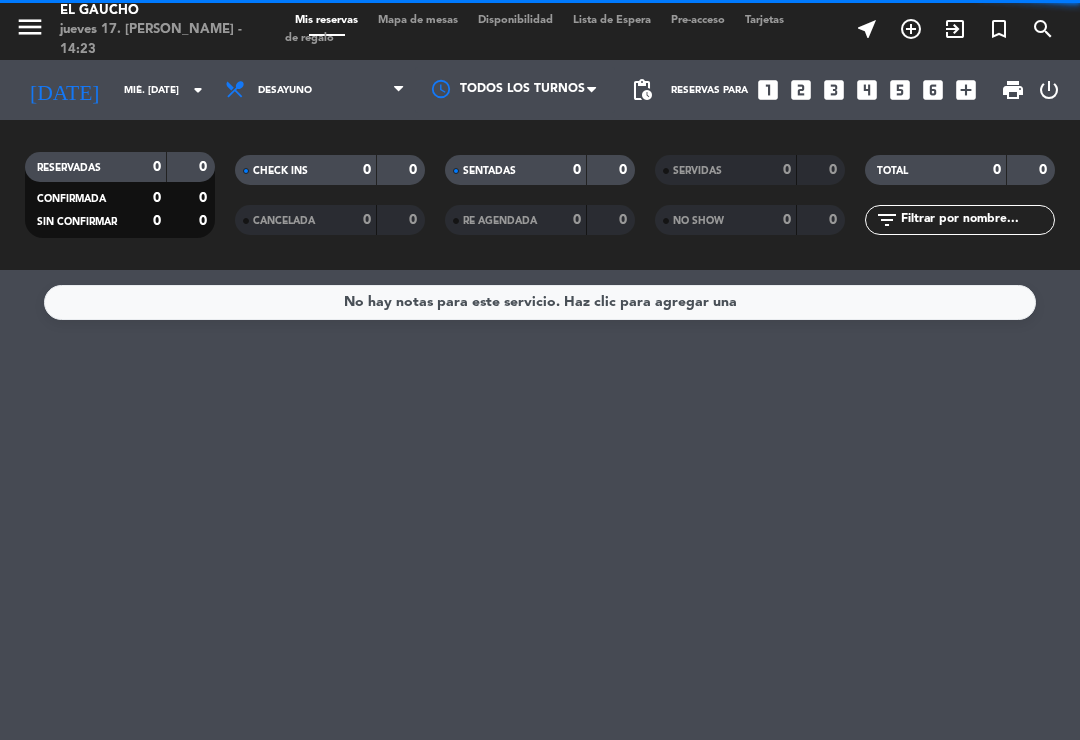scroll, scrollTop: 0, scrollLeft: 0, axis: both 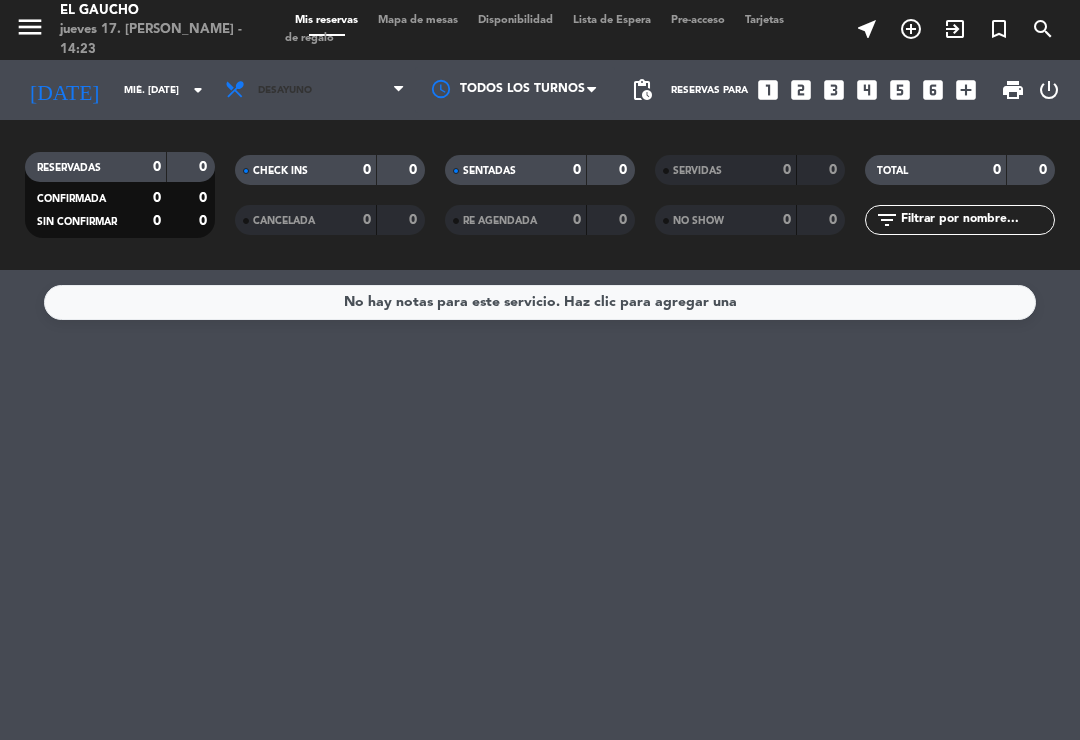 click on "Desayuno" at bounding box center (315, 90) 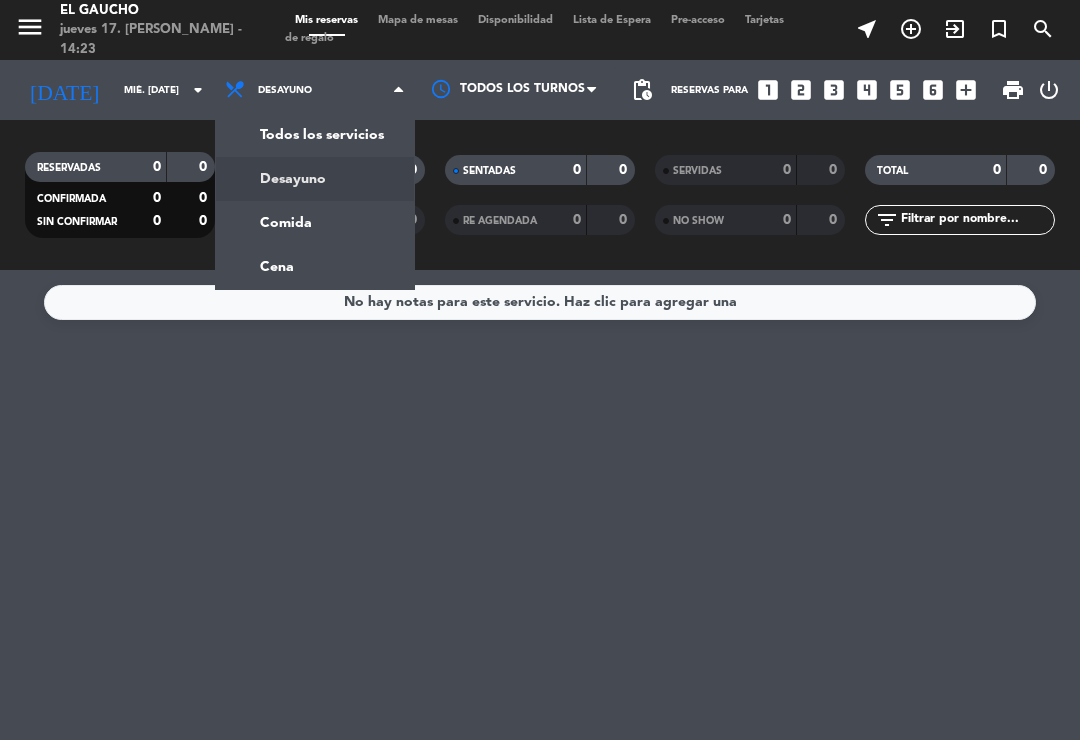 click on "menu  El Gaucho   jueves 17. [PERSON_NAME] - 14:23   Mis reservas   Mapa de mesas   Disponibilidad   Lista de Espera   Pre-acceso   Tarjetas de regalo  near_me add_circle_outline exit_to_app turned_in_not search [DATE]    mié. [DATE] arrow_drop_down  Todos los servicios  Desayuno  Comida  Cena  Desayuno  Todos los servicios  Desayuno  Comida  Cena Todos los turnos pending_actions  Reservas para   looks_one   looks_two   looks_3   looks_4   looks_5   looks_6   add_box  print  power_settings_new   RESERVADAS   0   0   CONFIRMADA   0   0   SIN CONFIRMAR   0   0   CHECK INS   0   0   CANCELADA   0   0   SENTADAS   0   0   RE AGENDADA   0   0   SERVIDAS   0   0   NO SHOW   0   0   TOTAL   0   0  filter_list" 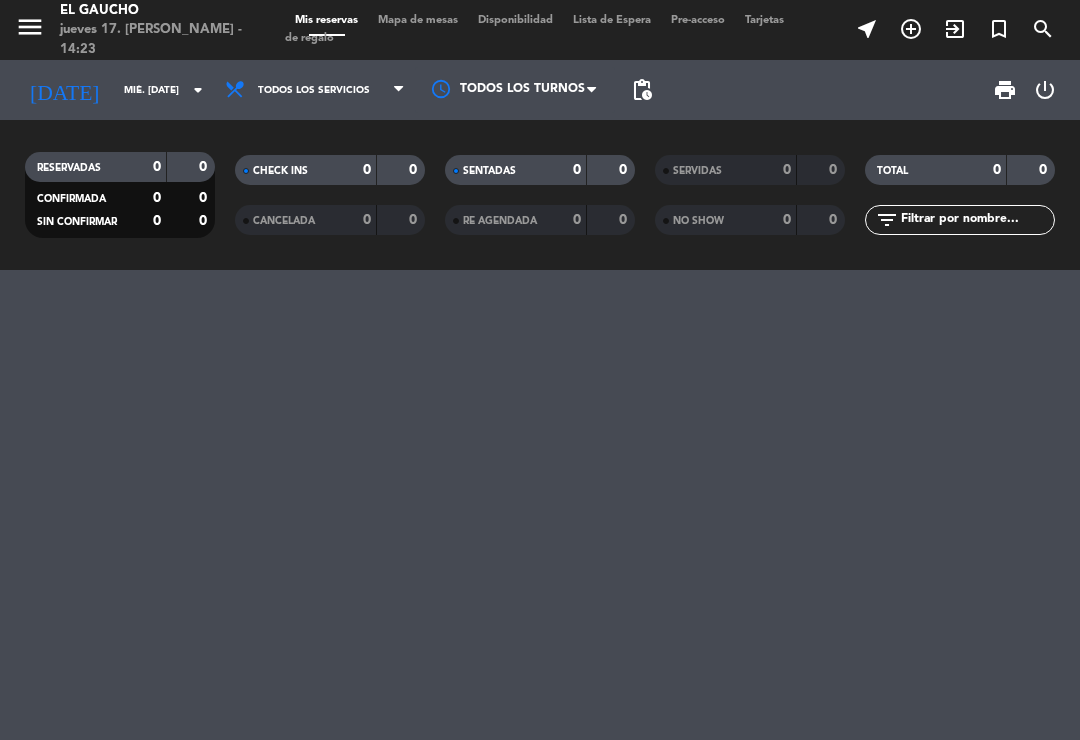 click on "mié. [DATE]" 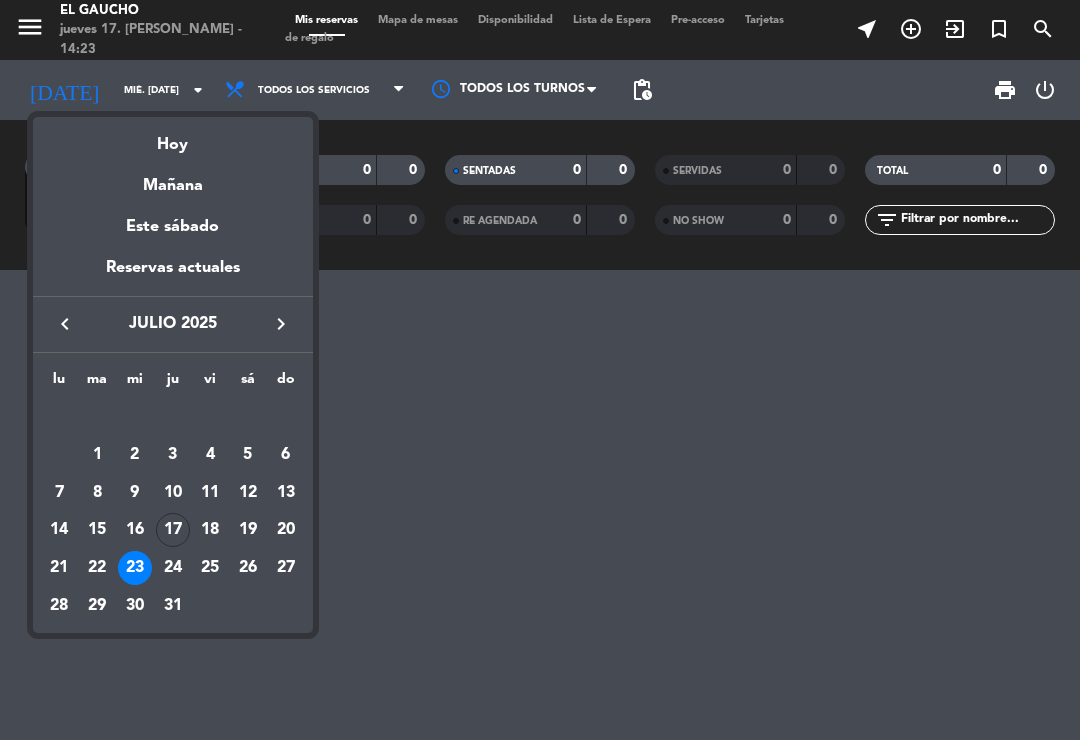click on "22" at bounding box center (97, 568) 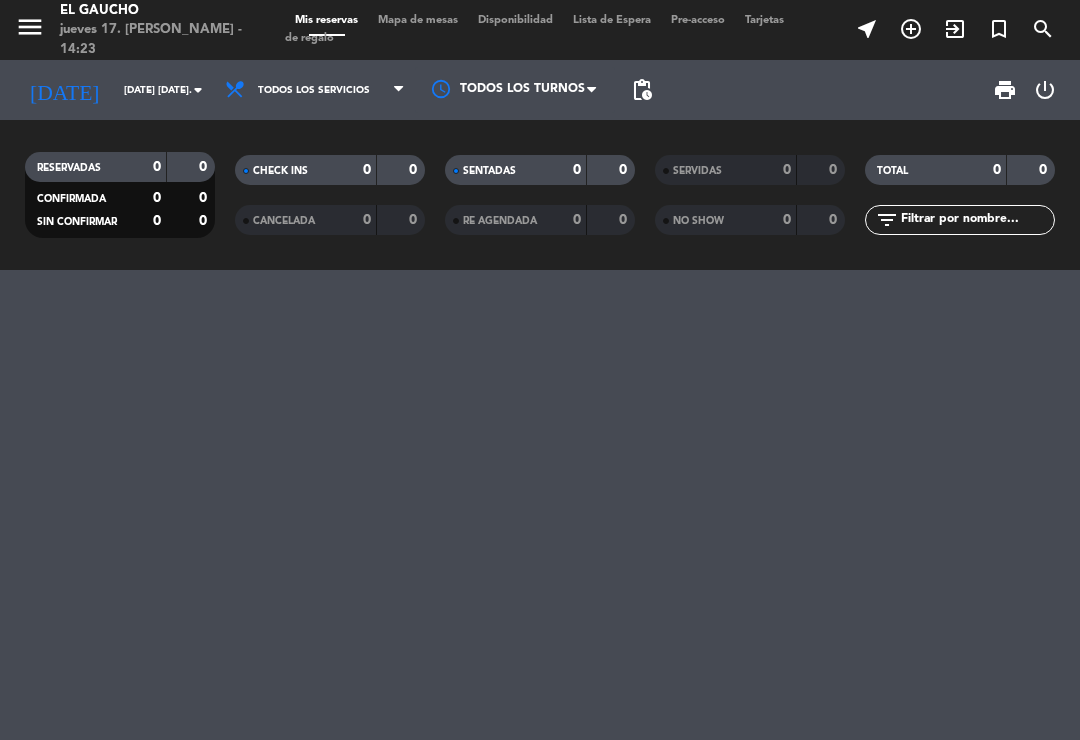 click on "[DATE] [DATE]." 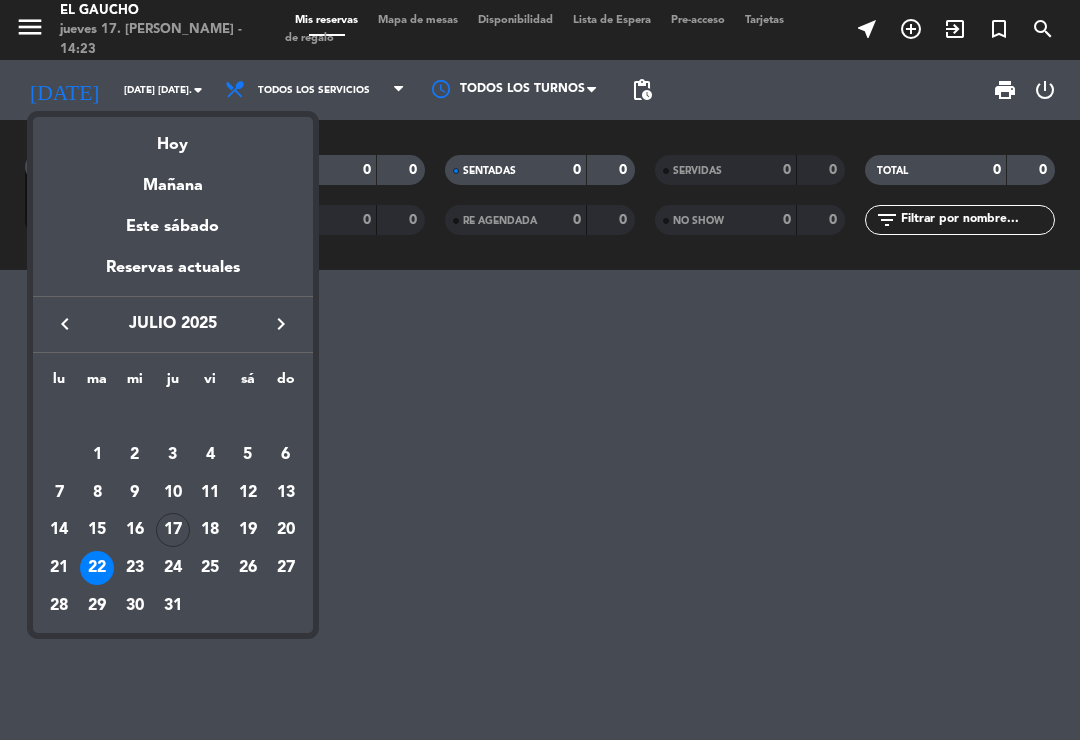click on "24" at bounding box center [173, 568] 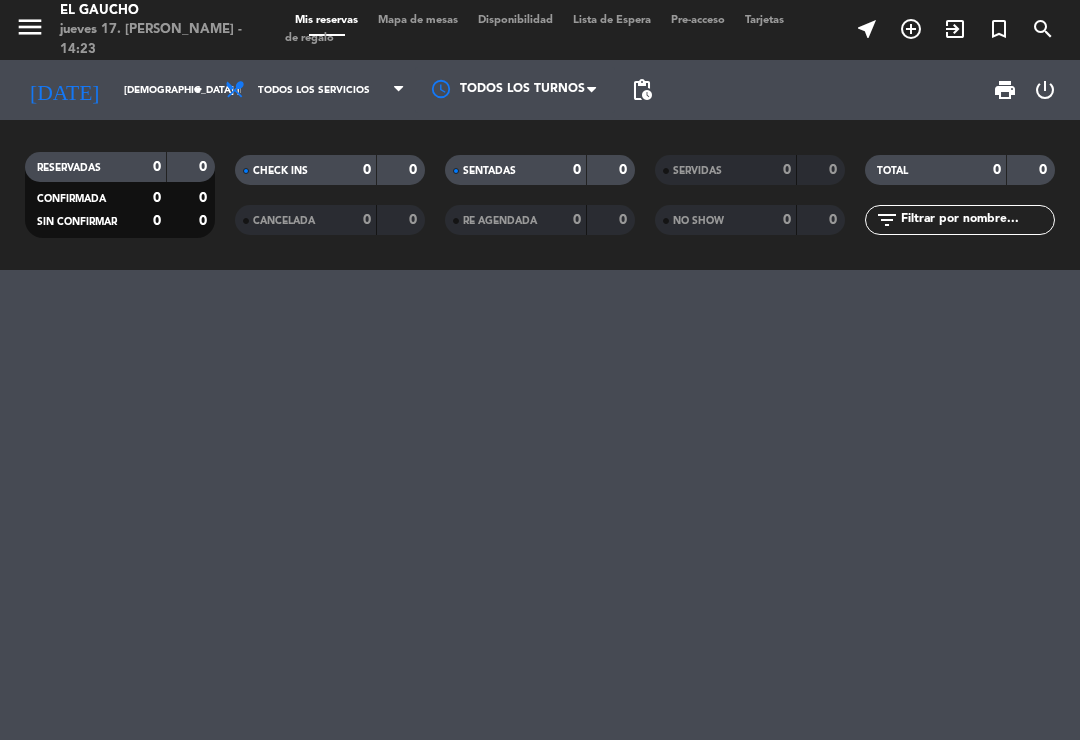 click on "[DEMOGRAPHIC_DATA] [DATE]" 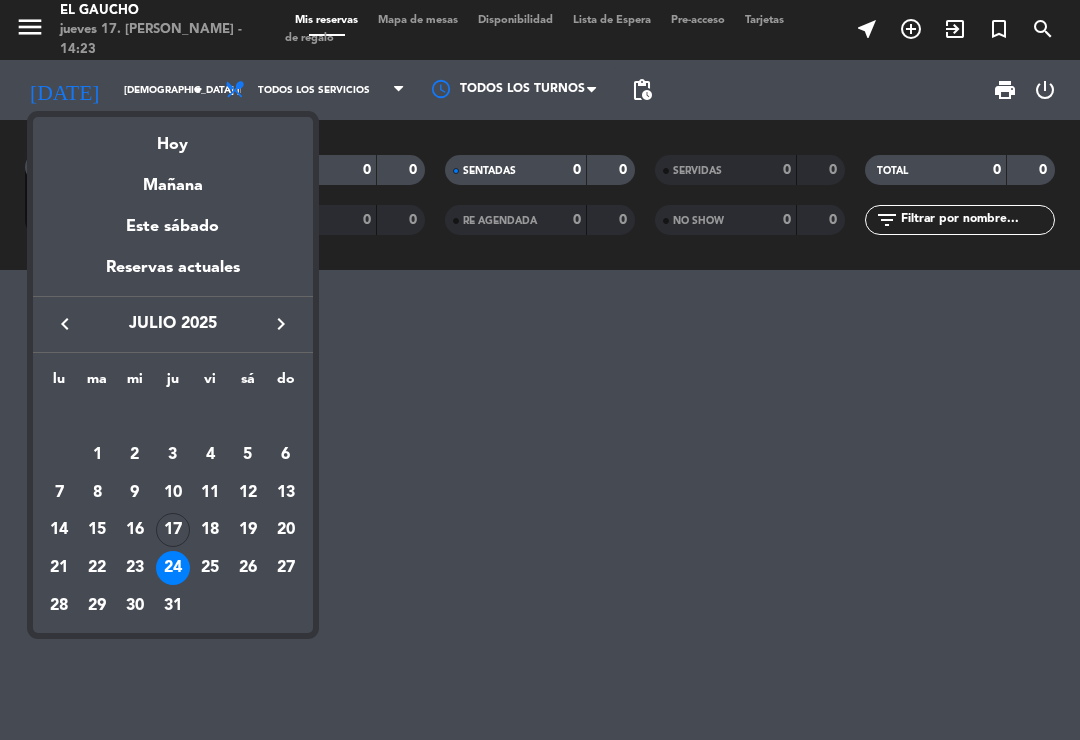 click on "23" at bounding box center (135, 568) 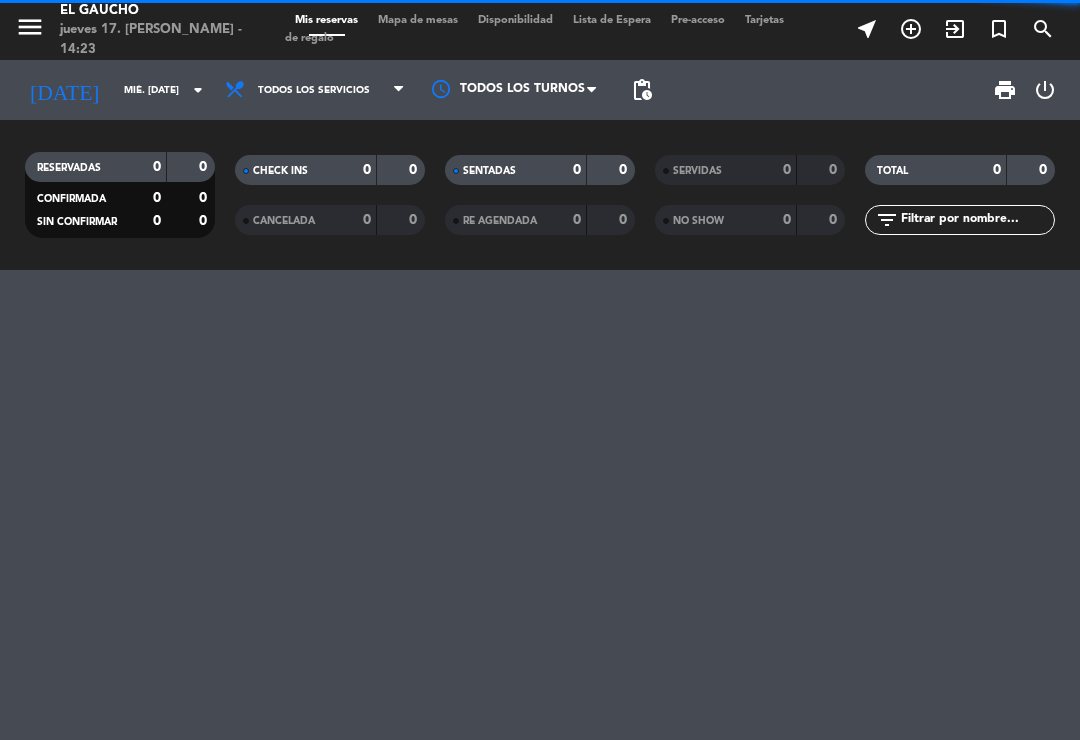 click on "mié. [DATE]" 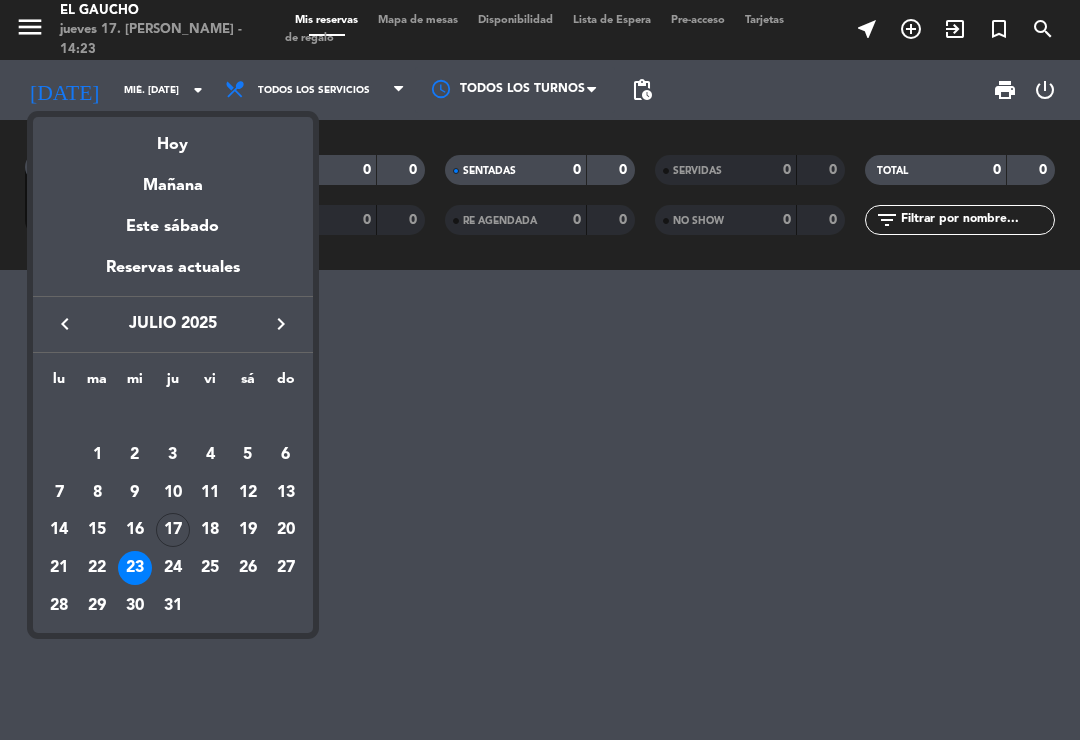 click on "21" at bounding box center (59, 568) 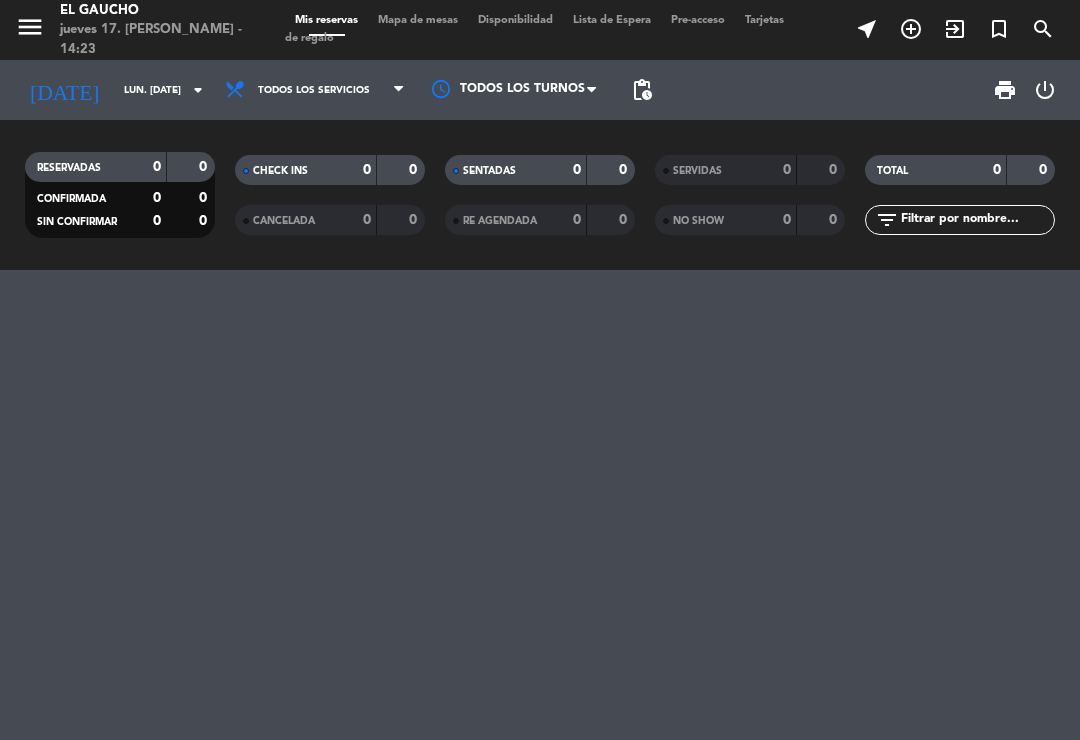 click on "lun. [DATE]" 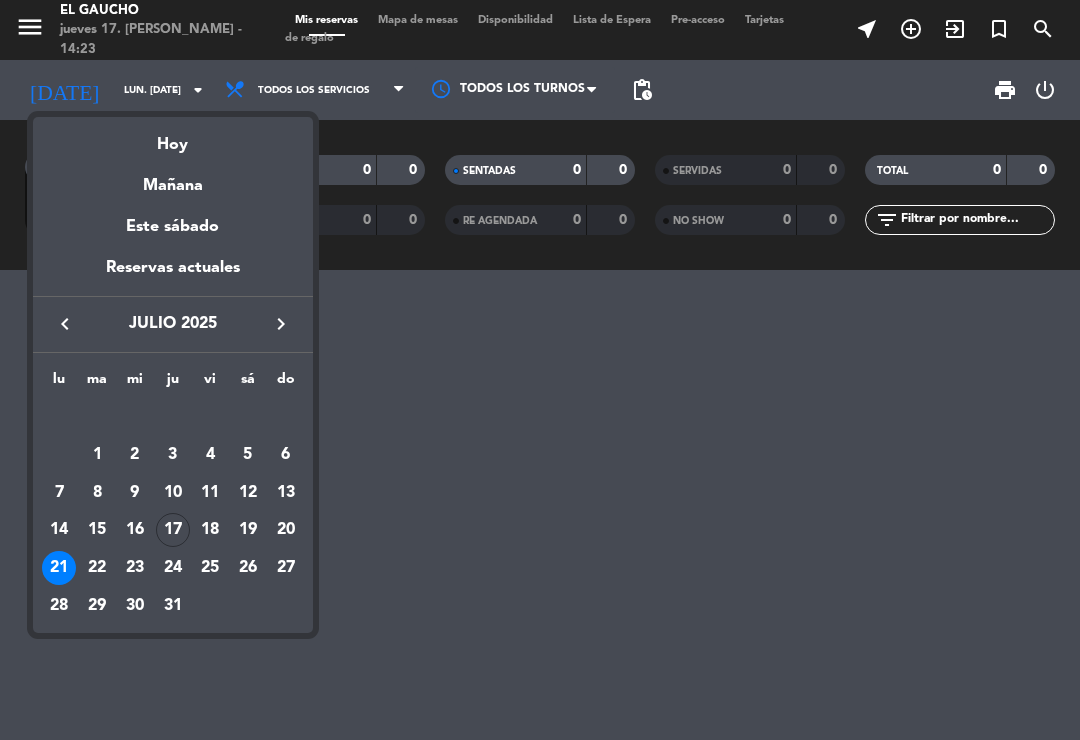 click on "22" at bounding box center [97, 568] 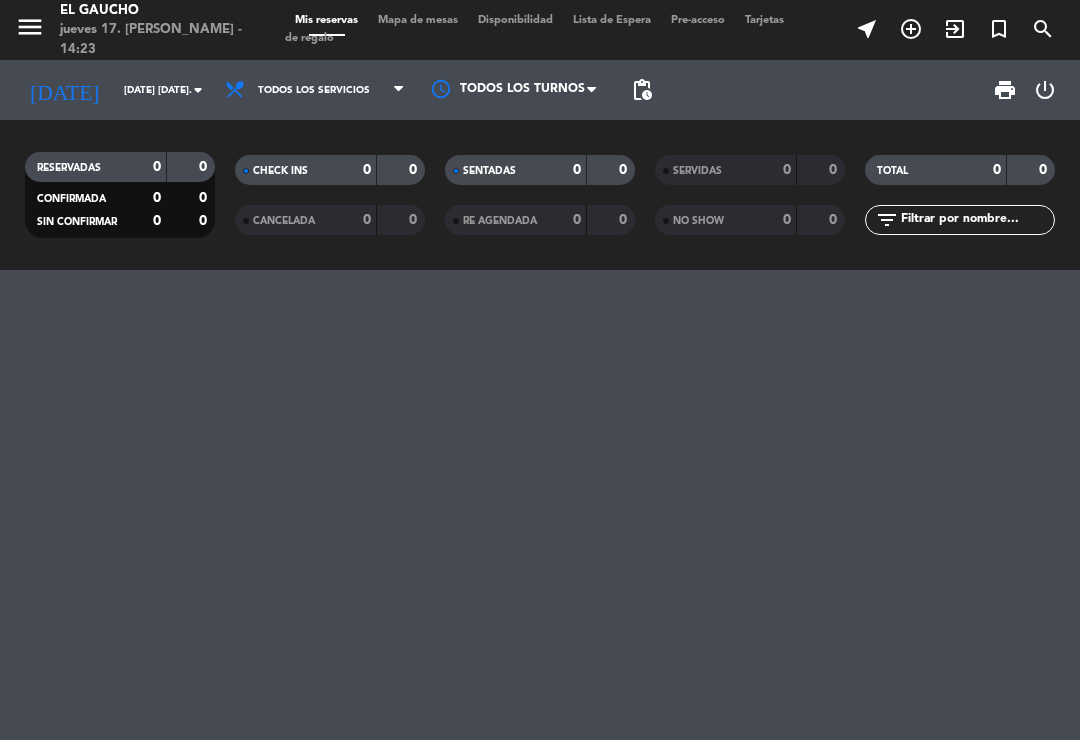 click on "[DATE] [DATE]." 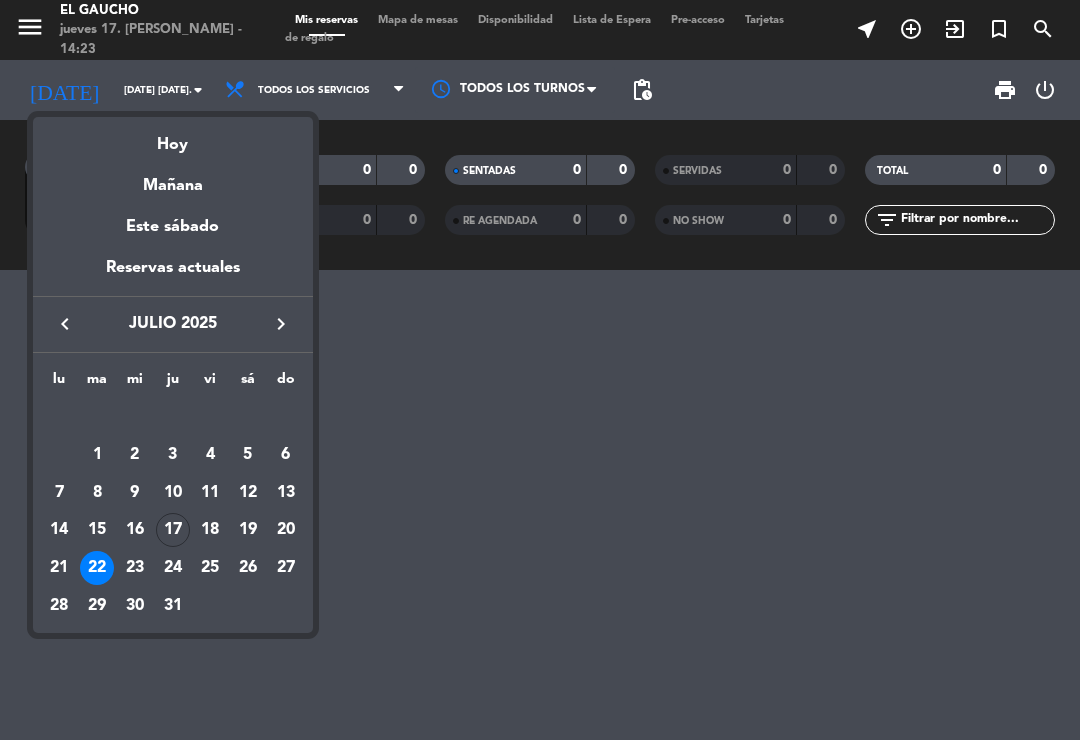 click on "23" at bounding box center [135, 568] 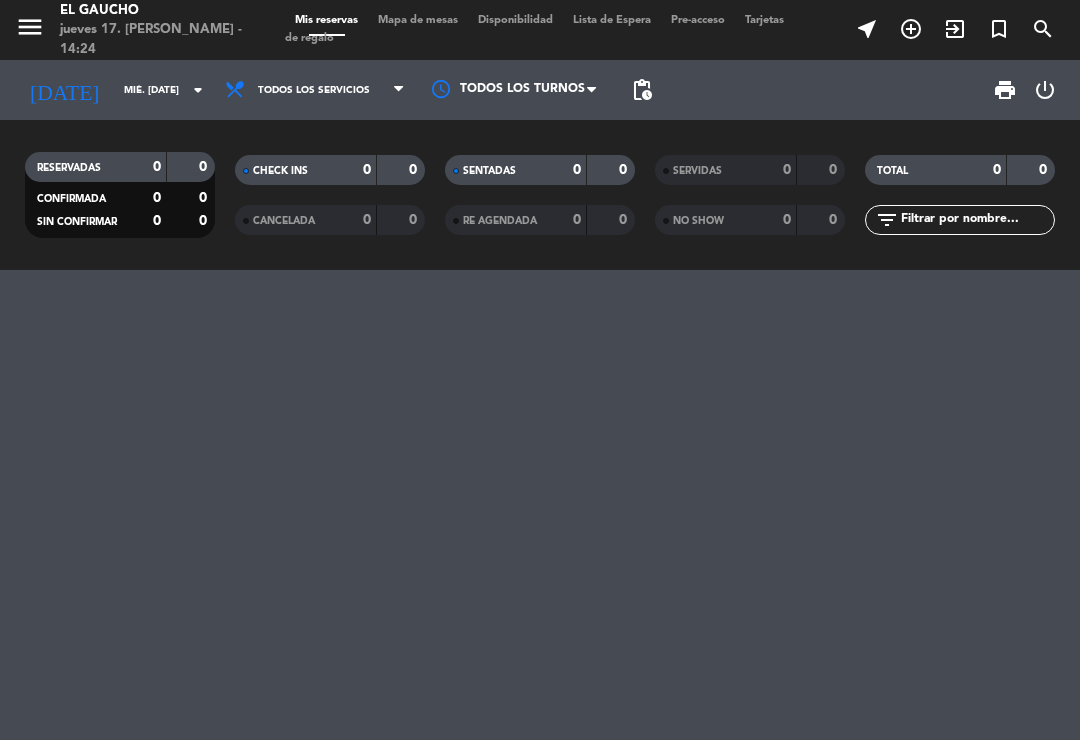 click on "mié. [DATE]" 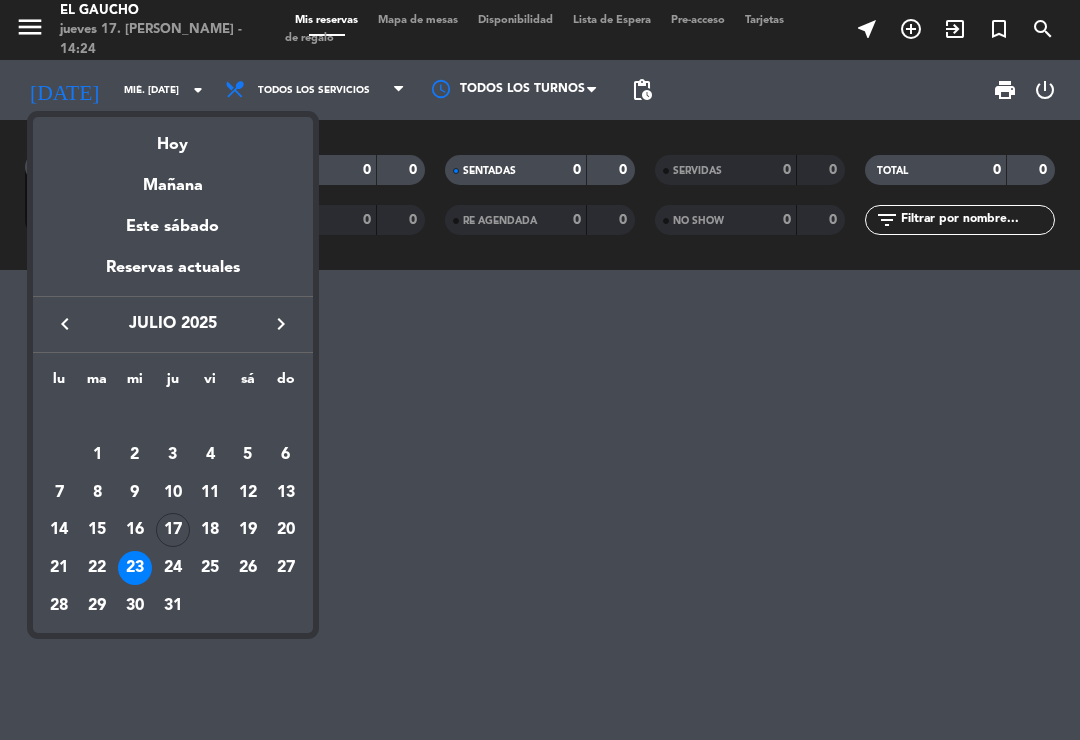 click on "26" at bounding box center [248, 568] 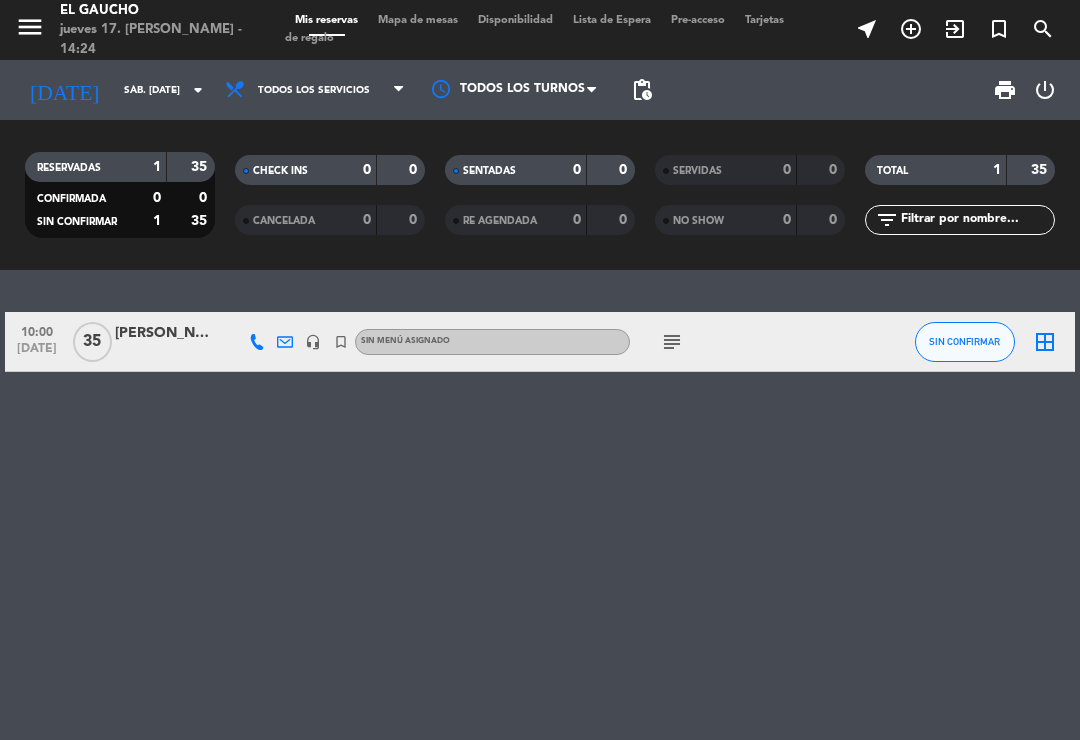 click on "[PERSON_NAME]" 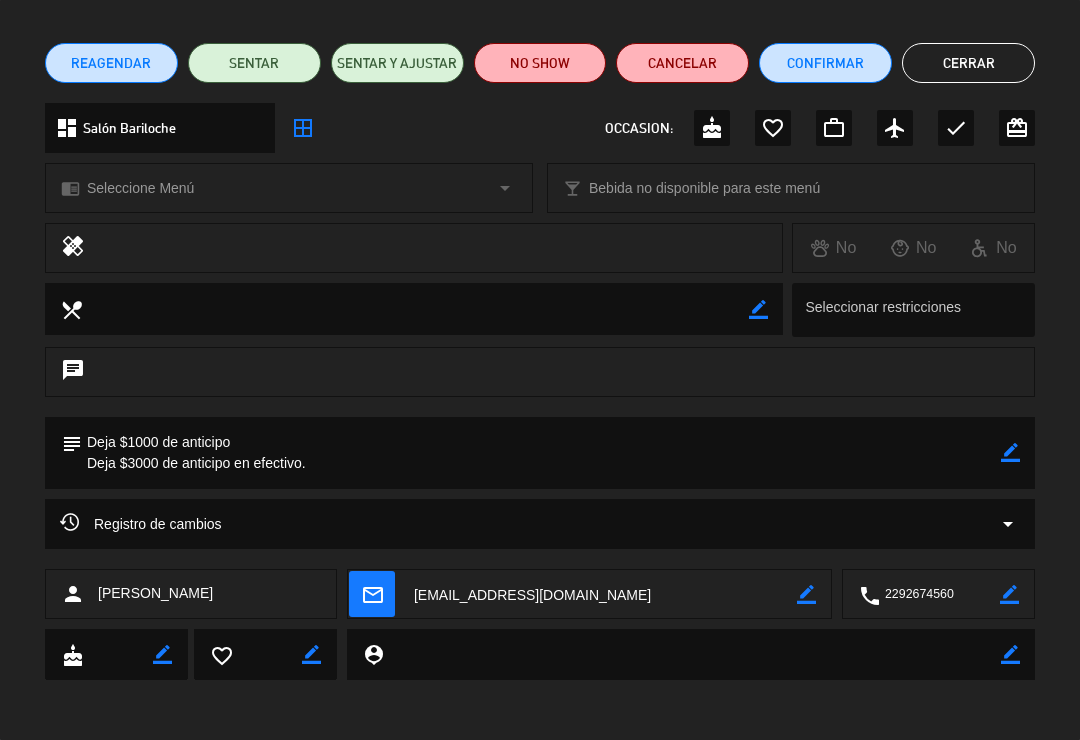 scroll, scrollTop: 136, scrollLeft: 0, axis: vertical 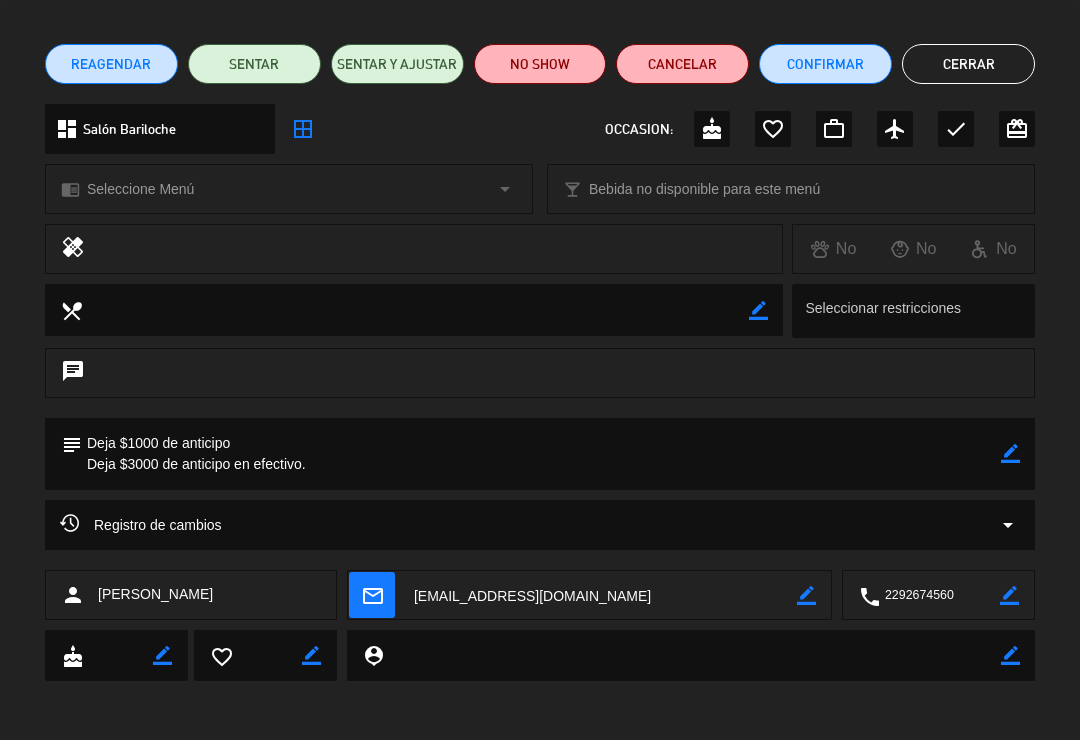 click on "Cerrar" 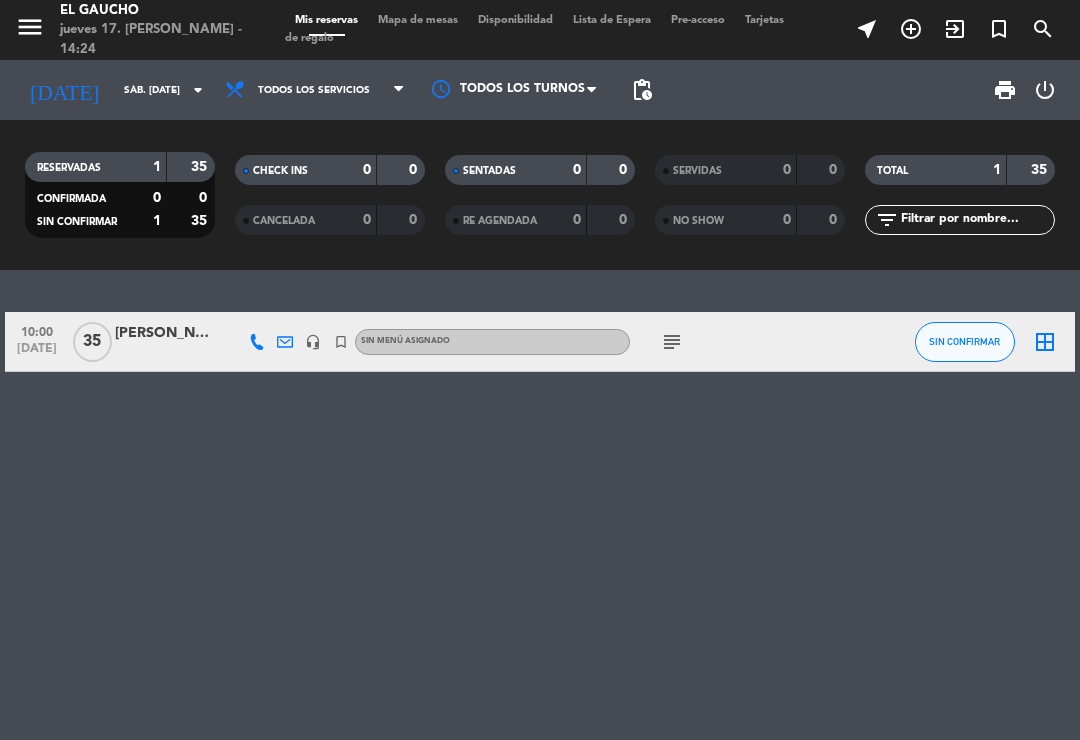 click on "sáb. [DATE]" 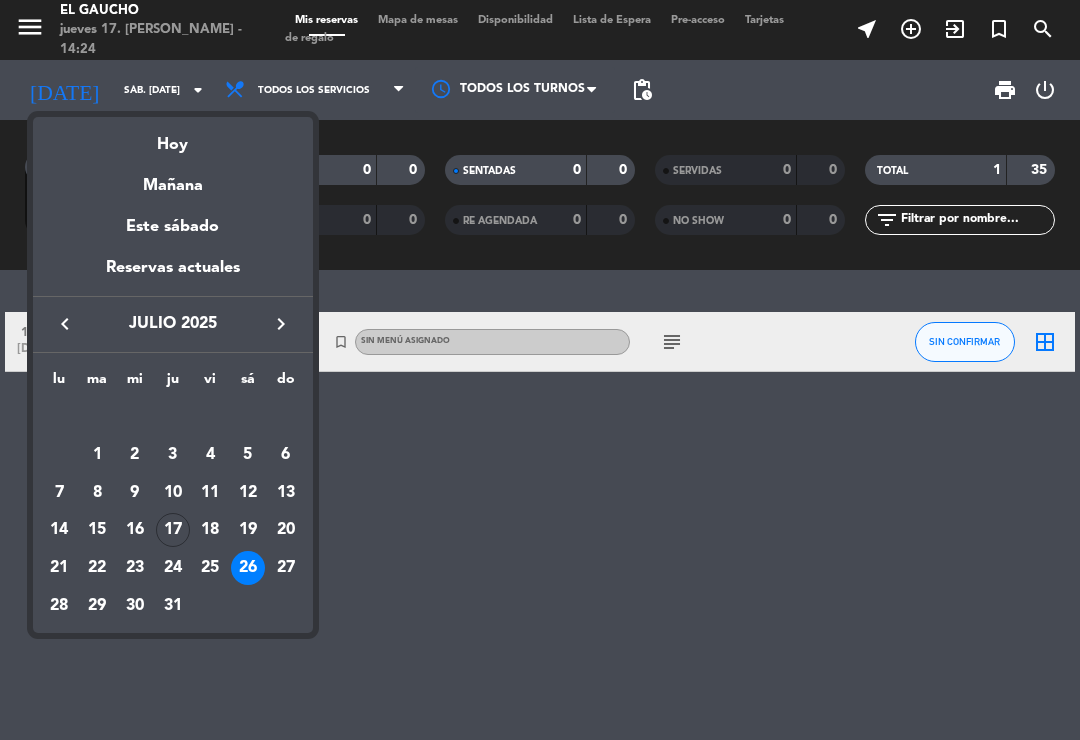 click at bounding box center (540, 370) 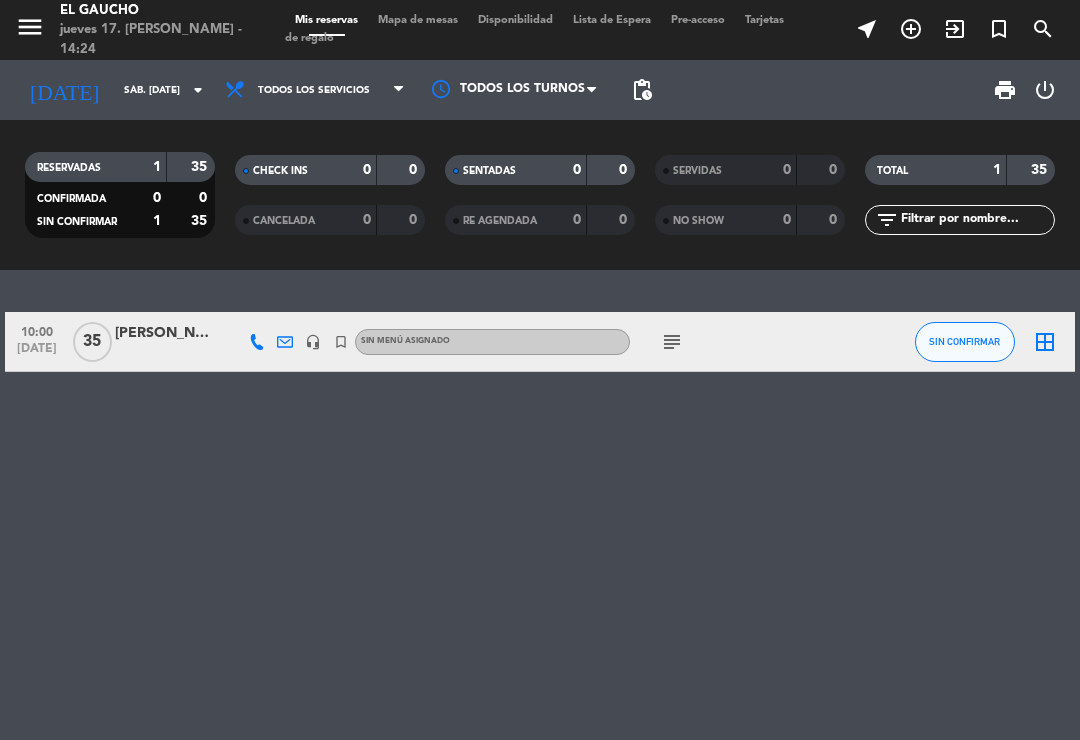 click on "[PERSON_NAME]" 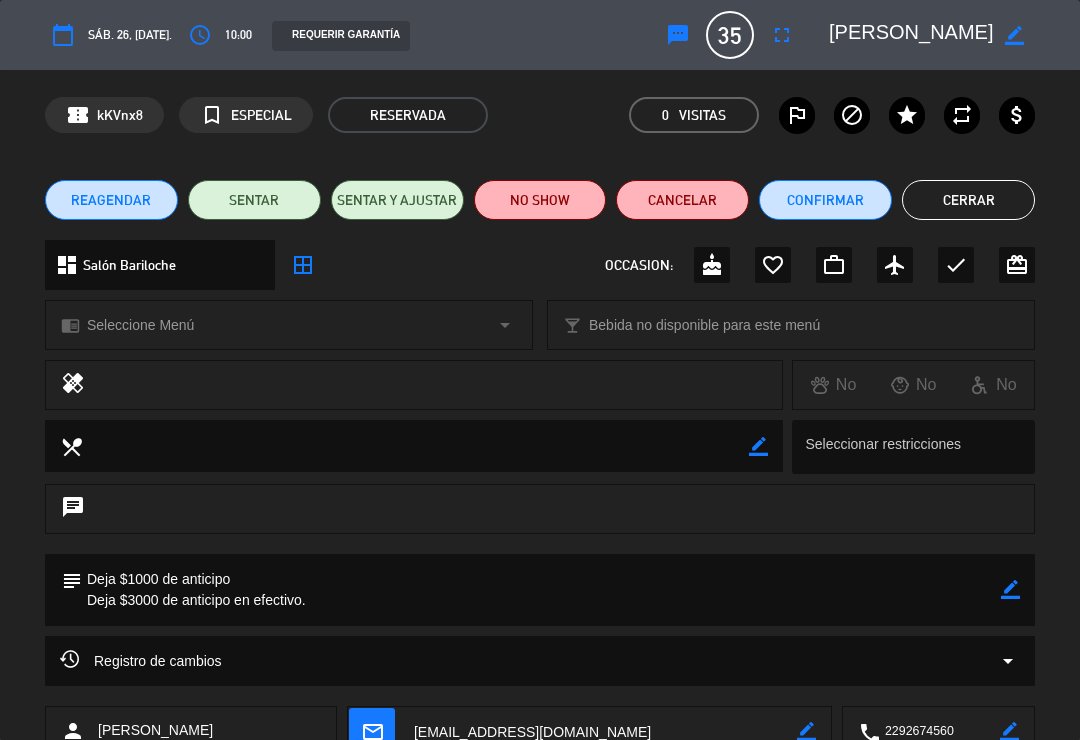 scroll, scrollTop: 0, scrollLeft: 0, axis: both 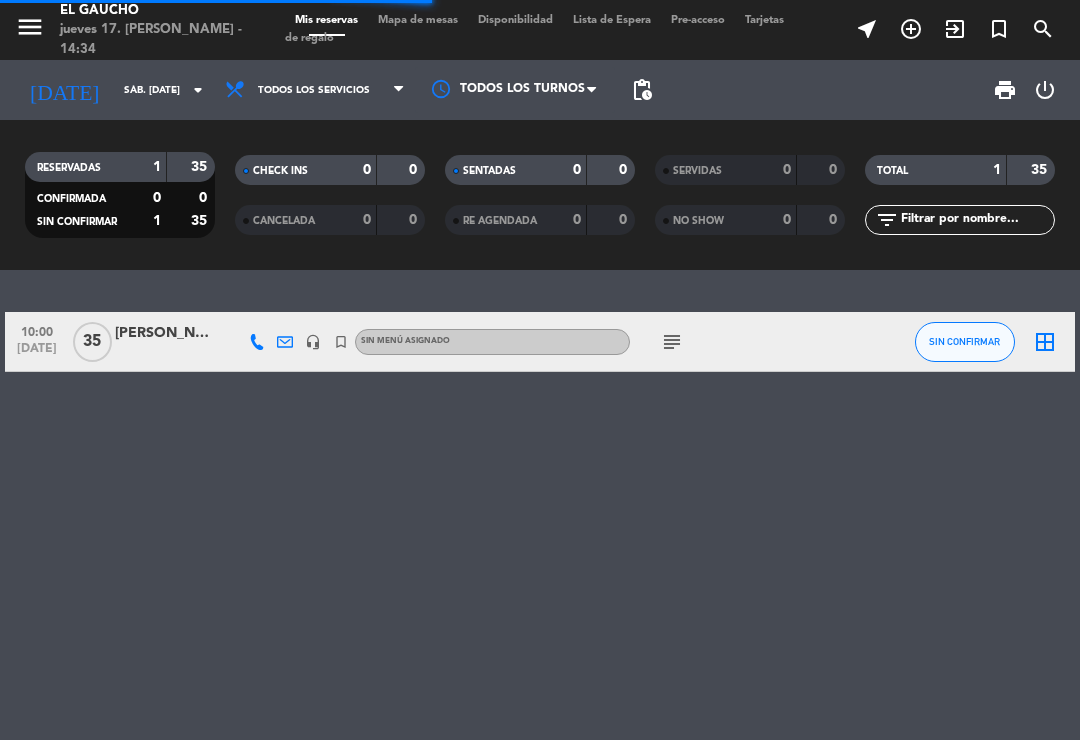 click on "sáb. [DATE]" 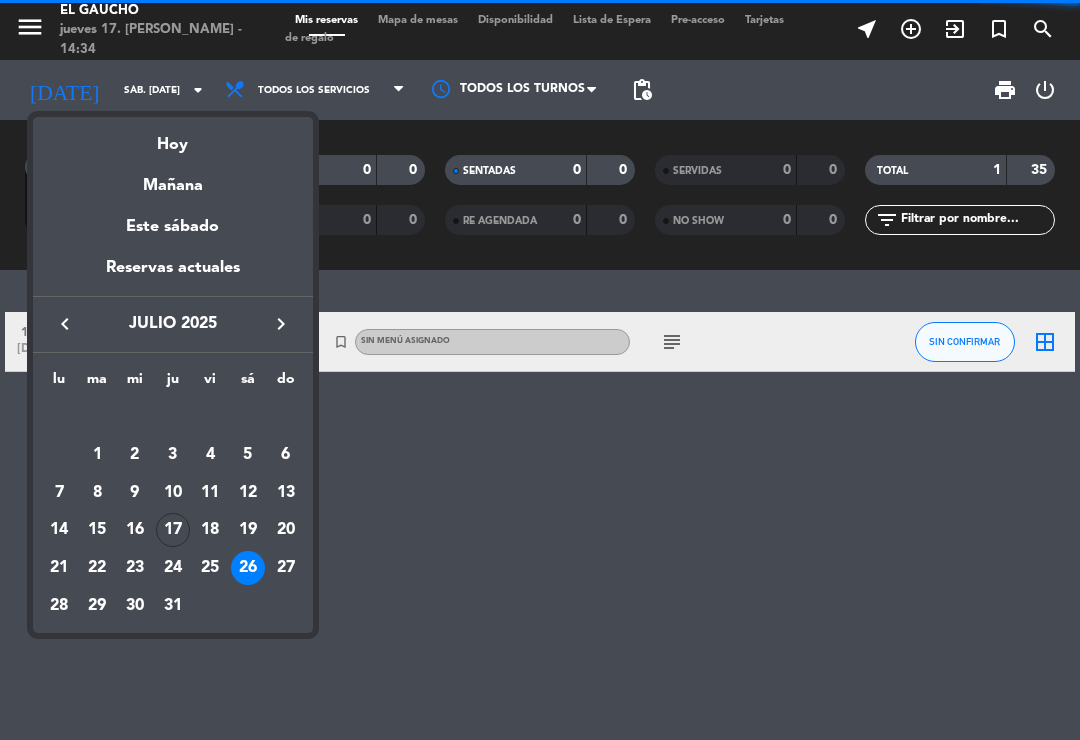 click on "Hoy" at bounding box center [173, 137] 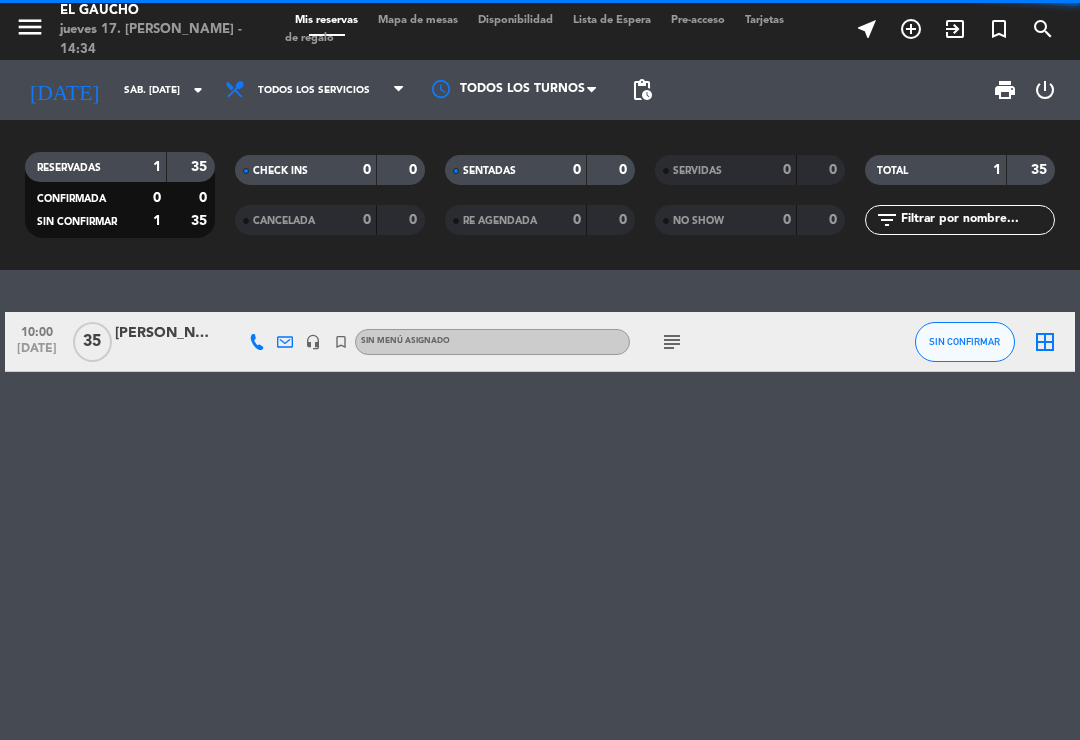 type on "jue. [DATE]" 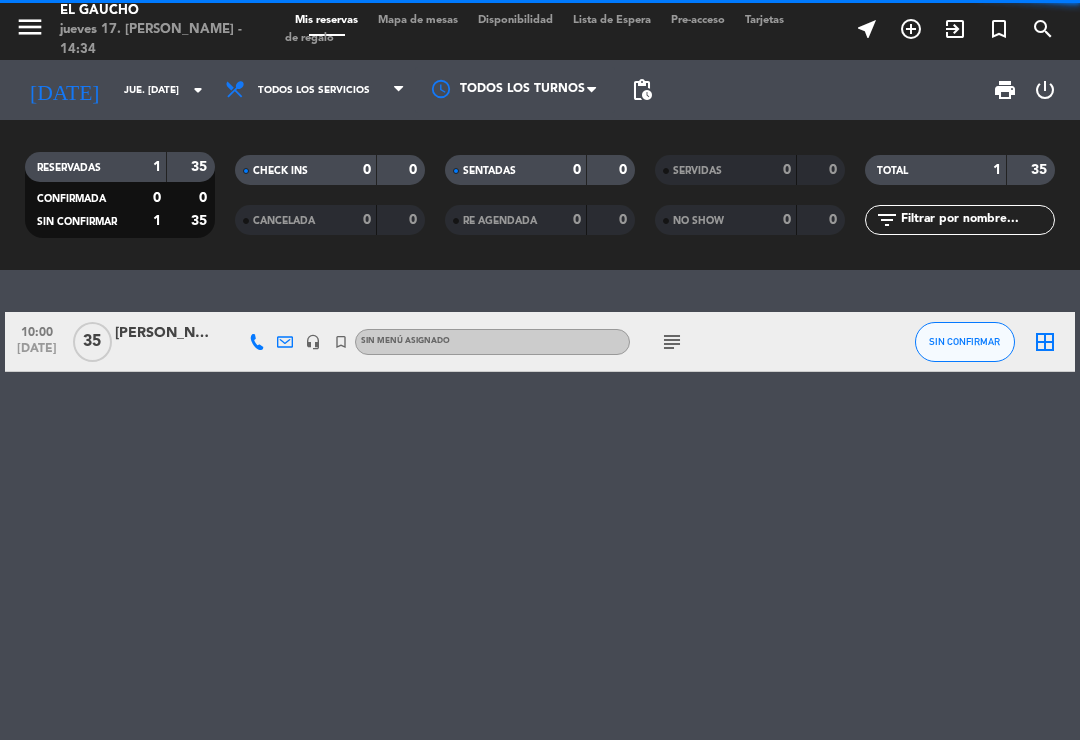 click on "Mis reservas" at bounding box center (326, 20) 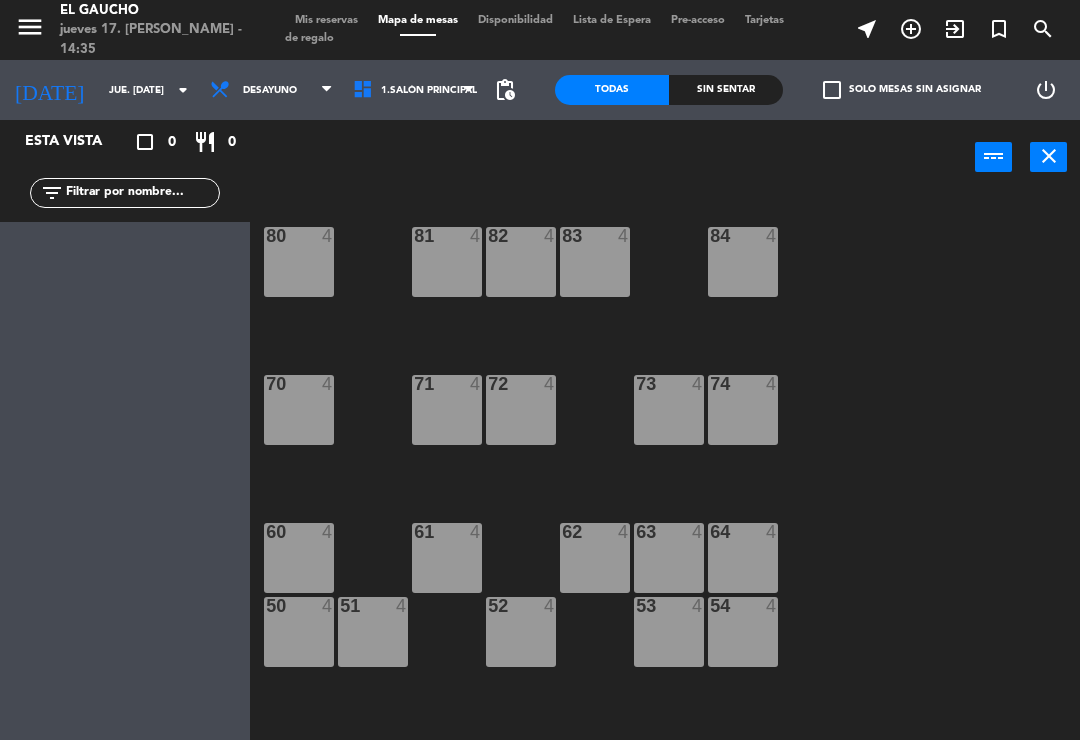 click on "Desayuno" at bounding box center [271, 90] 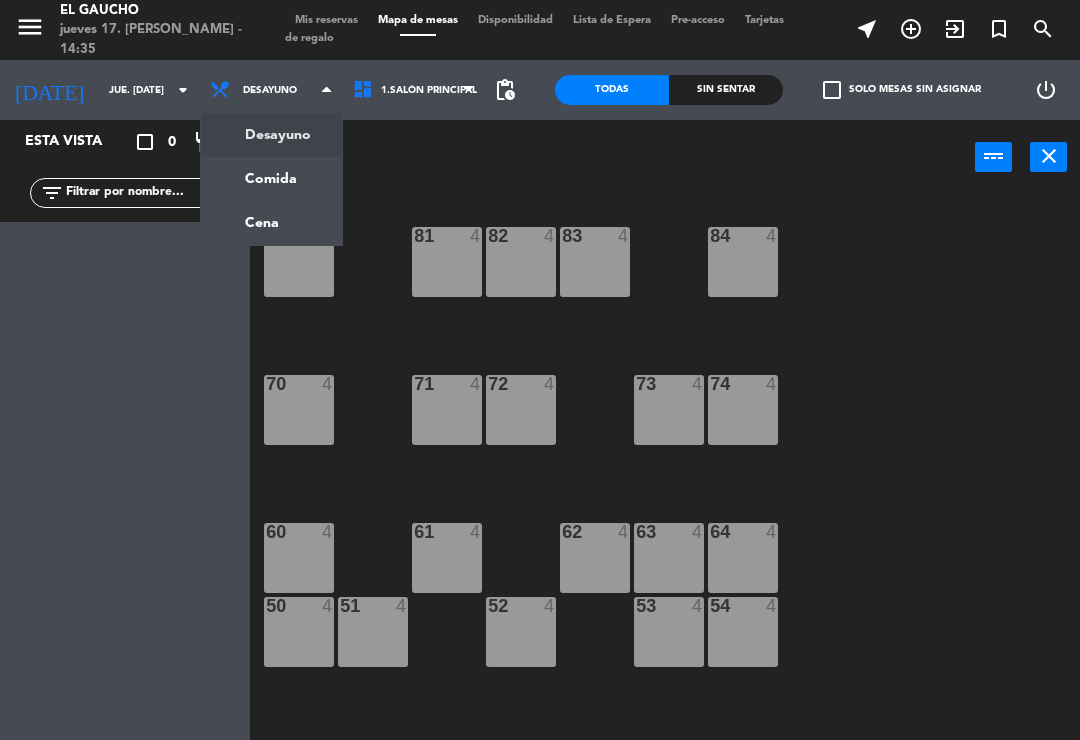 click on "menu  El Gaucho   jueves 17. [PERSON_NAME] - 14:35   Mis reservas   Mapa de mesas   Disponibilidad   Lista de Espera   Pre-acceso   Tarjetas de regalo  near_me add_circle_outline exit_to_app turned_in_not search [DATE]    jue. [DATE] arrow_drop_down  Desayuno  Comida  Cena  Desayuno  Desayuno  Comida  Cena  1.Salón Principal   2.Salón Bariloche   3. Mesas 90 afuera   1.Salón Principal   1.Salón Principal   2.Salón Bariloche   3. Mesas 90 afuera  pending_actions  Todas  Sin sentar  check_box_outline_blank   Solo mesas sin asignar   power_settings_new   Esta vista   crop_square  0  restaurant  0 filter_list power_input close 84  4  80  4  83  4  82  4  81  4  70  4  71  4  72  4  73  4  74  4  63  4  62  4  61  4  60  4  64  4  54  4  53  4  50  4  52  4  51  4  40  4  43  4  42  4  41  4  44  4  31  4  30  4  32  4  33  4  34  4  20  4  21  4  22  4  24  4  23  4  14  4  15  4  13  4  Che  4  11  4  12  4" 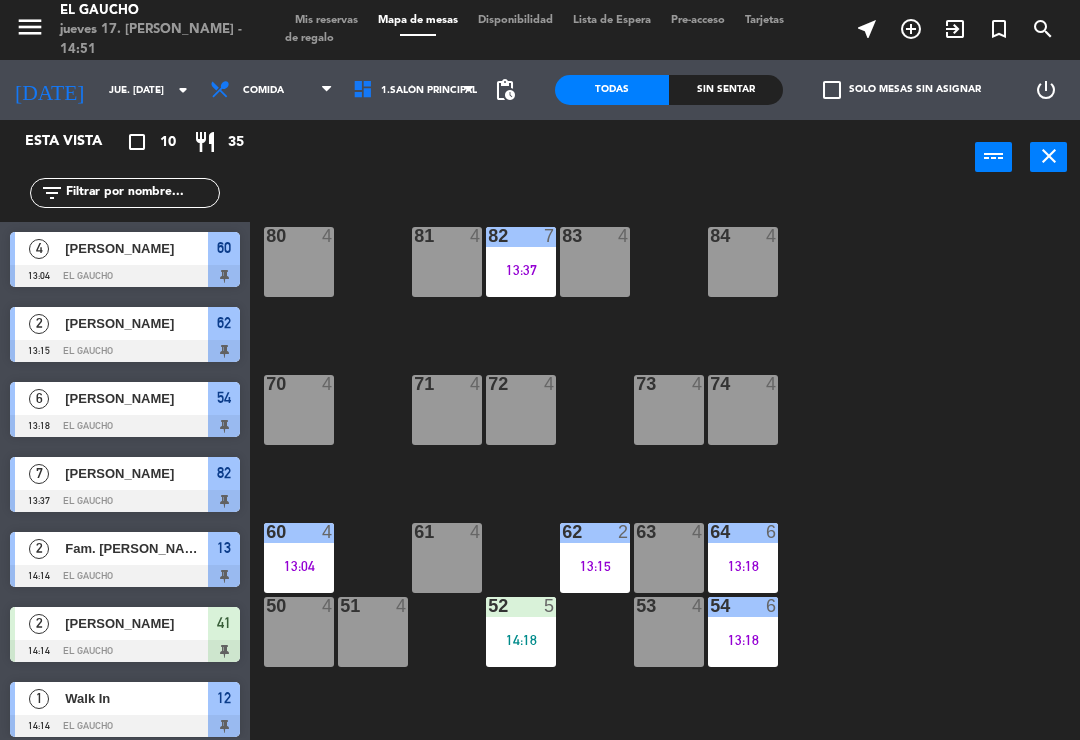 scroll, scrollTop: 0, scrollLeft: 0, axis: both 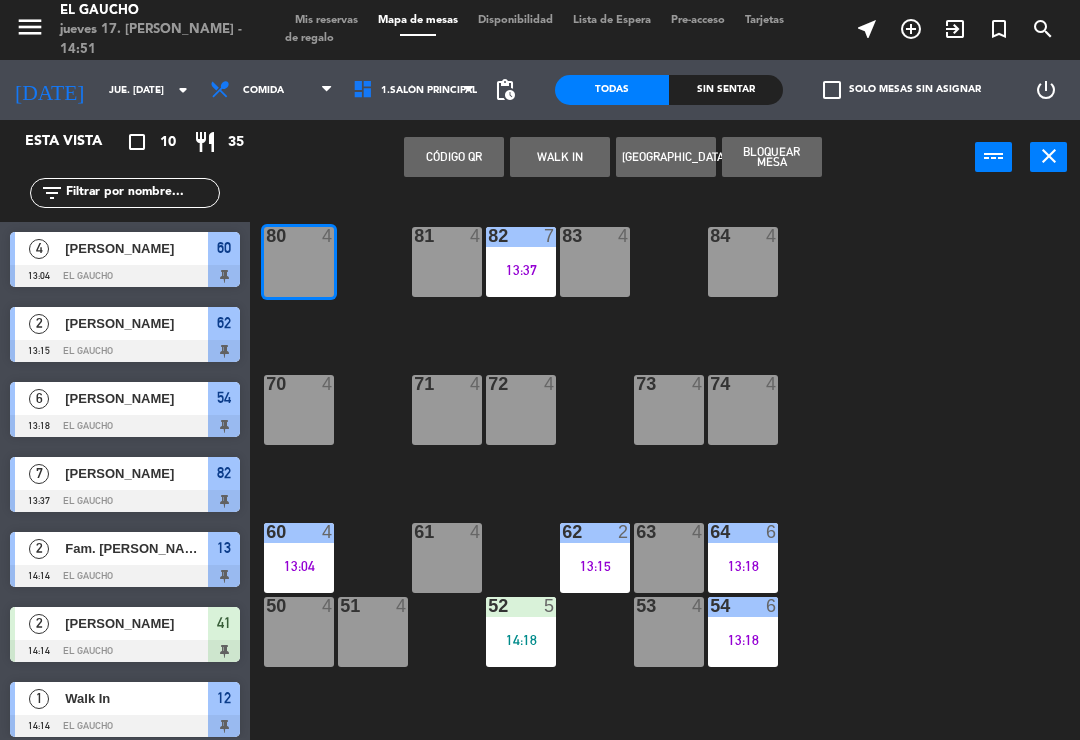 click on "WALK IN" at bounding box center (560, 157) 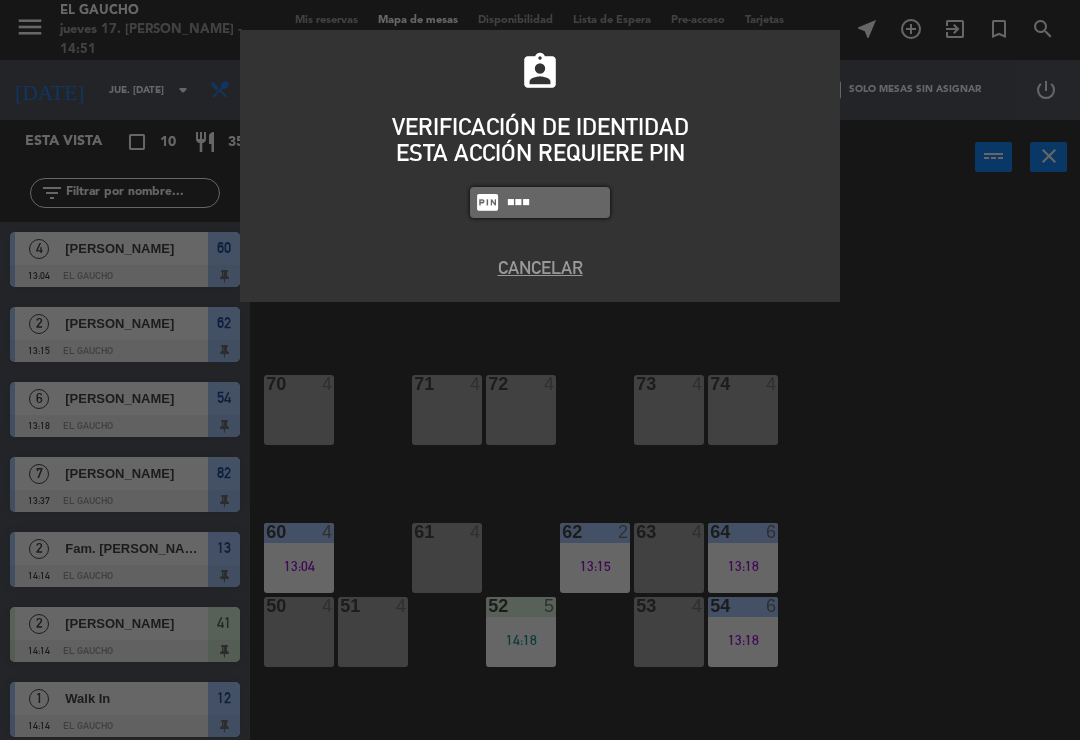 type on "3124" 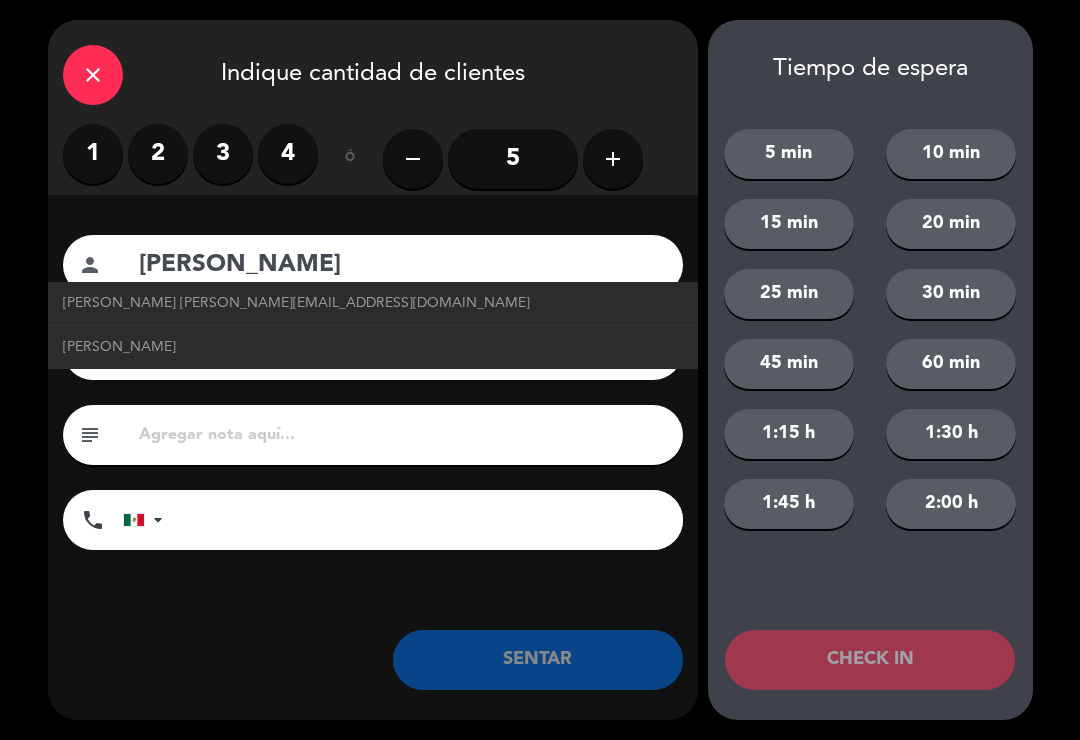click on "[PERSON_NAME]  [PERSON_NAME][EMAIL_ADDRESS][DOMAIN_NAME]" 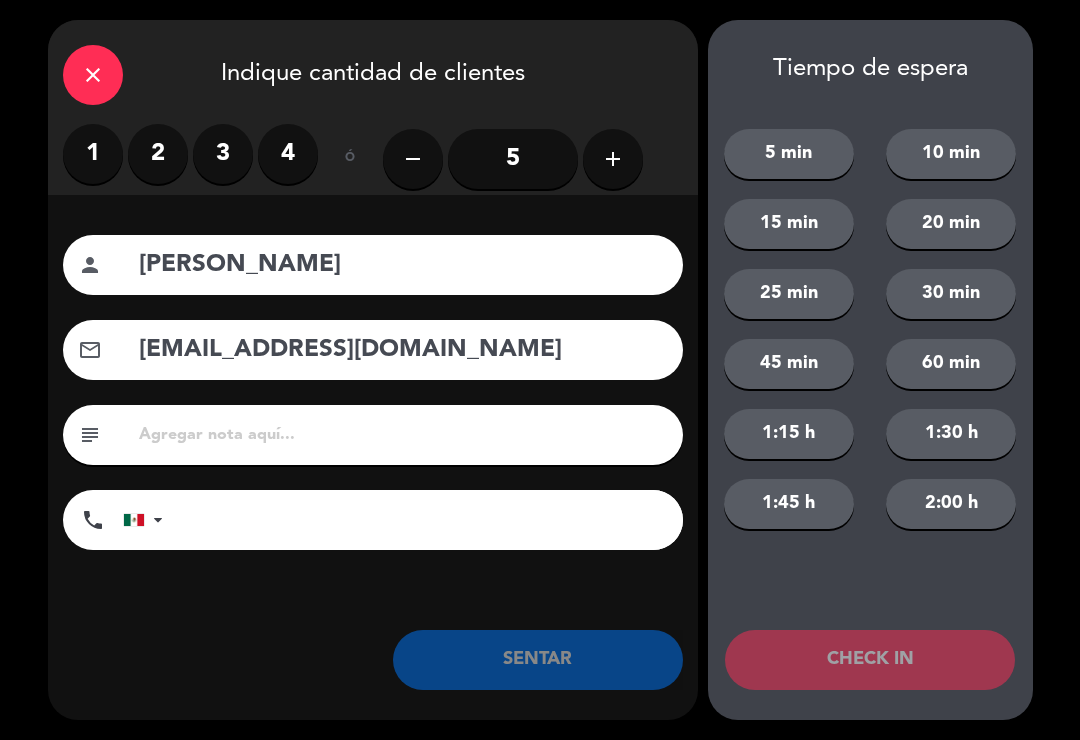 click on "add" 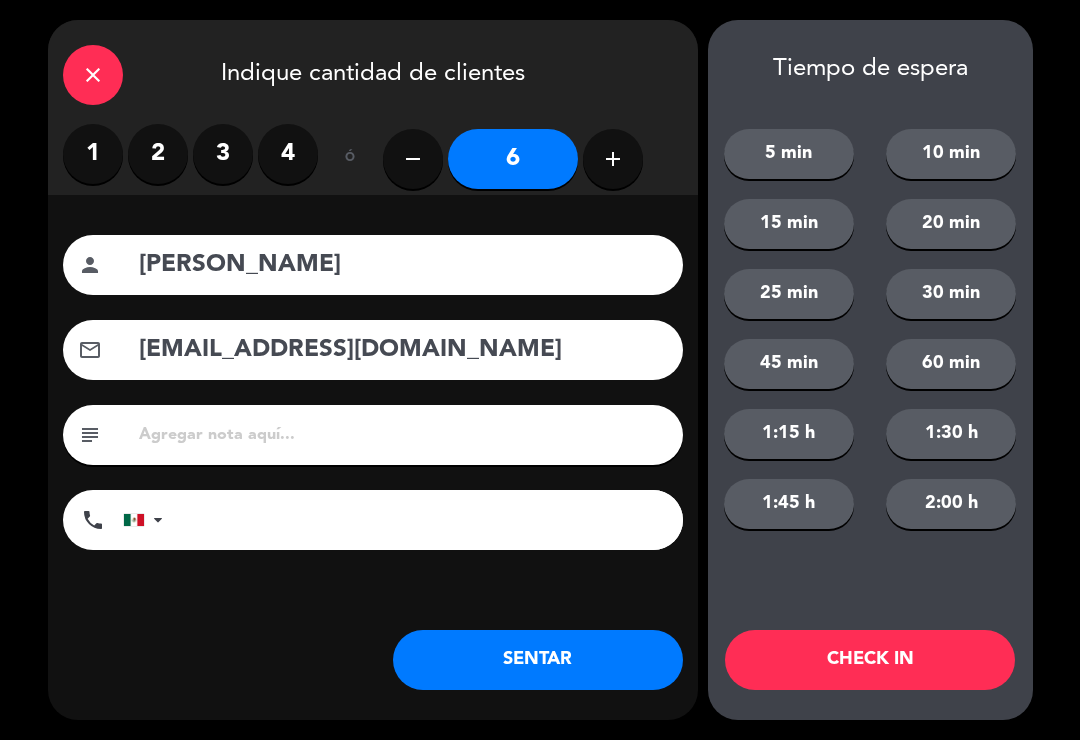 click on "SENTAR" 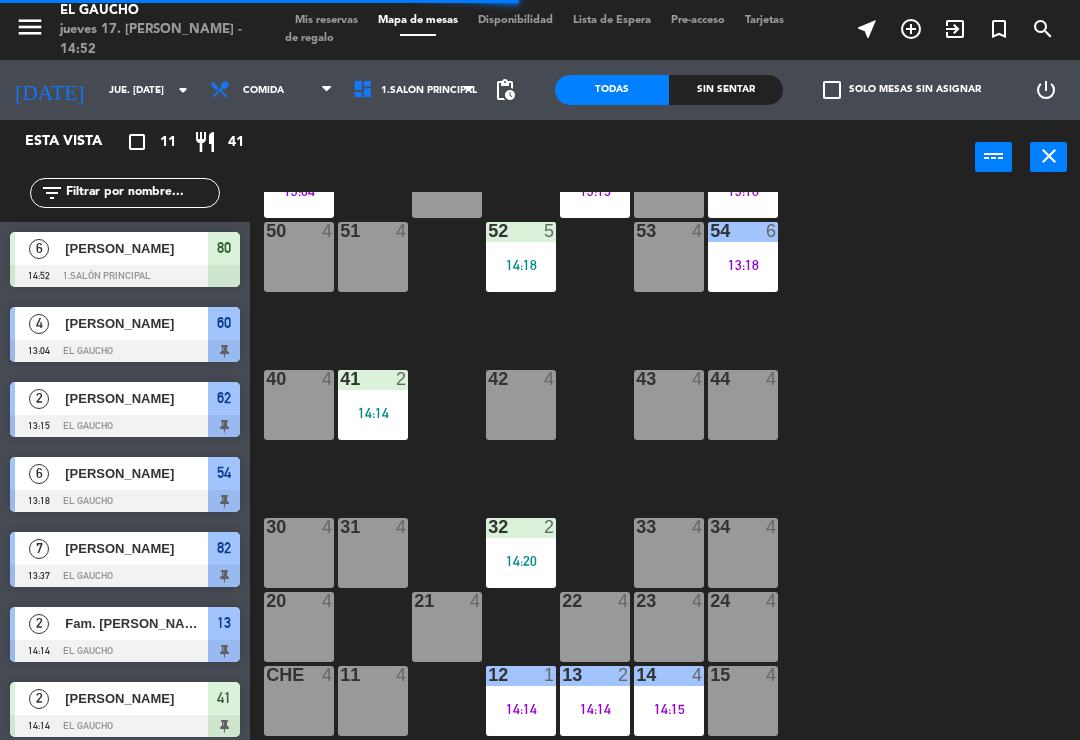 scroll, scrollTop: 375, scrollLeft: 0, axis: vertical 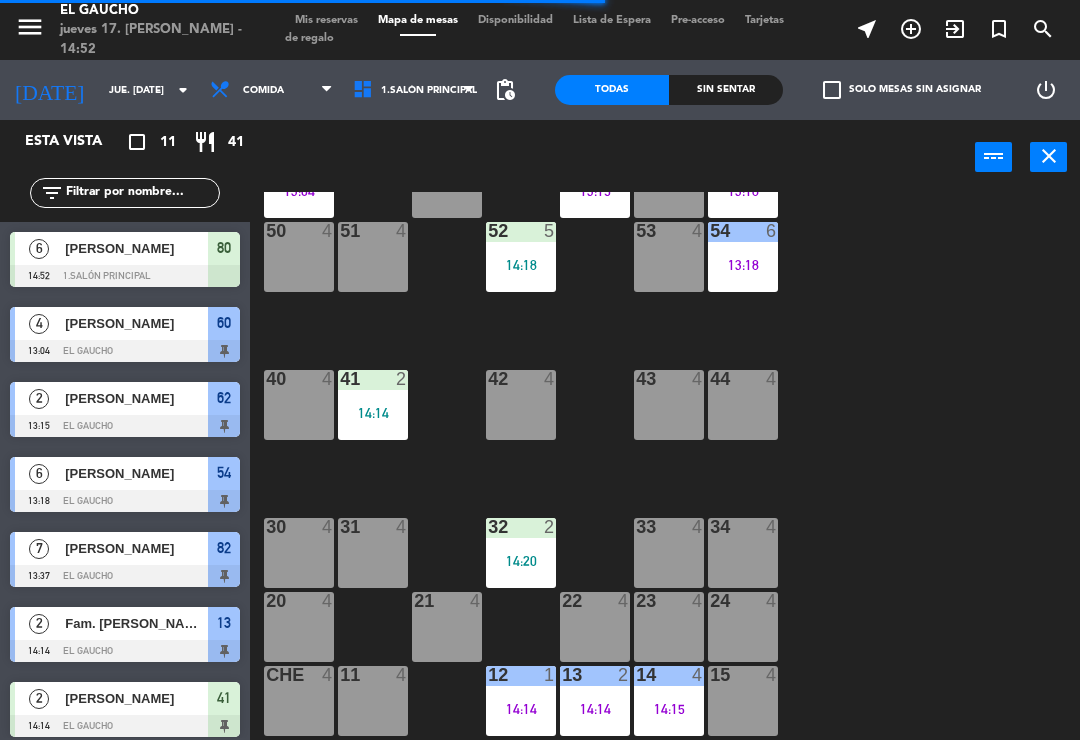 click on "84  4  80  6   14:52  83  4  82  7   13:37  81  4  70  4  71  4  72  4  73  4  74  4  63  4  62  2   13:15  61  4  60  4   13:04  64  6   13:18  54  6   13:18  53  4  50  4  52  5   14:18  51  4  40  4  43  4  42  4  41  2   14:14  44  4  31  4  30  4  32  2   14:20  33  4  34  4  20  4  21  4  22  4  24  4  23  4  14  4   14:15  15  4  13  2   14:14  Che  4  11  4  12  1   14:14" 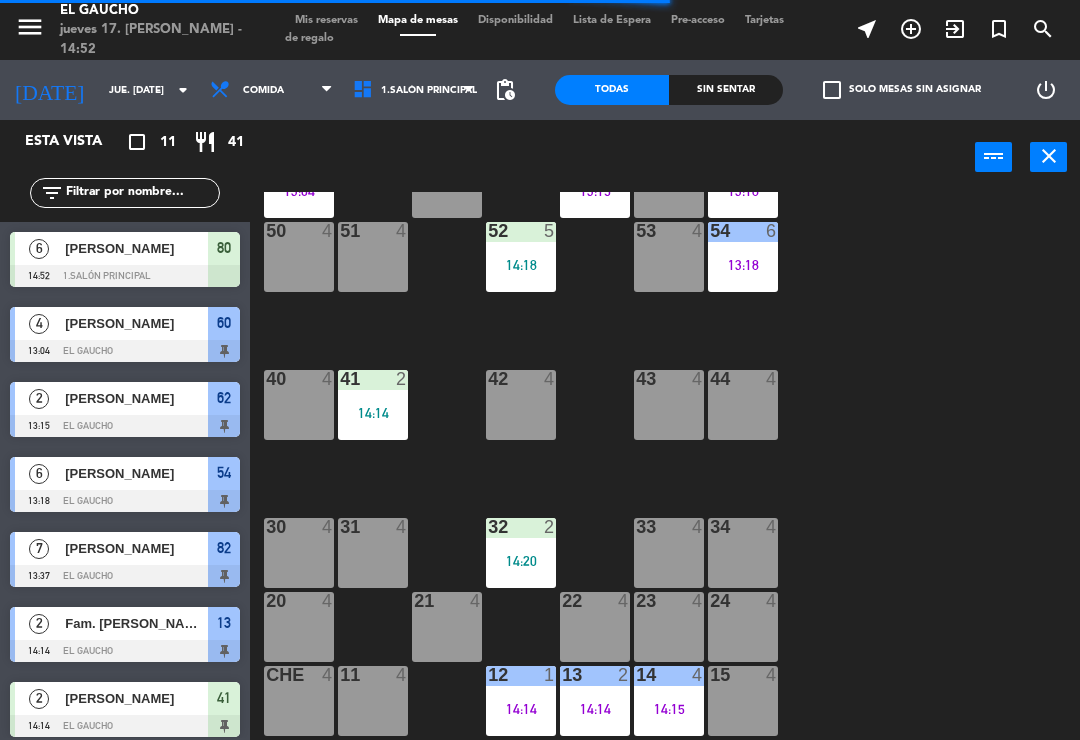 click on "84  4  80  6   14:52  83  4  82  7   13:37  81  4  70  4  71  4  72  4  73  4  74  4  63  4  62  2   13:15  61  4  60  4   13:04  64  6   13:18  54  6   13:18  53  4  50  4  52  5   14:18  51  4  40  4  43  4  42  4  41  2   14:14  44  4  31  4  30  4  32  2   14:20  33  4  34  4  20  4  21  4  22  4  24  4  23  4  14  4   14:15  15  4  13  2   14:14  Che  4  11  4  12  1   14:14" 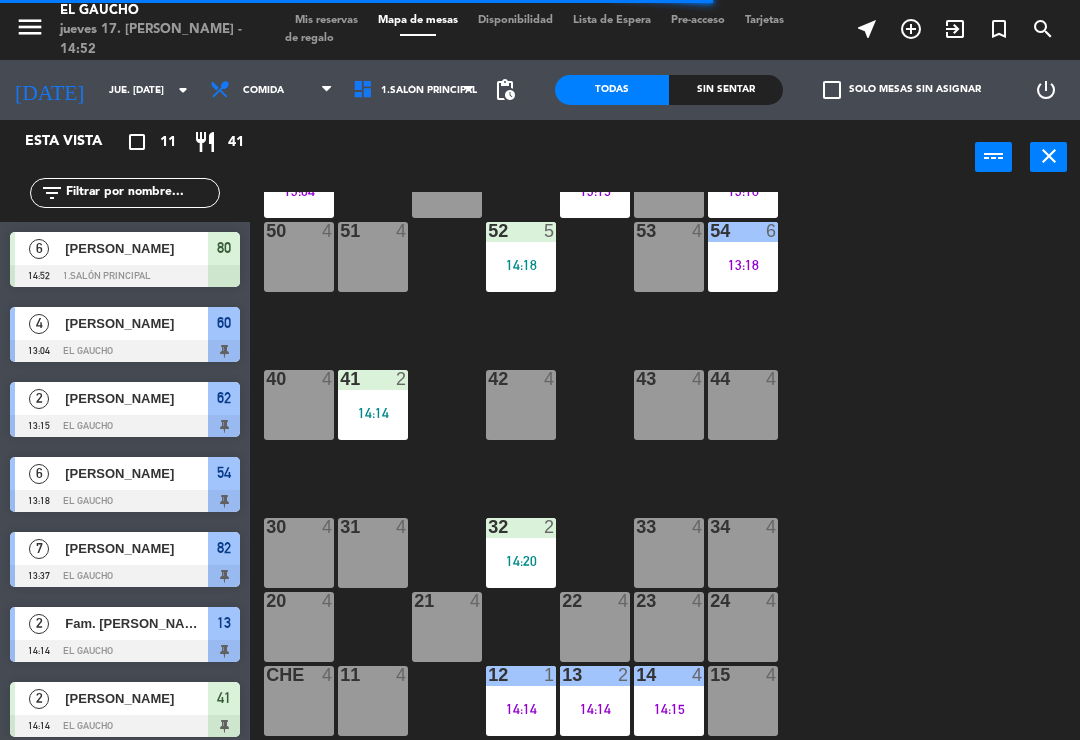 click on "14:14" at bounding box center [373, 413] 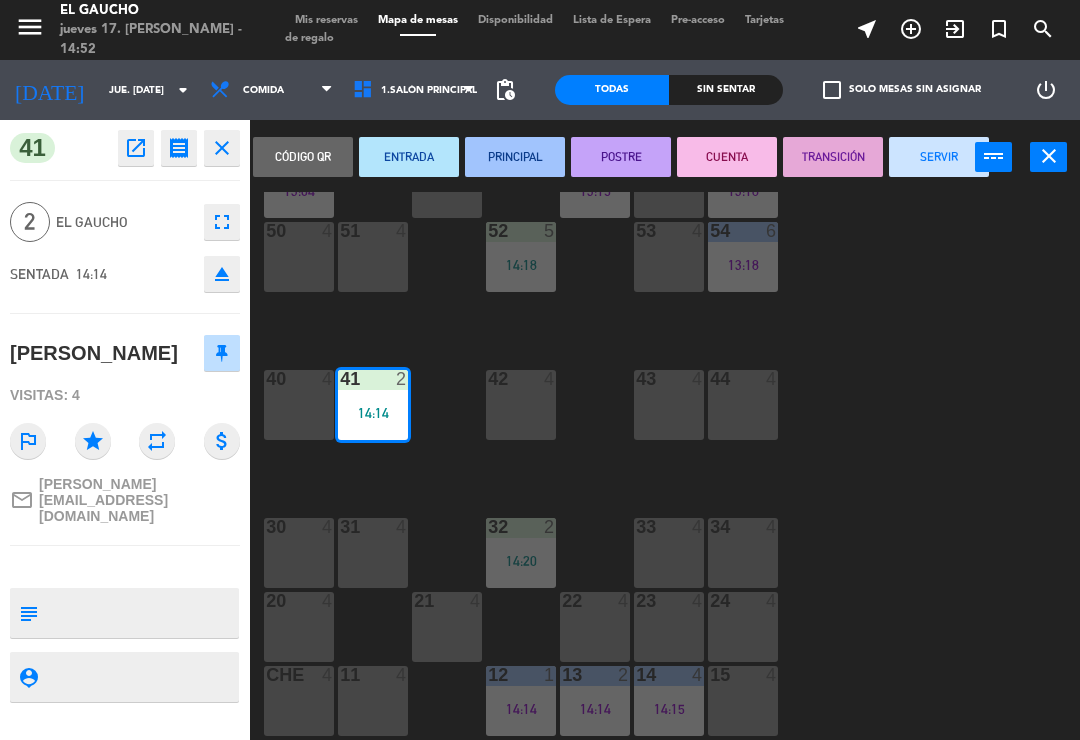 click on "PRINCIPAL" at bounding box center (515, 157) 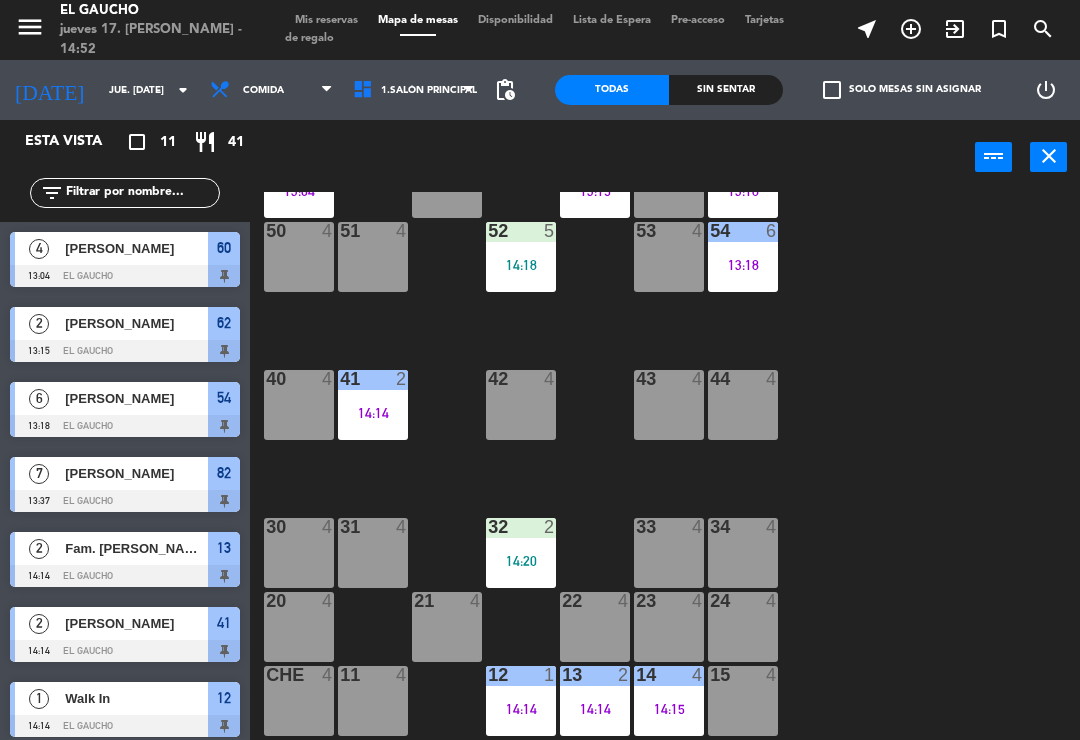 click on "14:18" at bounding box center [521, 265] 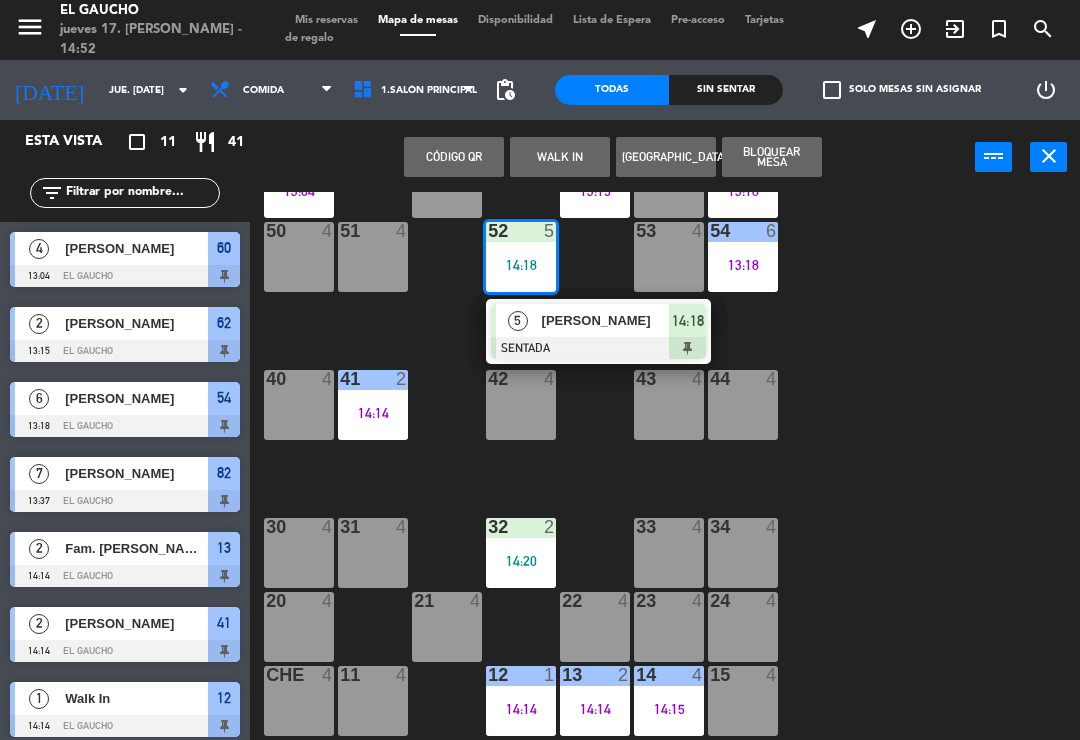click on "[PERSON_NAME]" at bounding box center (606, 320) 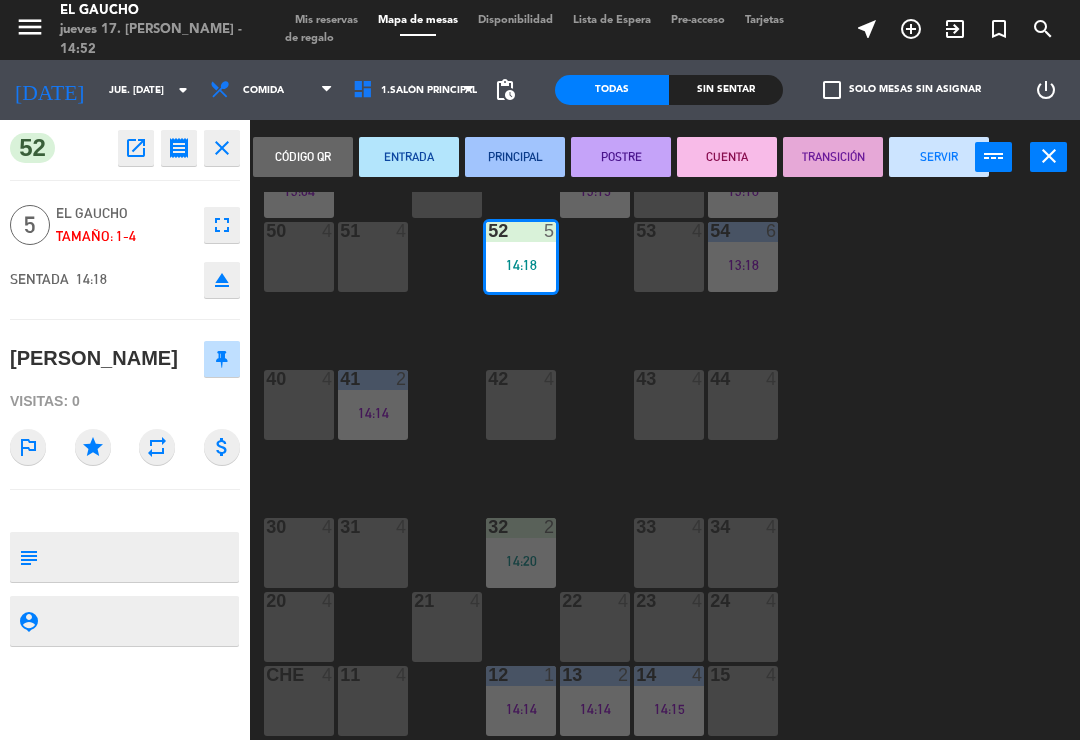 click on "PRINCIPAL" at bounding box center (515, 157) 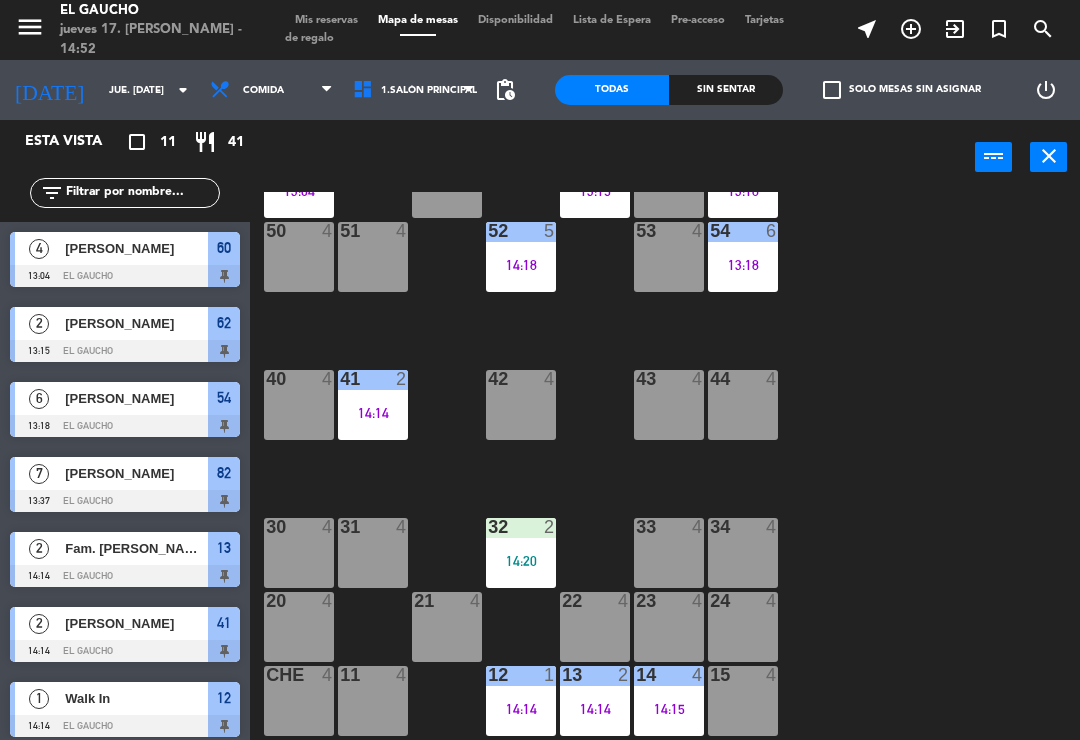 scroll, scrollTop: 72, scrollLeft: 0, axis: vertical 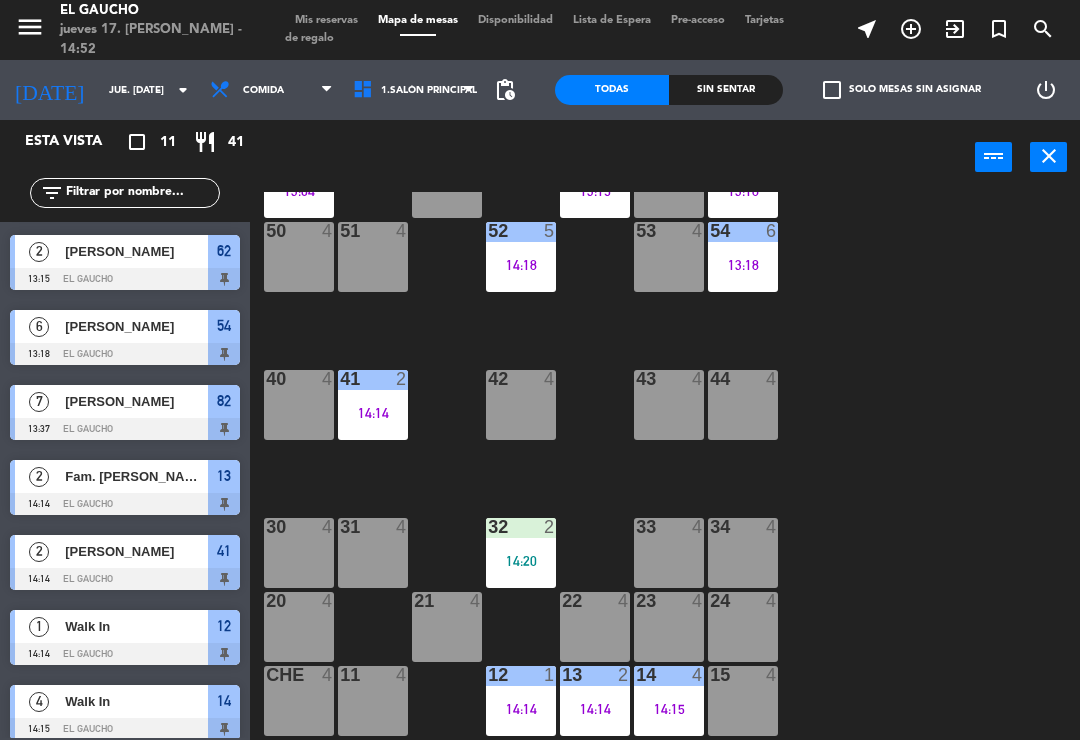 click on "41  2   14:14" at bounding box center (373, 405) 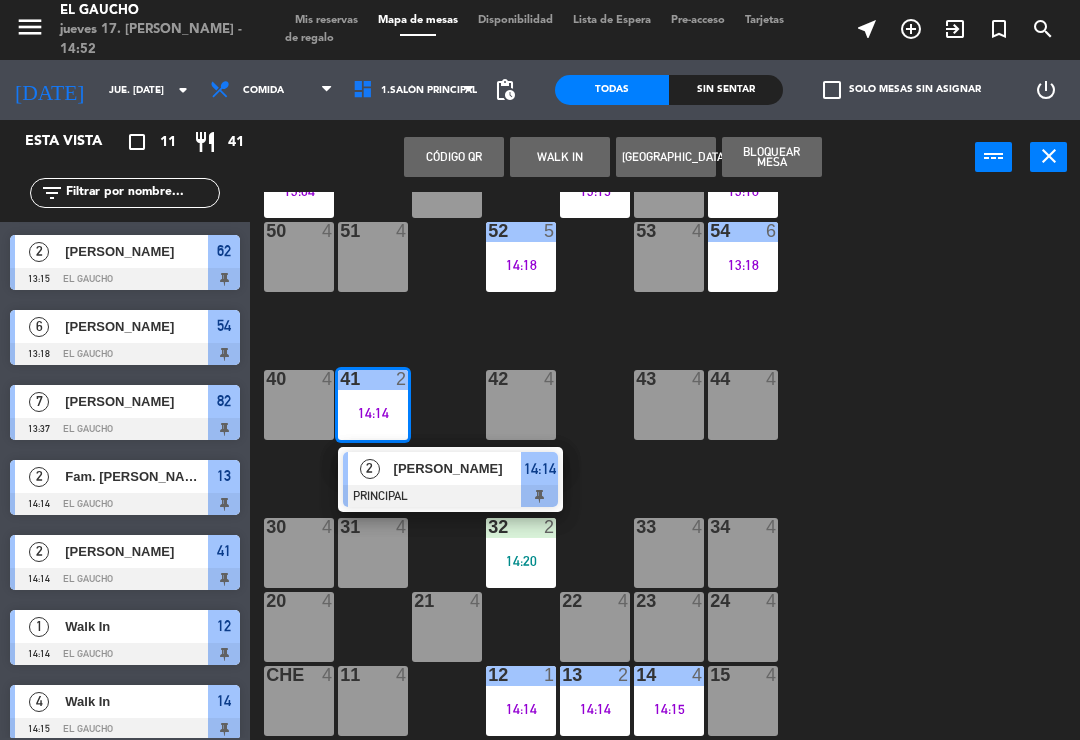 click on "[PERSON_NAME]" at bounding box center (458, 468) 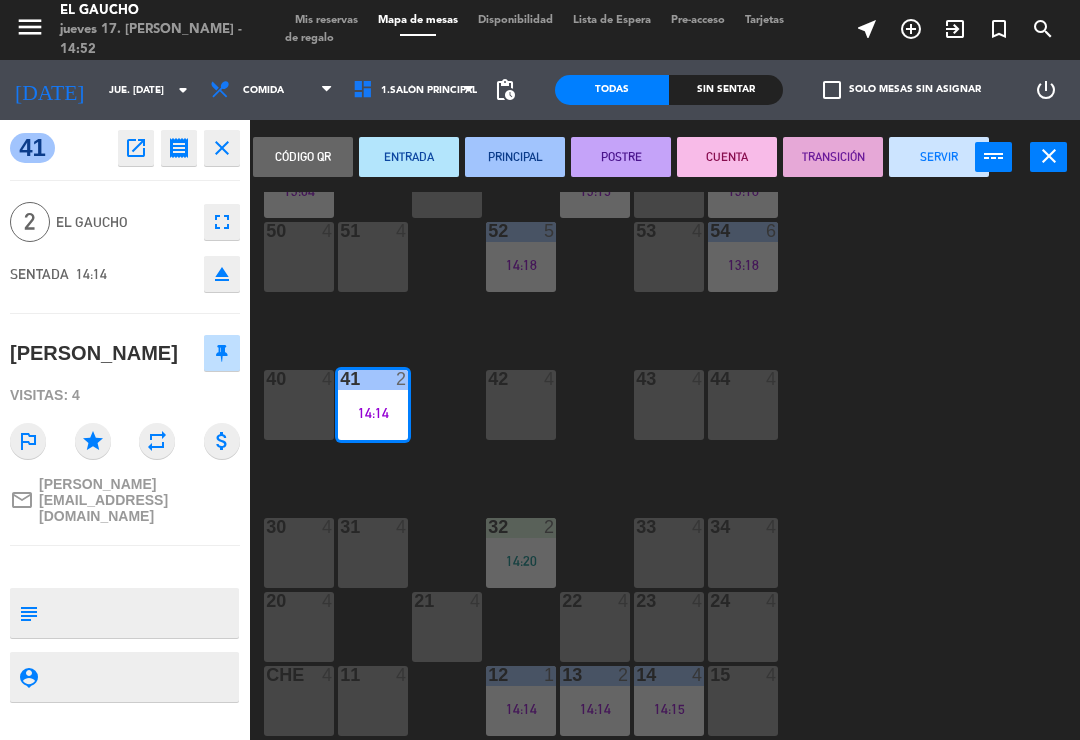 click on "SERVIR" at bounding box center (939, 157) 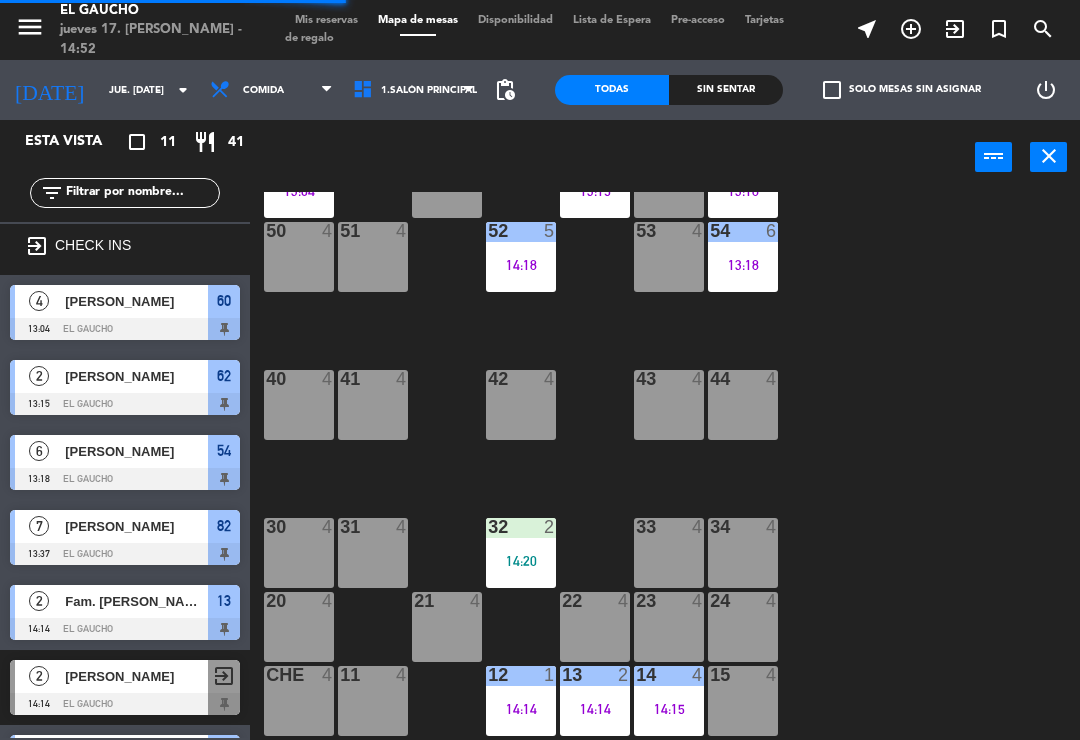 click on "41  4" at bounding box center (373, 405) 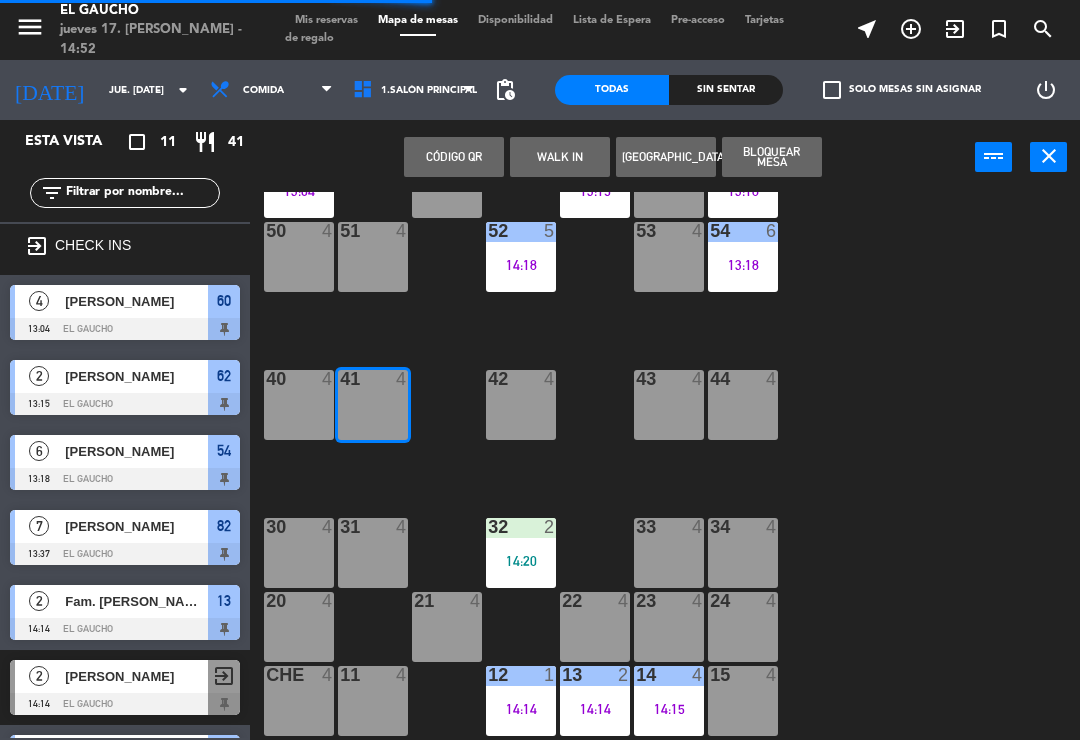 click on "WALK IN" at bounding box center [560, 157] 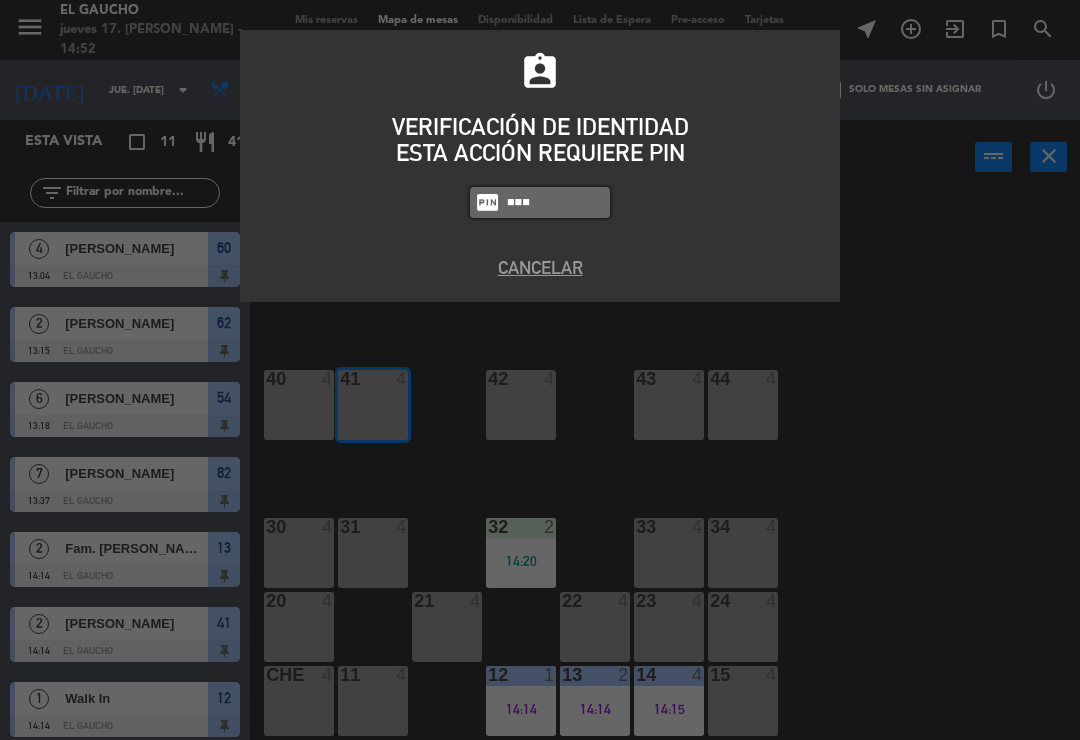 type on "3124" 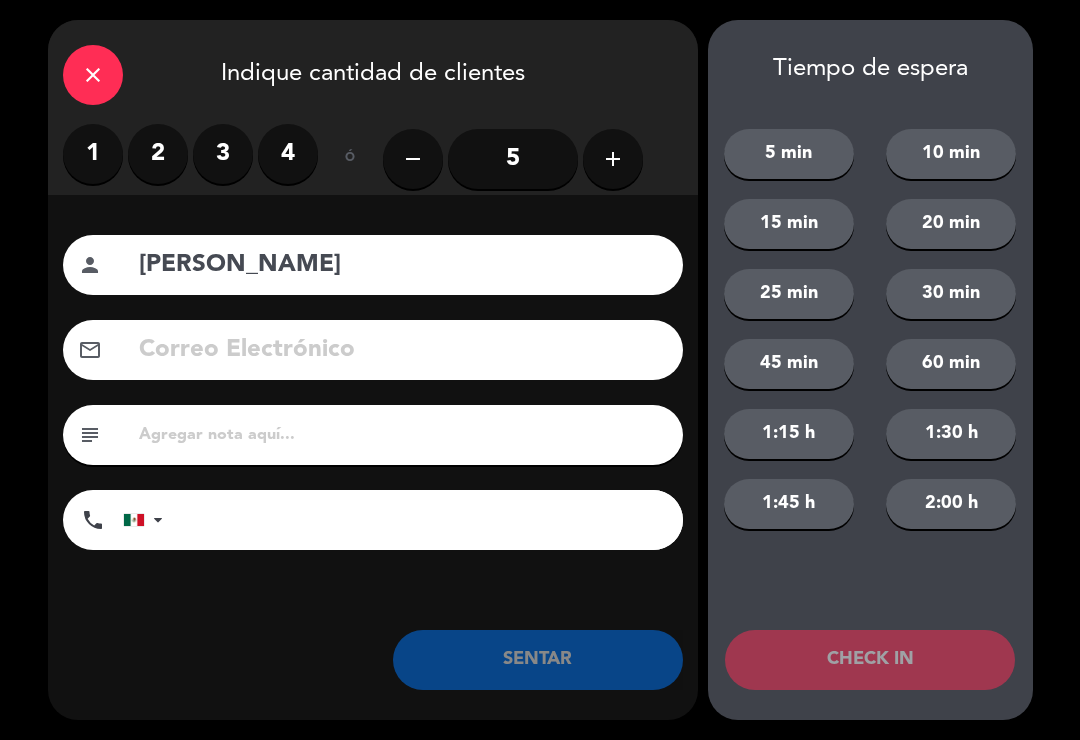 type on "[PERSON_NAME]" 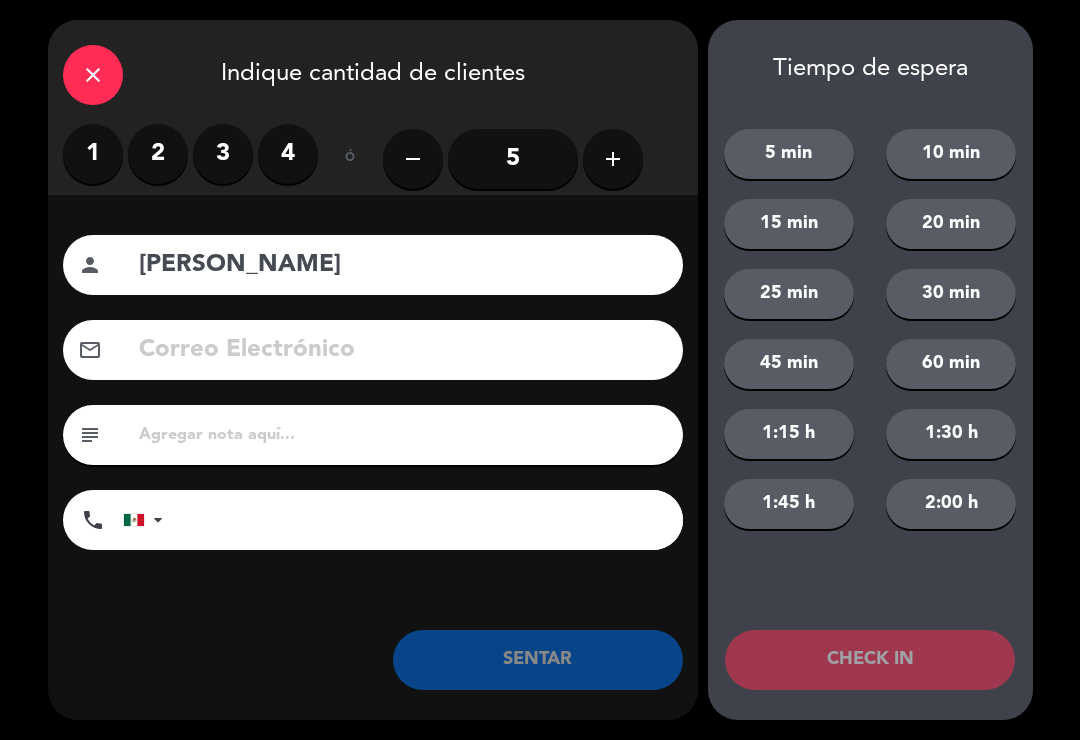 click on "4" at bounding box center (288, 154) 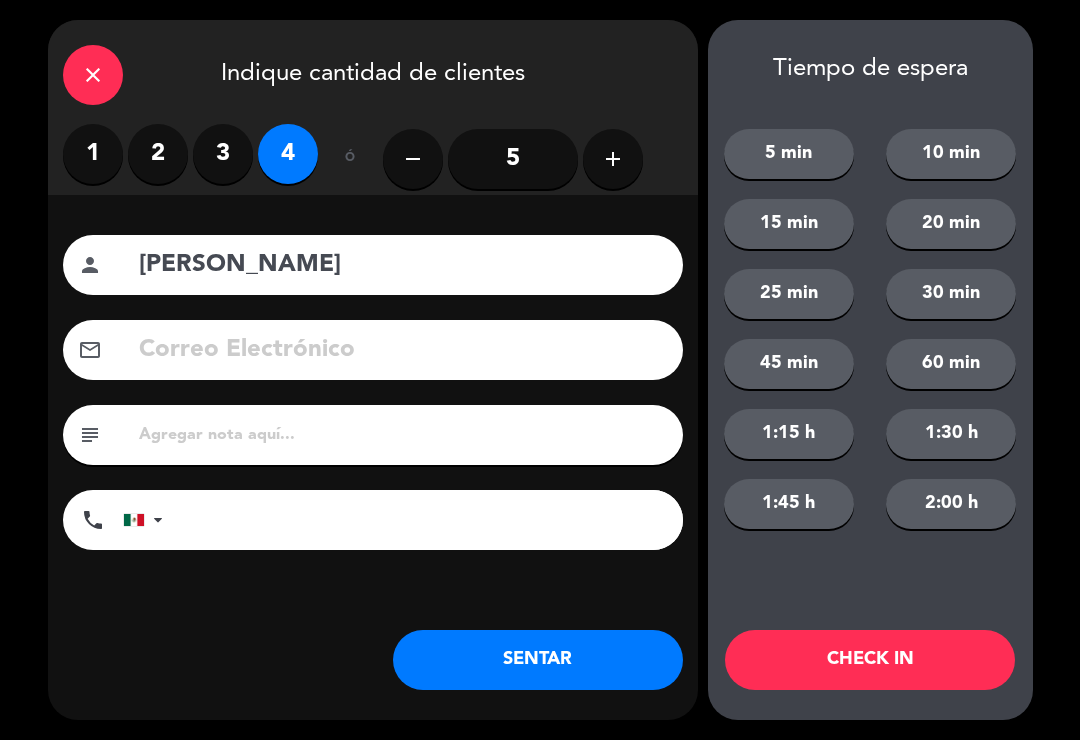 click on "SENTAR" 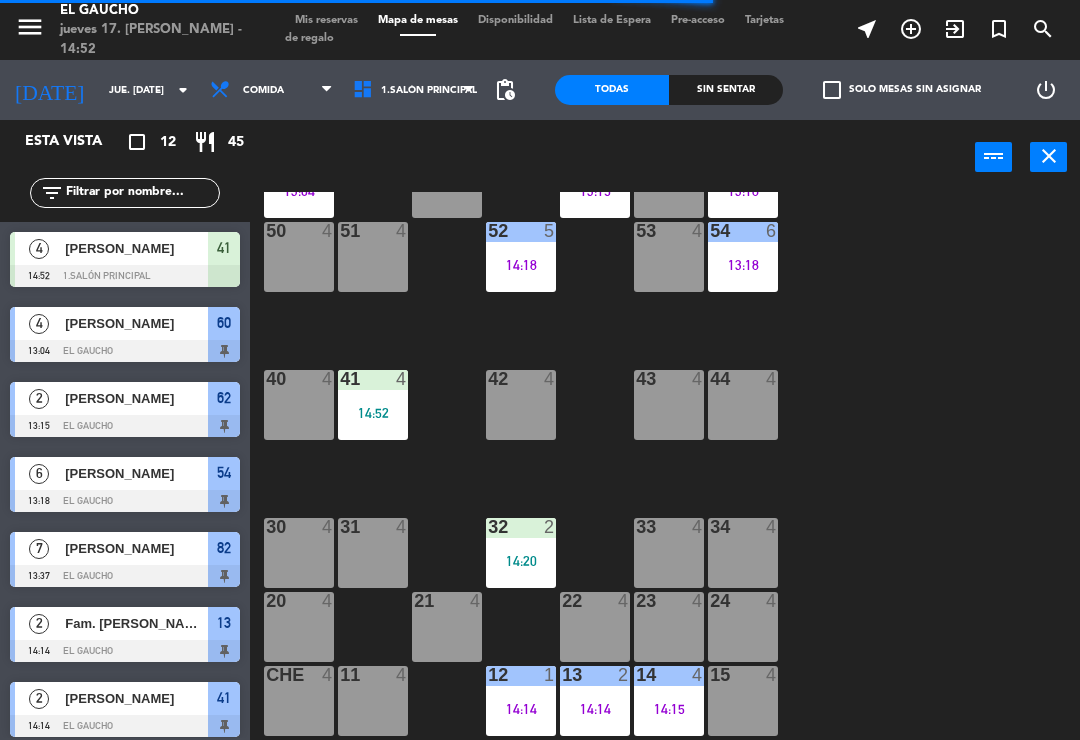 click on "14:14" at bounding box center [521, 709] 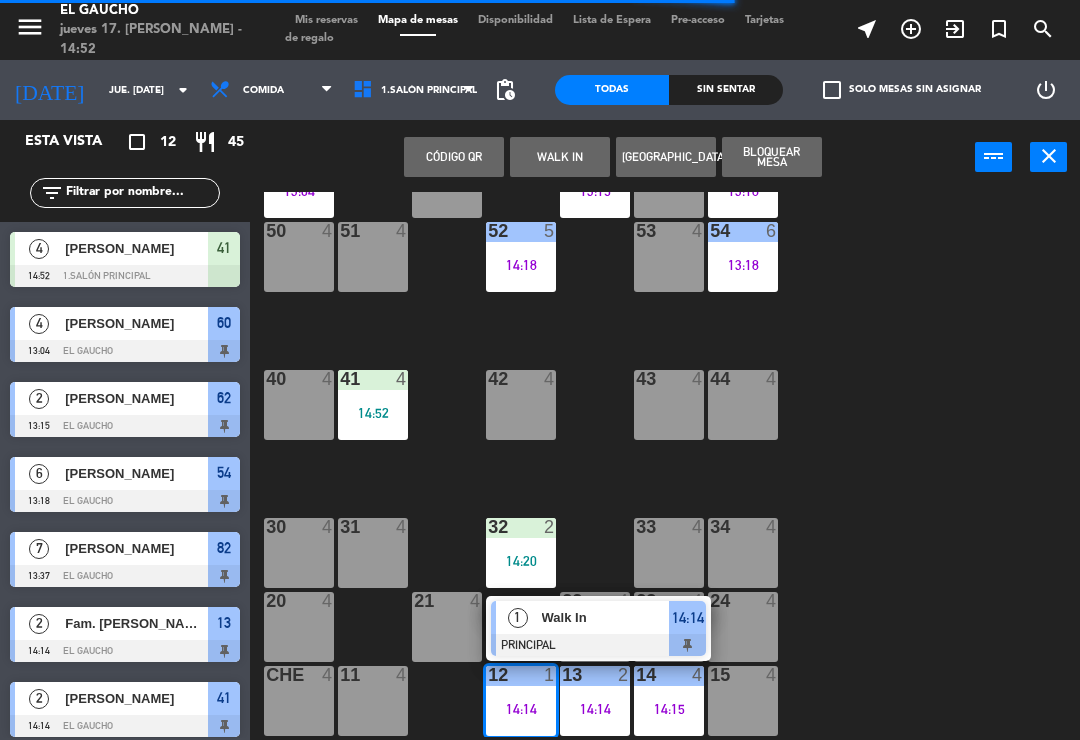 click on "Walk In" at bounding box center (606, 617) 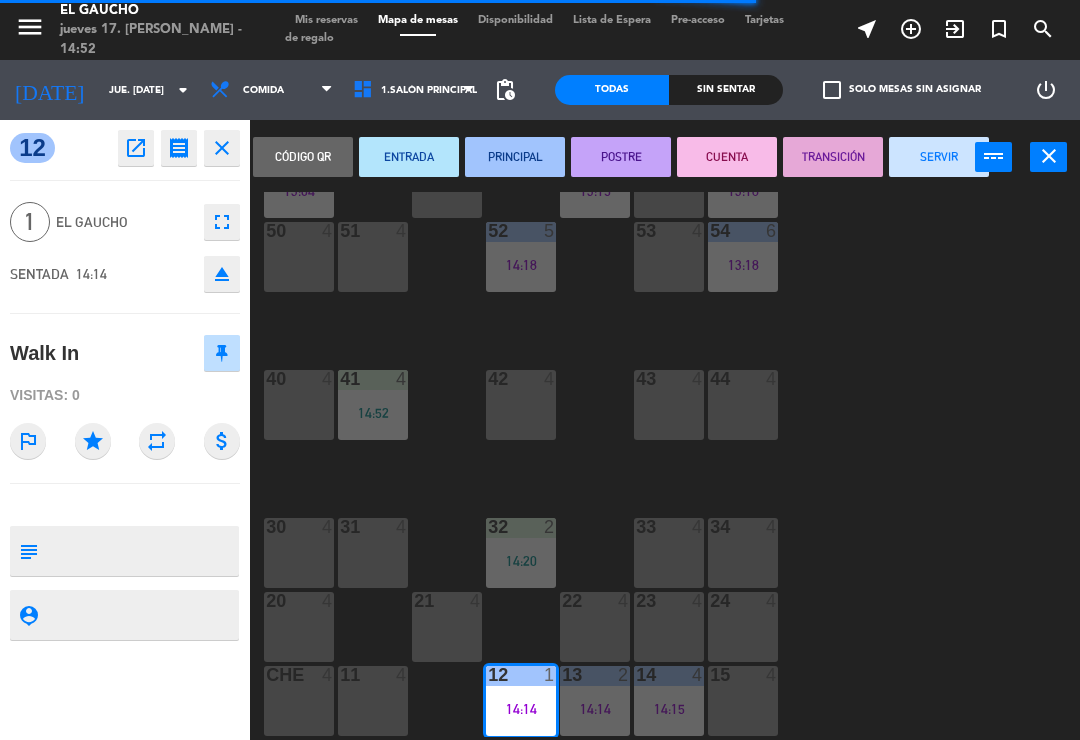 click on "SERVIR" at bounding box center (939, 157) 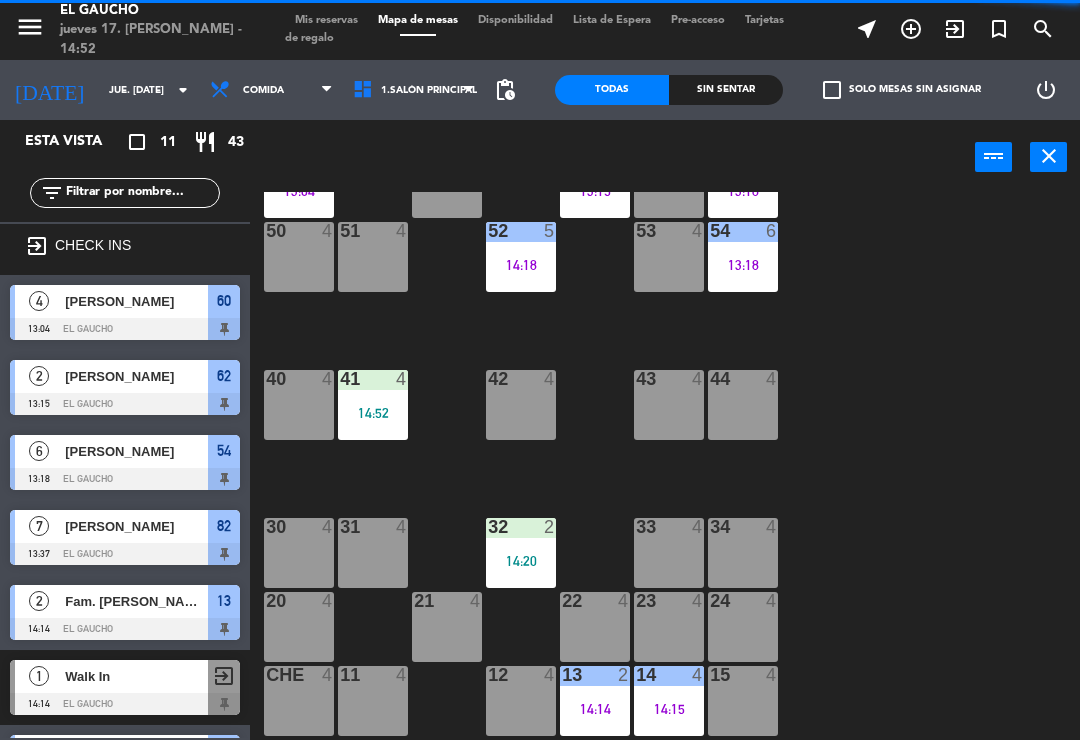 click on "14:14" at bounding box center [595, 709] 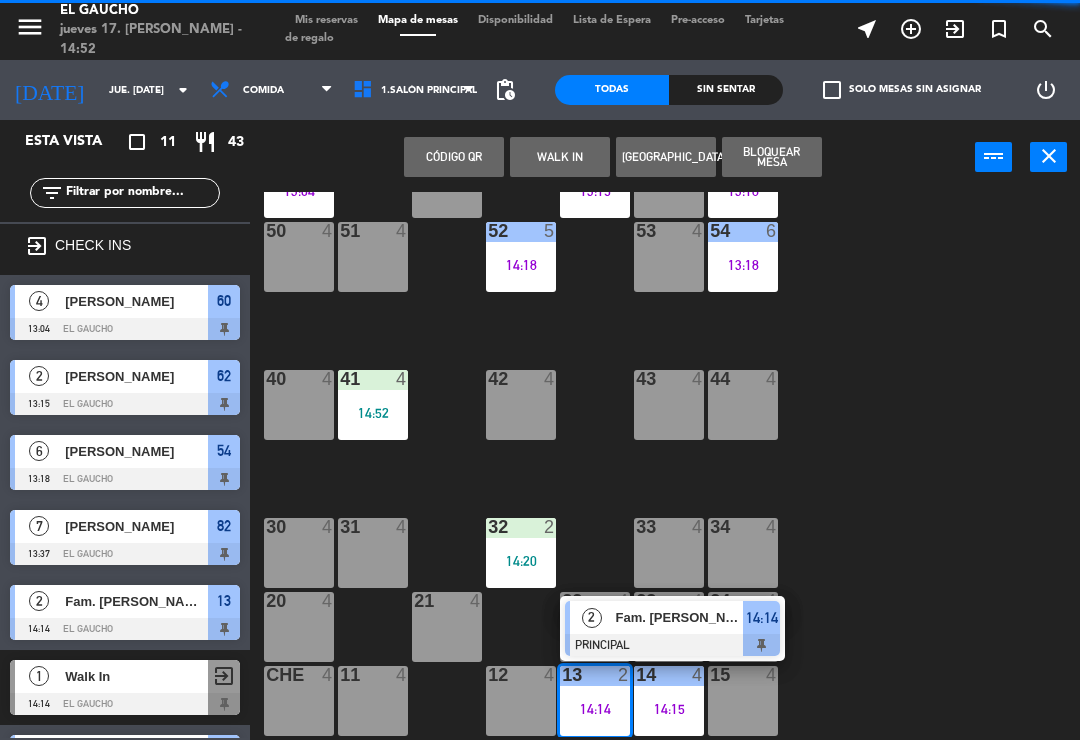 click at bounding box center [672, 645] 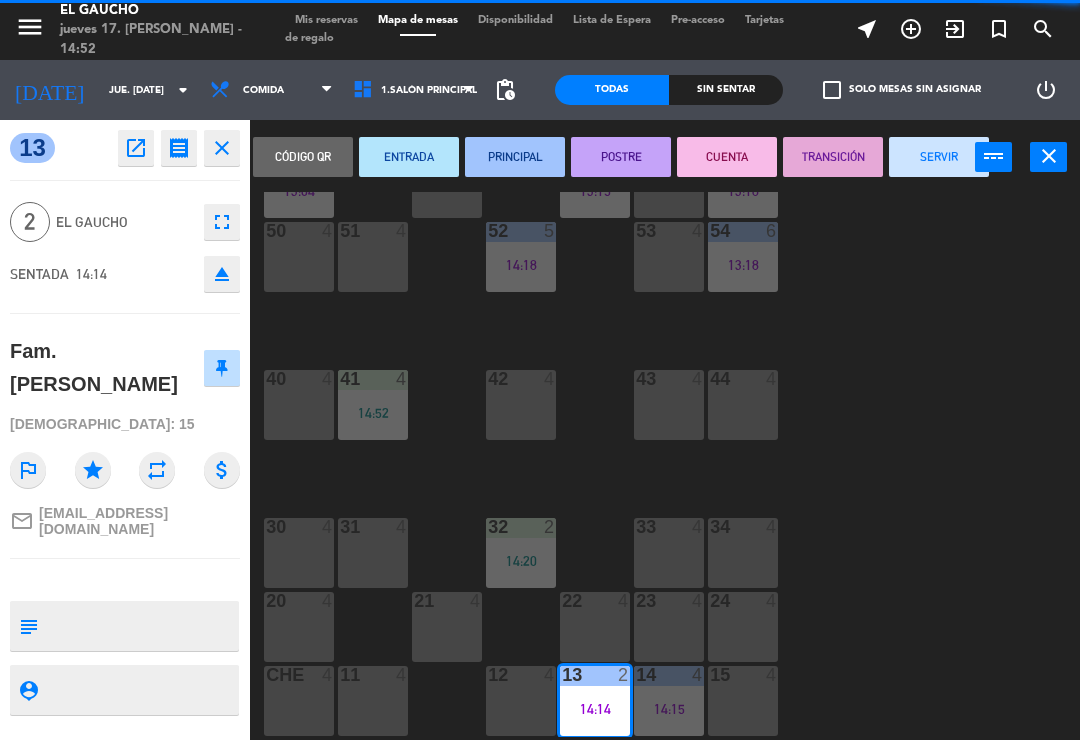click on "SERVIR" at bounding box center (939, 157) 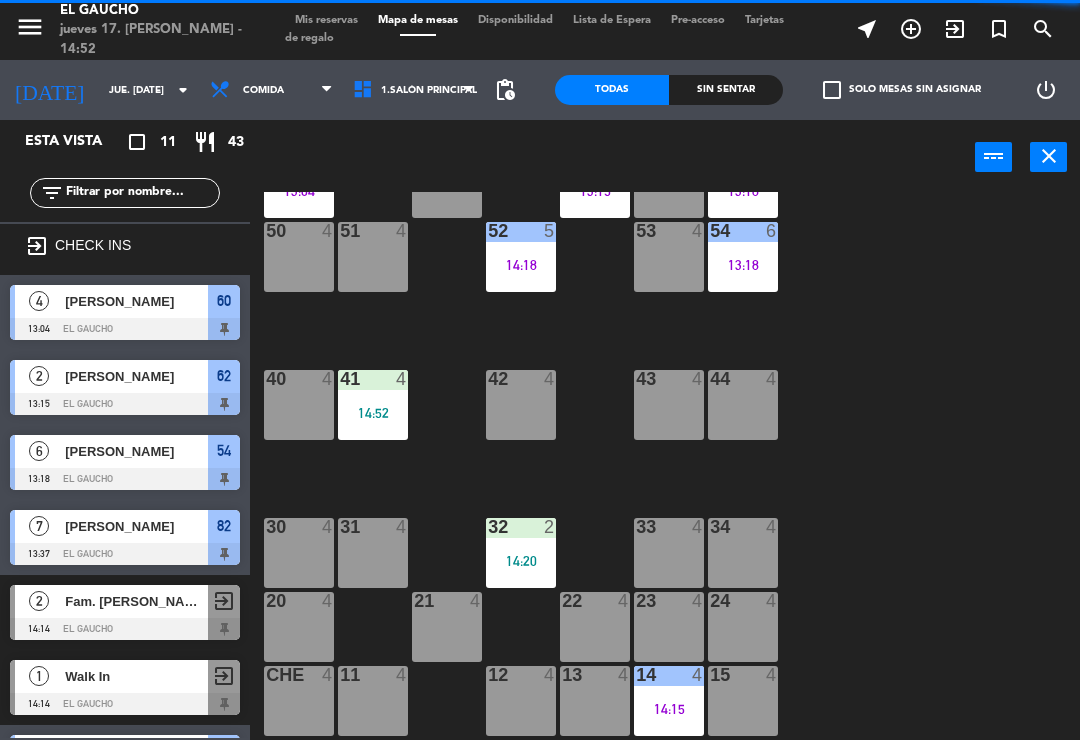 click on "14:20" at bounding box center [521, 561] 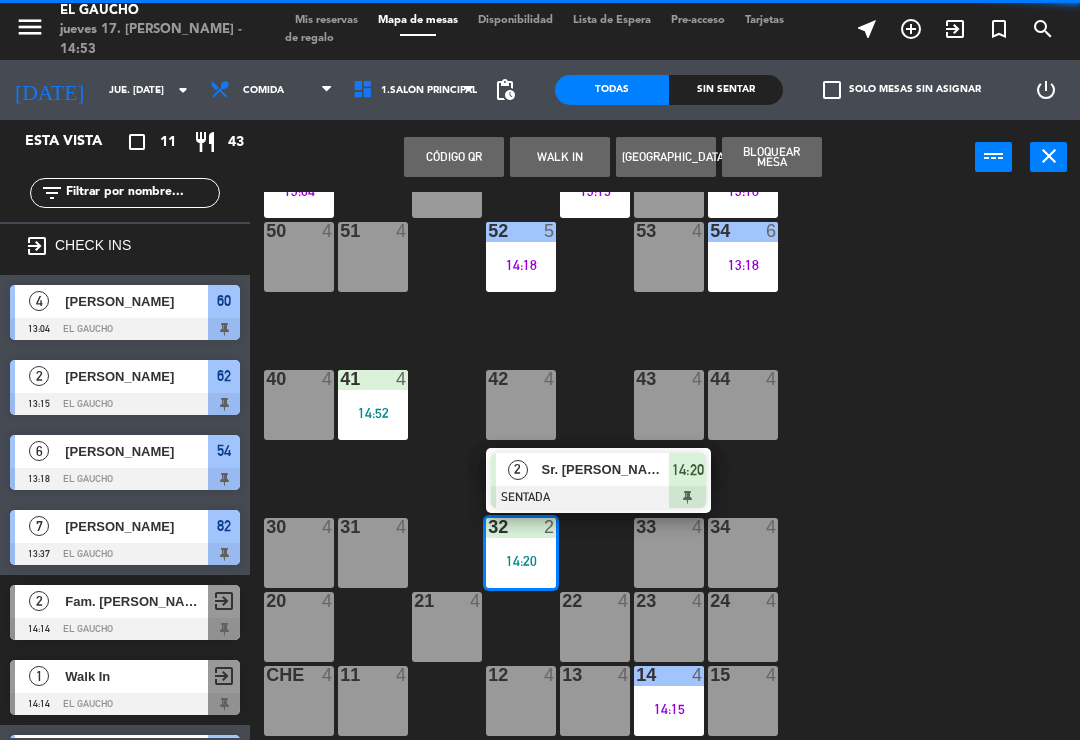 click on "Sr. [PERSON_NAME]" at bounding box center (605, 469) 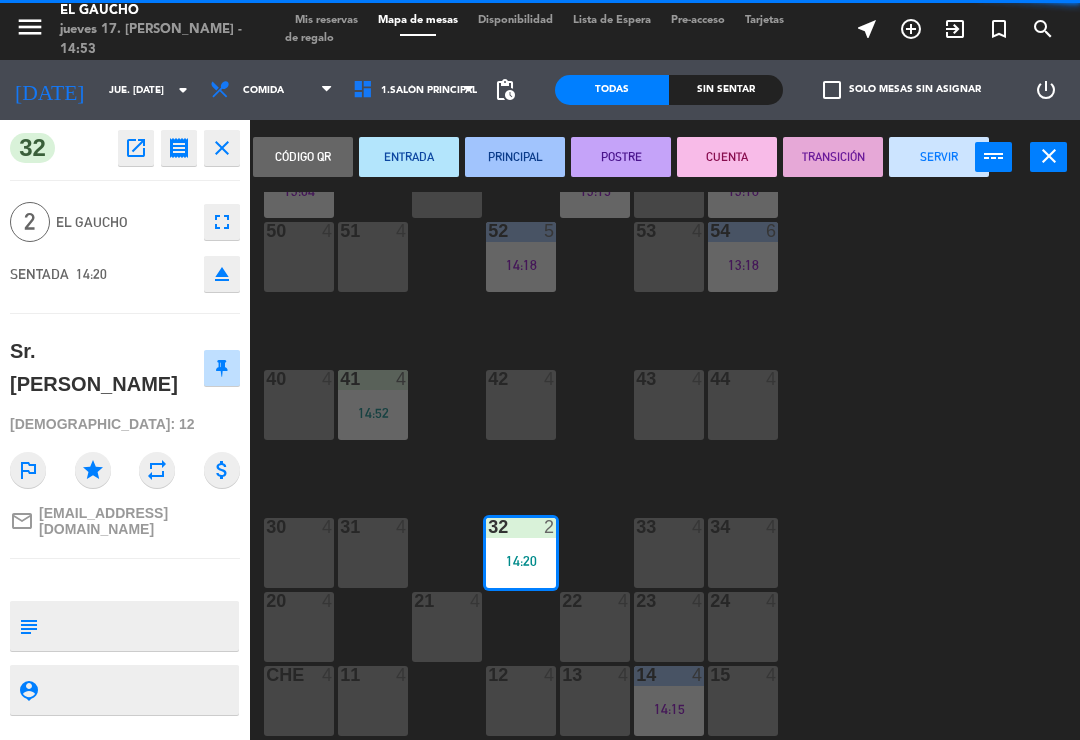 click on "PRINCIPAL" at bounding box center [515, 157] 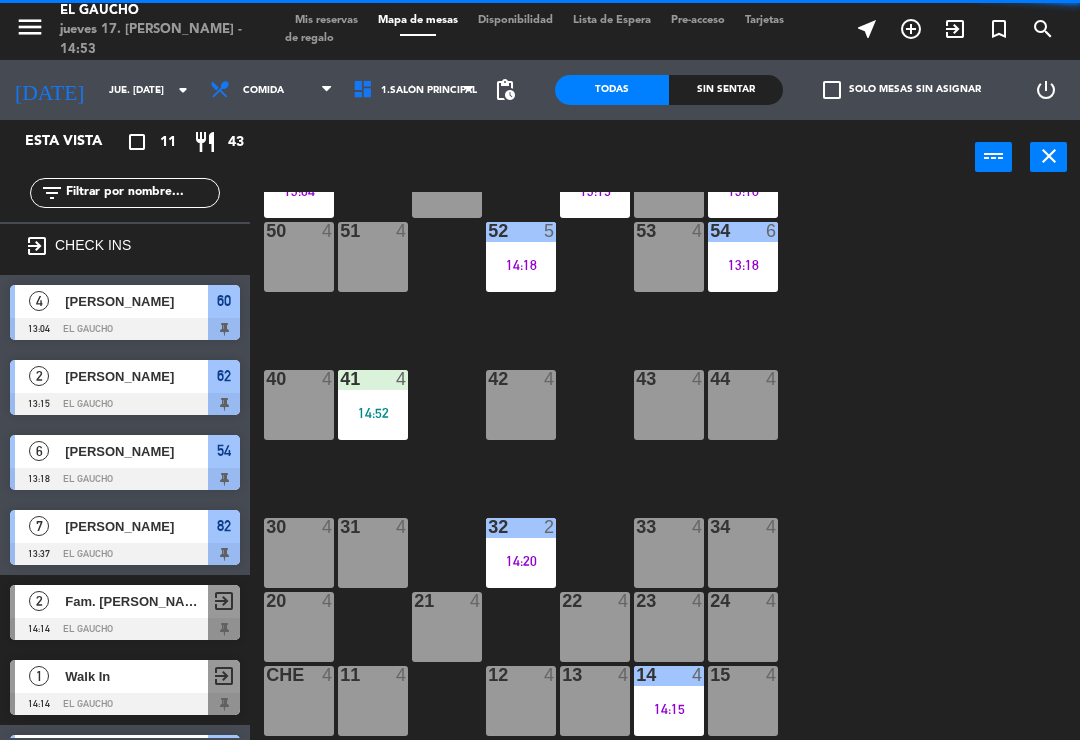 scroll, scrollTop: 91, scrollLeft: 0, axis: vertical 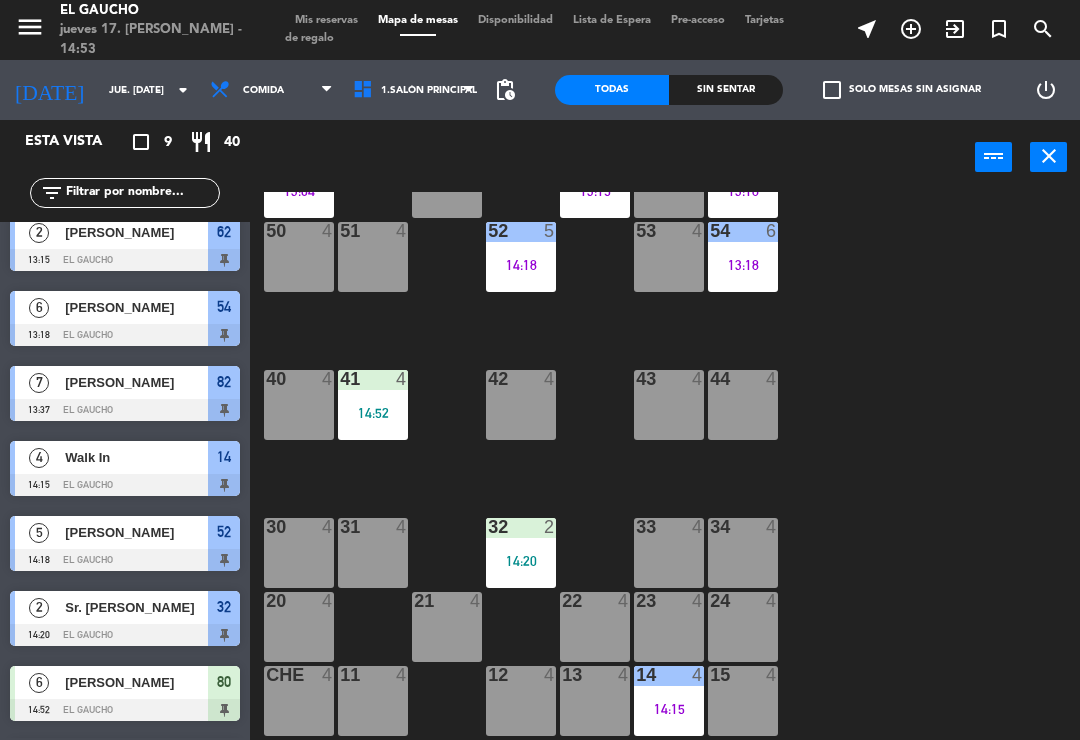 click on "24  4" at bounding box center (743, 627) 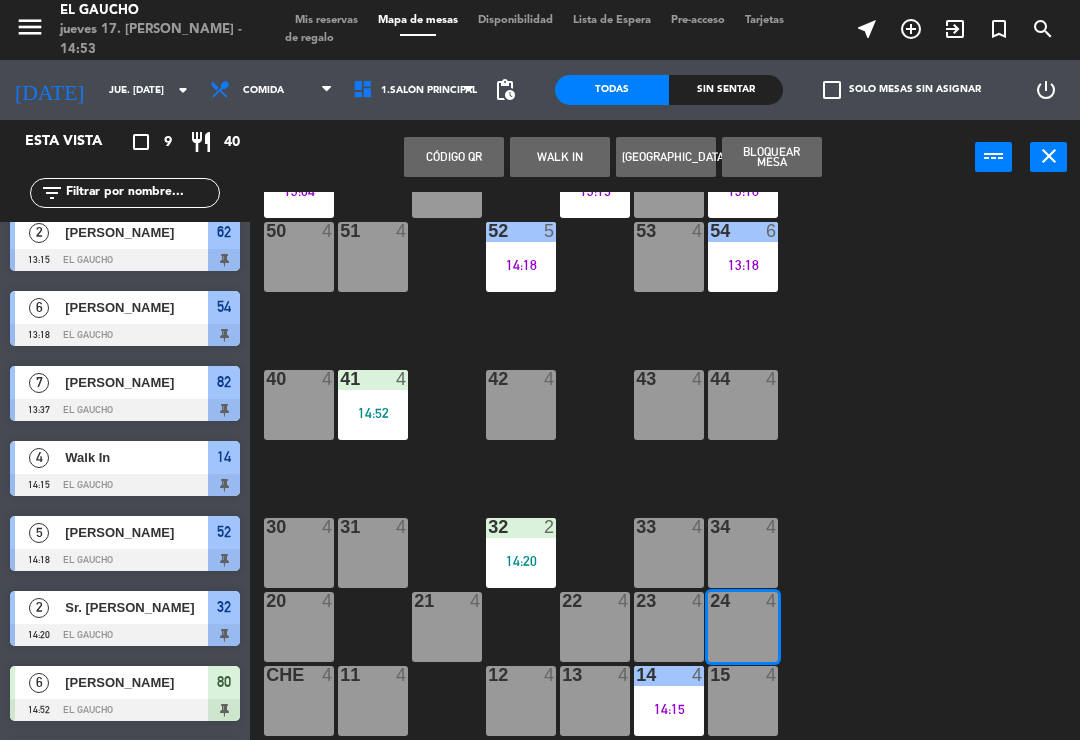 click on "WALK IN" at bounding box center (560, 157) 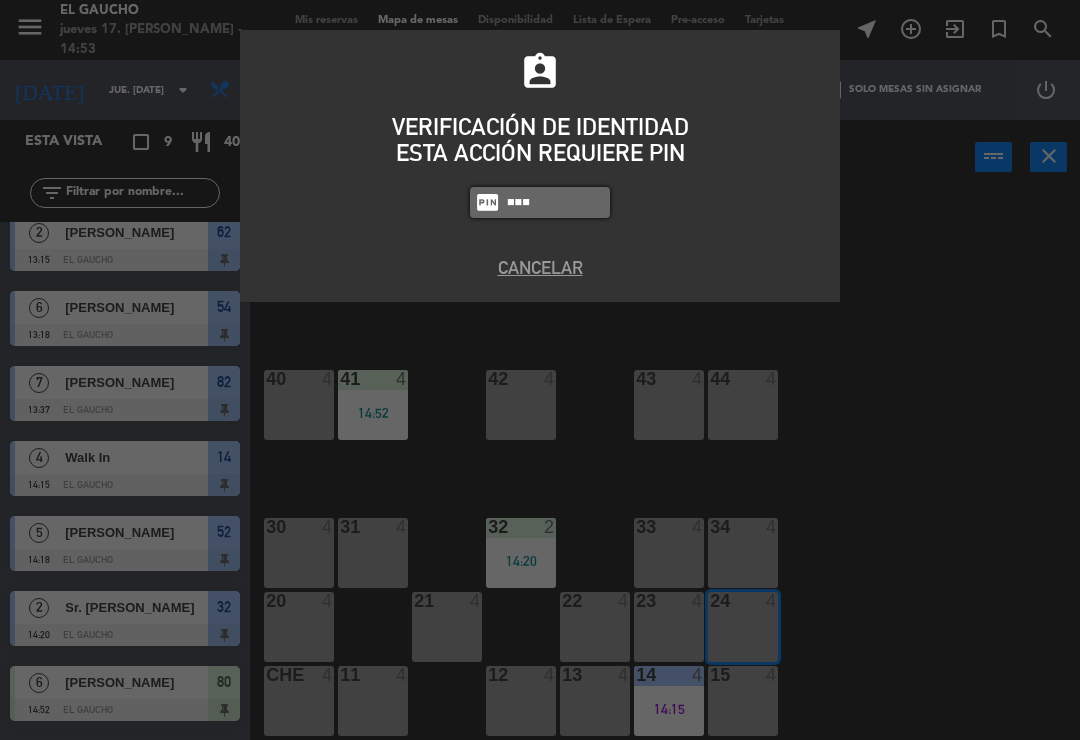 type on "3124" 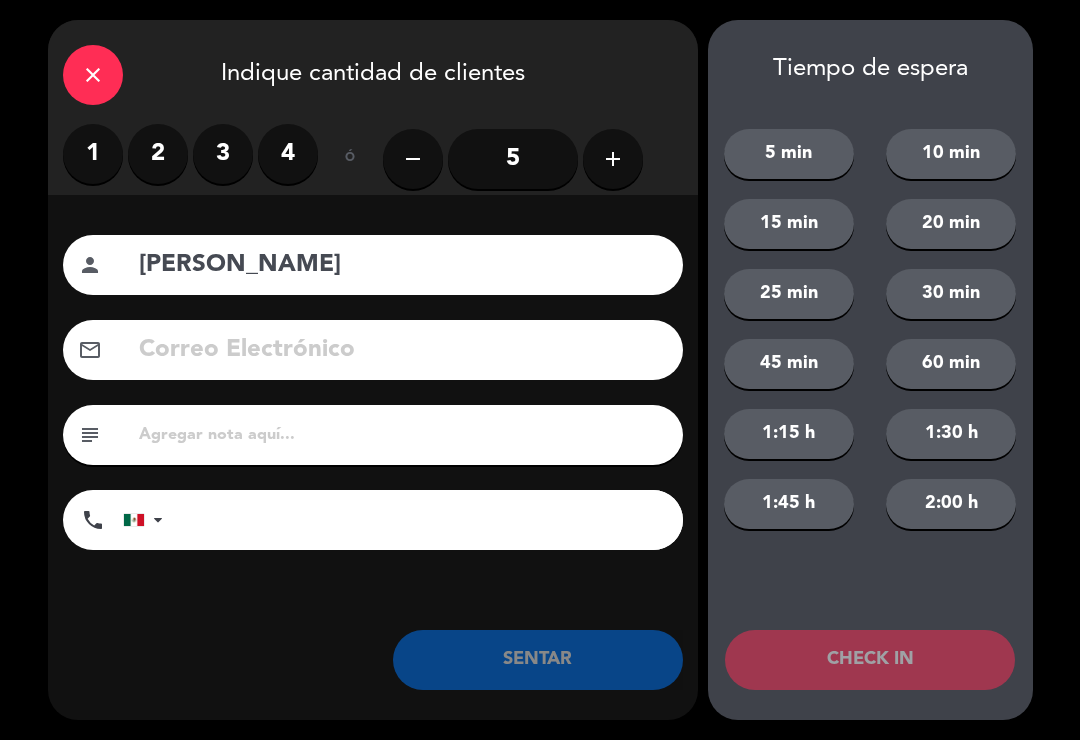 type on "[PERSON_NAME]" 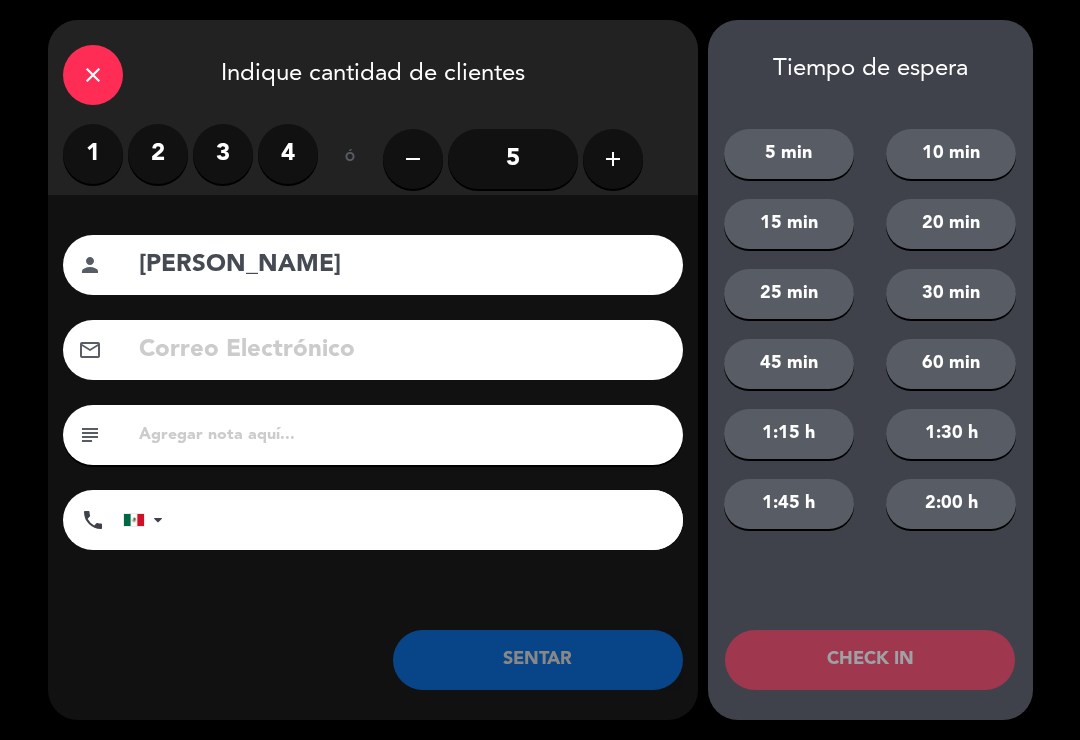 click on "1" at bounding box center [93, 154] 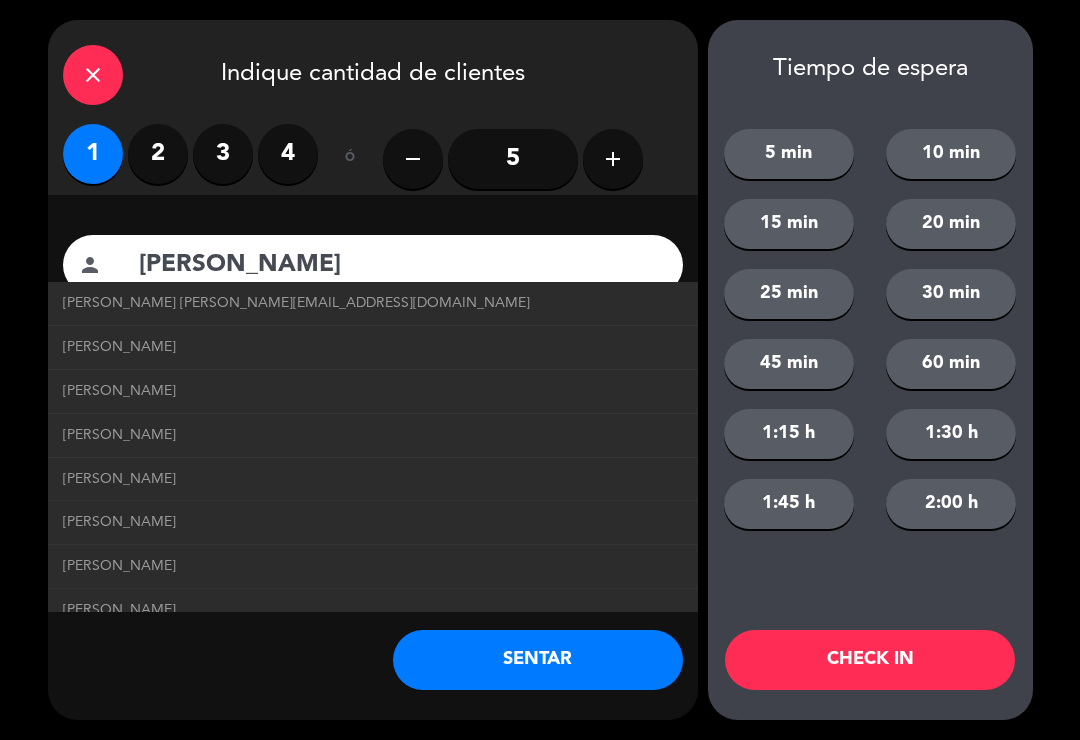 click on "[PERSON_NAME] [PERSON_NAME][EMAIL_ADDRESS][DOMAIN_NAME]" 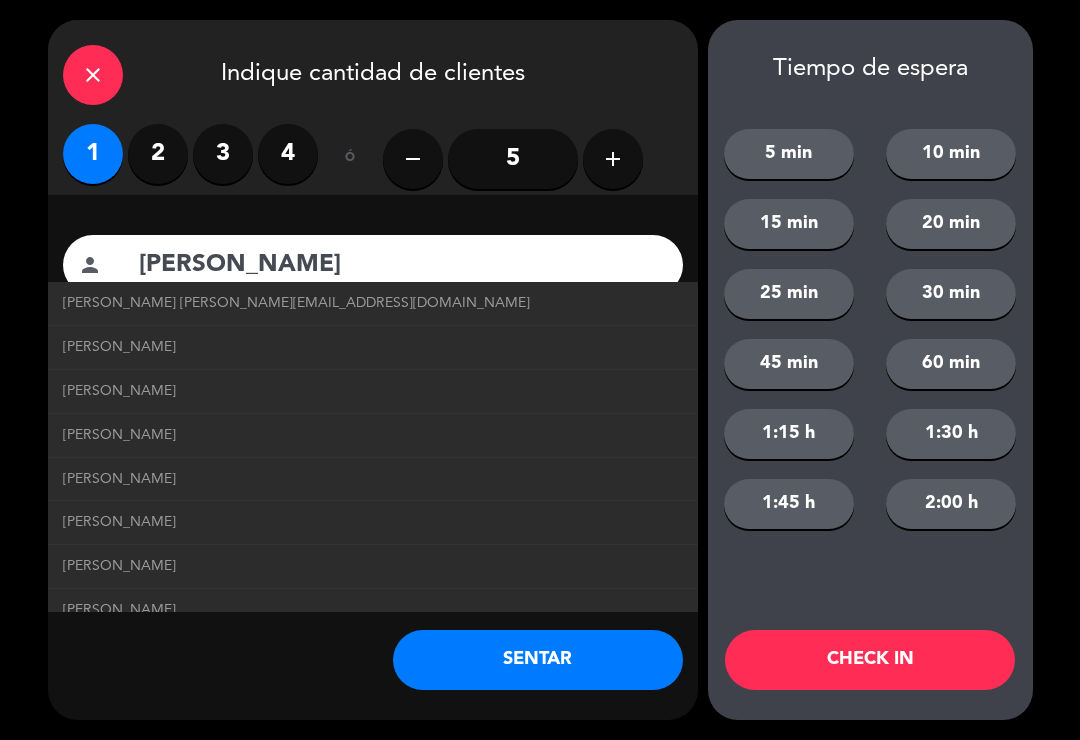 type on "[EMAIL_ADDRESS][DOMAIN_NAME]" 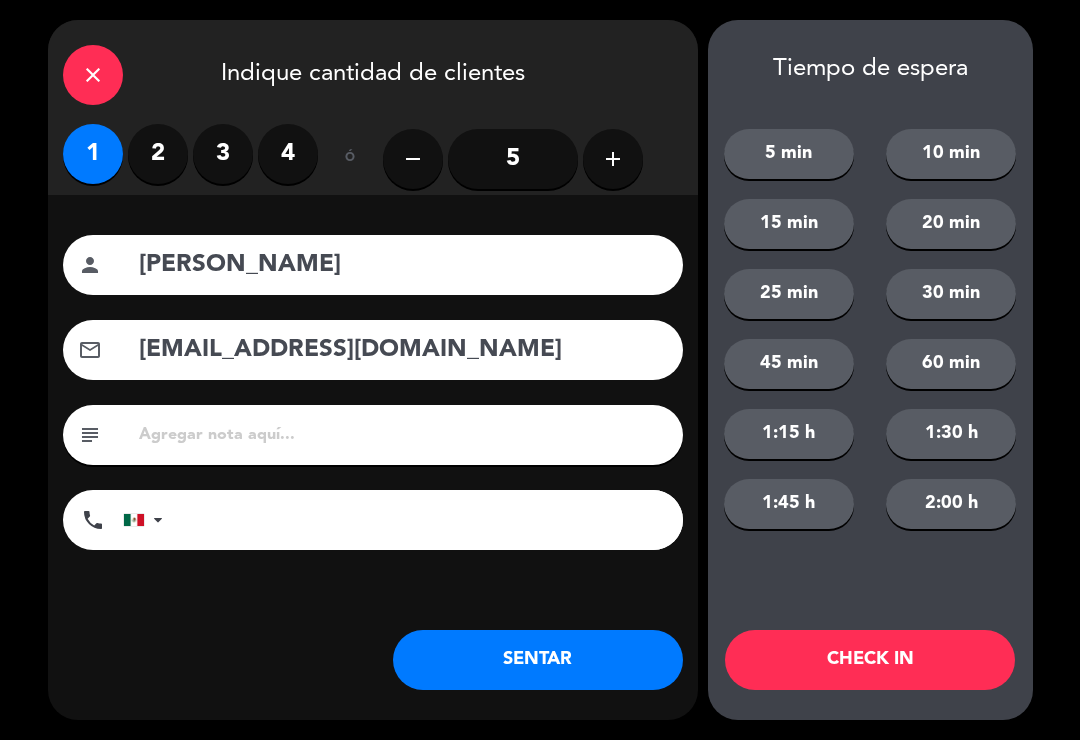 click on "SENTAR" 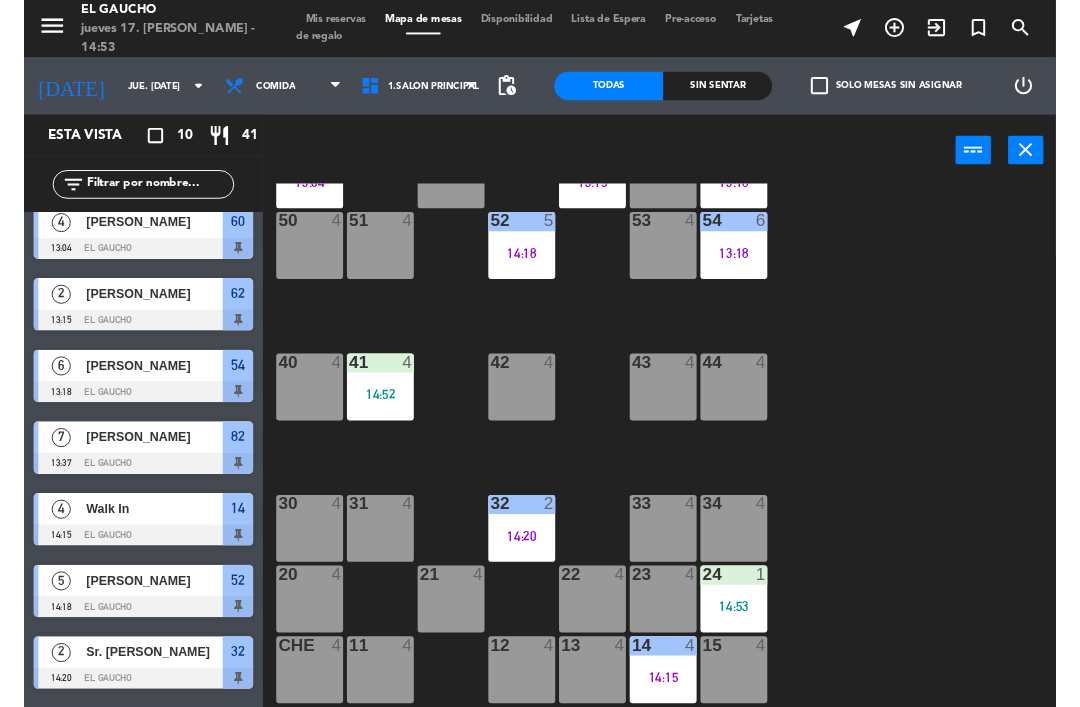 scroll, scrollTop: 0, scrollLeft: 0, axis: both 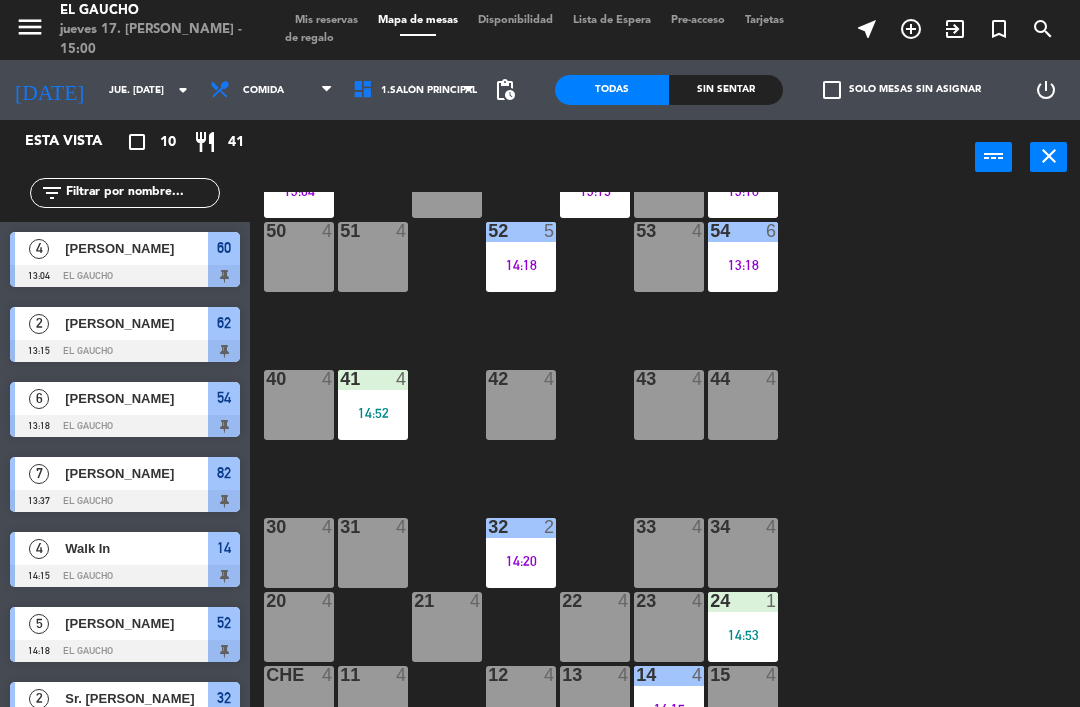 click on "40  4" at bounding box center [299, 405] 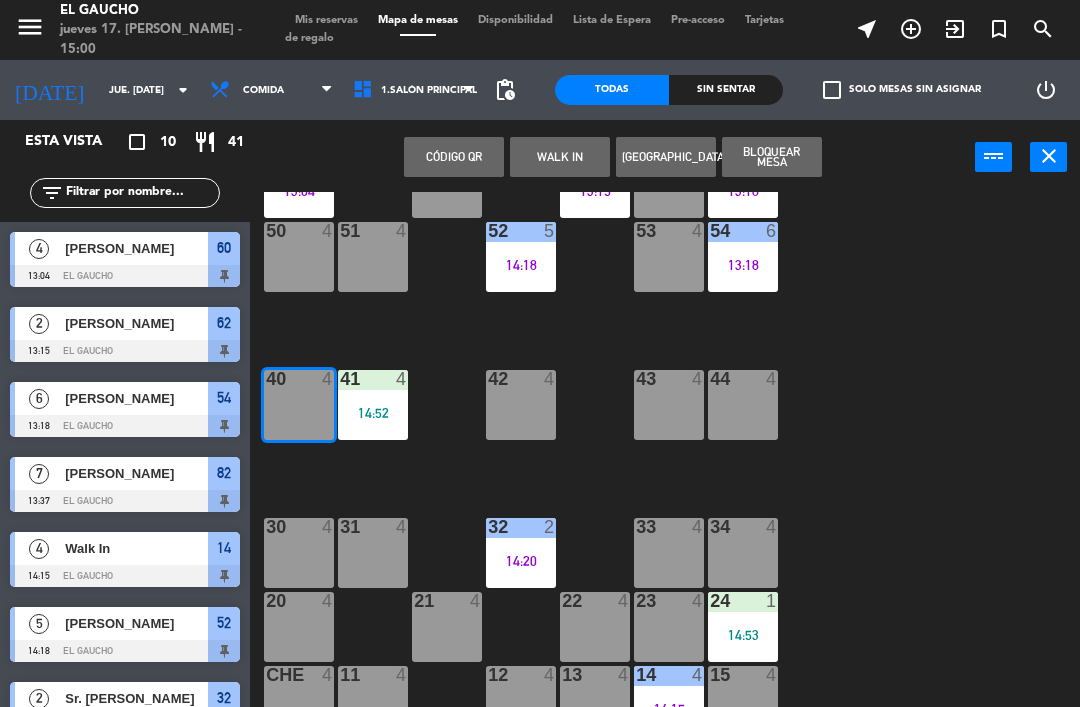 click on "WALK IN" at bounding box center [560, 157] 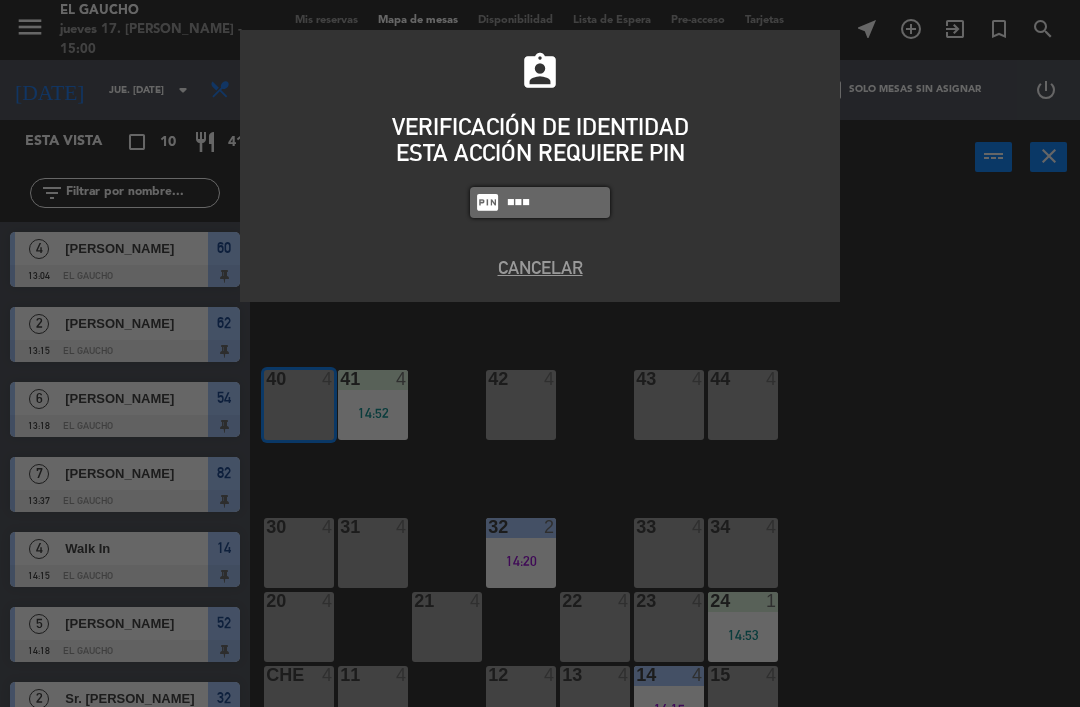 type on "3124" 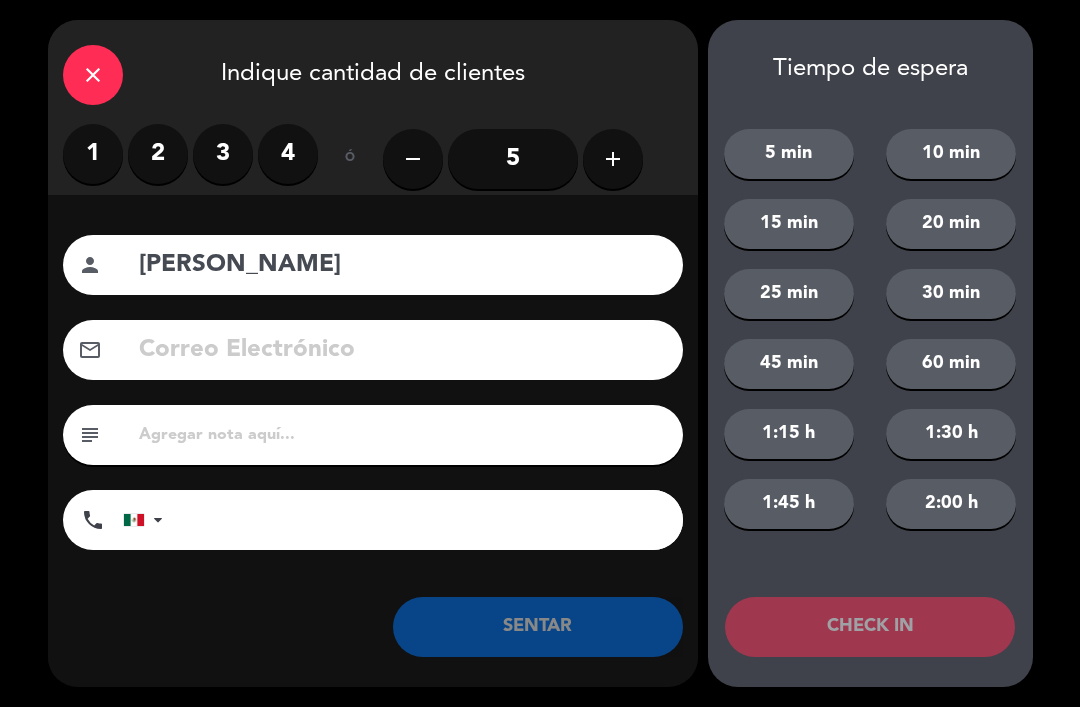 type on "[PERSON_NAME]" 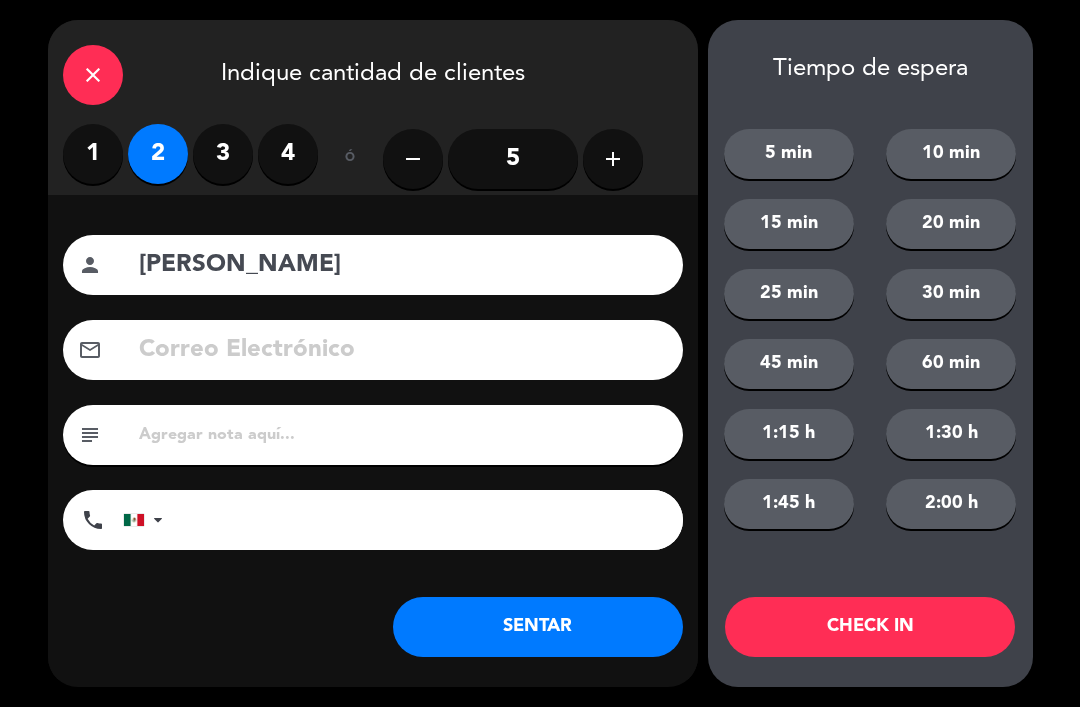 click on "SENTAR" 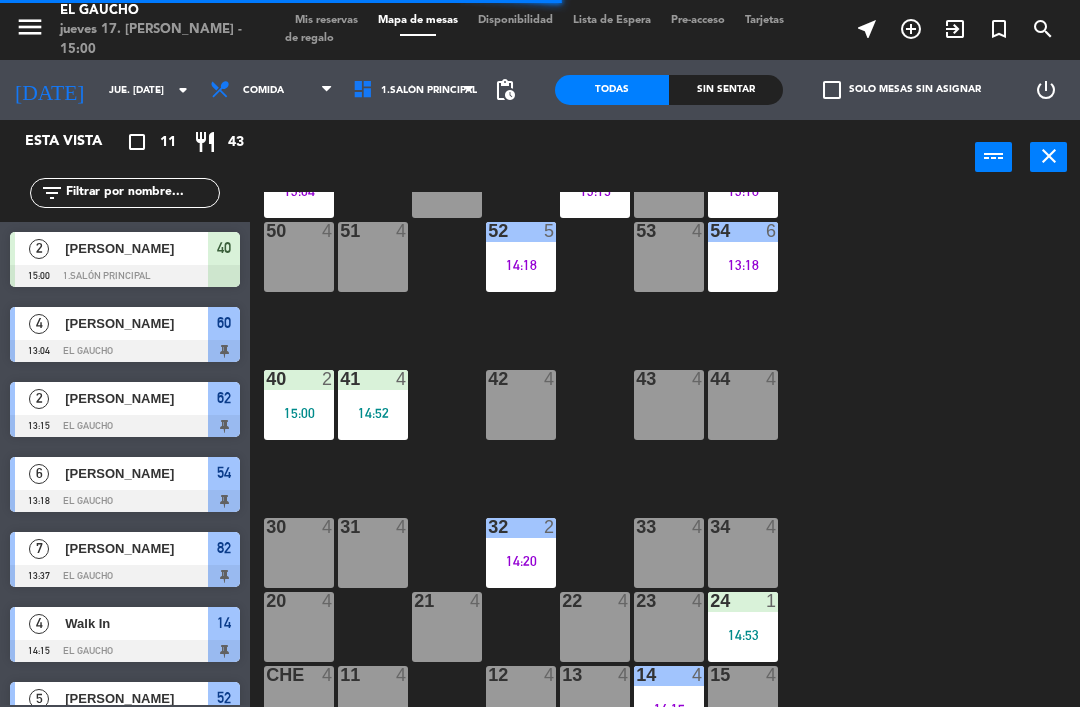 click on "51  4" at bounding box center (373, 257) 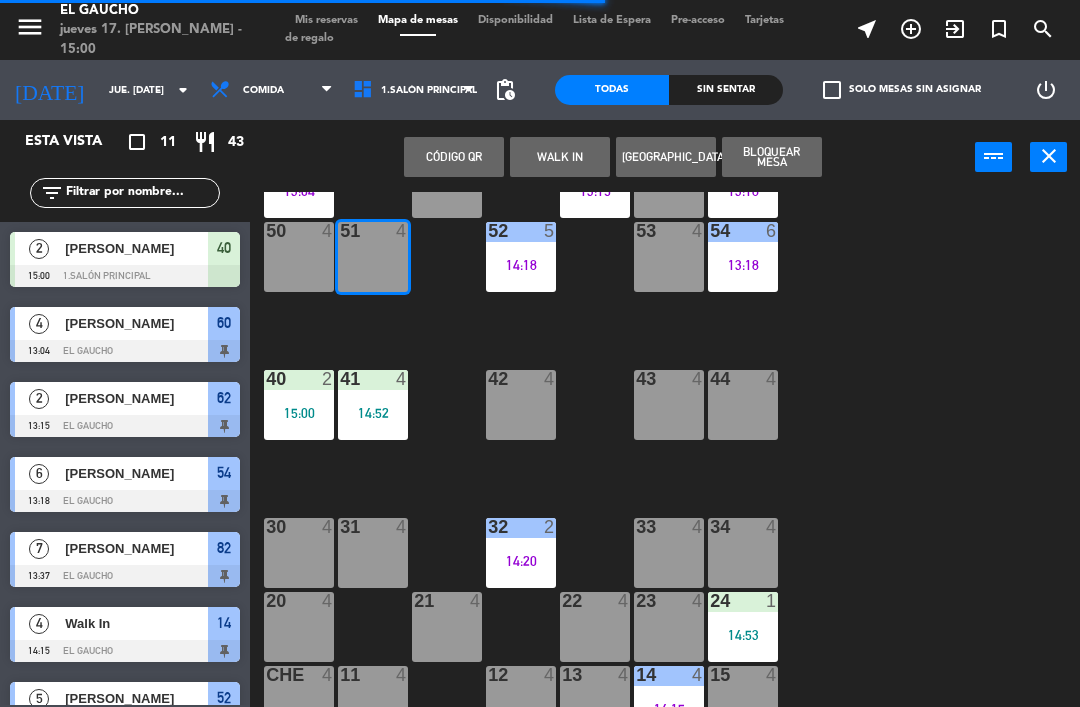 click on "WALK IN" at bounding box center [560, 157] 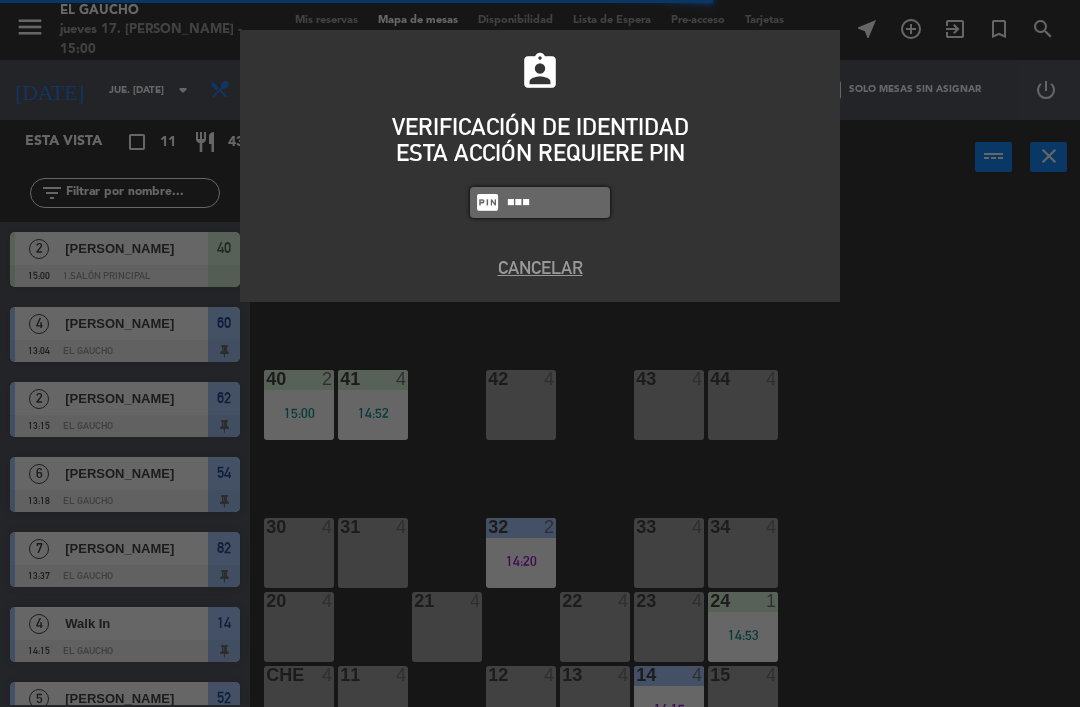 type on "3124" 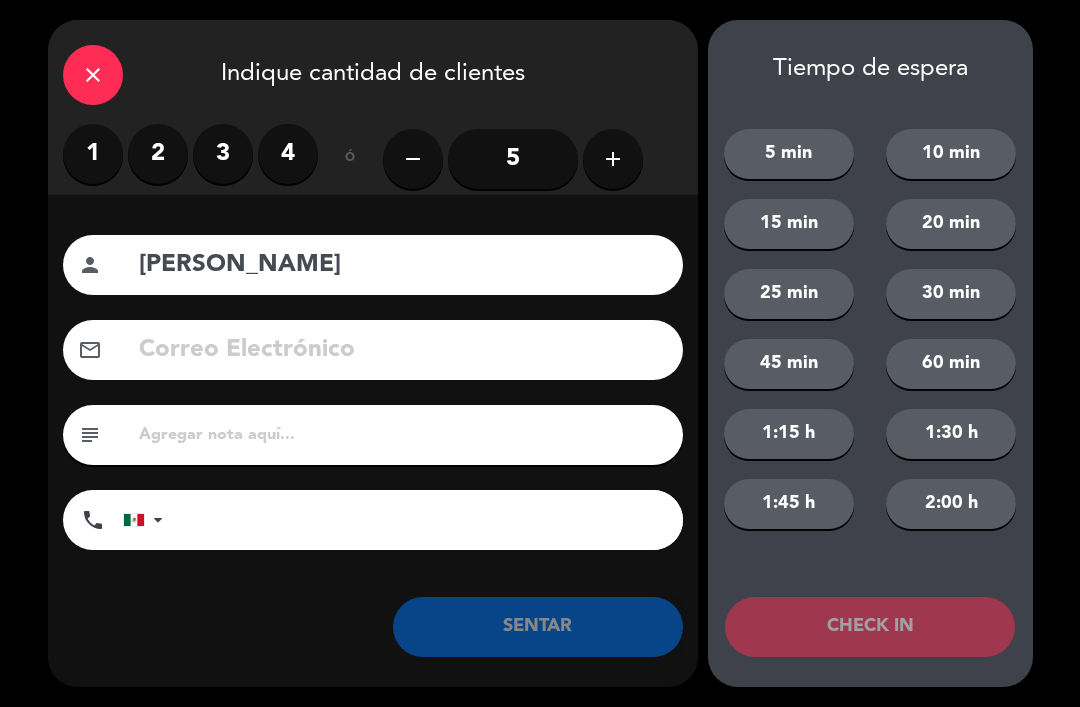 click on "2" at bounding box center (158, 154) 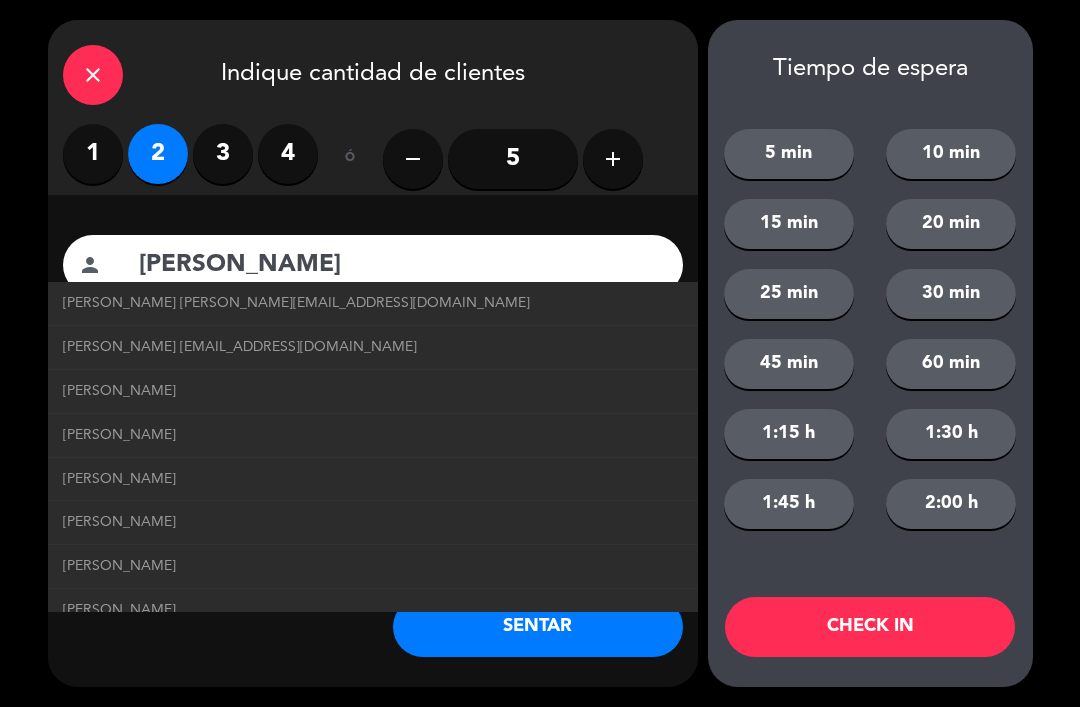 click on "[PERSON_NAME]  [EMAIL_ADDRESS][DOMAIN_NAME]" 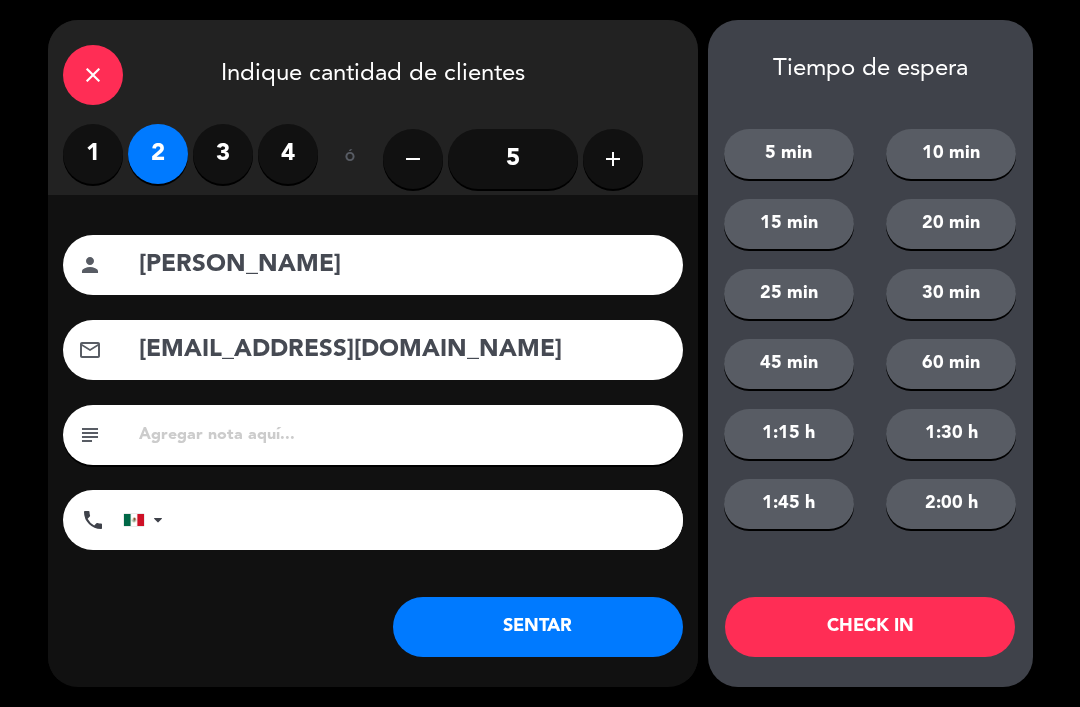 click on "SENTAR" 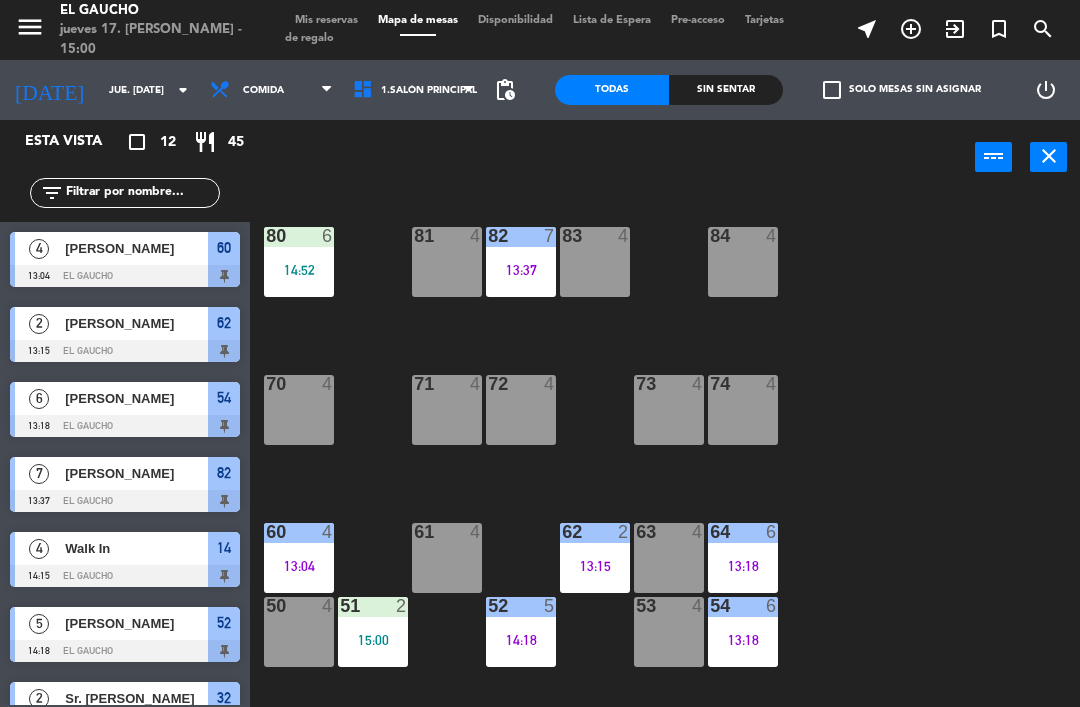 scroll, scrollTop: 0, scrollLeft: 0, axis: both 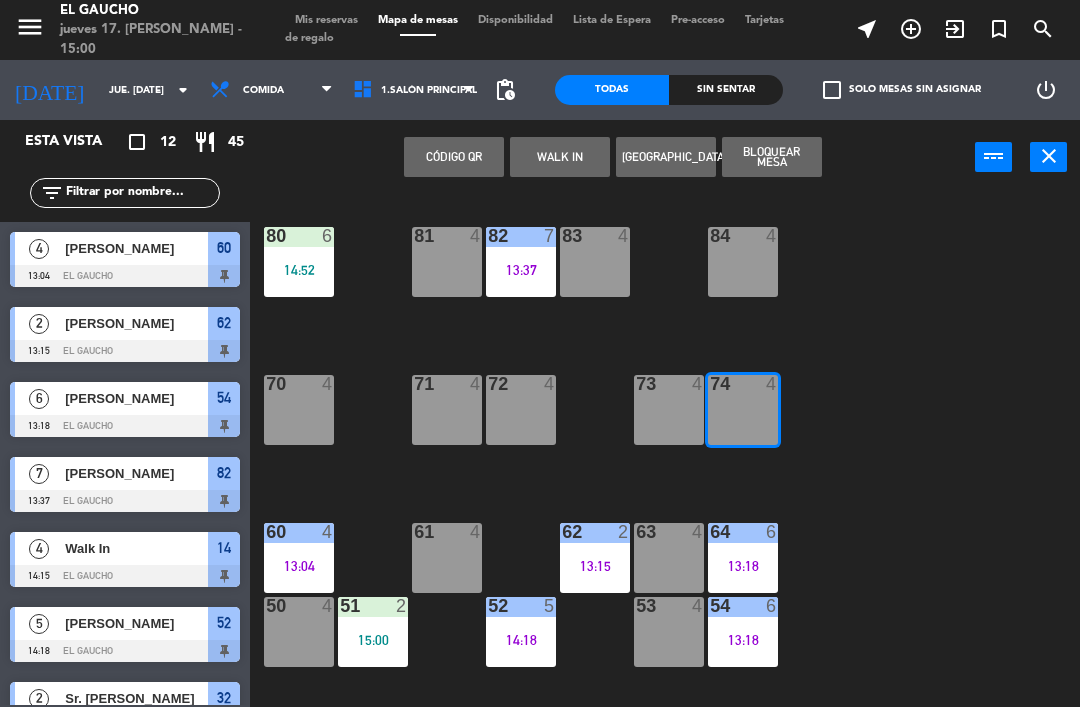 click on "WALK IN" at bounding box center [560, 157] 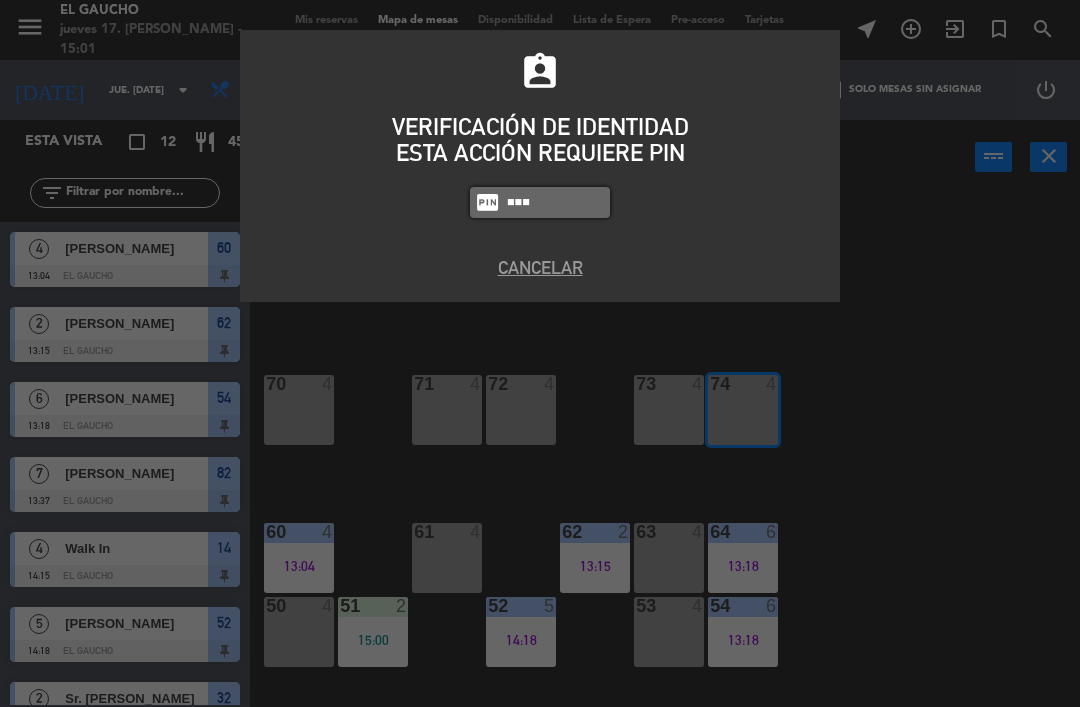 type on "3124" 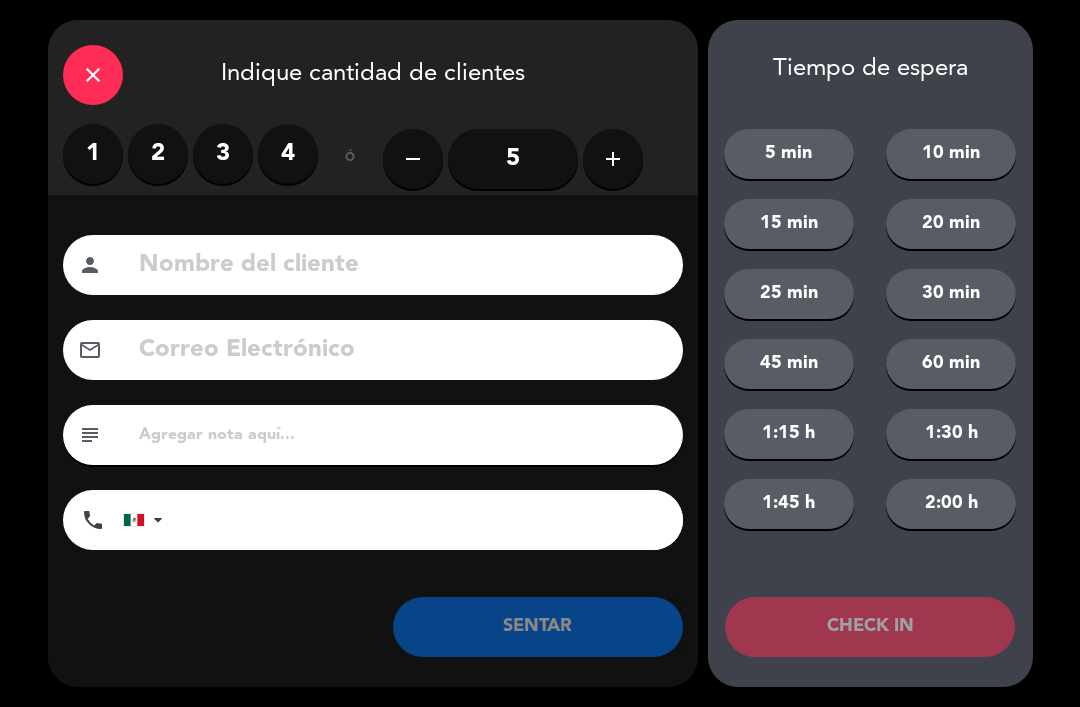 click on "5" 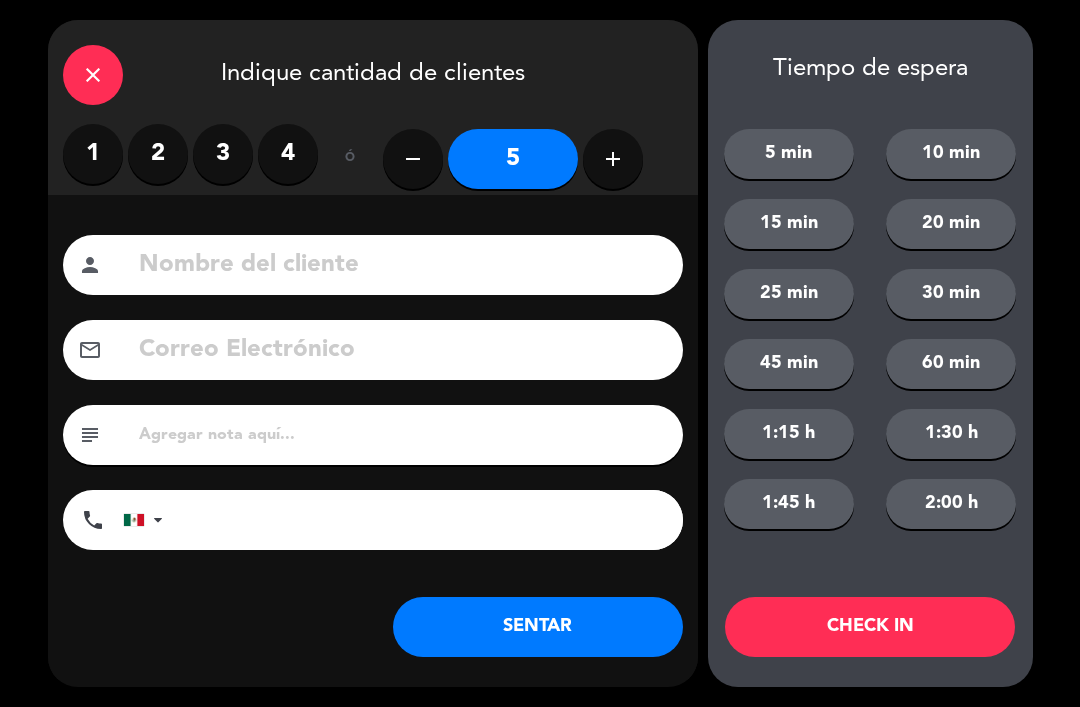 click 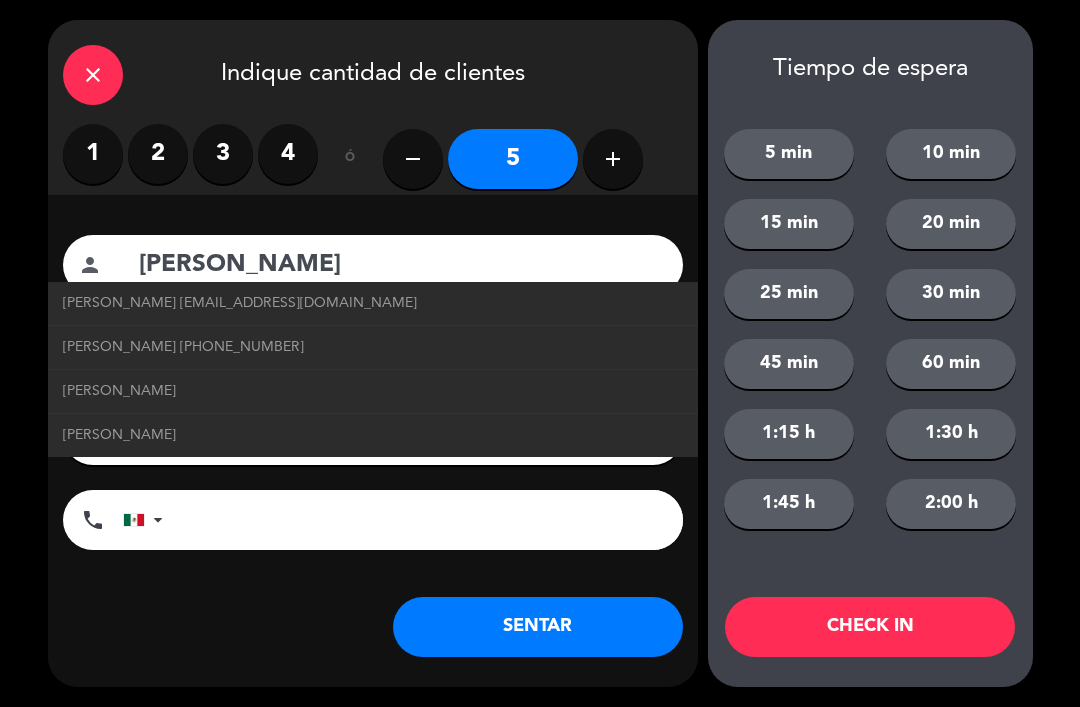 type on "[PERSON_NAME]" 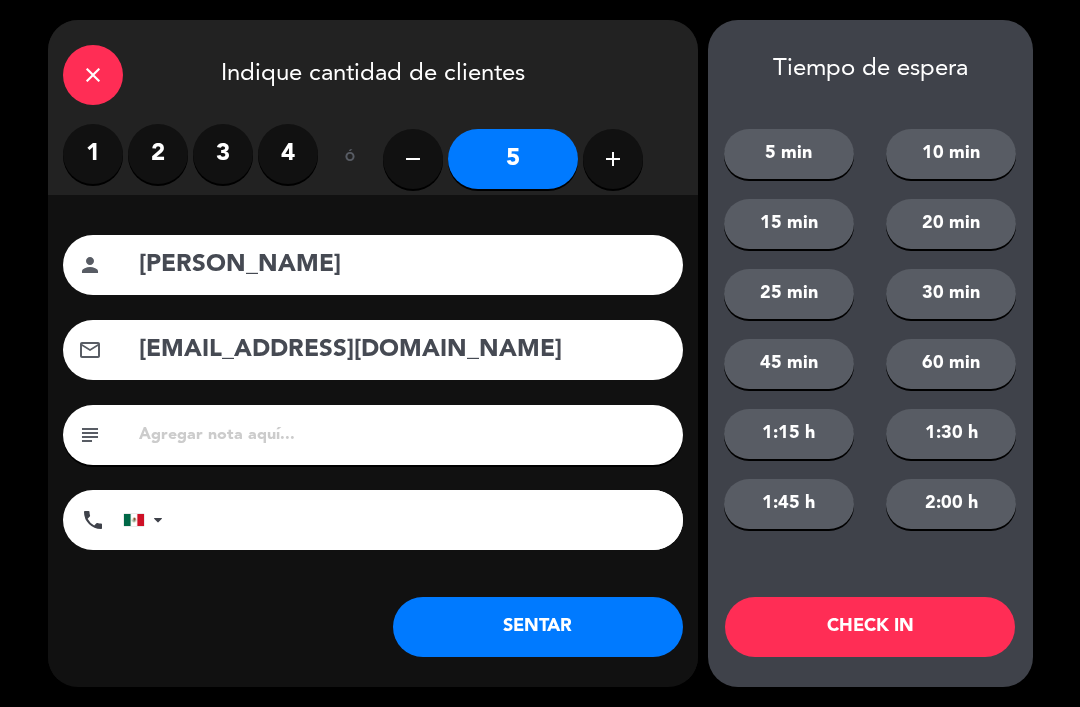 click on "SENTAR" 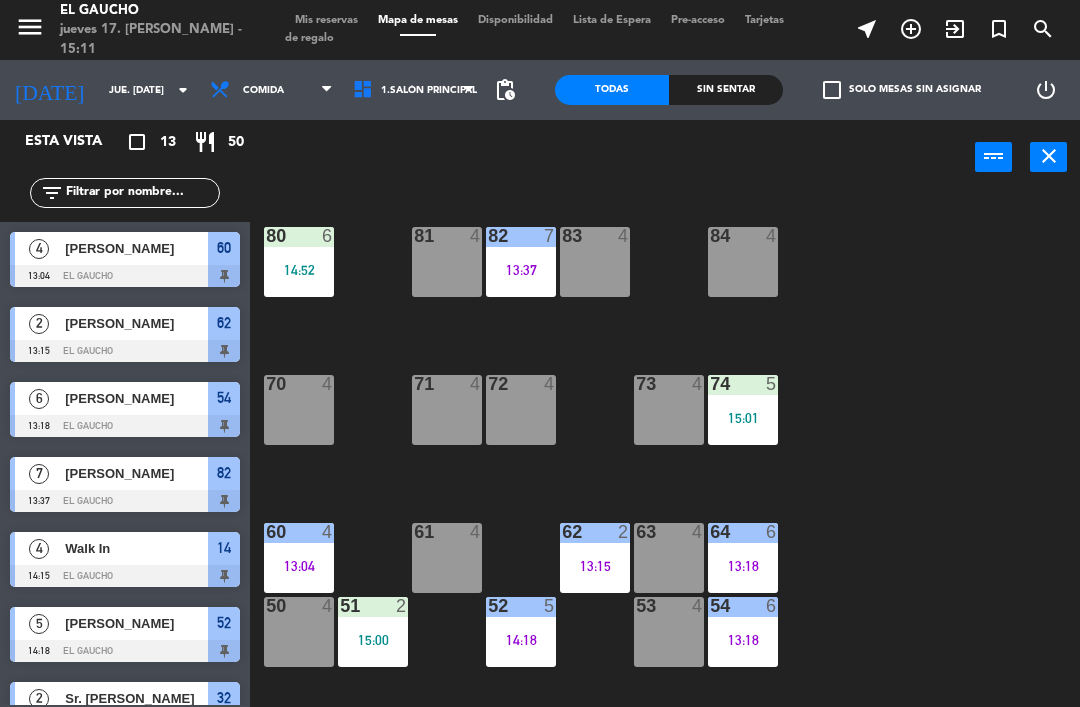 click on "13:15" at bounding box center [595, 566] 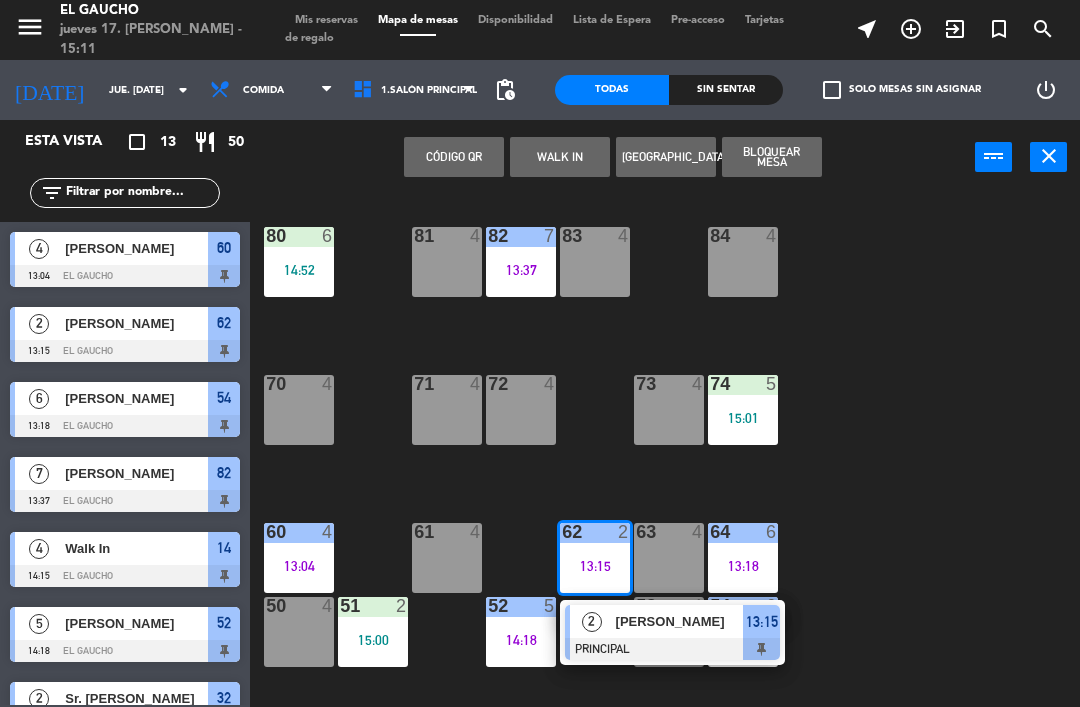click on "[PERSON_NAME]" at bounding box center (679, 621) 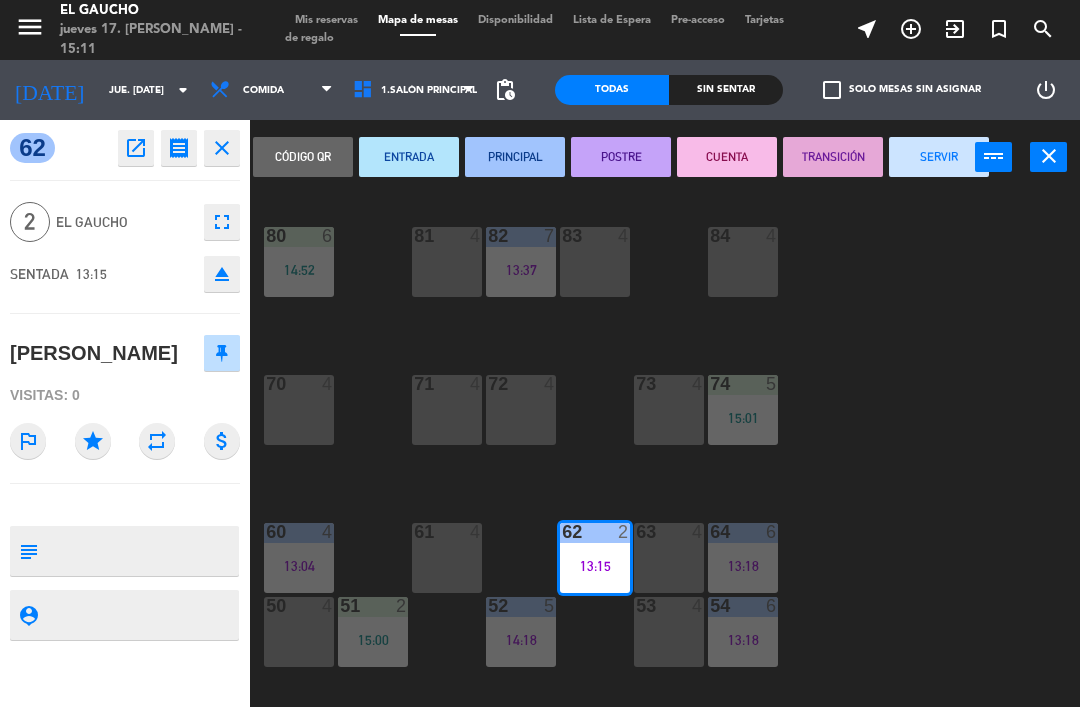 click on "SERVIR" at bounding box center [939, 157] 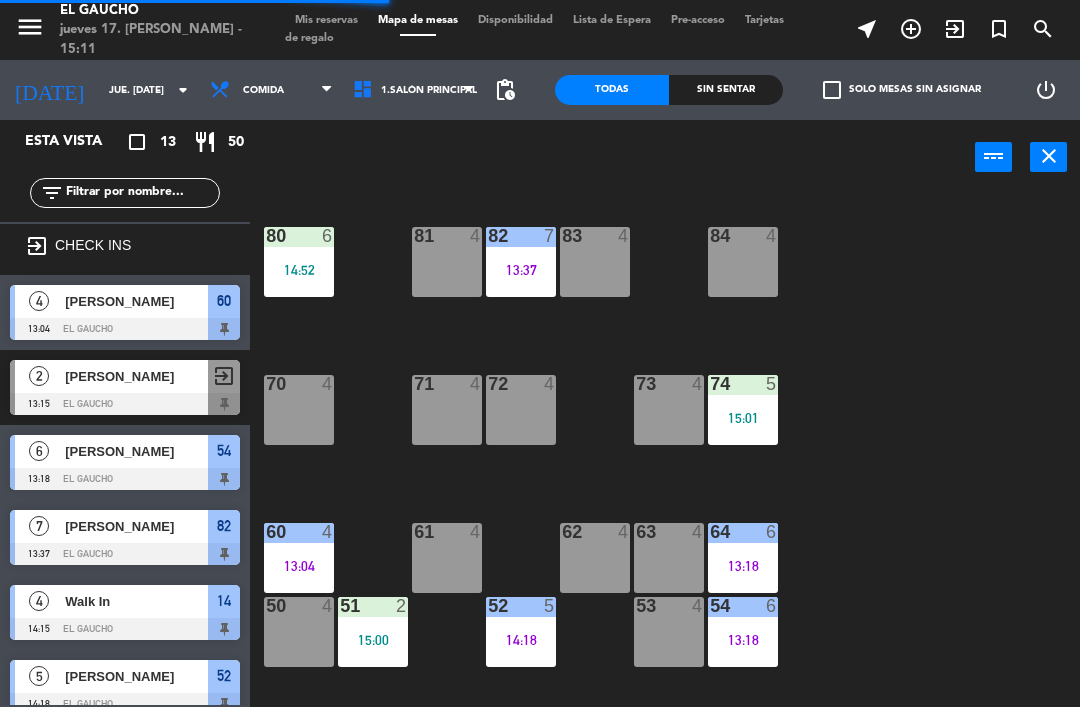click on "62  4" at bounding box center [595, 558] 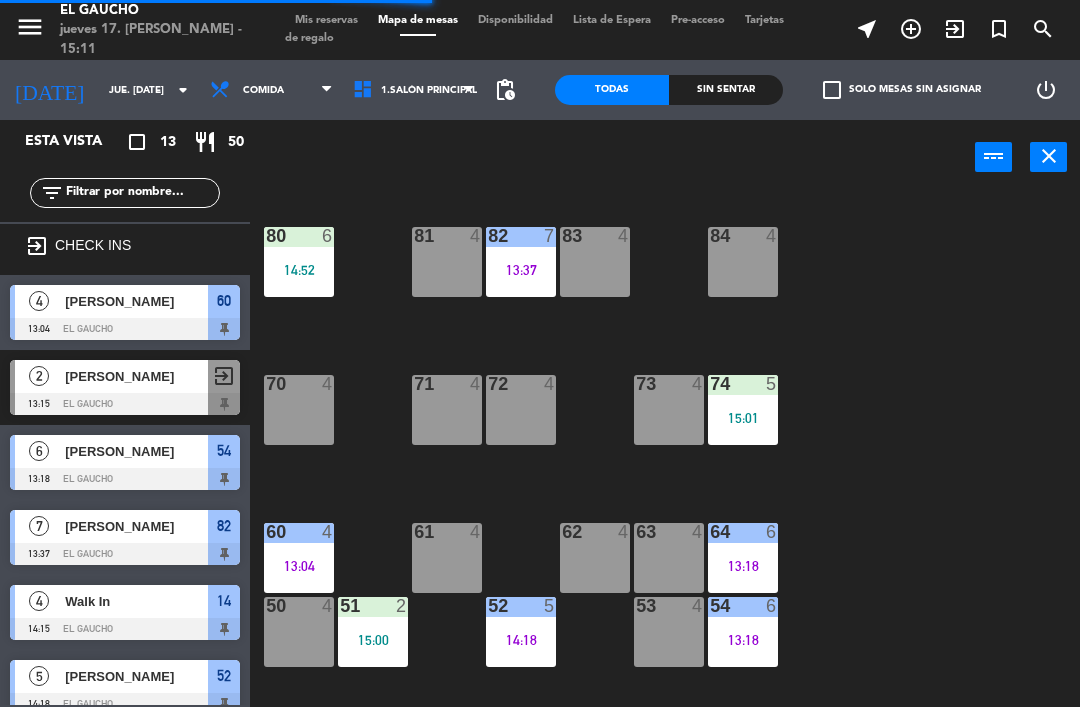 click on "84  4  80  6   14:52  83  4  82  7   13:37  81  4  70  4  71  4  72  4  73  4  74  5   15:01  63  4  62  4  61  4  60  4   13:04  64  6   13:18  54  6   13:18  53  4  50  4  52  5   14:18  51  2   15:00  40  2   15:00  43  4  42  4  41  4   14:52  44  4  31  4  30  4  32  2   14:20  33  4  34  4  20  4  21  4  22  4  24  1   14:53  23  4  14  4   14:15  15  4  13  4  Che  4  11  4  12  4" 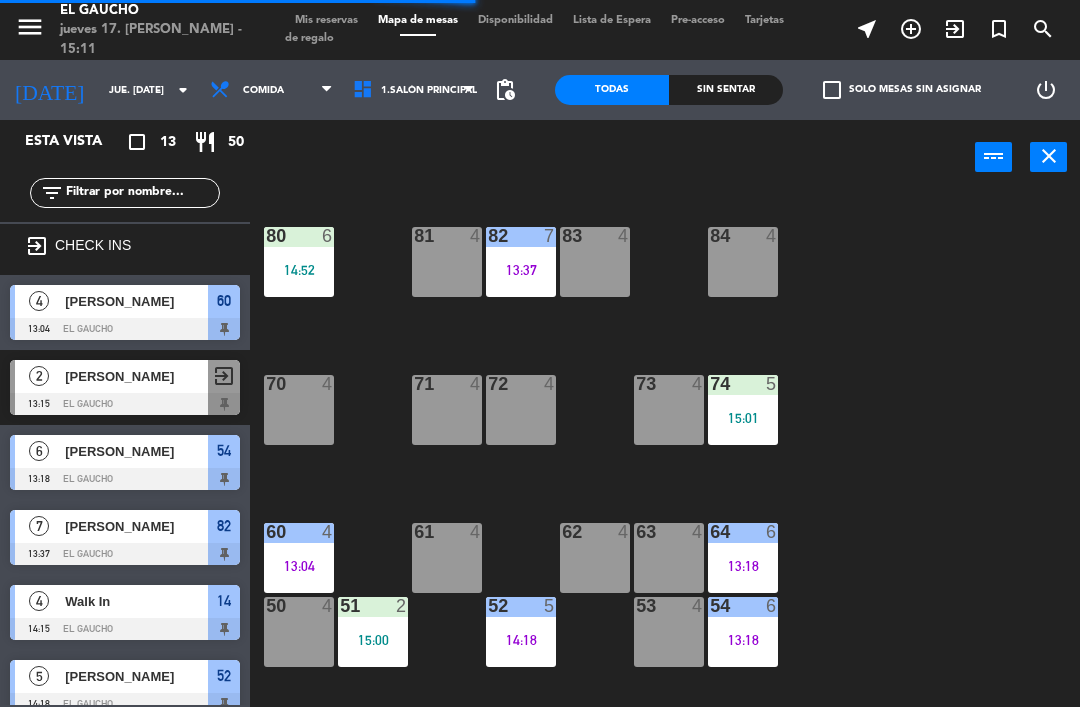 click on "63  4" at bounding box center [669, 558] 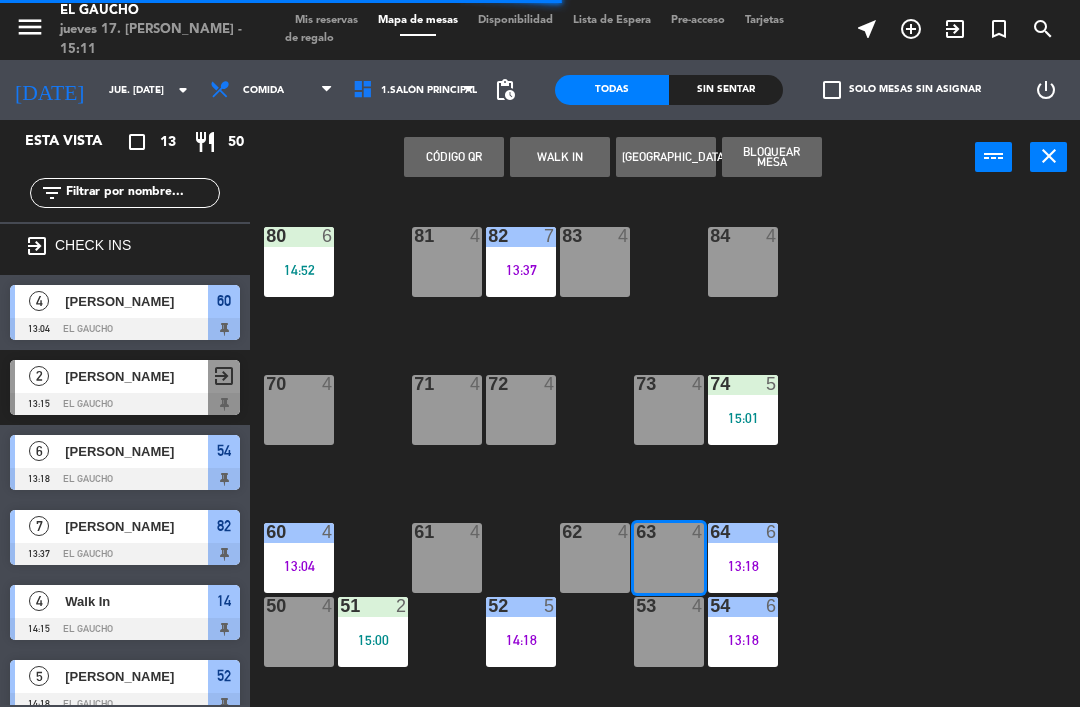 click on "WALK IN" at bounding box center [560, 157] 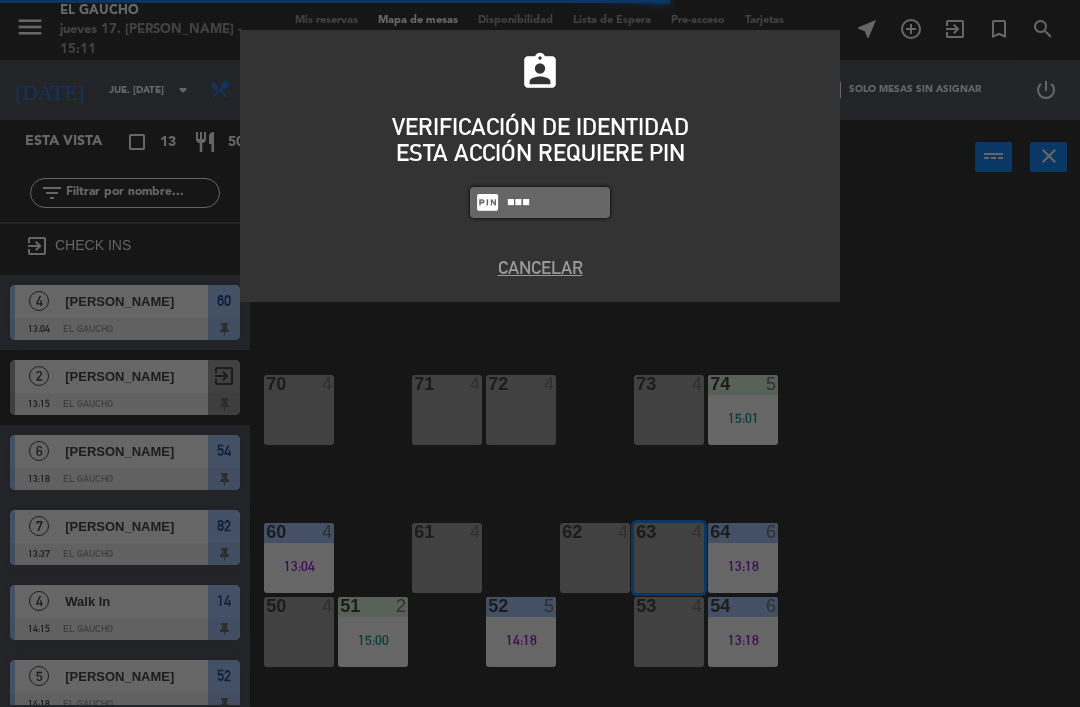 type on "3124" 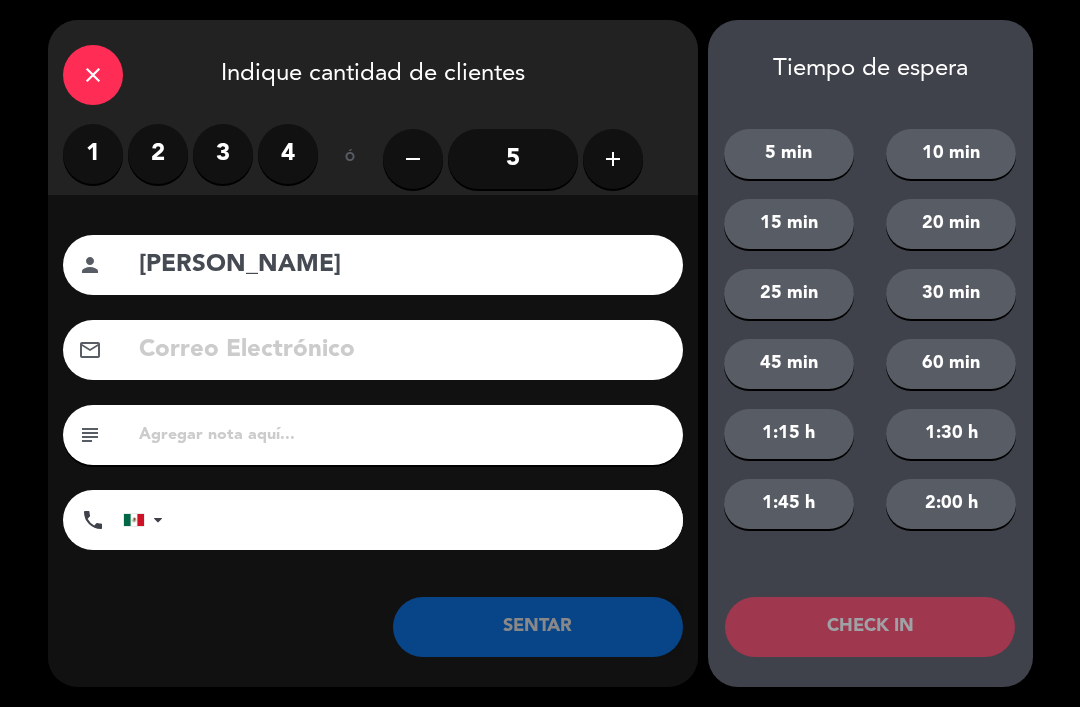 type on "[PERSON_NAME]" 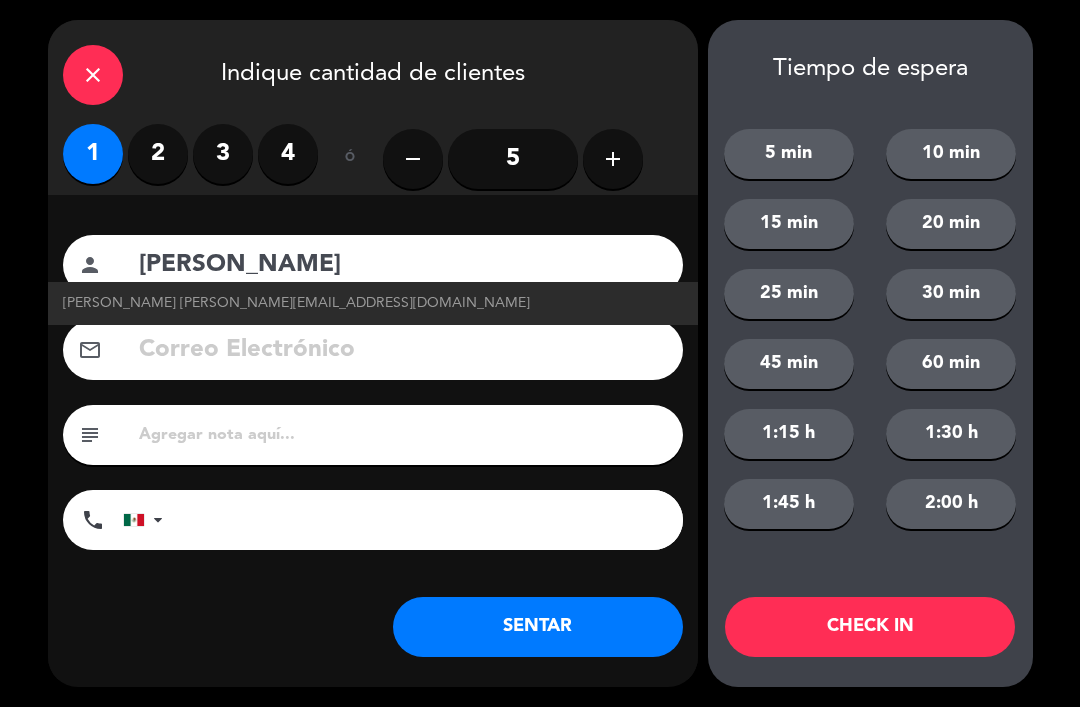 click on "[PERSON_NAME] [PERSON_NAME][EMAIL_ADDRESS][DOMAIN_NAME]" 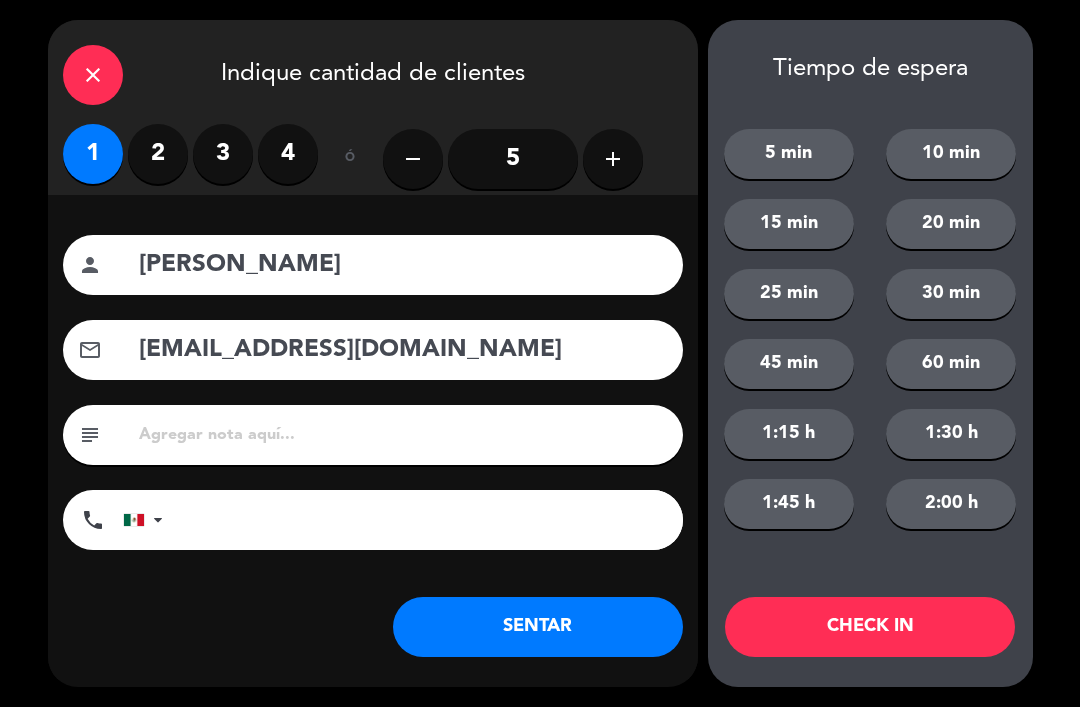 click on "SENTAR" 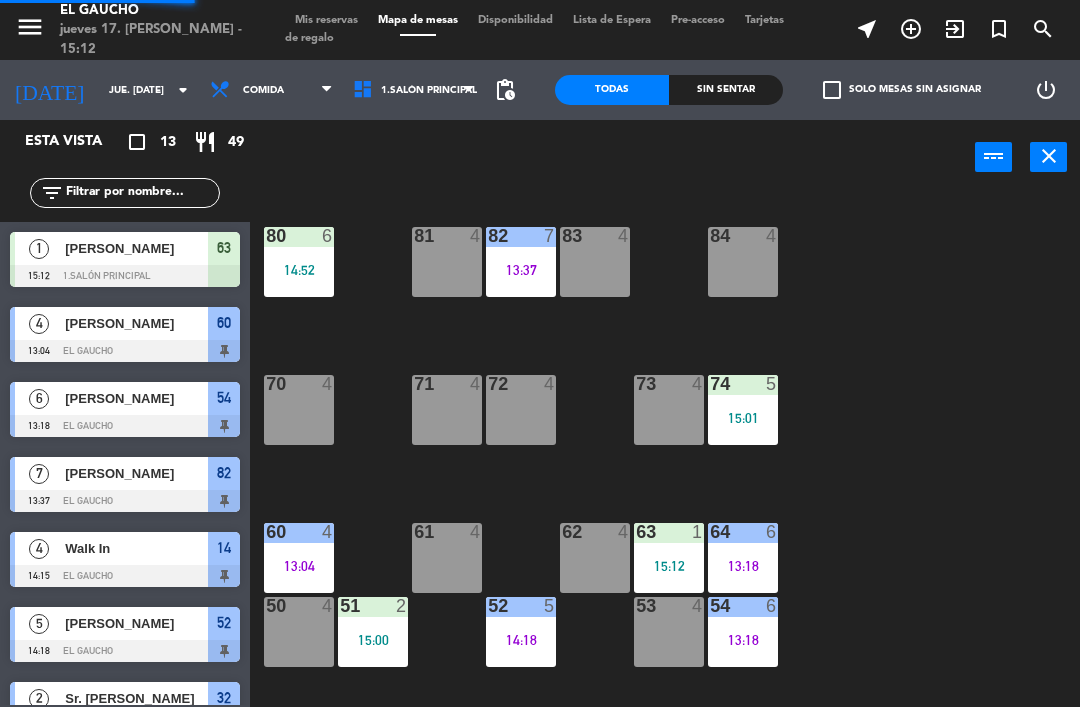 click on "62  4" at bounding box center (595, 558) 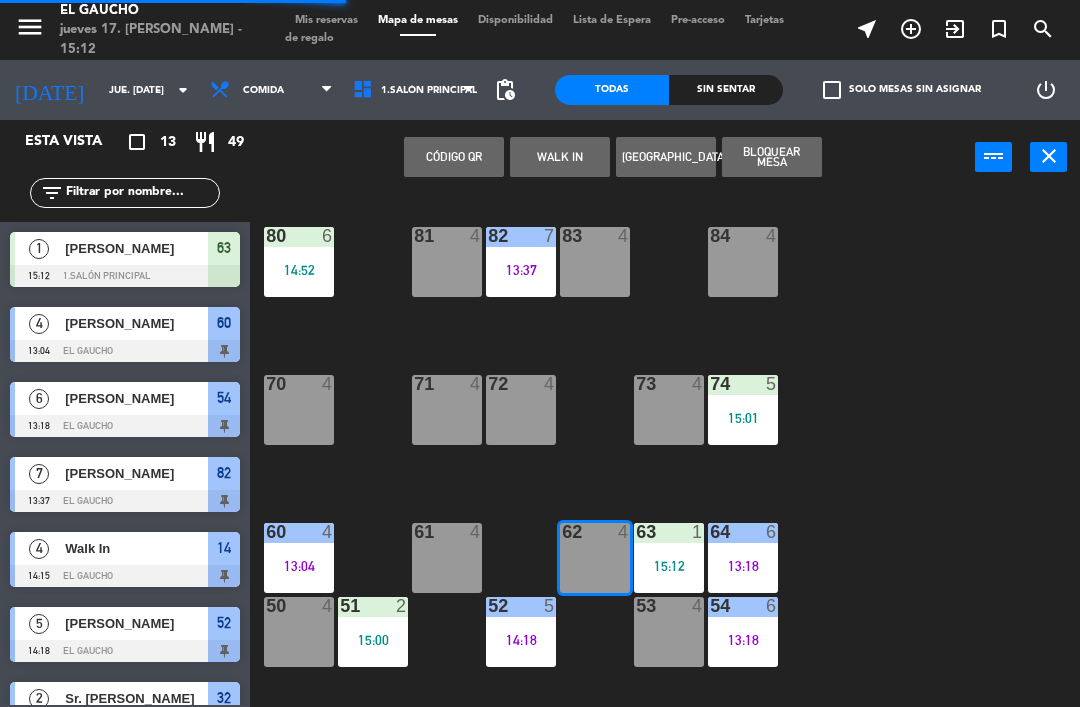 click on "WALK IN" at bounding box center [560, 157] 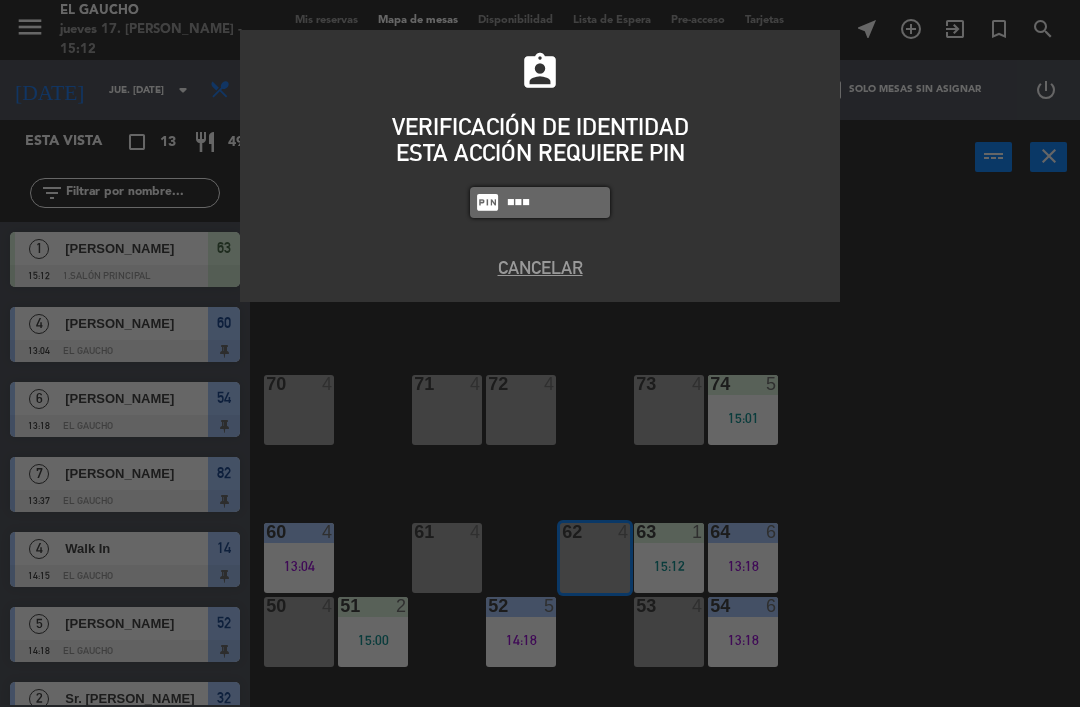 type on "3124" 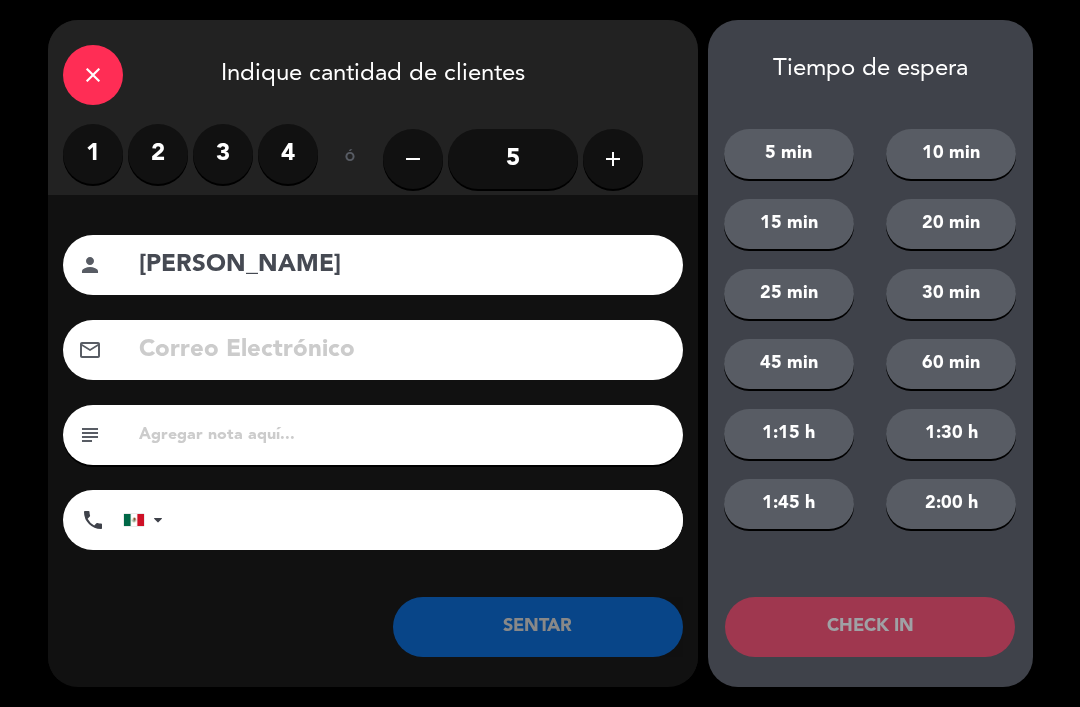 type on "[PERSON_NAME]" 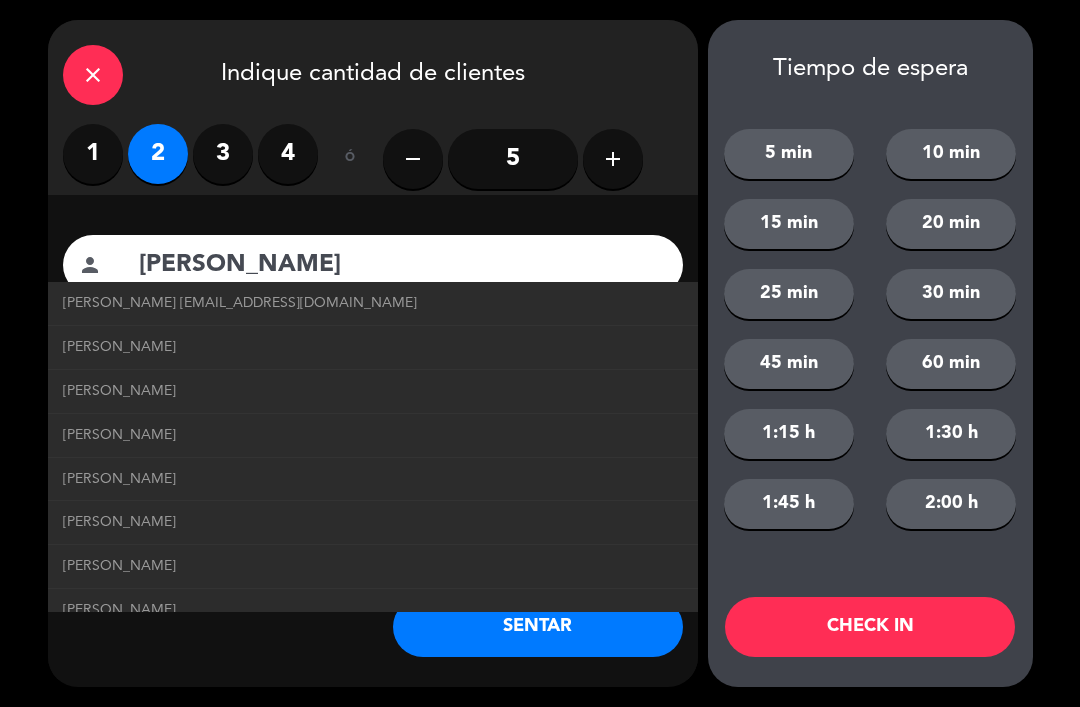click on "[PERSON_NAME] [EMAIL_ADDRESS][DOMAIN_NAME]" 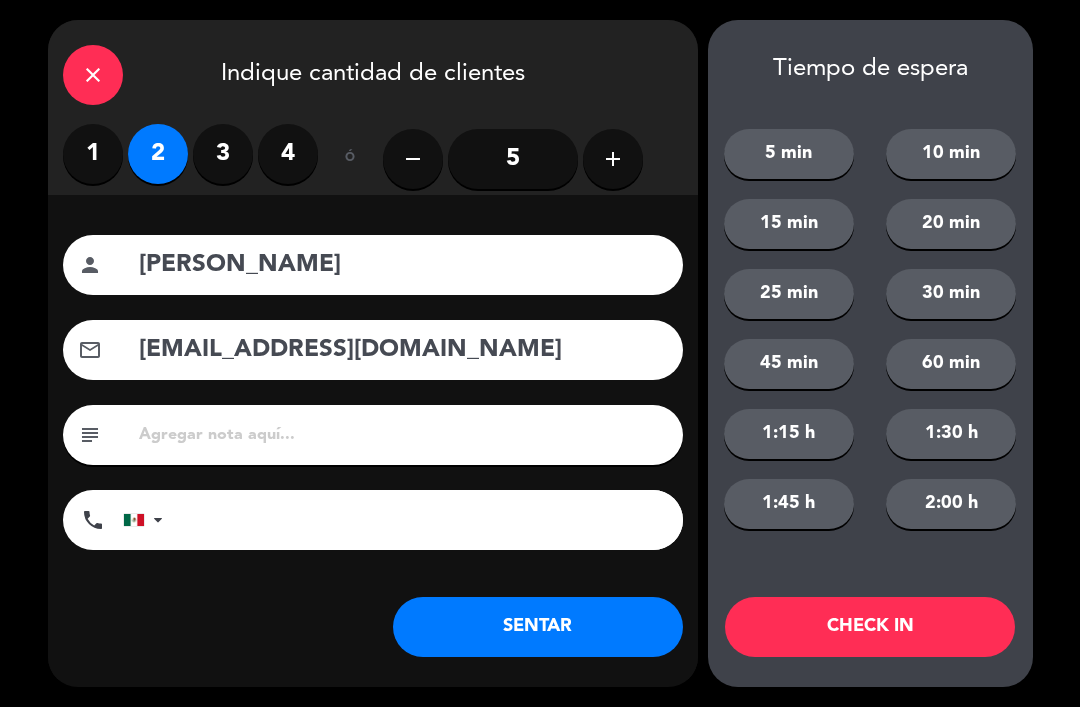 click on "SENTAR" 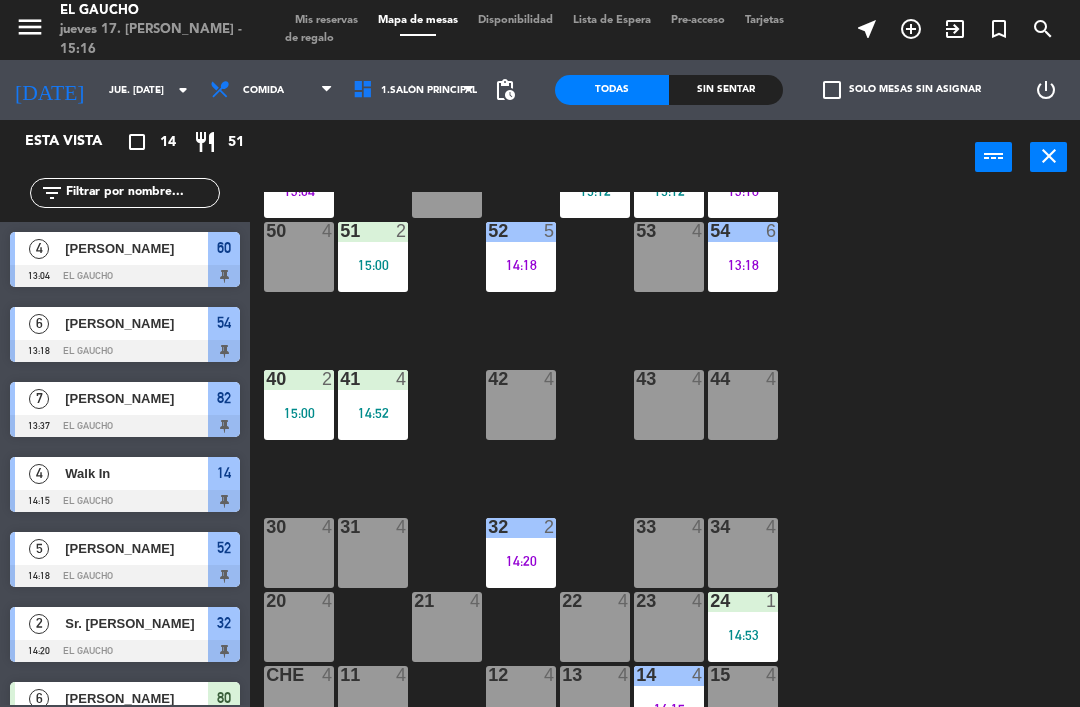 scroll, scrollTop: 375, scrollLeft: 0, axis: vertical 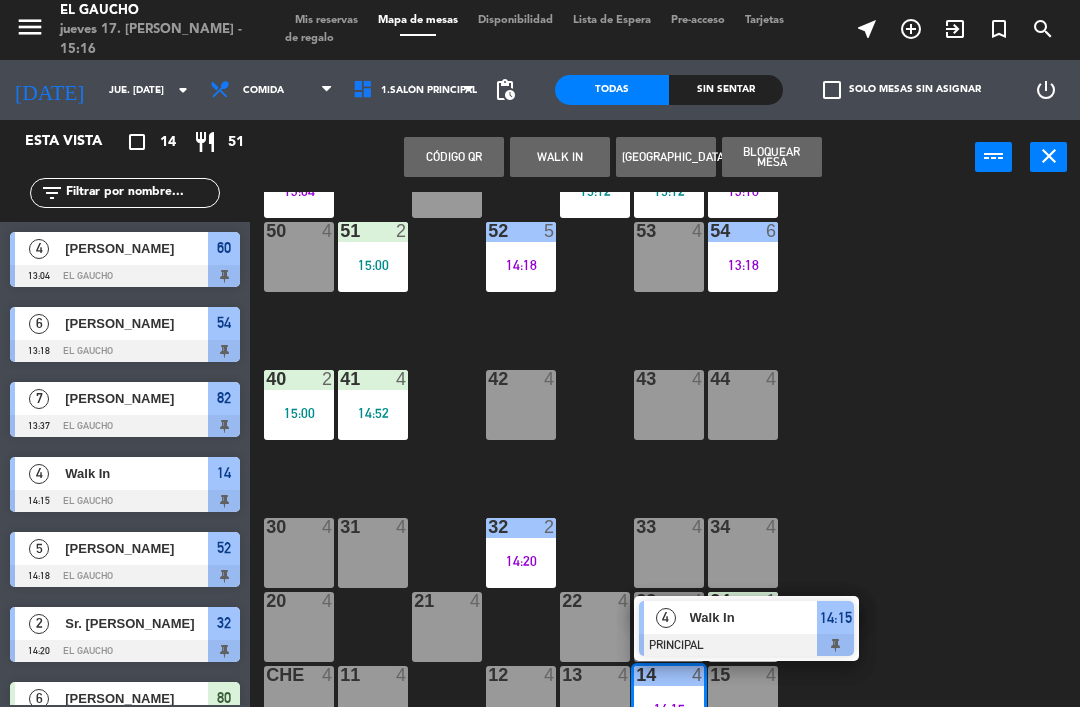 click on "4" at bounding box center [665, 617] 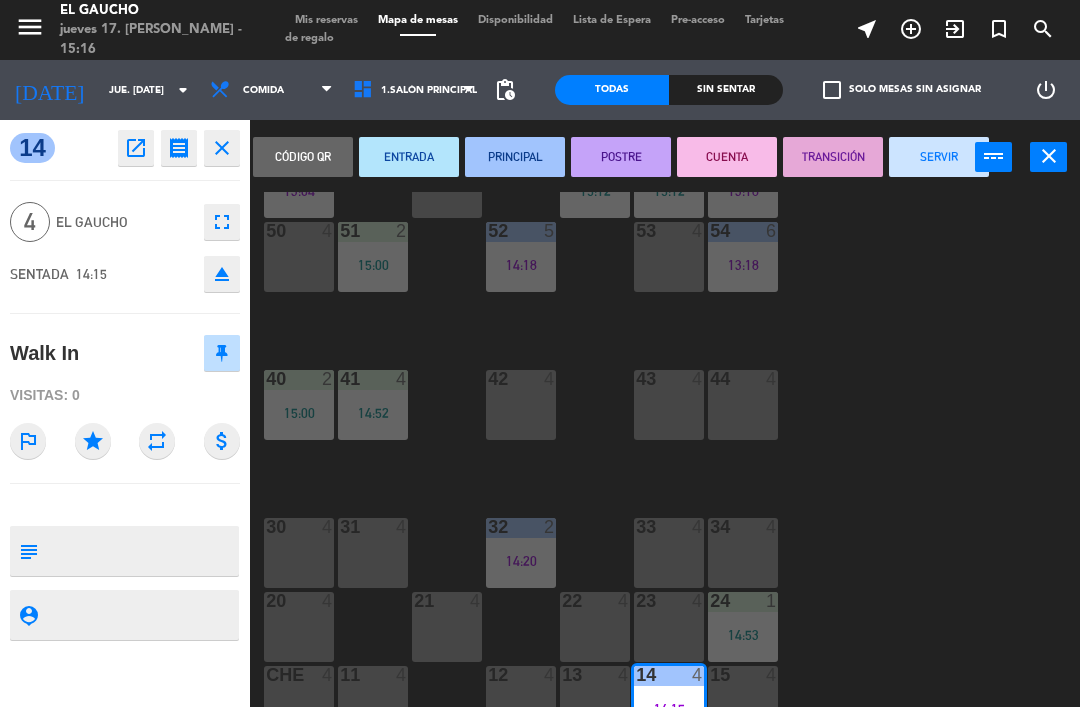click on "SERVIR" at bounding box center (939, 157) 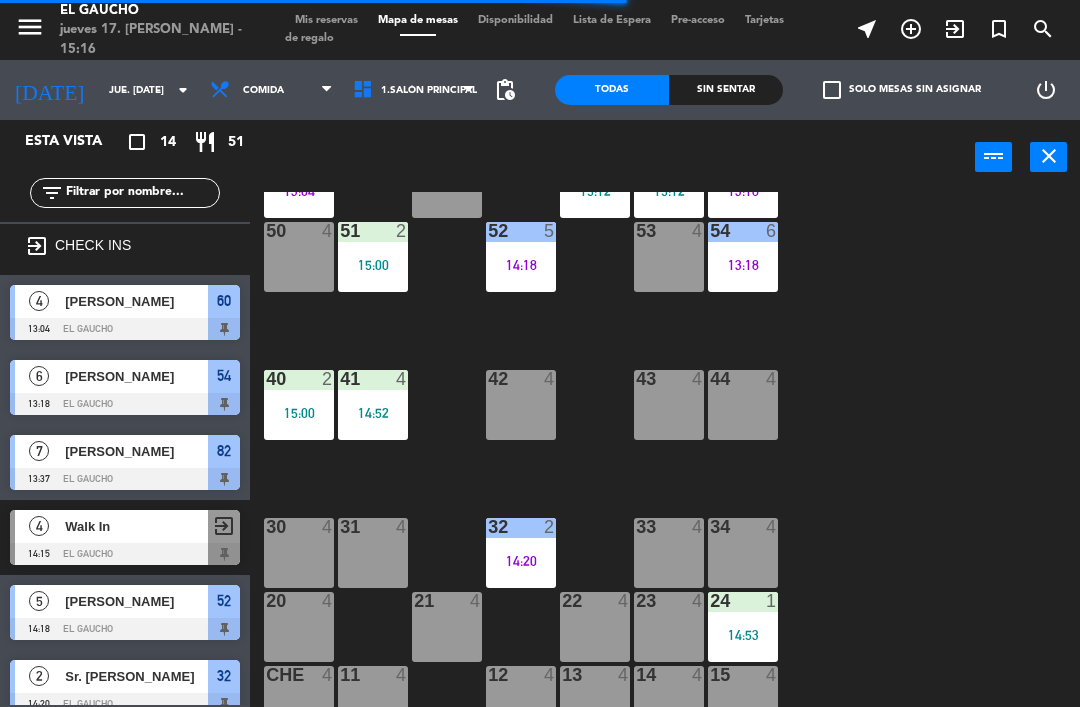click at bounding box center [669, 675] 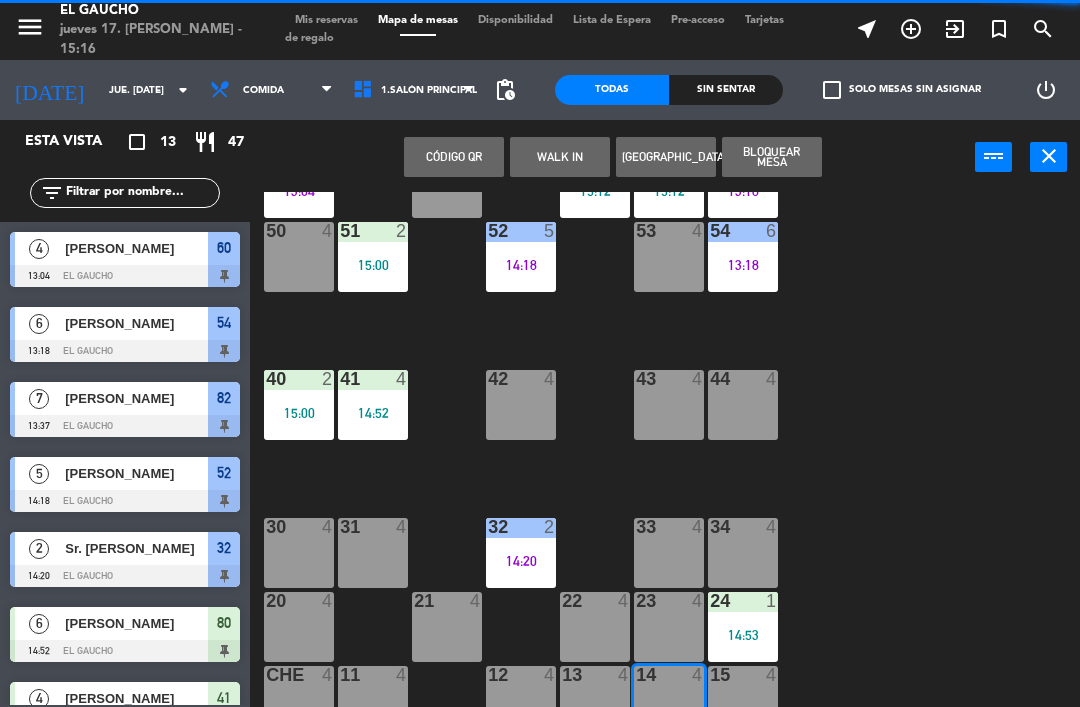 click on "WALK IN" at bounding box center [560, 157] 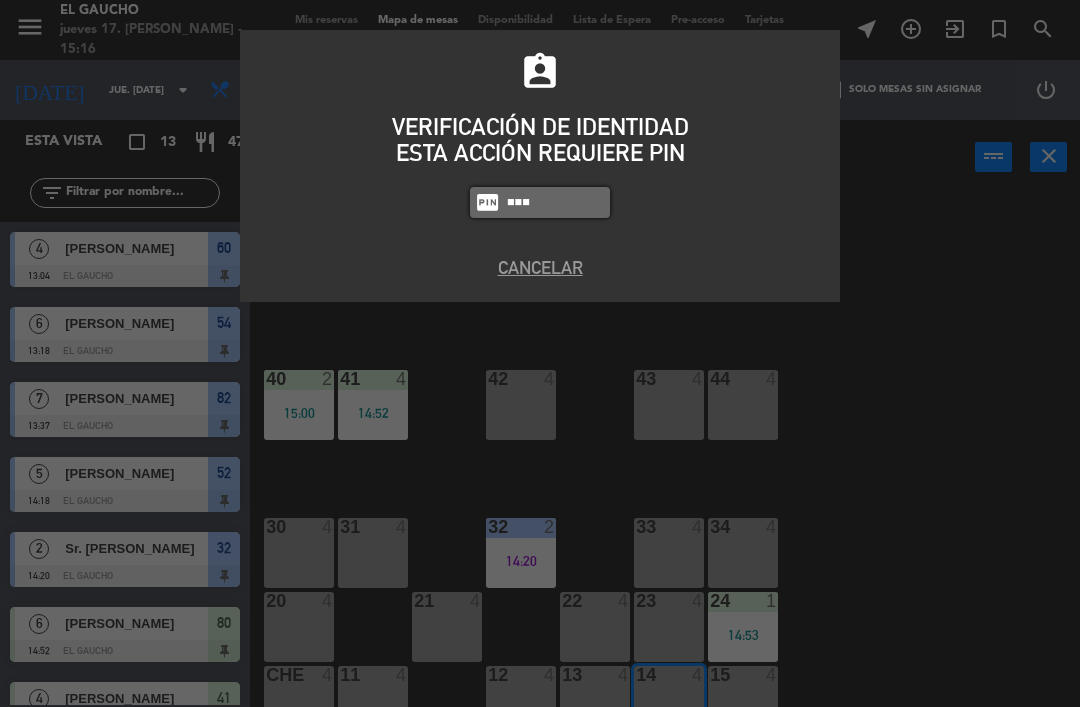 type on "3124" 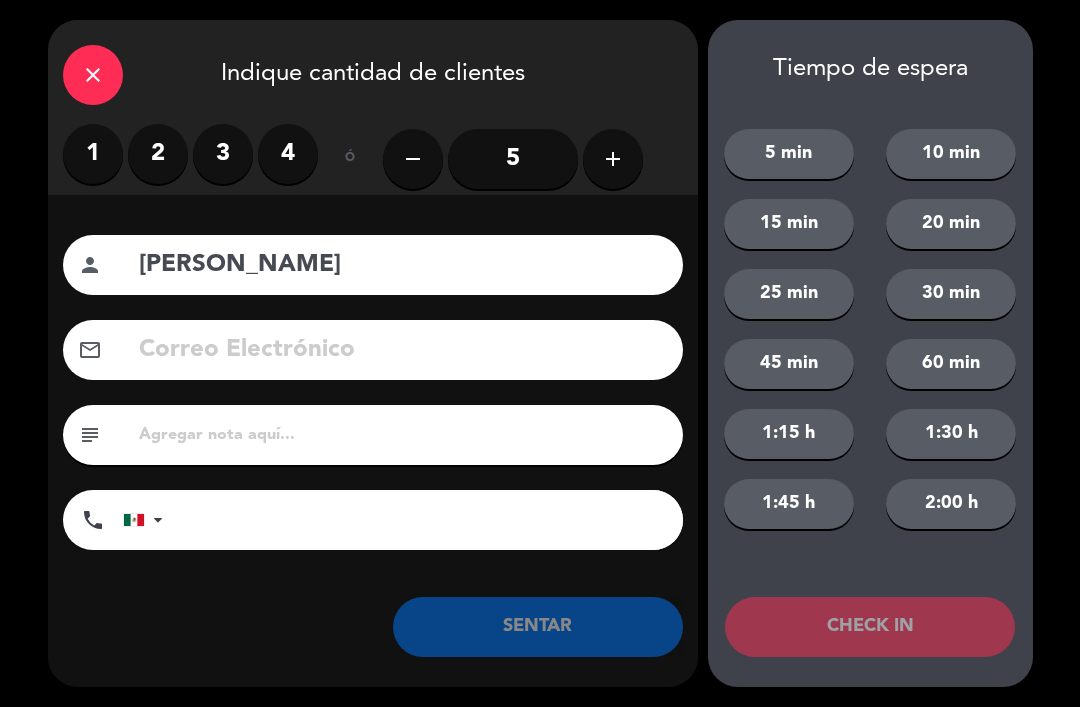 type on "[PERSON_NAME]" 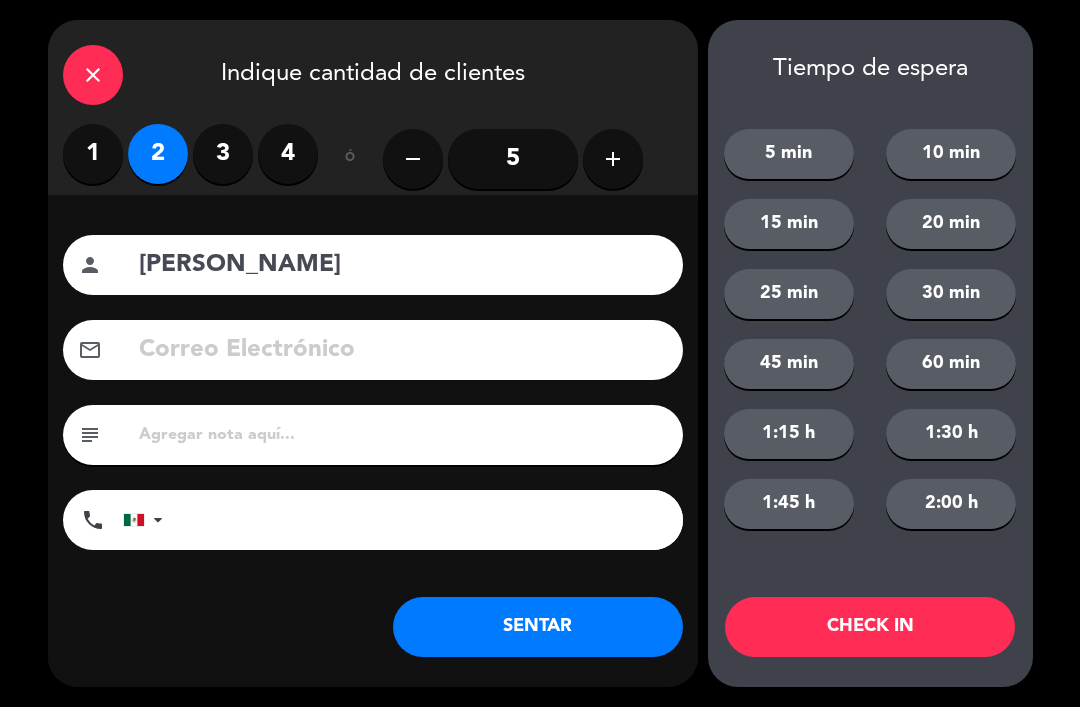 click 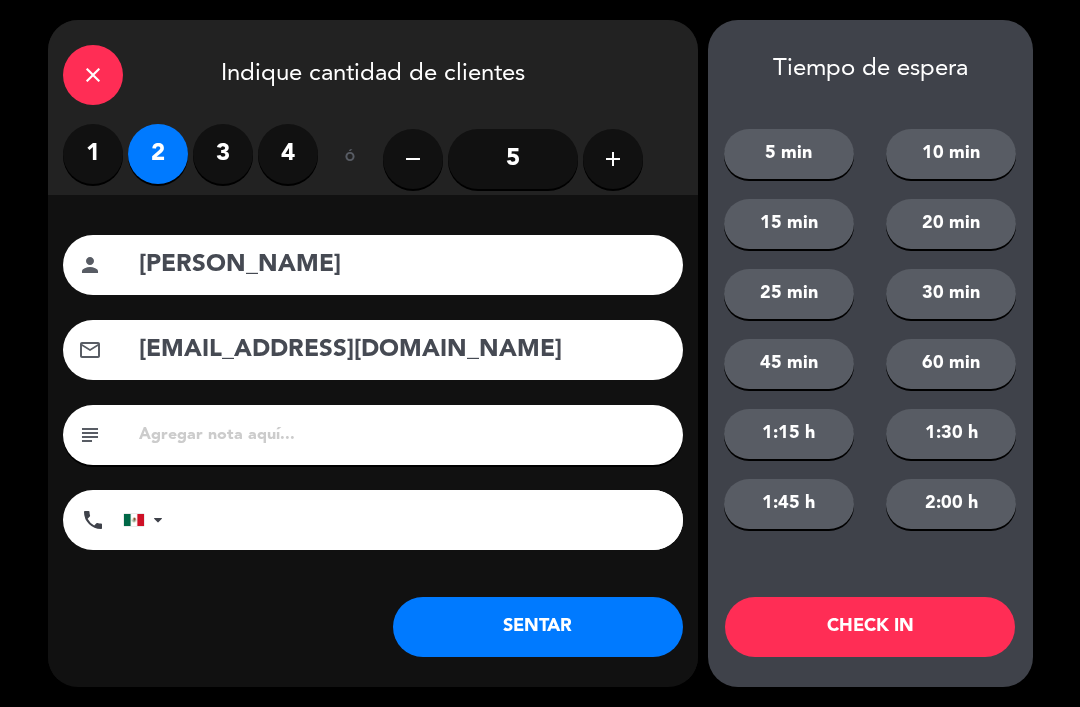 type on "[EMAIL_ADDRESS][DOMAIN_NAME]" 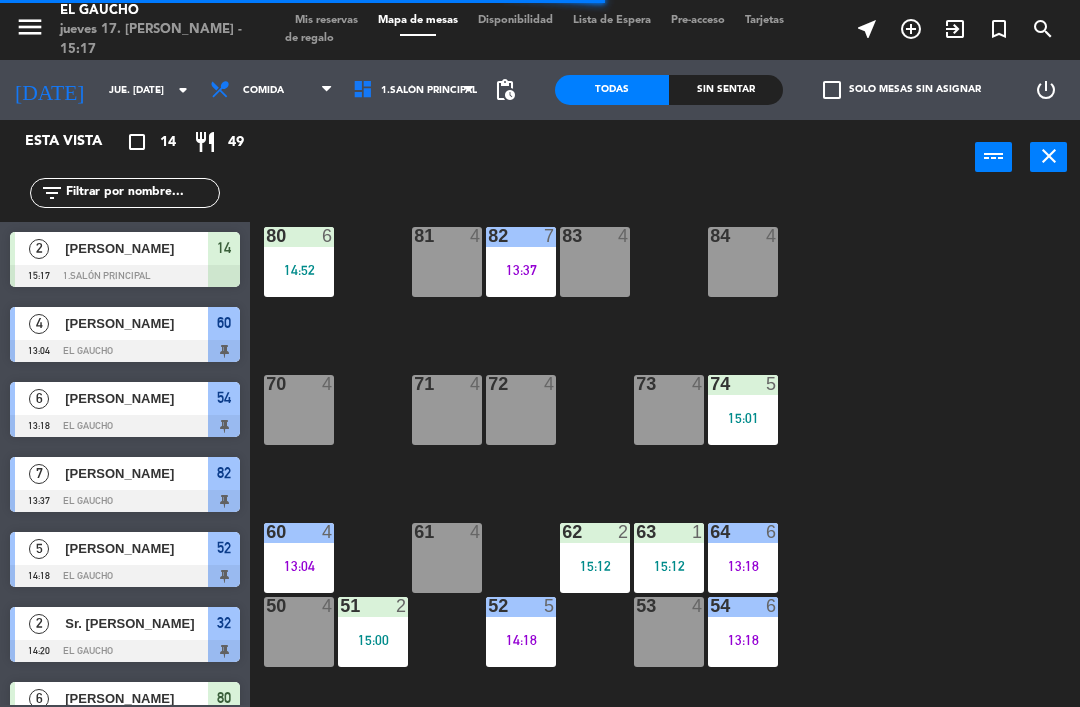 scroll, scrollTop: 0, scrollLeft: 0, axis: both 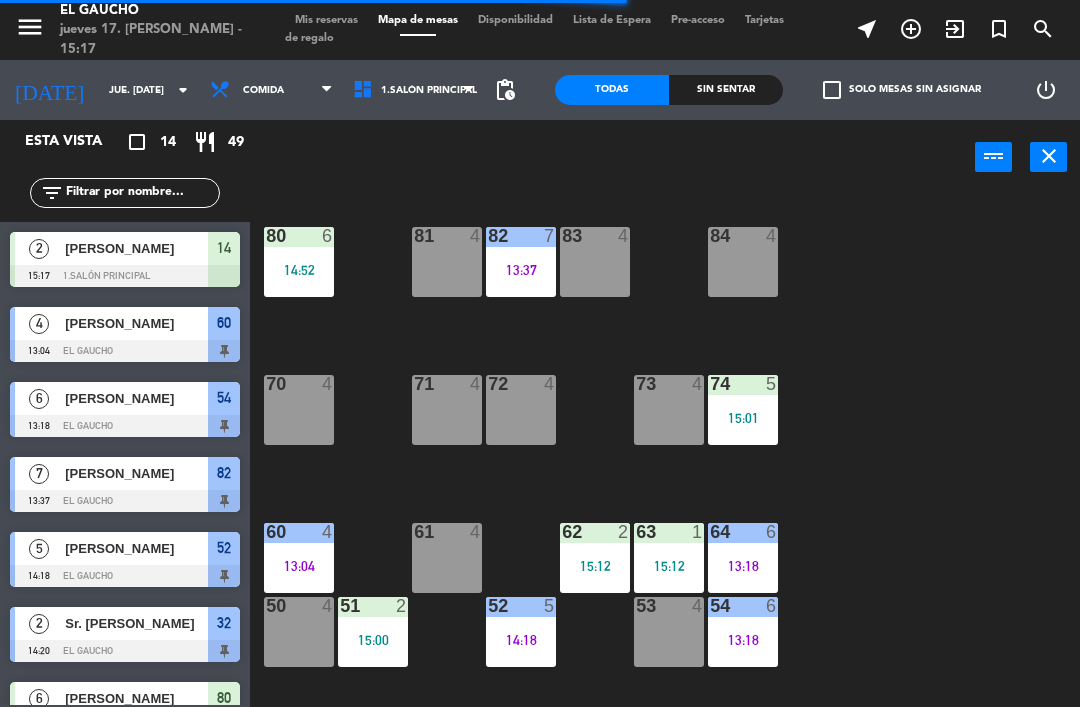 click on "84  4" at bounding box center (743, 262) 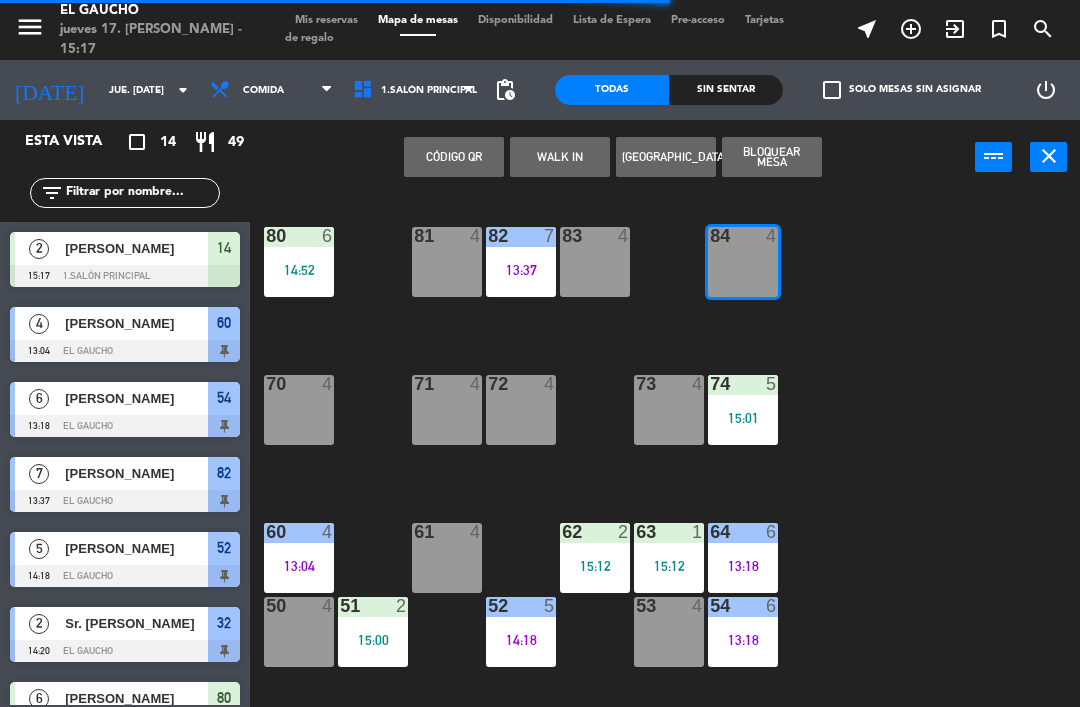 click on "WALK IN" at bounding box center [560, 157] 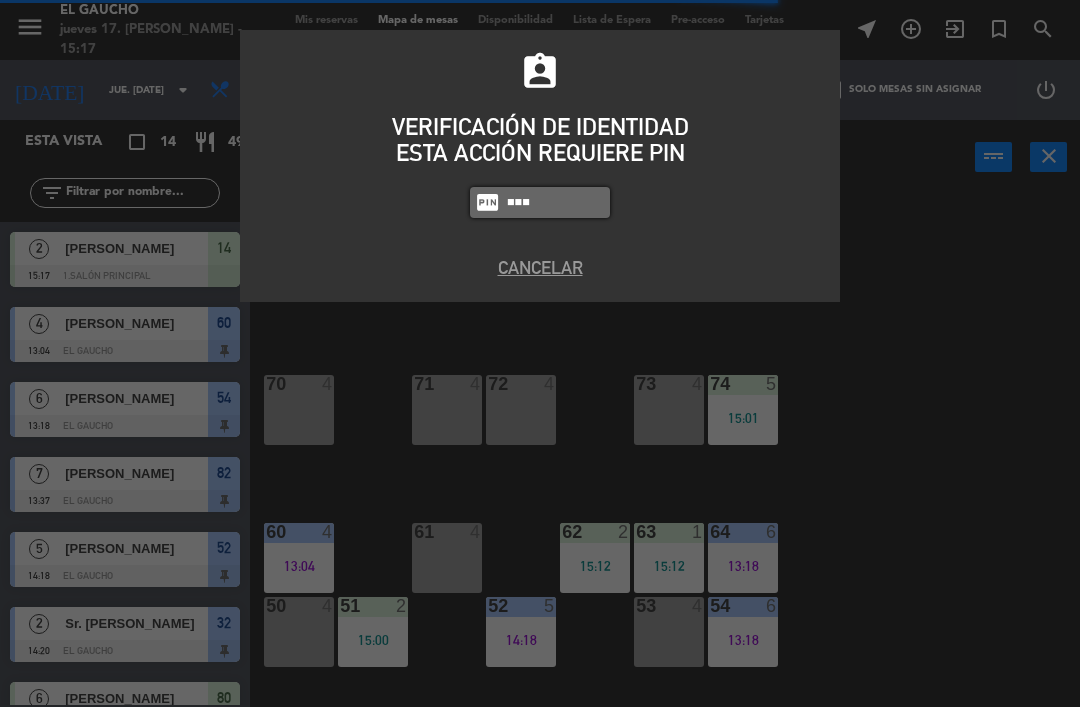 type on "3124" 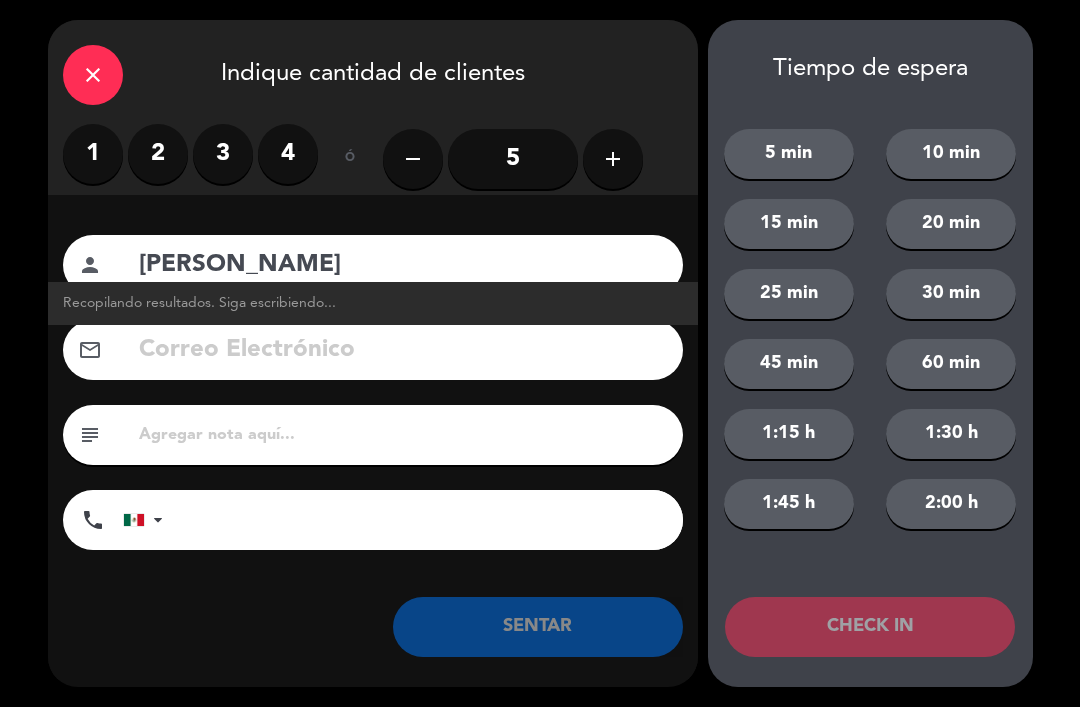 click on "[PERSON_NAME]" 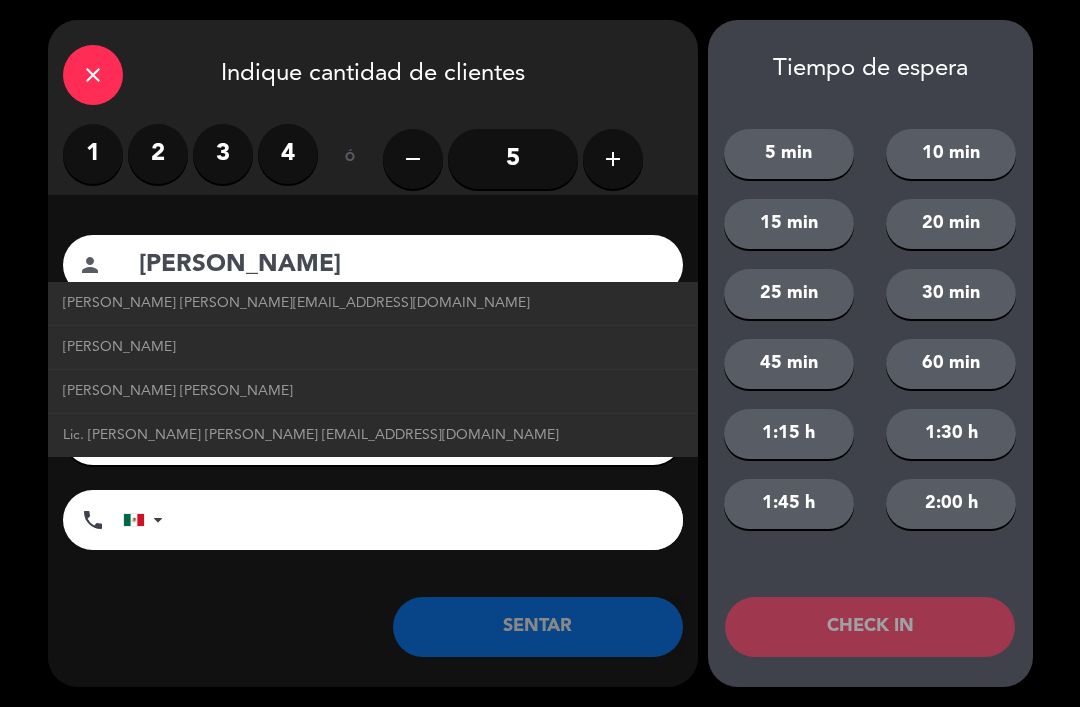 click on "Lic. [PERSON_NAME] [PERSON_NAME] [EMAIL_ADDRESS][DOMAIN_NAME]" 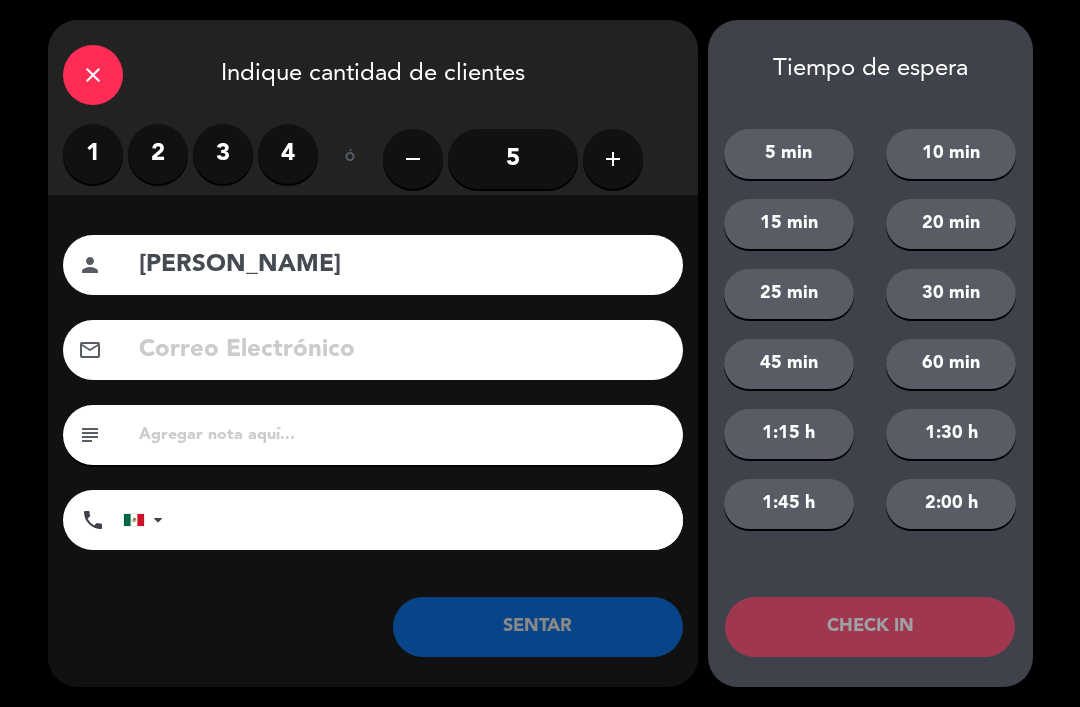 type on "Lic. [PERSON_NAME] [PERSON_NAME]" 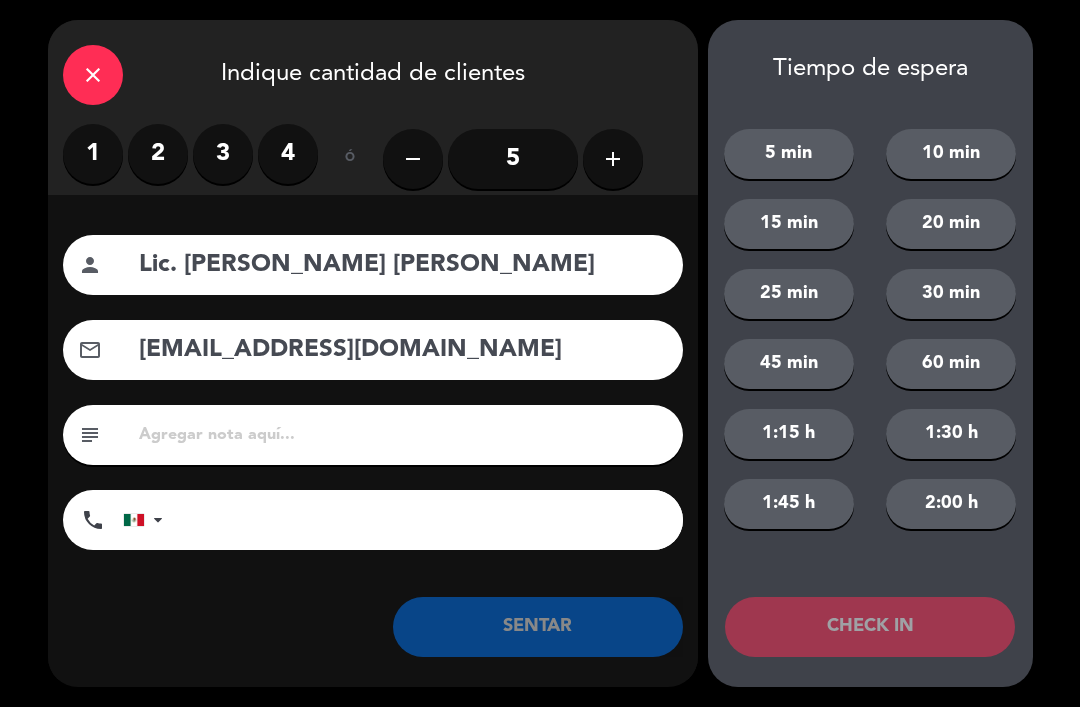 click on "2" at bounding box center [158, 154] 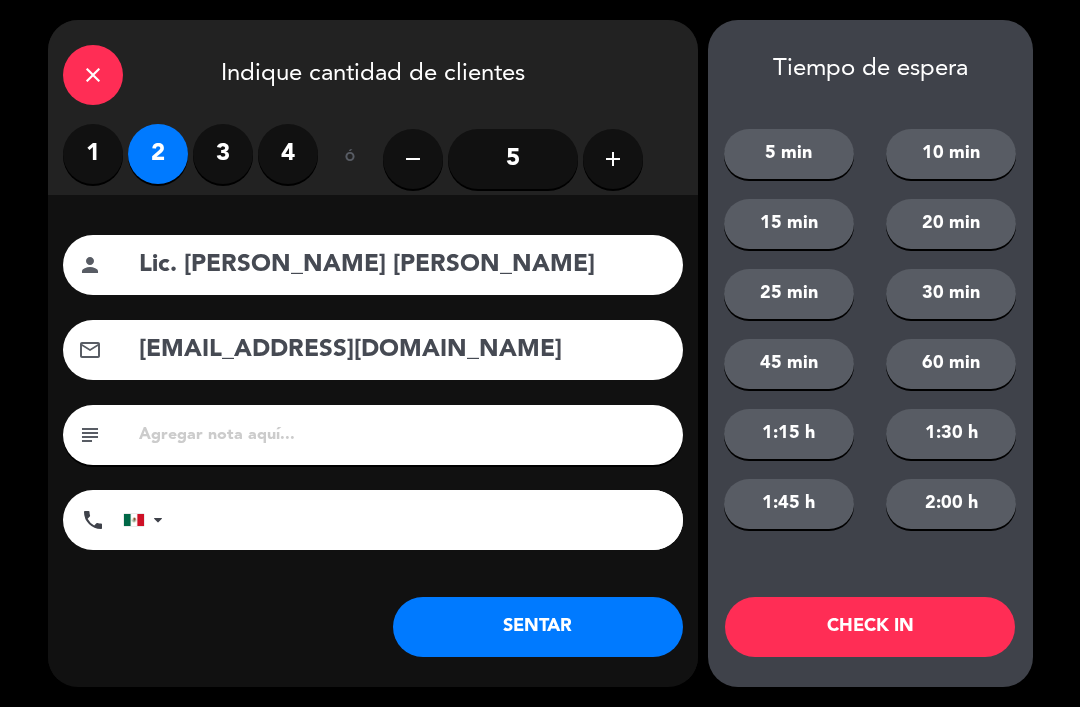click on "SENTAR" 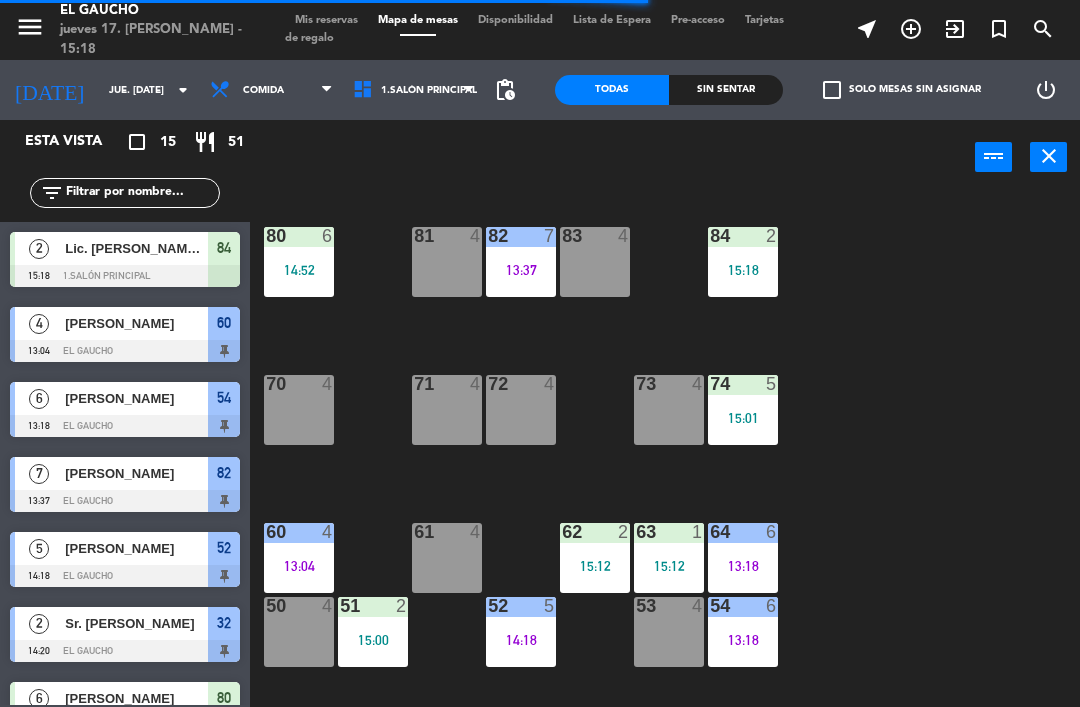 click on "83  4" at bounding box center (595, 262) 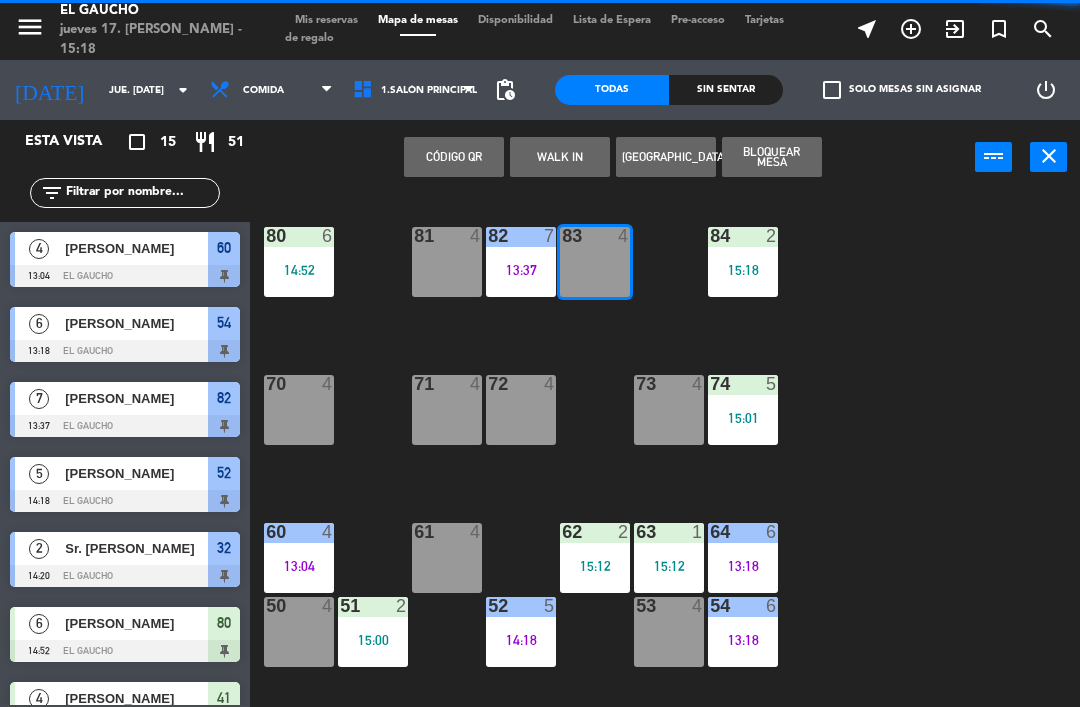 click on "WALK IN" at bounding box center (560, 157) 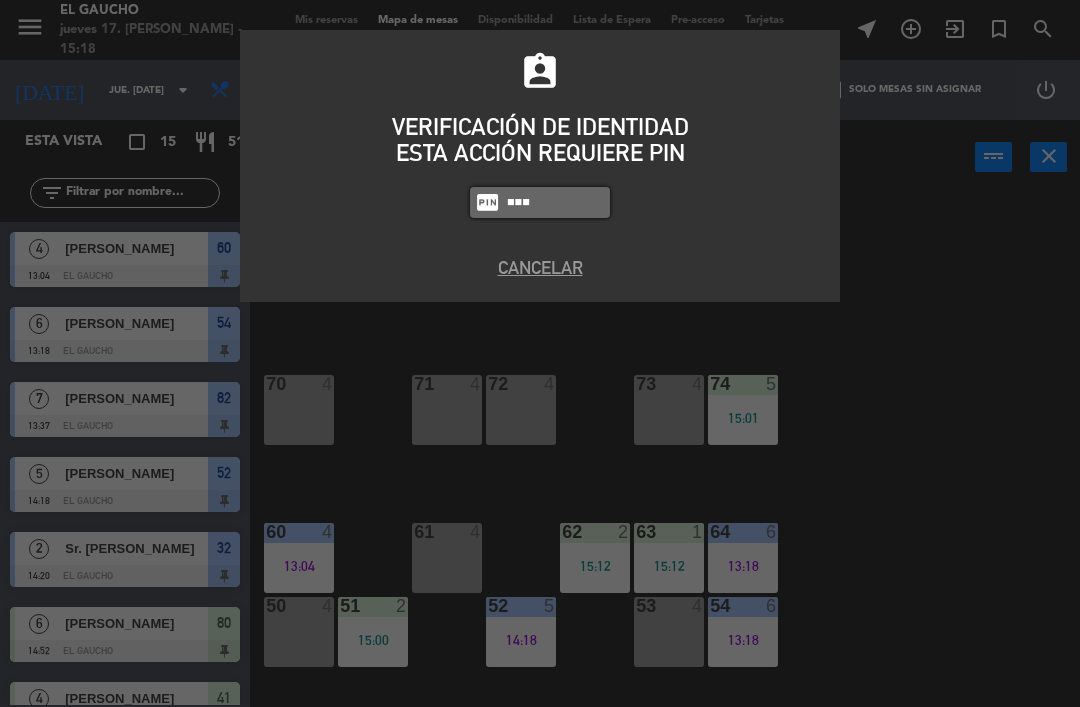 type on "3124" 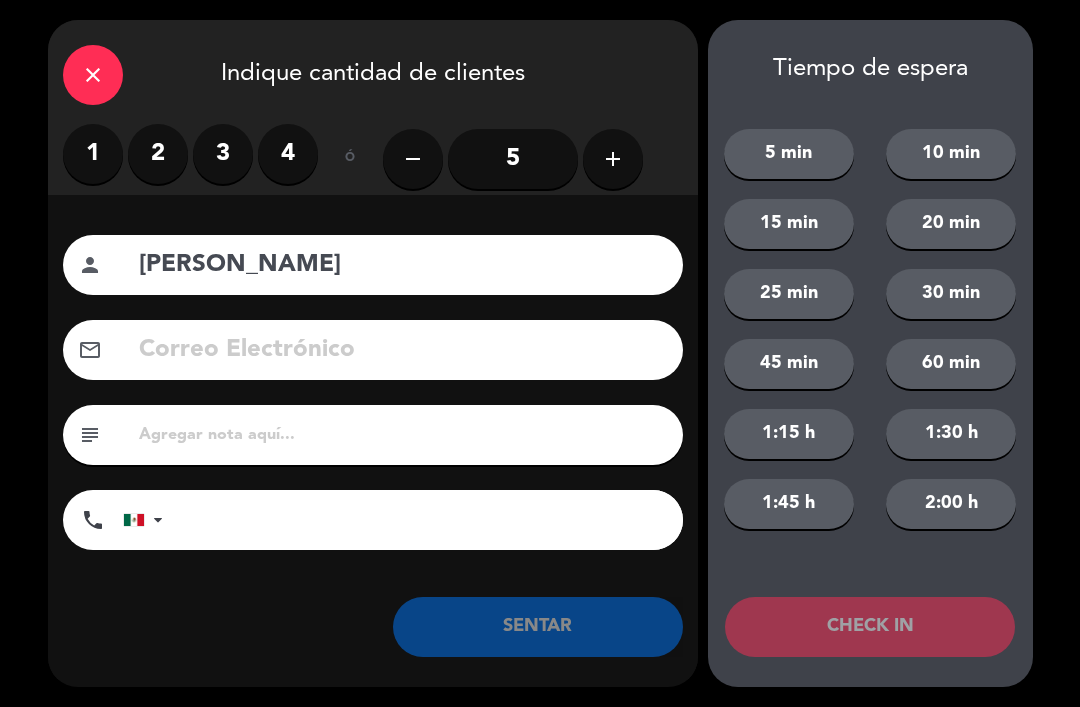 type on "[PERSON_NAME]" 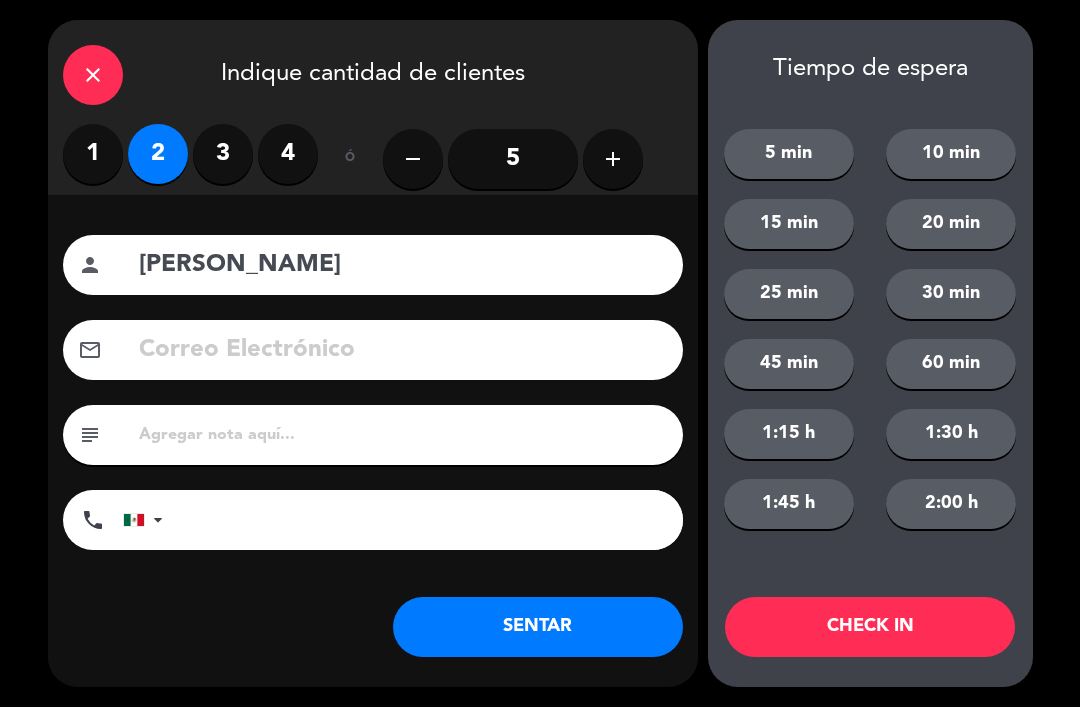 click 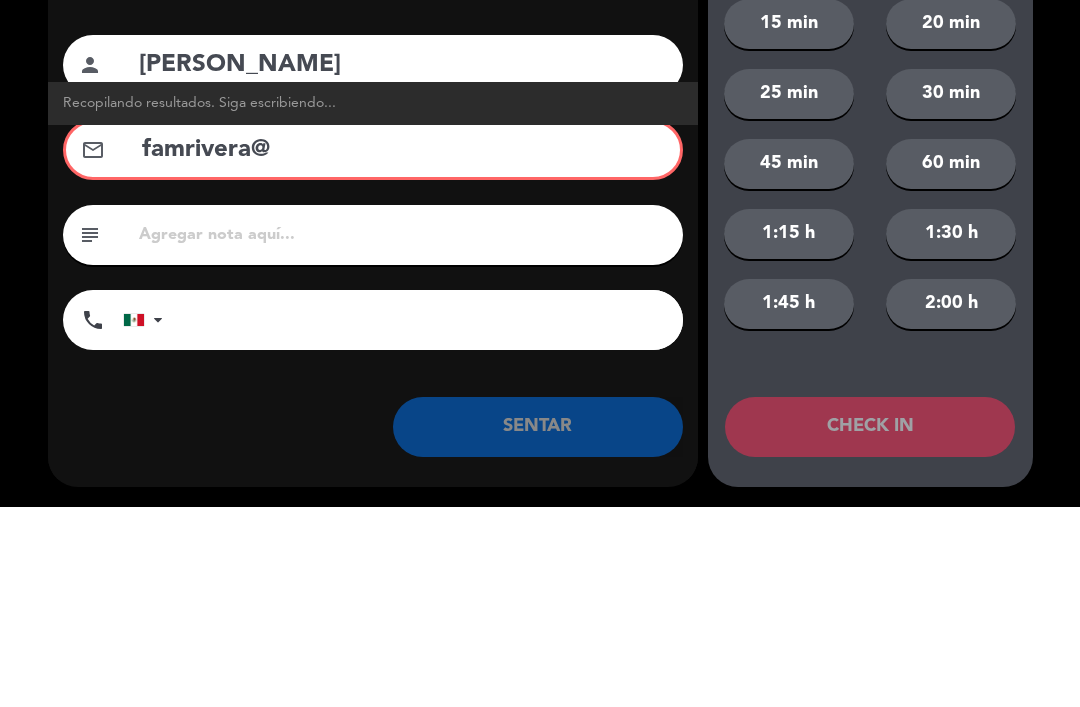 type on "famrivera@" 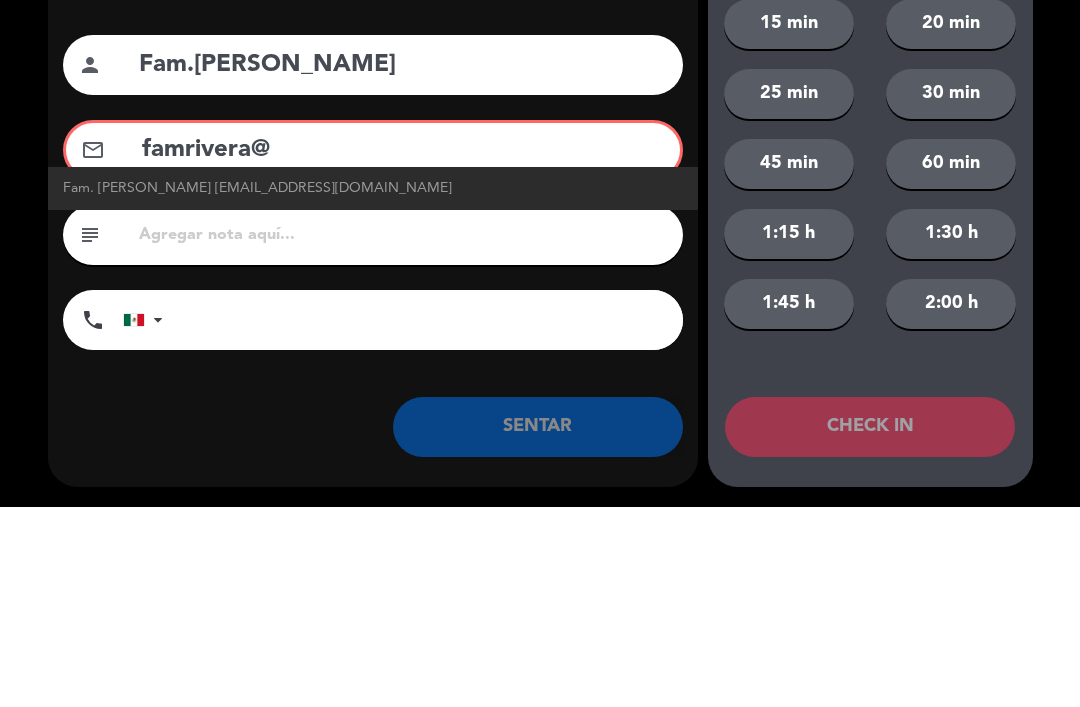 click on "Fam. [PERSON_NAME] [EMAIL_ADDRESS][DOMAIN_NAME]" 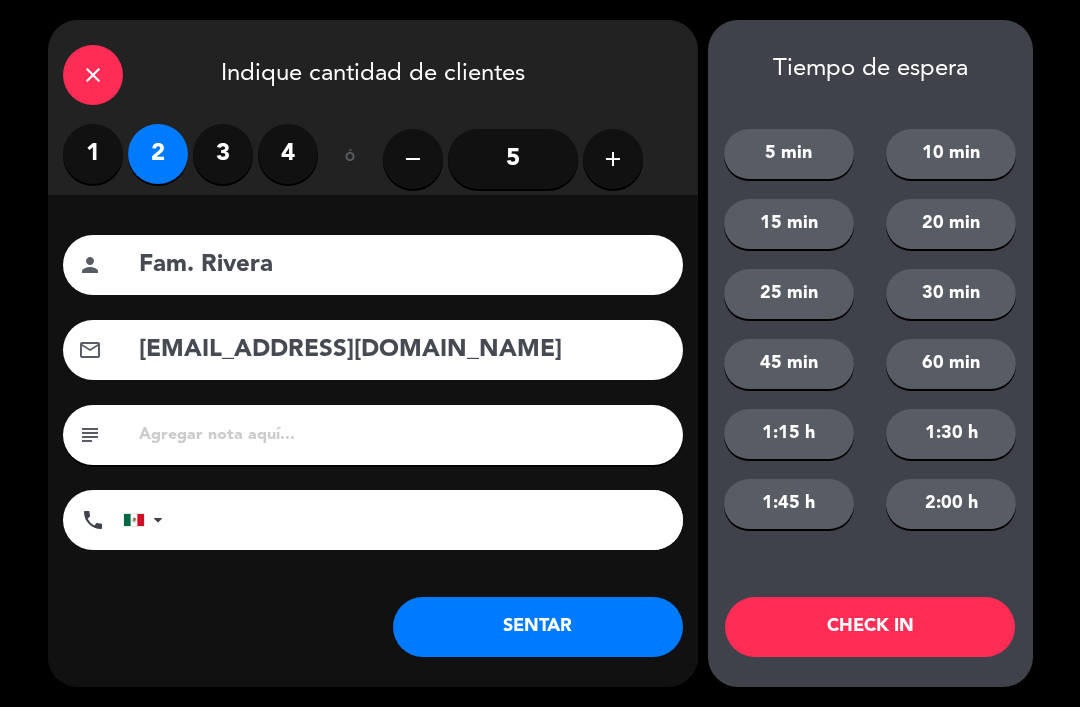 click on "SENTAR" 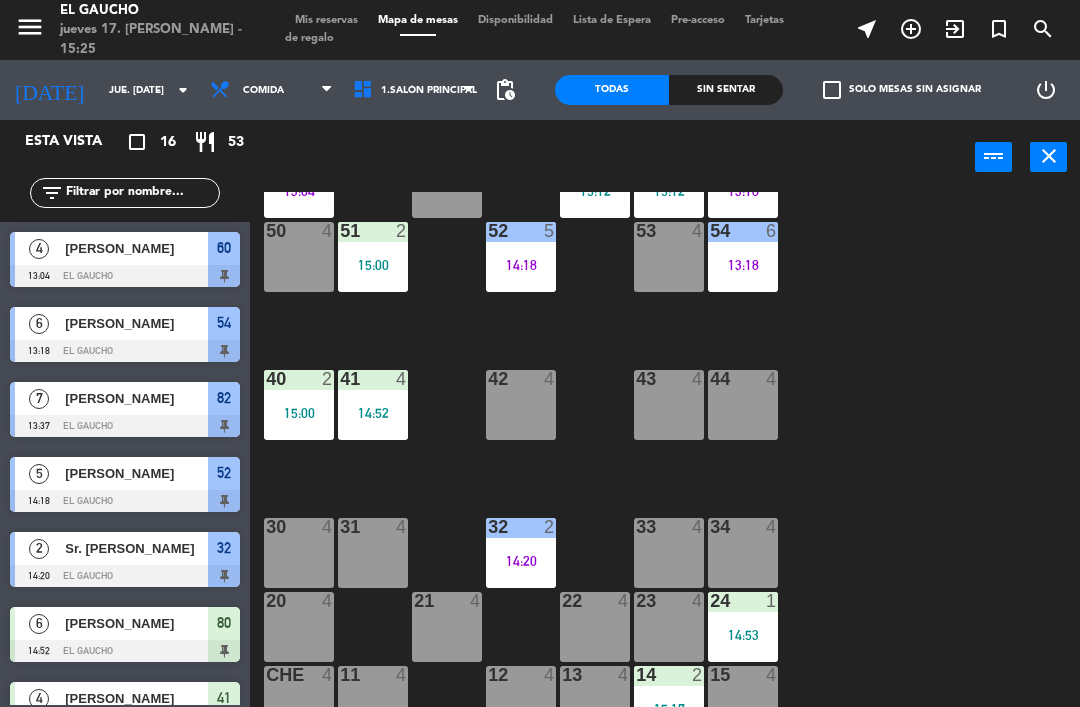 scroll, scrollTop: 375, scrollLeft: 0, axis: vertical 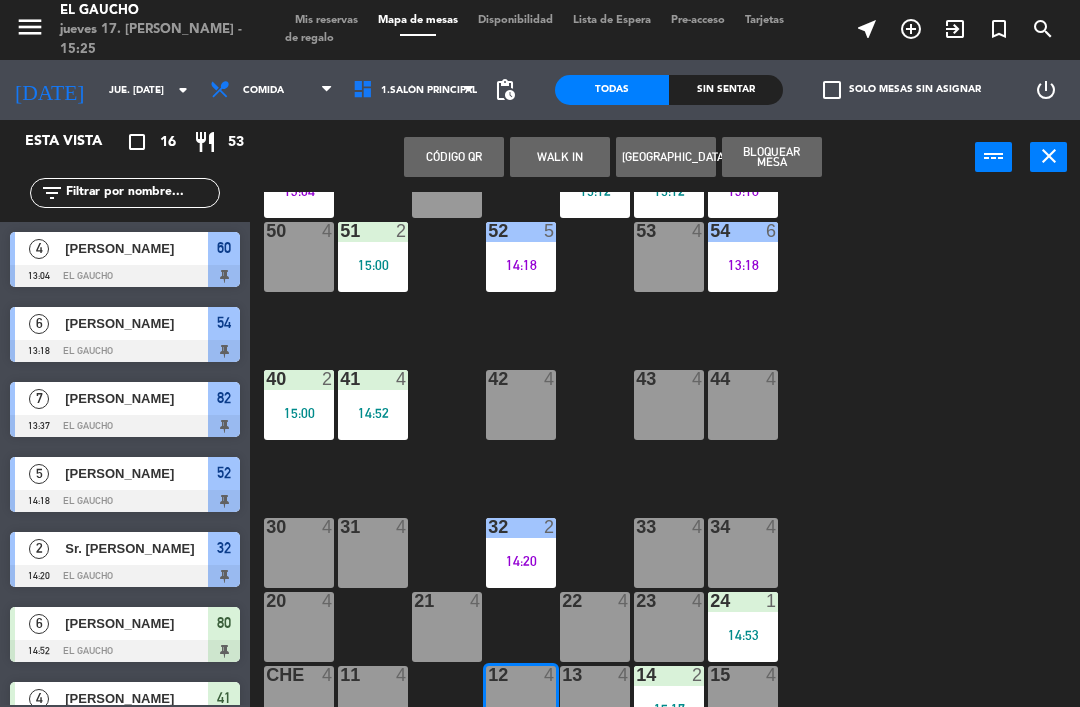 click on "WALK IN" at bounding box center [560, 157] 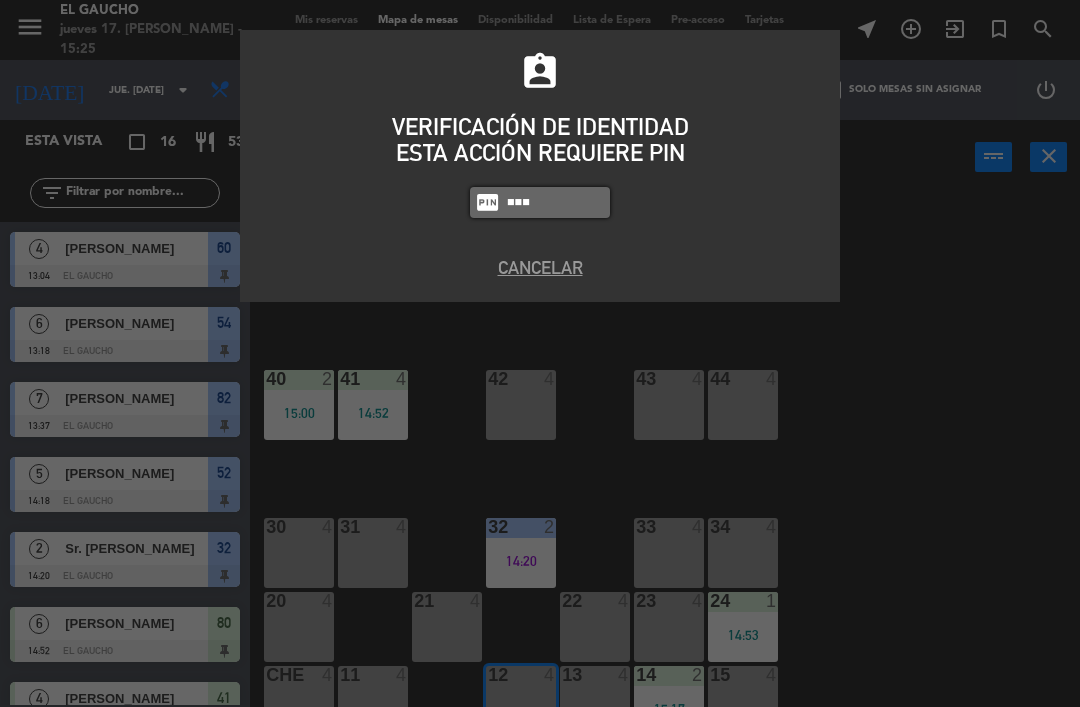 type on "0009" 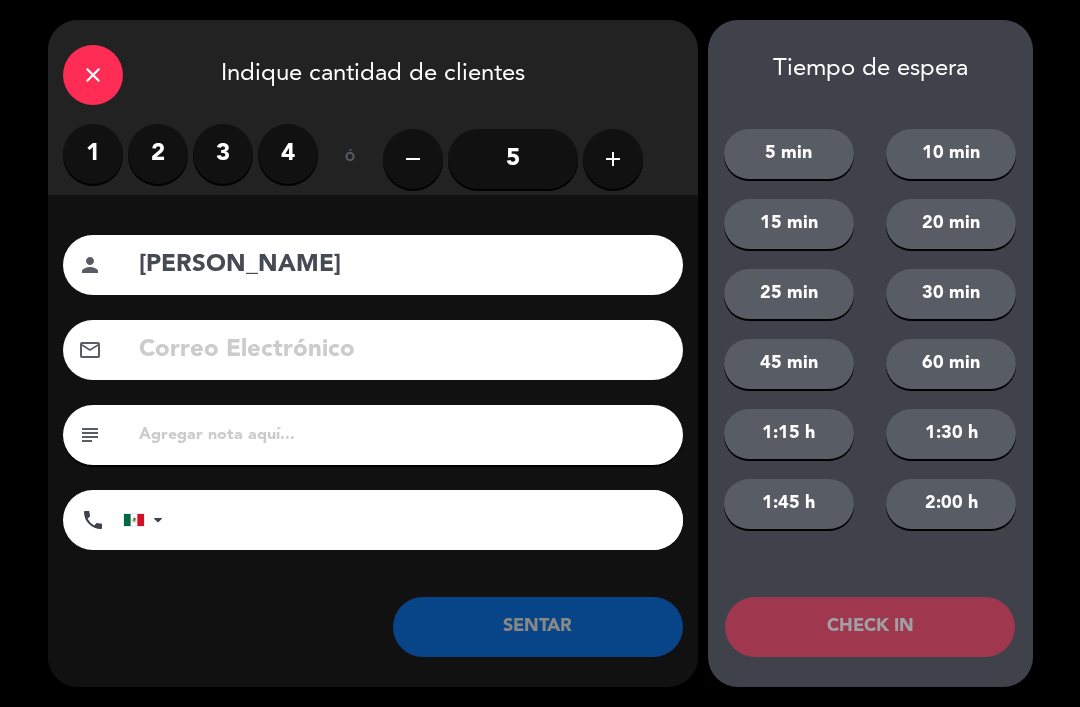 type on "[PERSON_NAME]" 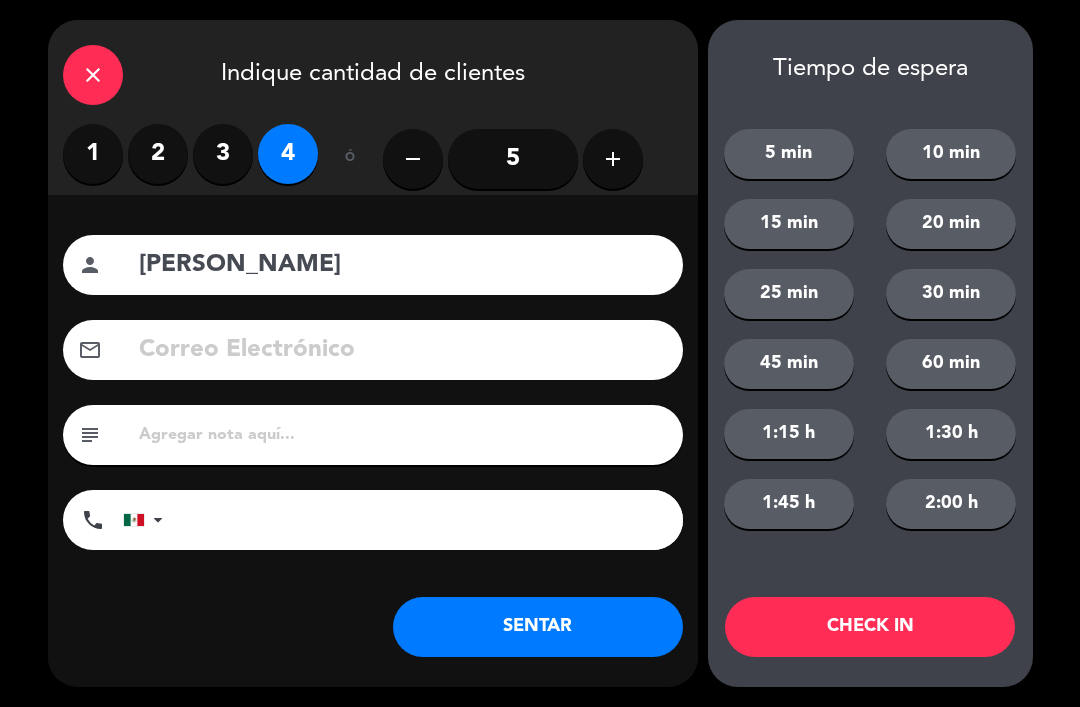 click on "SENTAR" 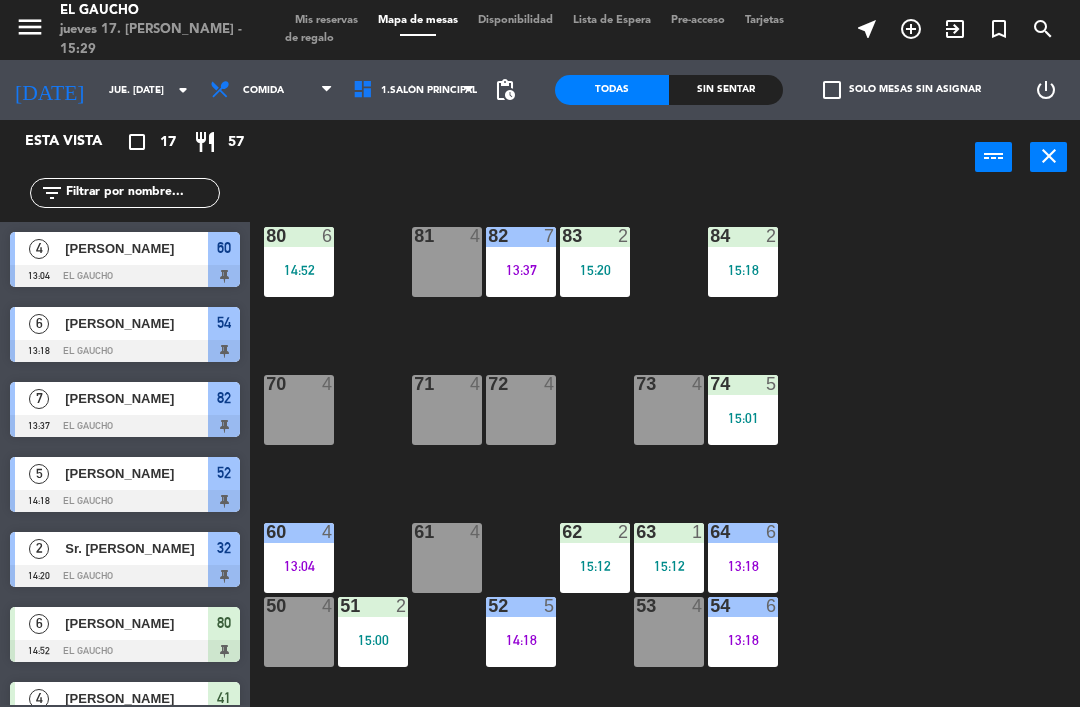 scroll, scrollTop: 0, scrollLeft: 0, axis: both 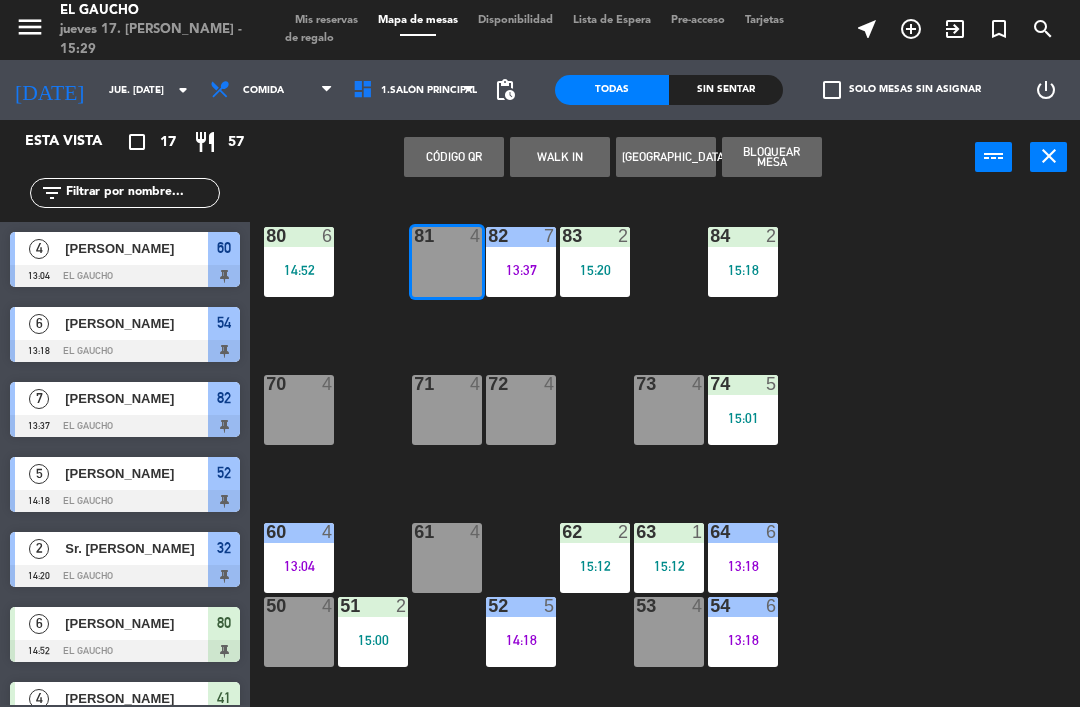 click on "WALK IN" at bounding box center (560, 157) 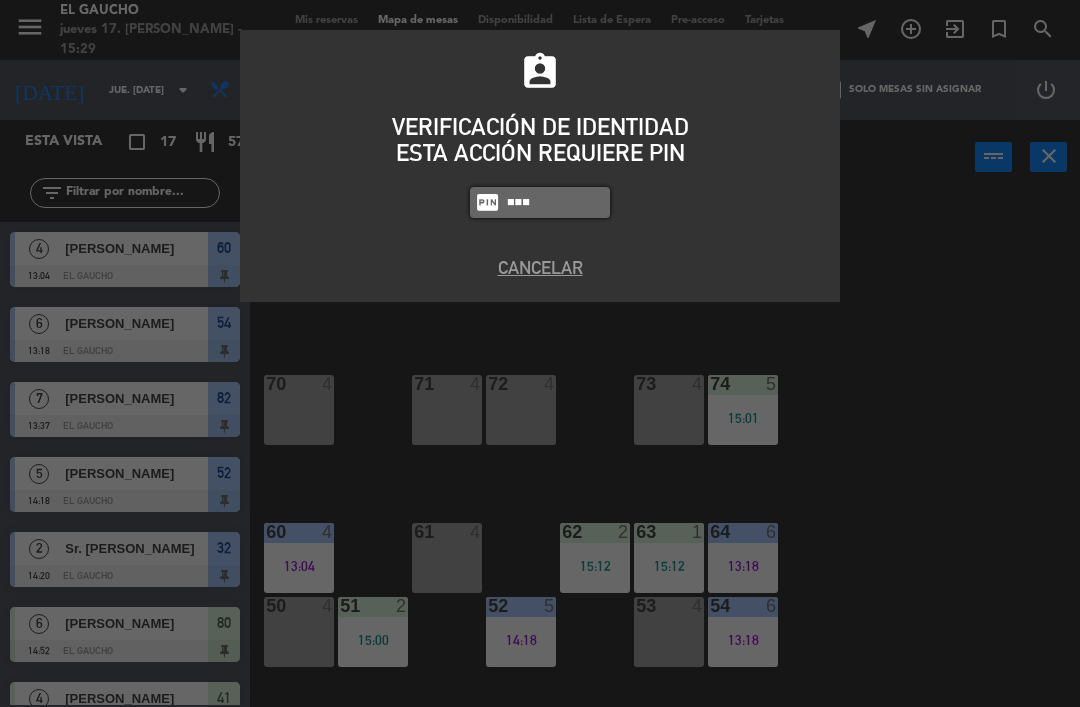 type on "3124" 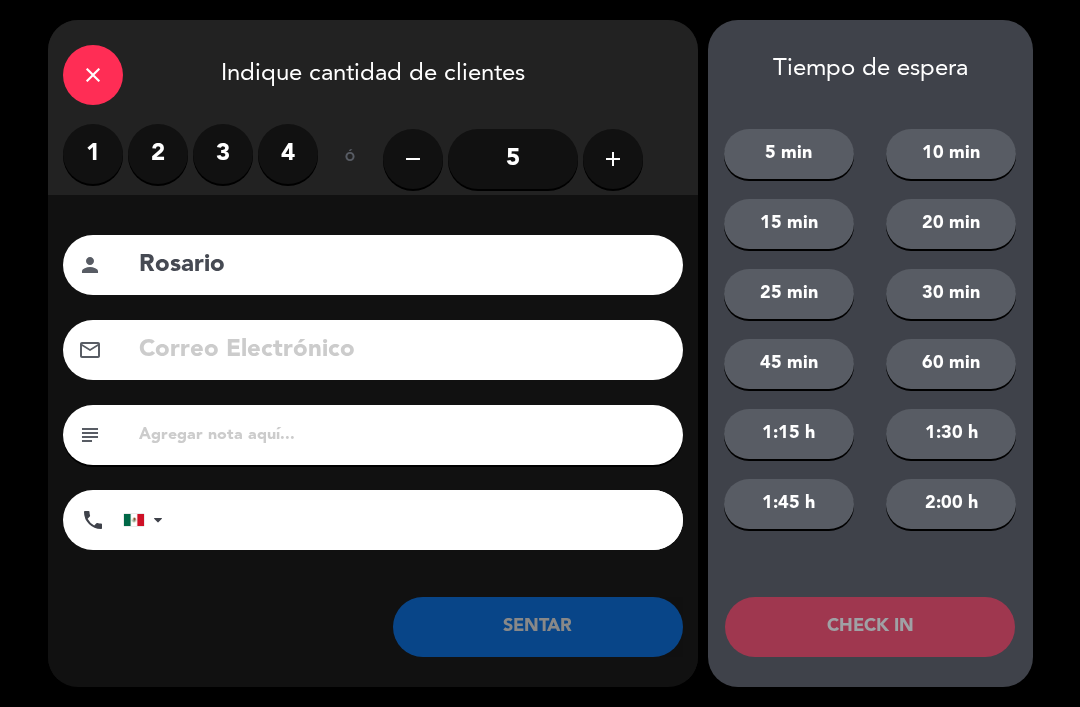 type on "Rosario" 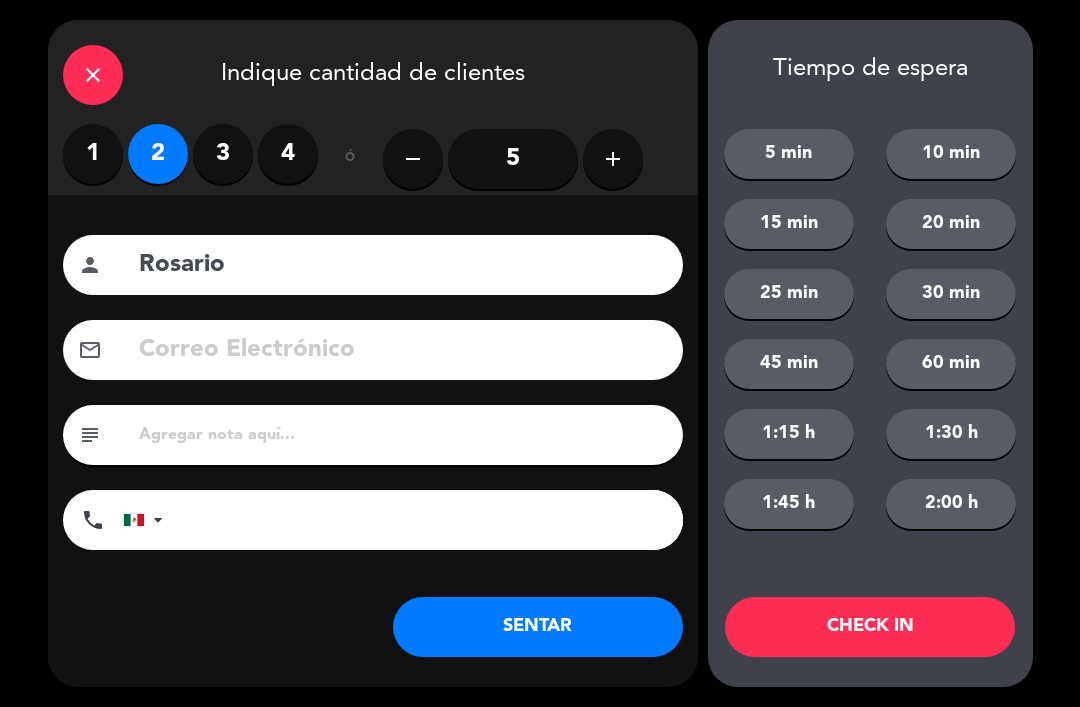 click on "SENTAR" 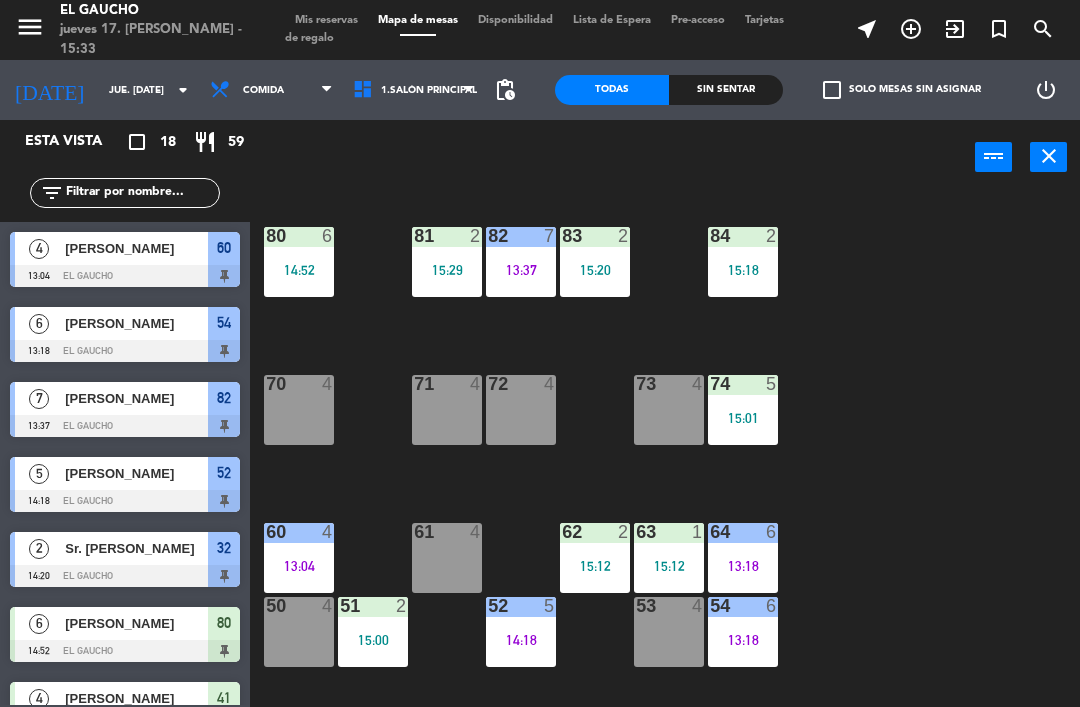 click on "63  1   15:12" at bounding box center (669, 558) 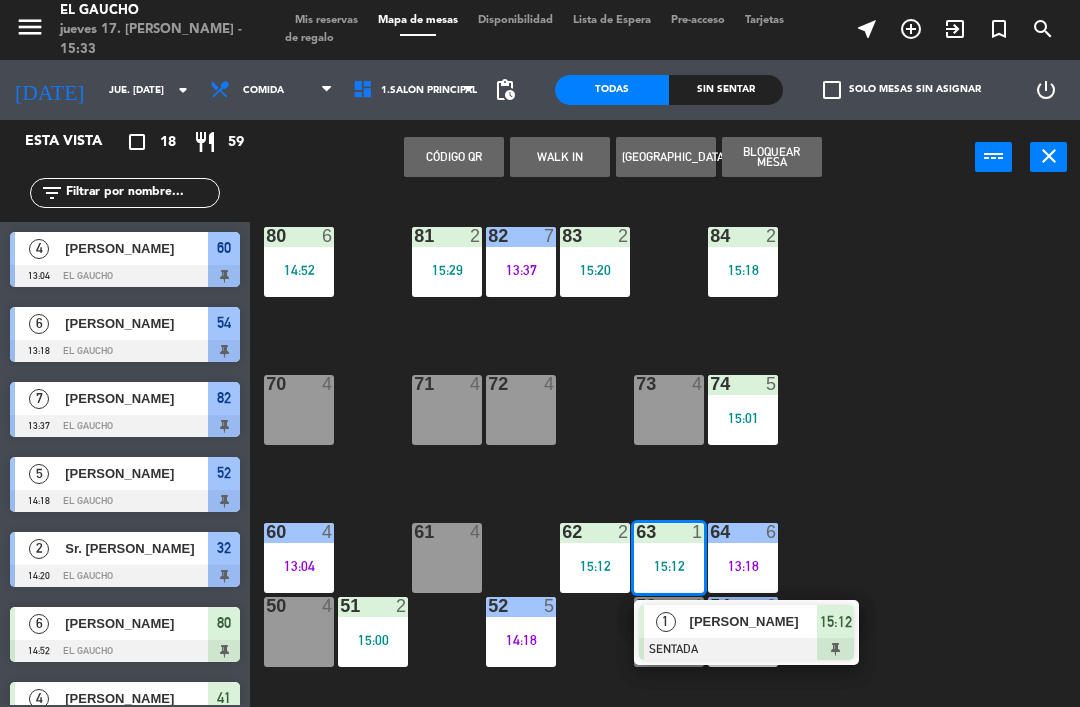 click on "1" at bounding box center [665, 621] 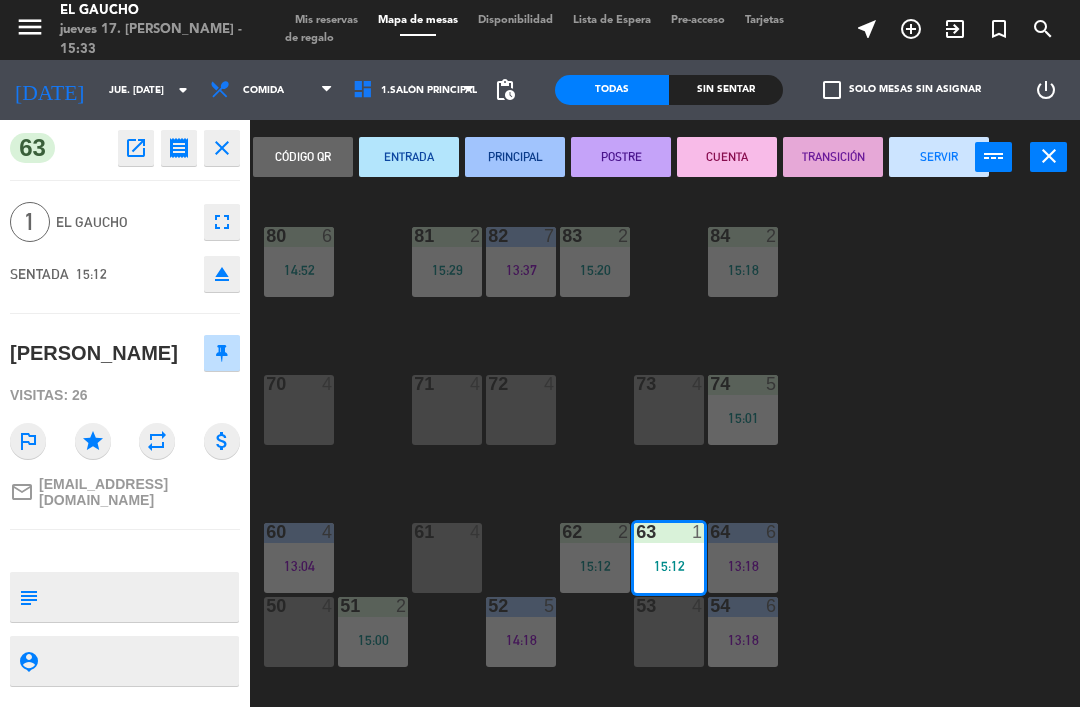 click on "SERVIR" at bounding box center (939, 157) 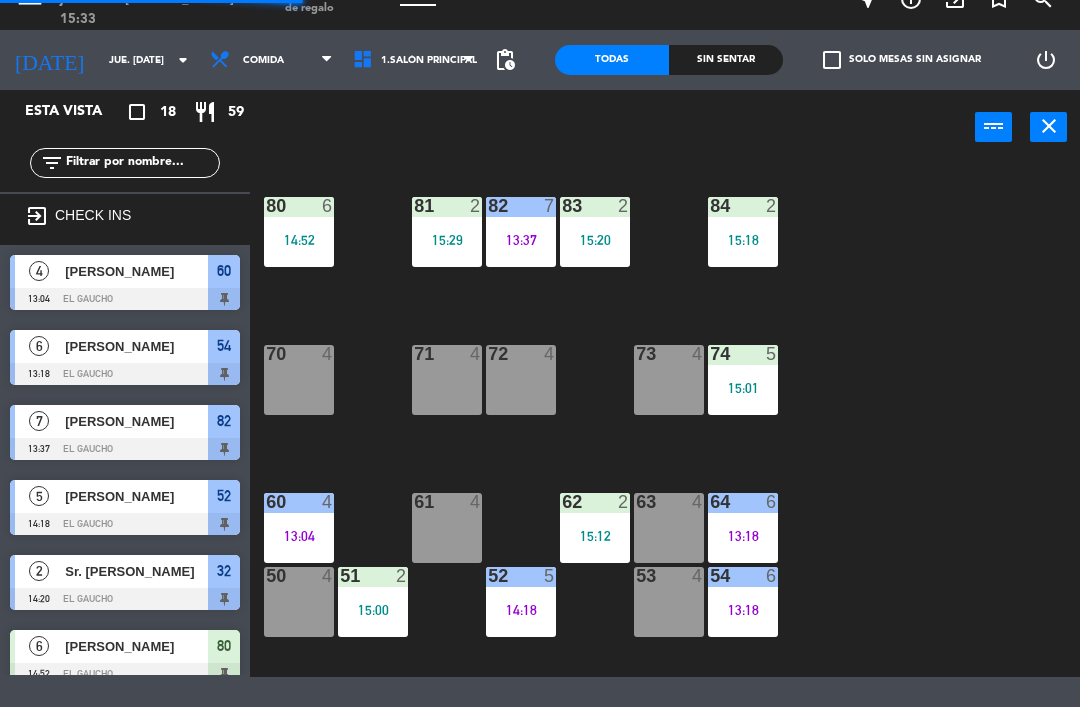 click on "63  4" at bounding box center [669, 528] 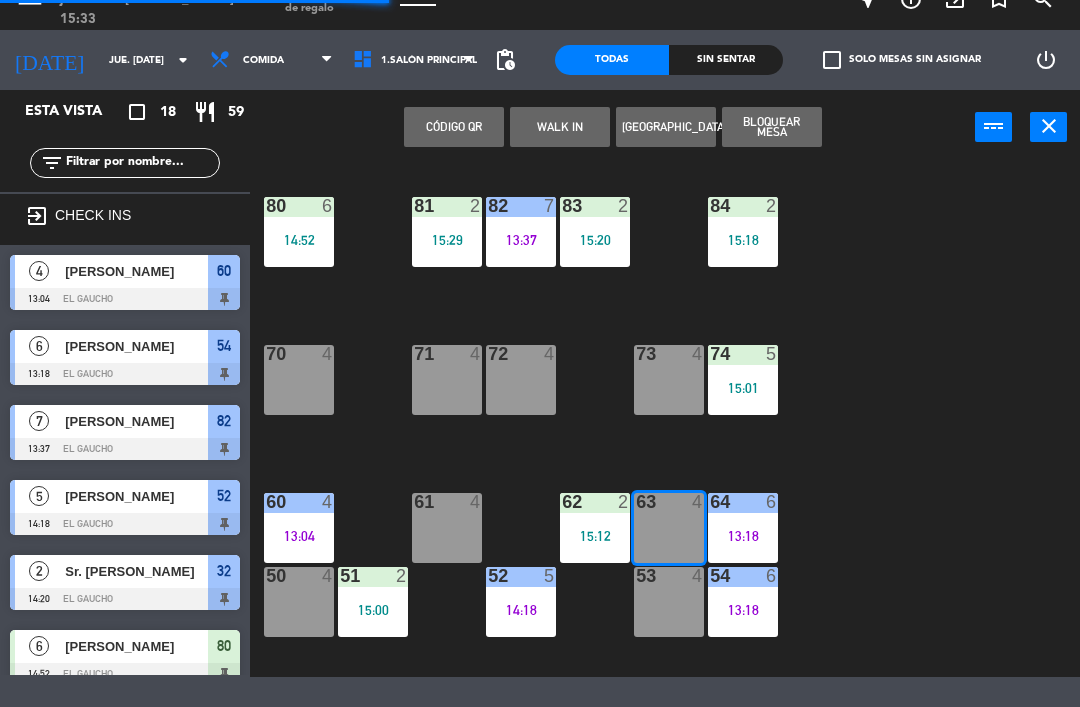 click on "WALK IN" at bounding box center [560, 127] 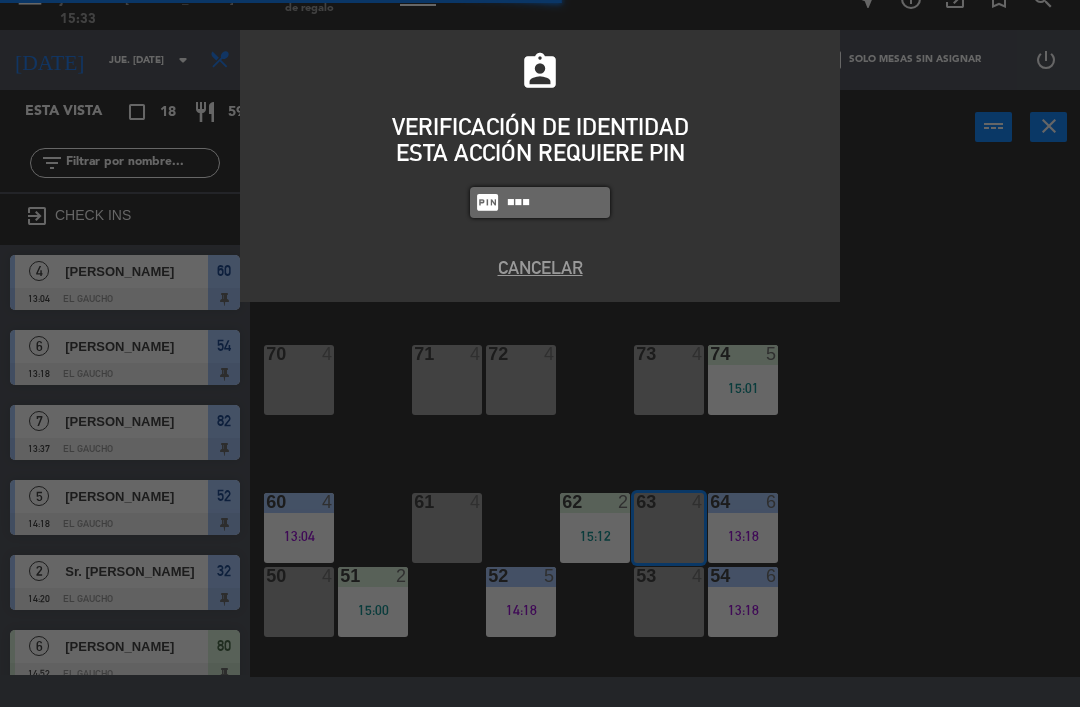 type on "0009" 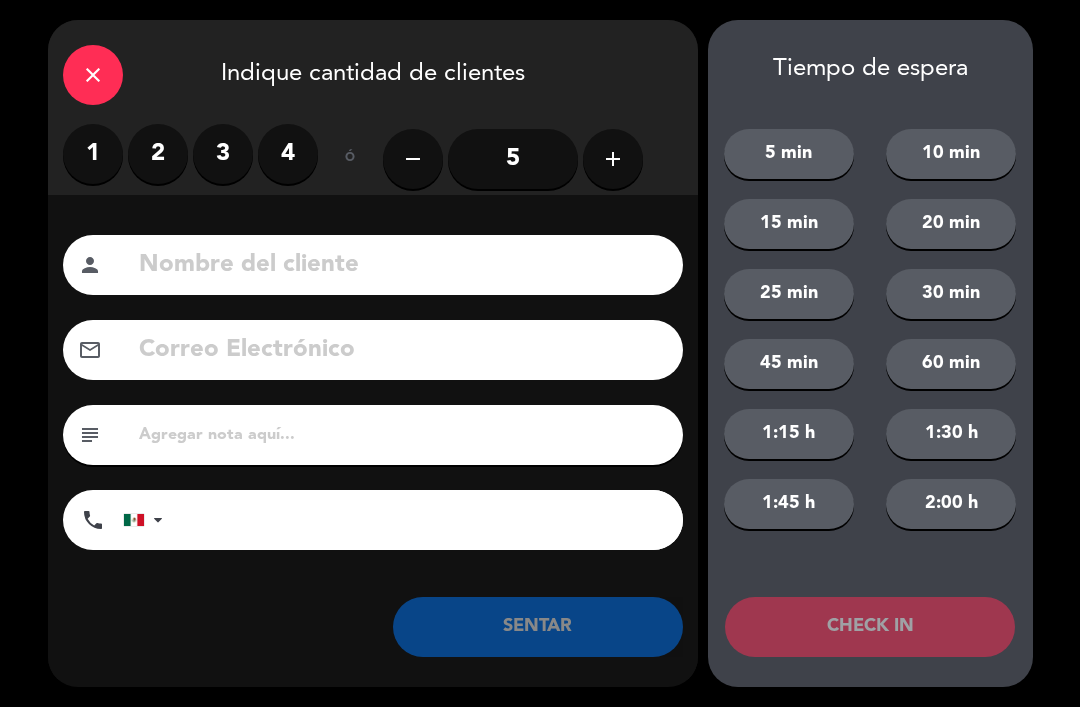 click on "2" at bounding box center [158, 154] 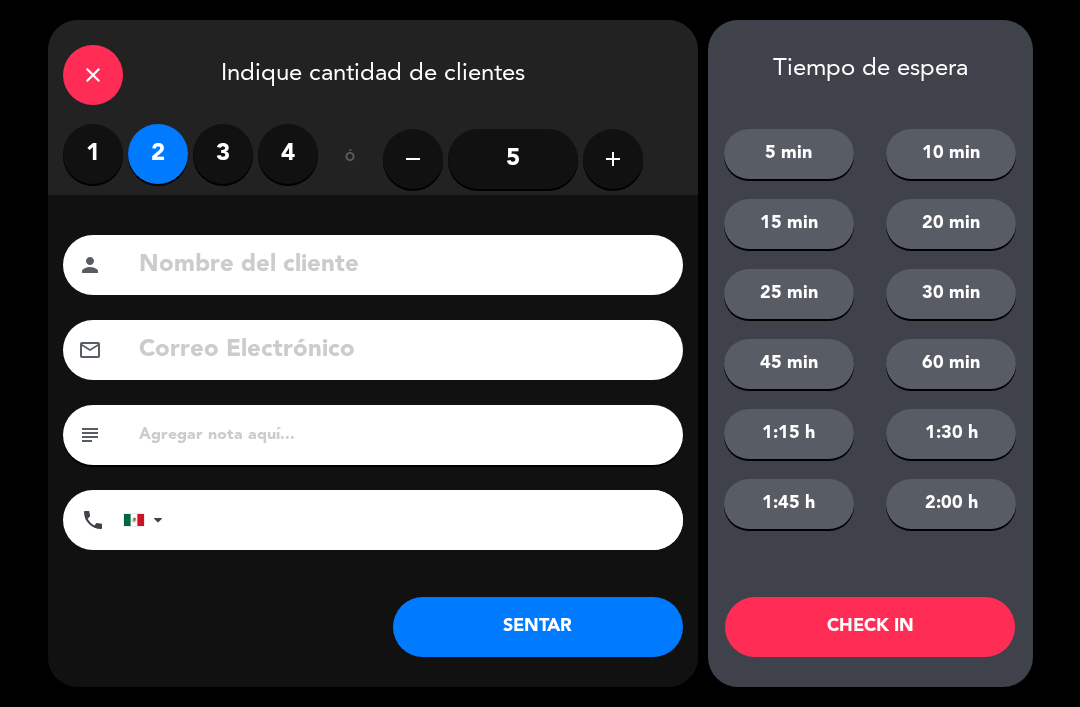 click 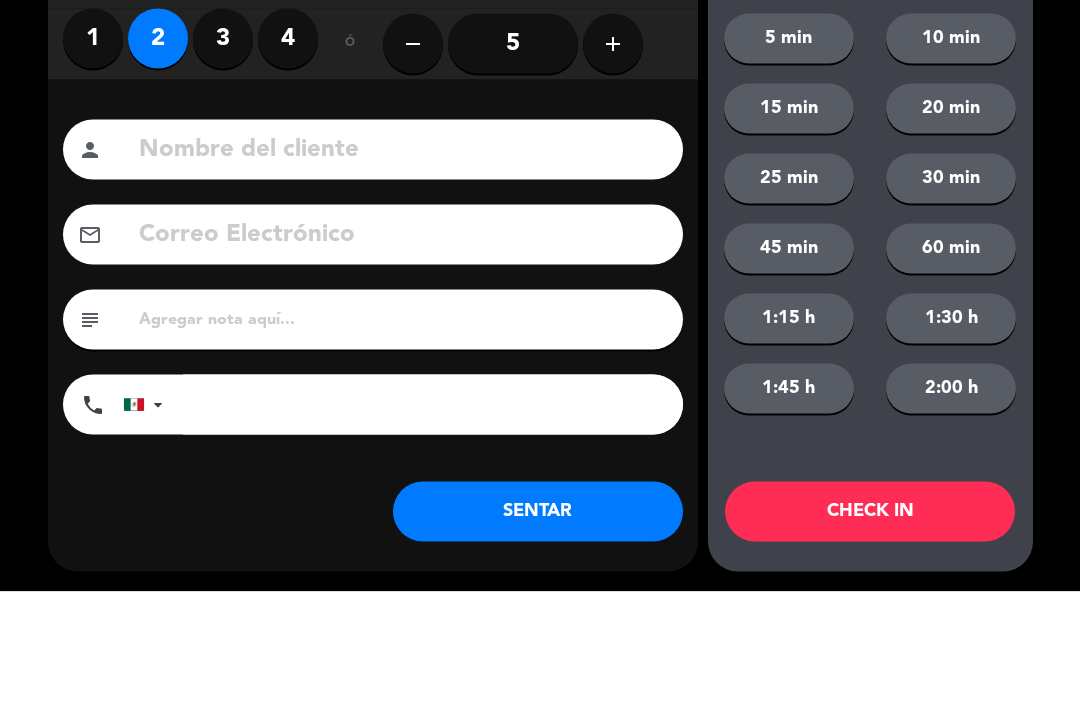 click on "1" at bounding box center (93, 154) 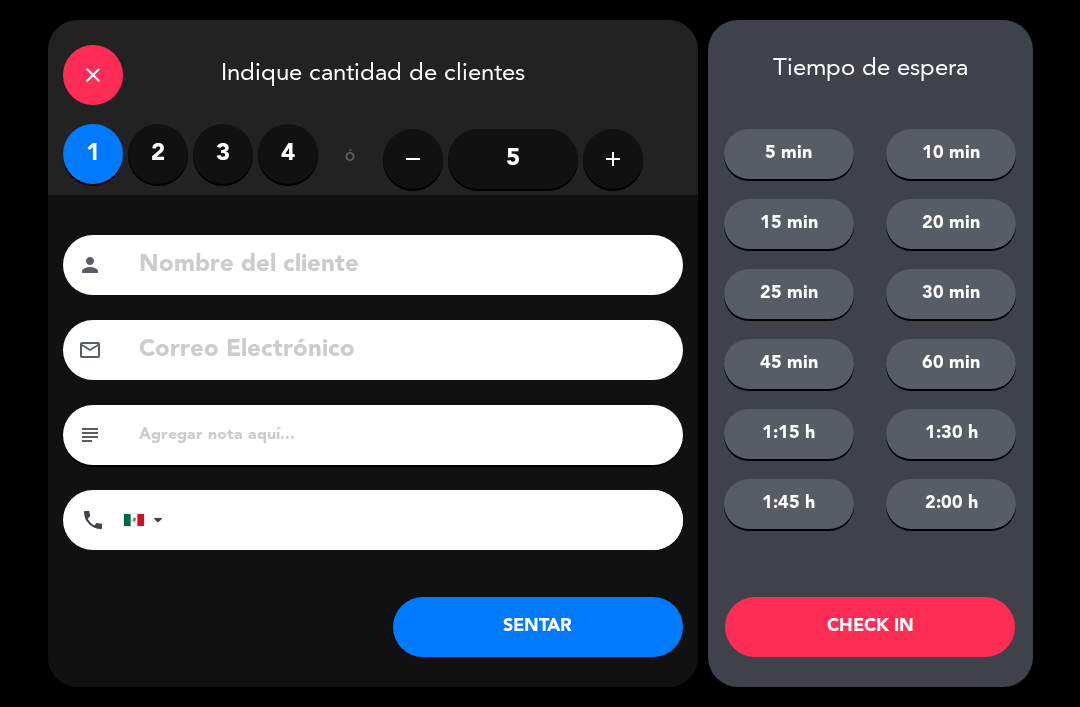 click 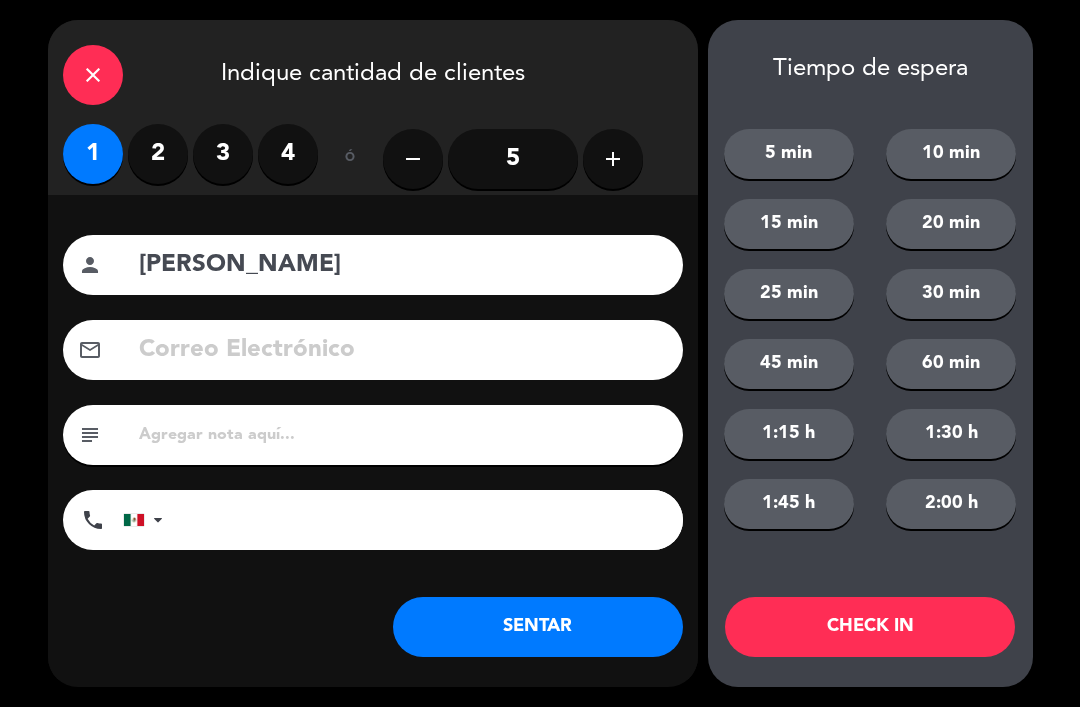 type on "[PERSON_NAME]" 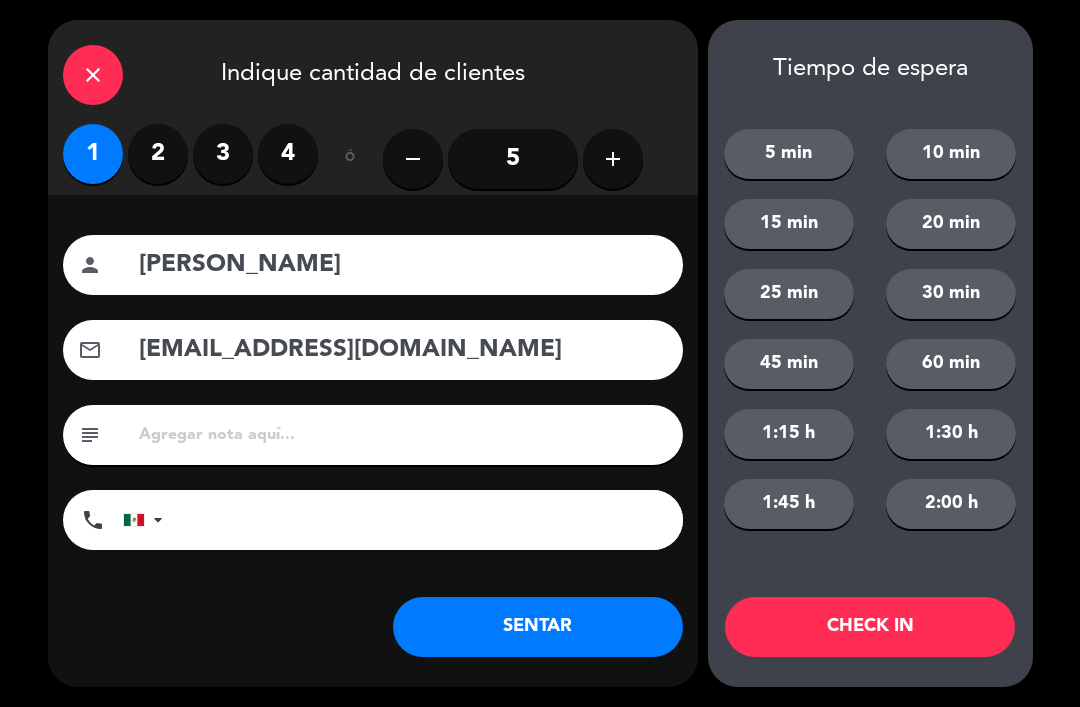 type on "[EMAIL_ADDRESS][DOMAIN_NAME]" 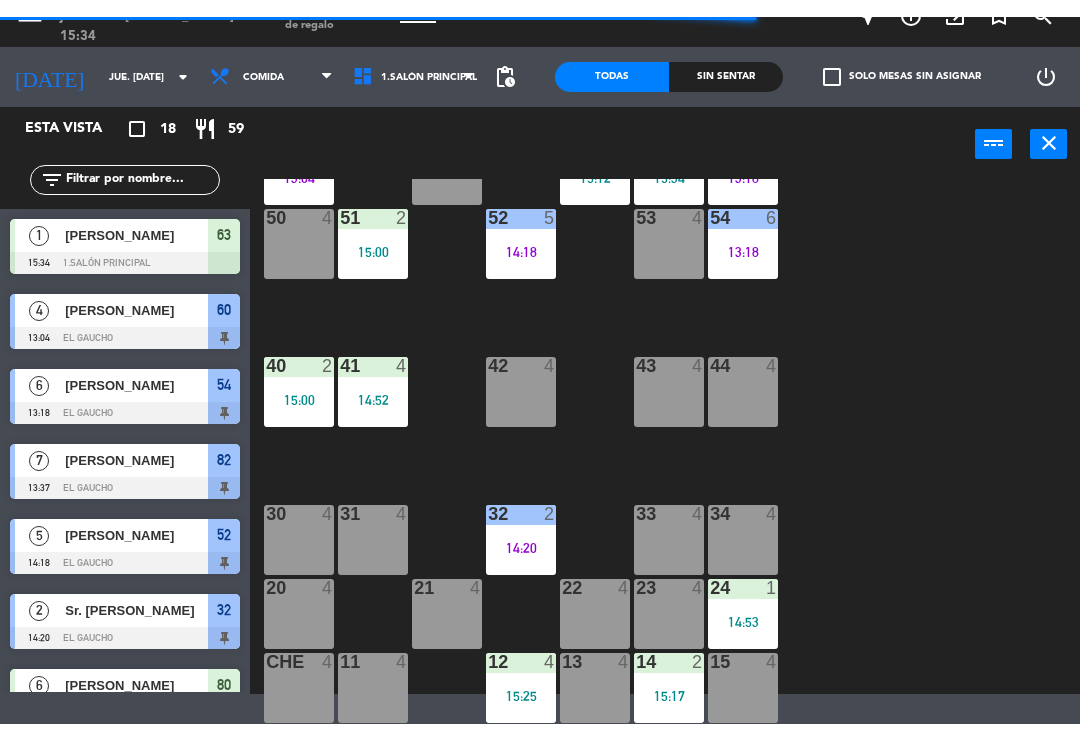 scroll, scrollTop: 375, scrollLeft: 0, axis: vertical 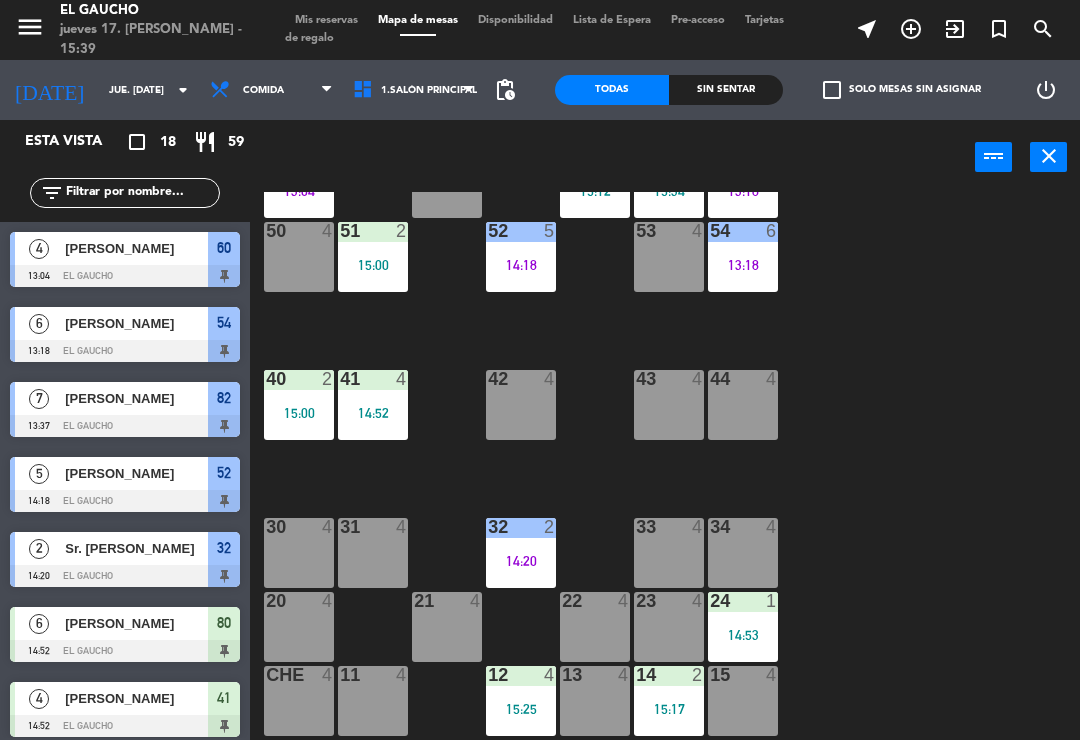 click on "84  2   15:18  80  6   14:52  83  2   15:20  82  7   13:37  81  2   15:29  70  4  71  4  72  4  73  4  74  5   15:01  63  1   15:34  62  2   15:12  61  4  60  4   13:04  64  6   13:18  54  6   13:18  53  4  50  4  52  5   14:18  51  2   15:00  40  2   15:00  43  4  42  4  41  4   14:52  44  4  31  4  30  4  32  2   14:20  33  4  34  4  20  4  21  4  22  4  24  1   14:53  23  4  14  2   15:17  15  4  13  4  Che  4  11  4  12  4   15:25" 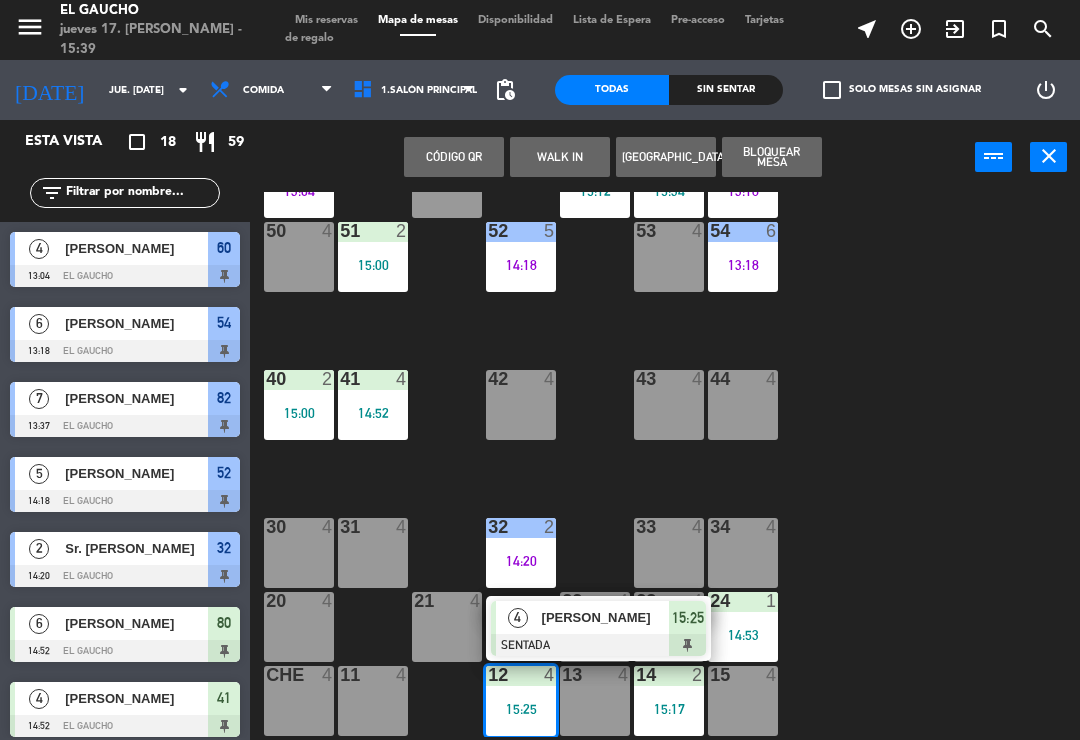 click on "[PERSON_NAME]" at bounding box center [605, 617] 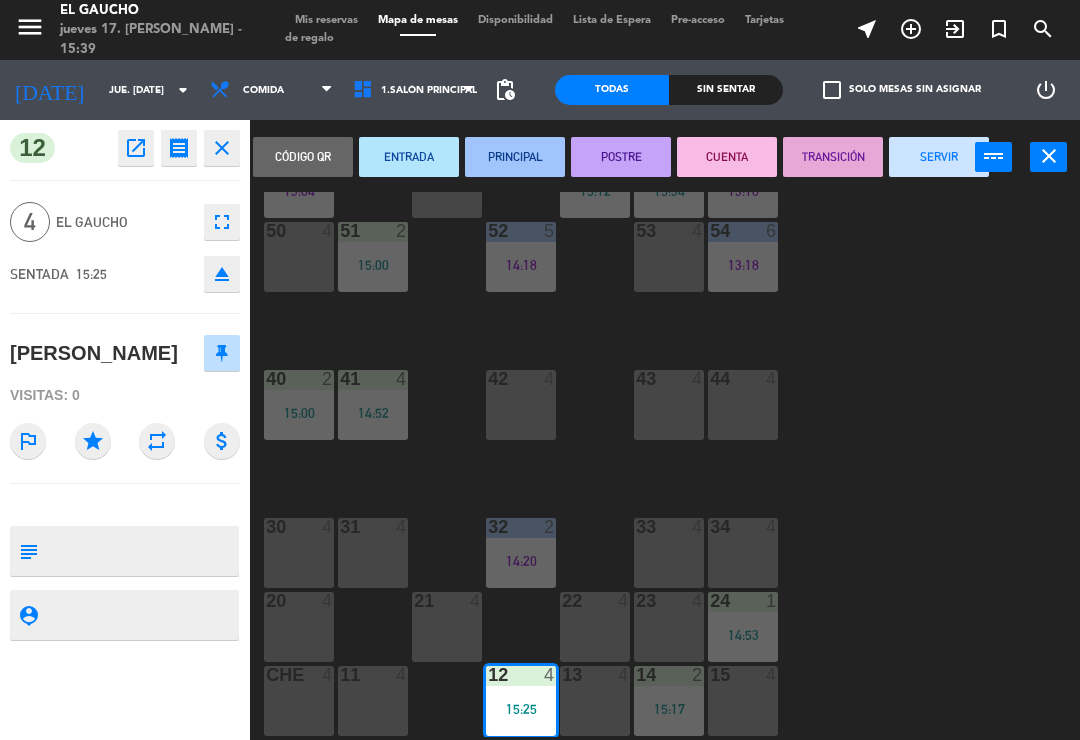 click on "PRINCIPAL" at bounding box center [515, 157] 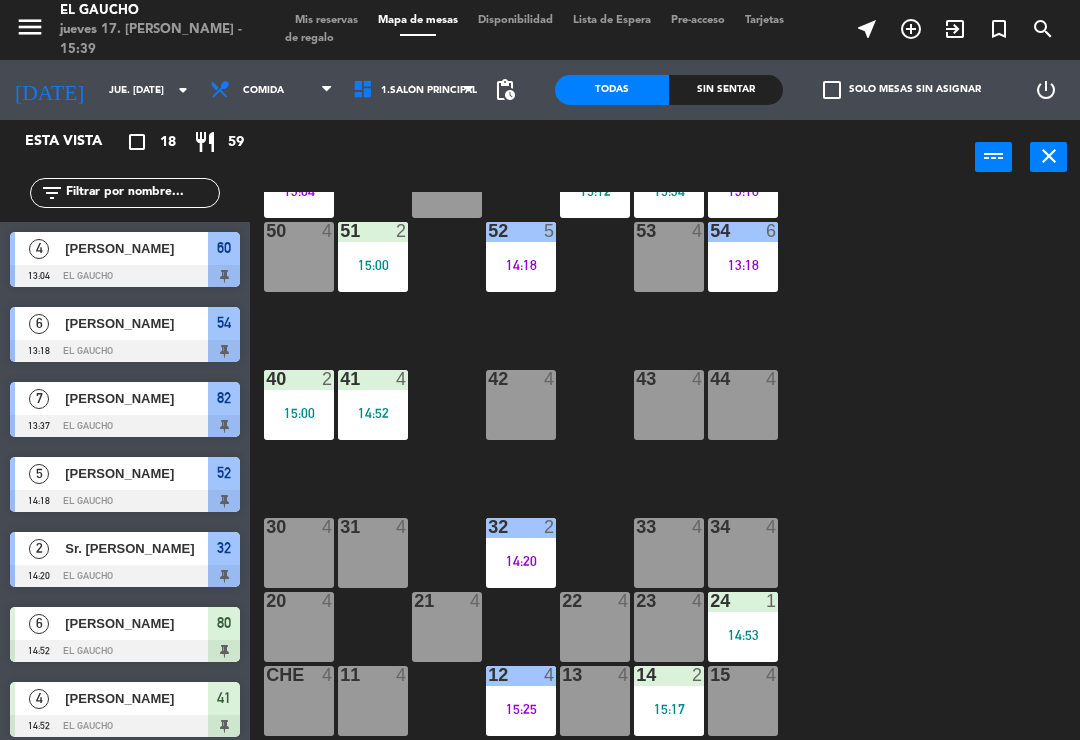 scroll, scrollTop: 256, scrollLeft: 0, axis: vertical 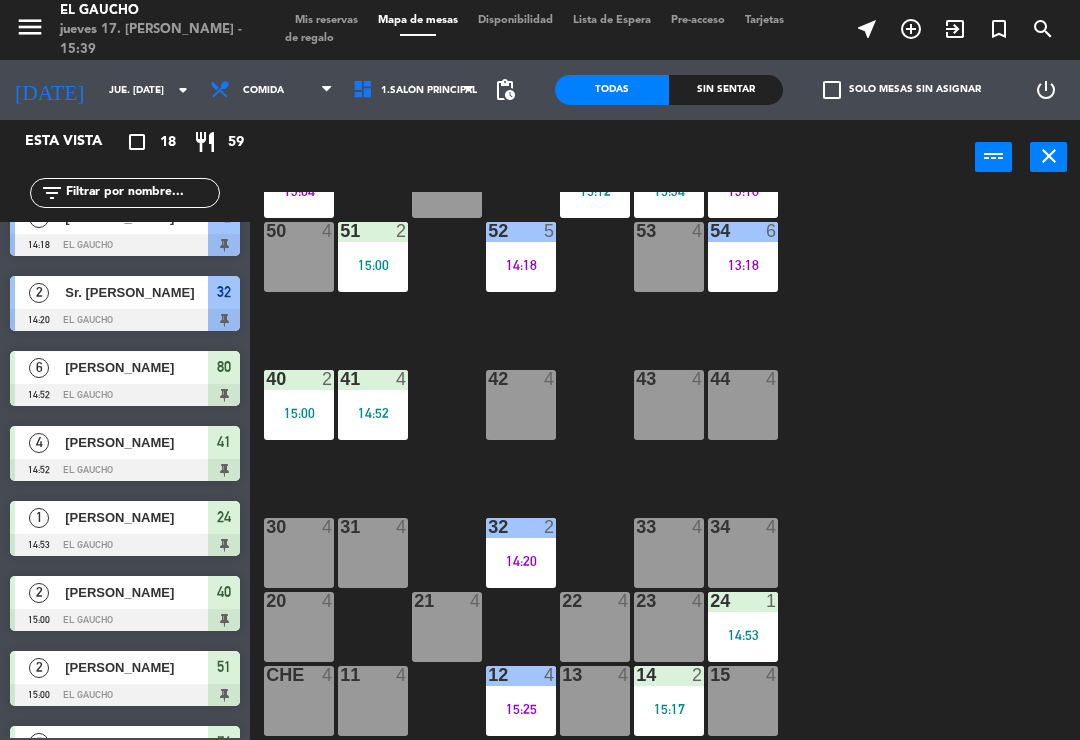 click on "15:17" at bounding box center [669, 709] 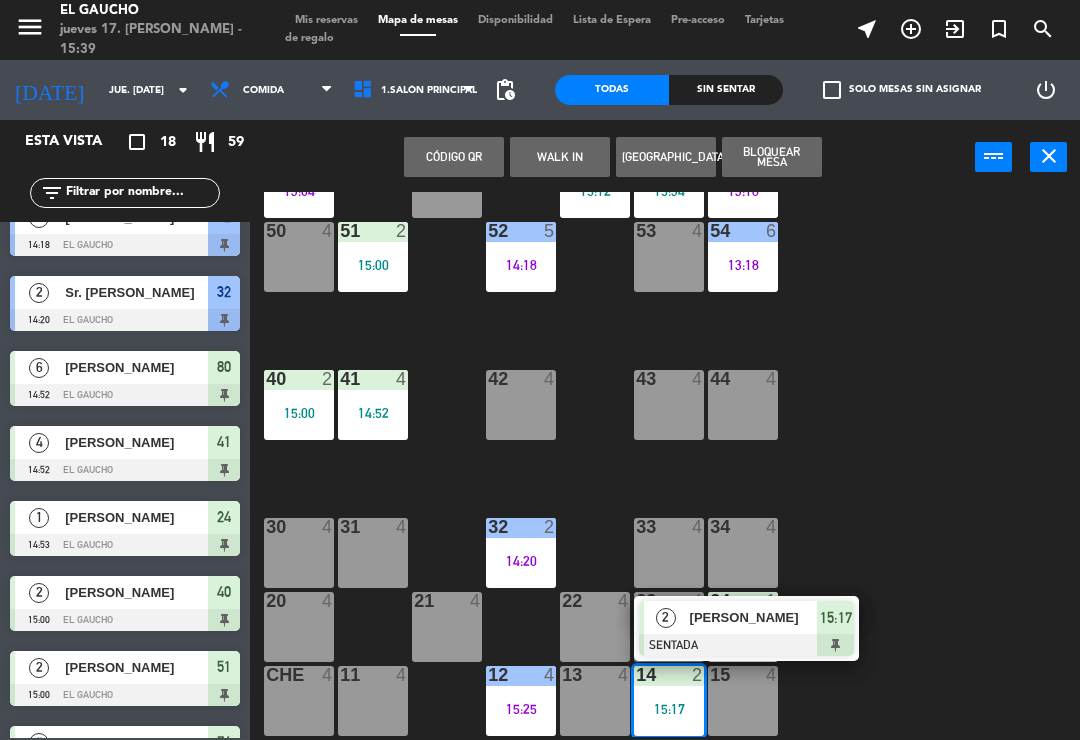click on "[PERSON_NAME]" at bounding box center [753, 617] 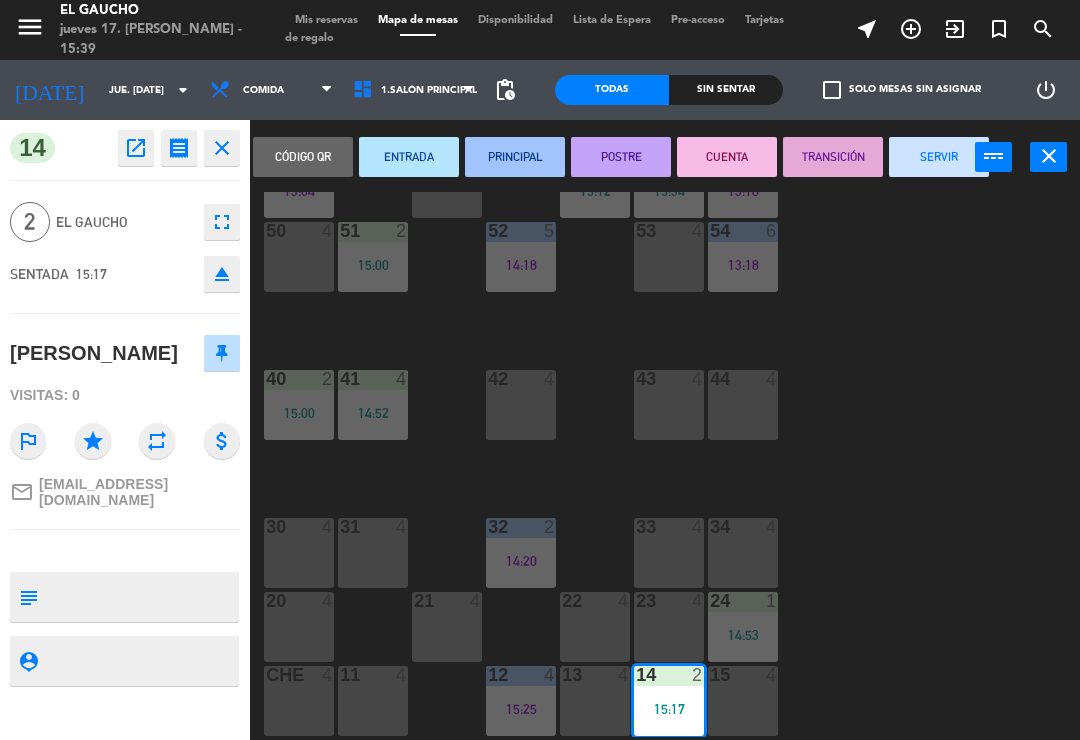 click on "PRINCIPAL" at bounding box center [515, 157] 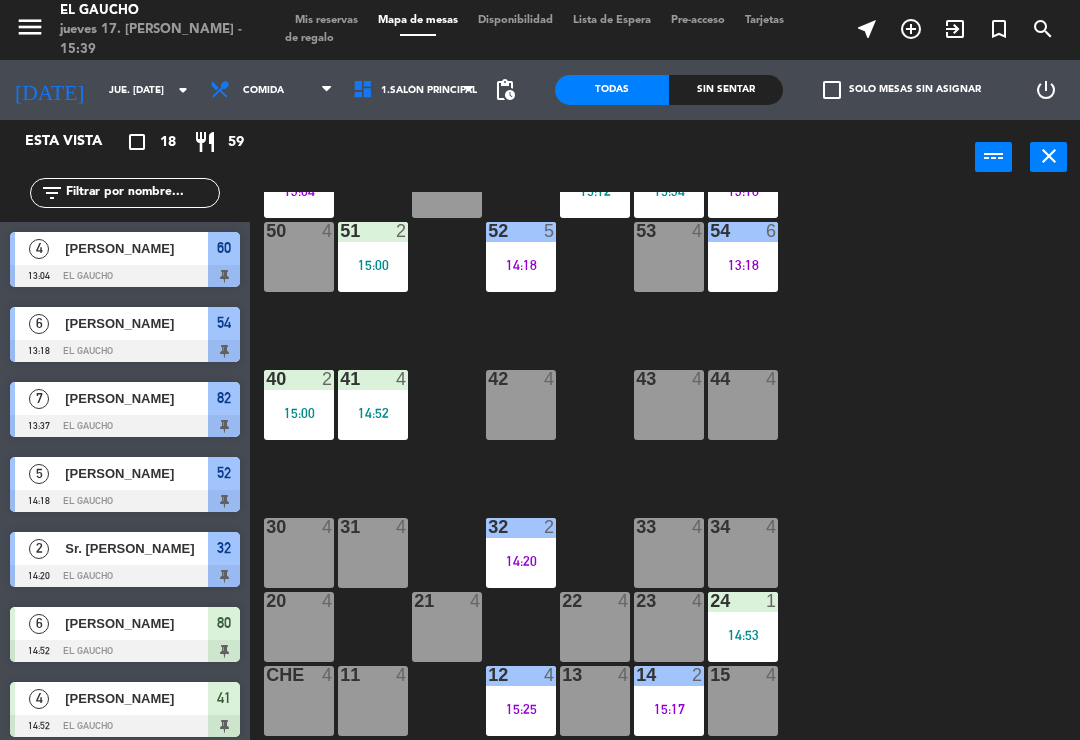scroll, scrollTop: 0, scrollLeft: 0, axis: both 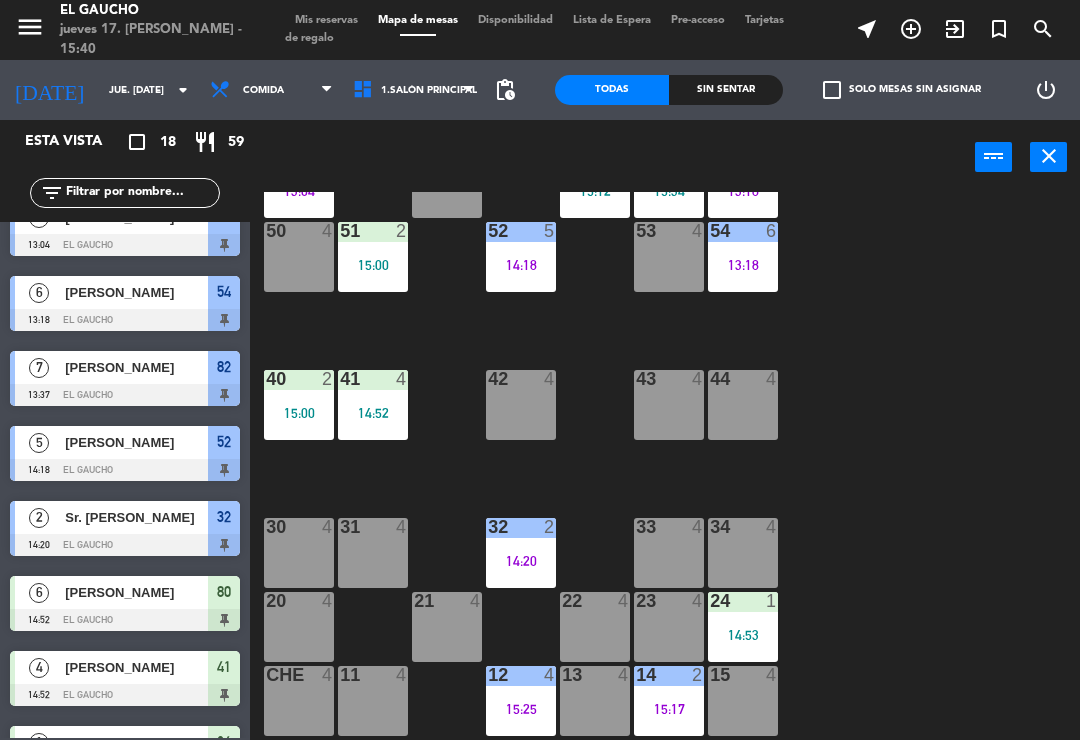 click on "24  1   14:53" at bounding box center [743, 627] 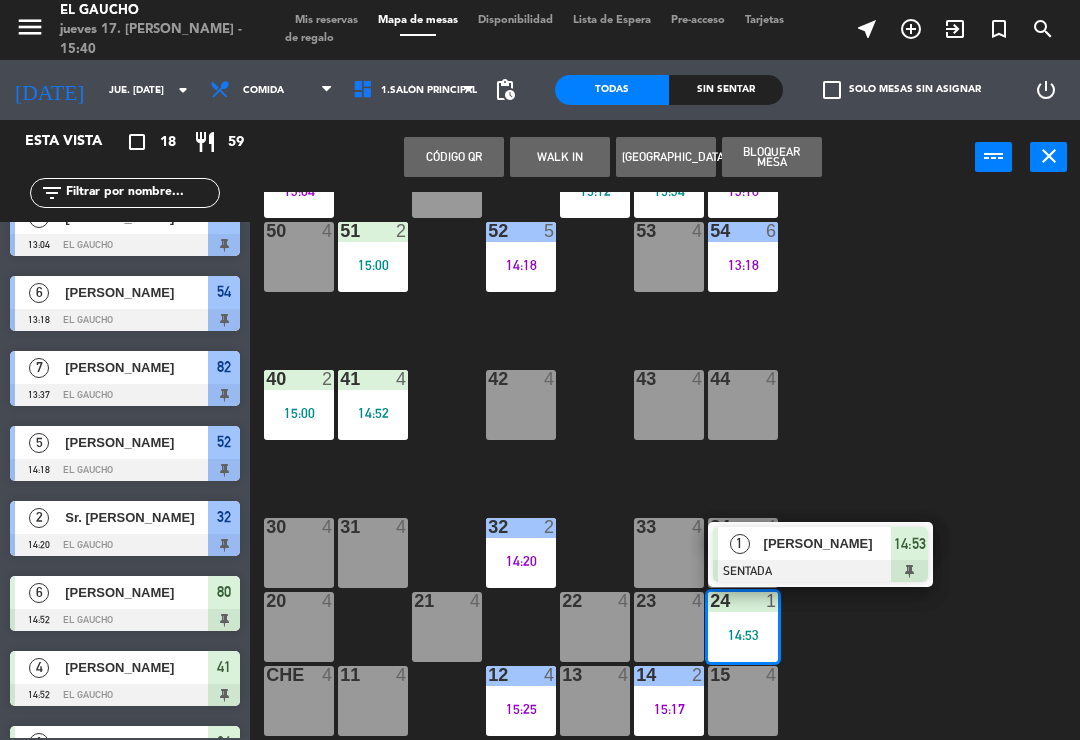 click on "[PERSON_NAME]" at bounding box center (828, 543) 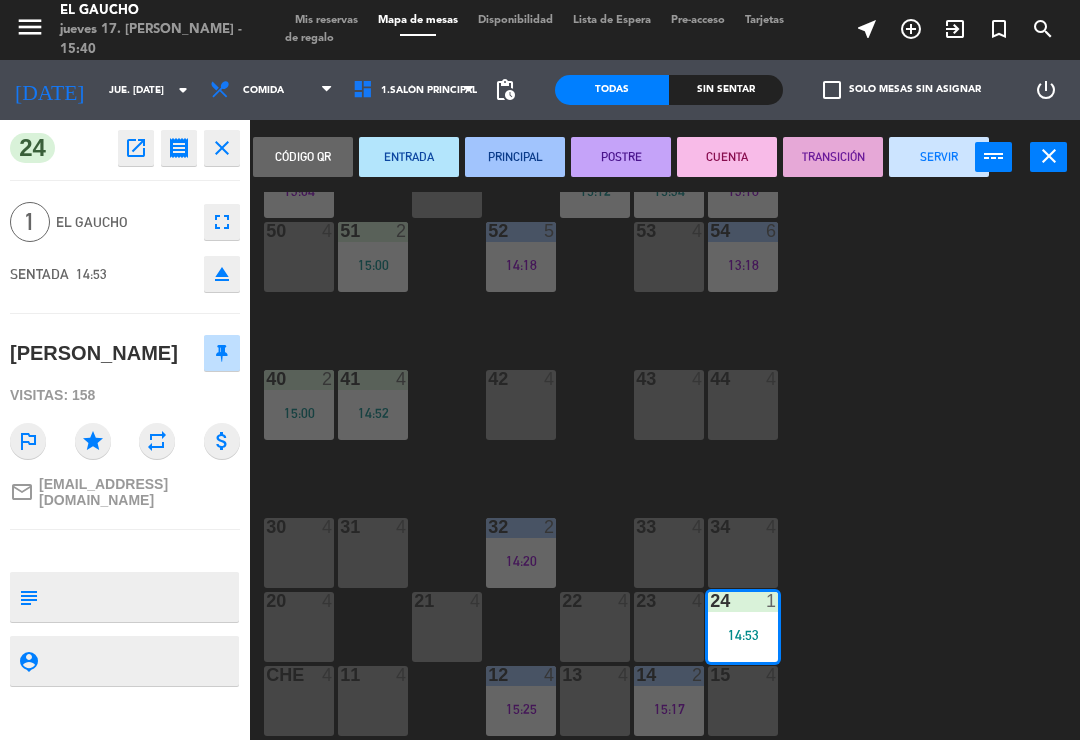 click on "PRINCIPAL" at bounding box center [515, 157] 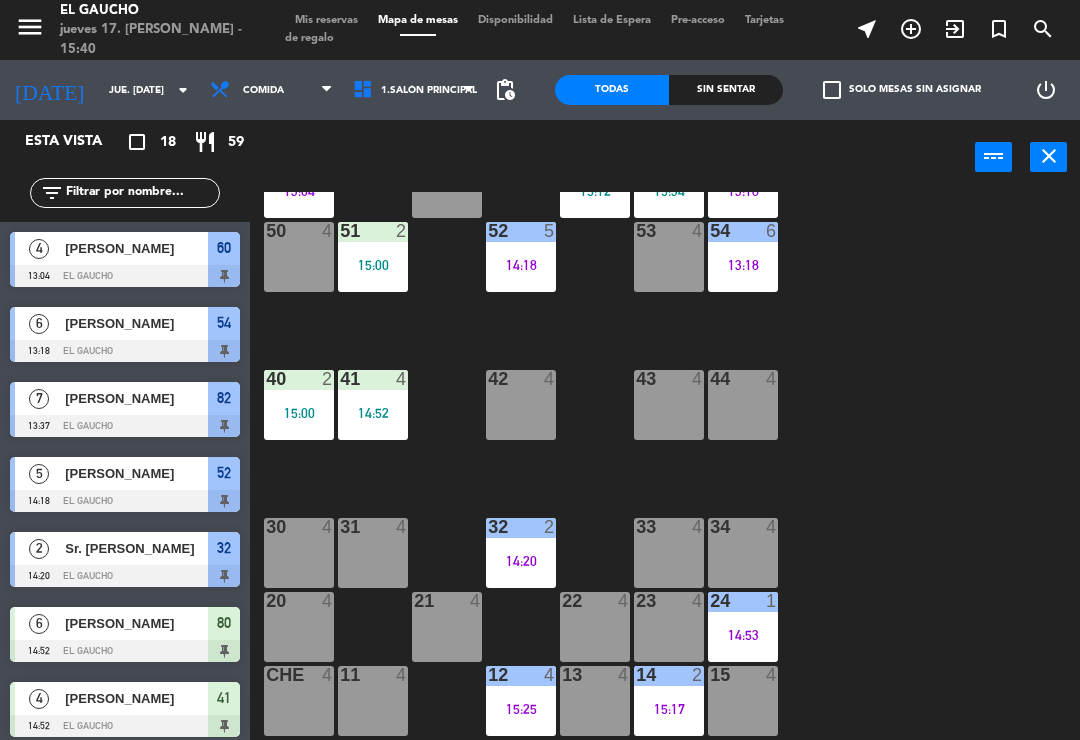 scroll, scrollTop: 0, scrollLeft: 0, axis: both 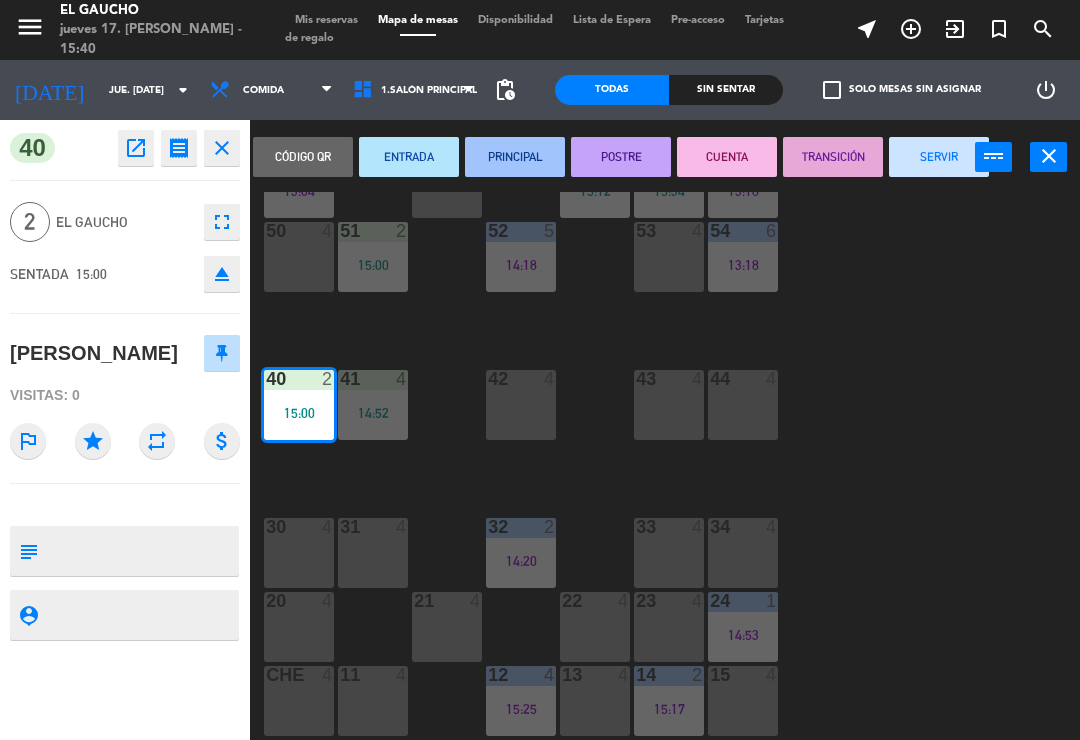 click on "PRINCIPAL" at bounding box center [515, 157] 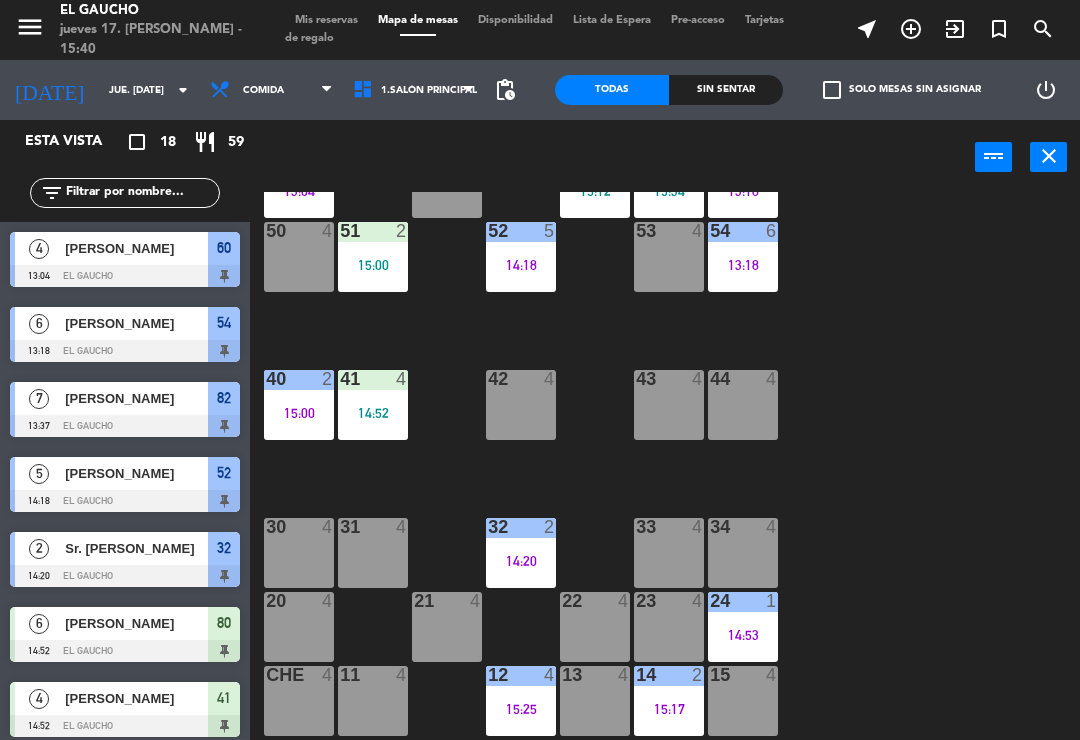 scroll, scrollTop: 0, scrollLeft: 0, axis: both 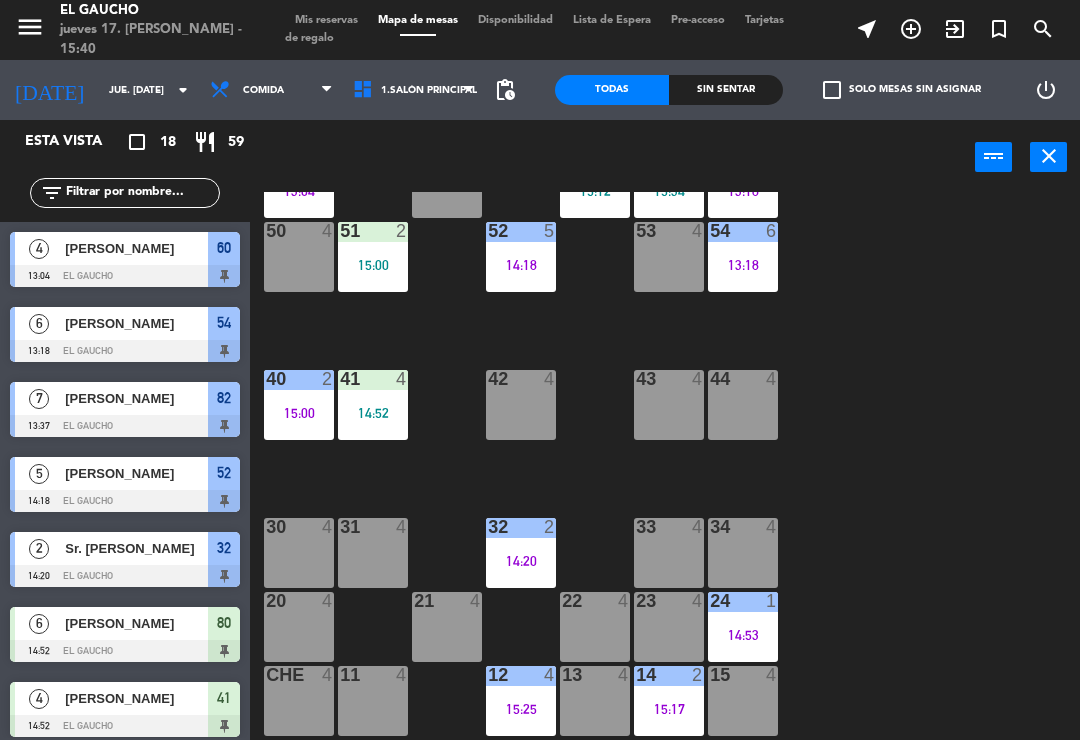 click on "14:52" at bounding box center (373, 413) 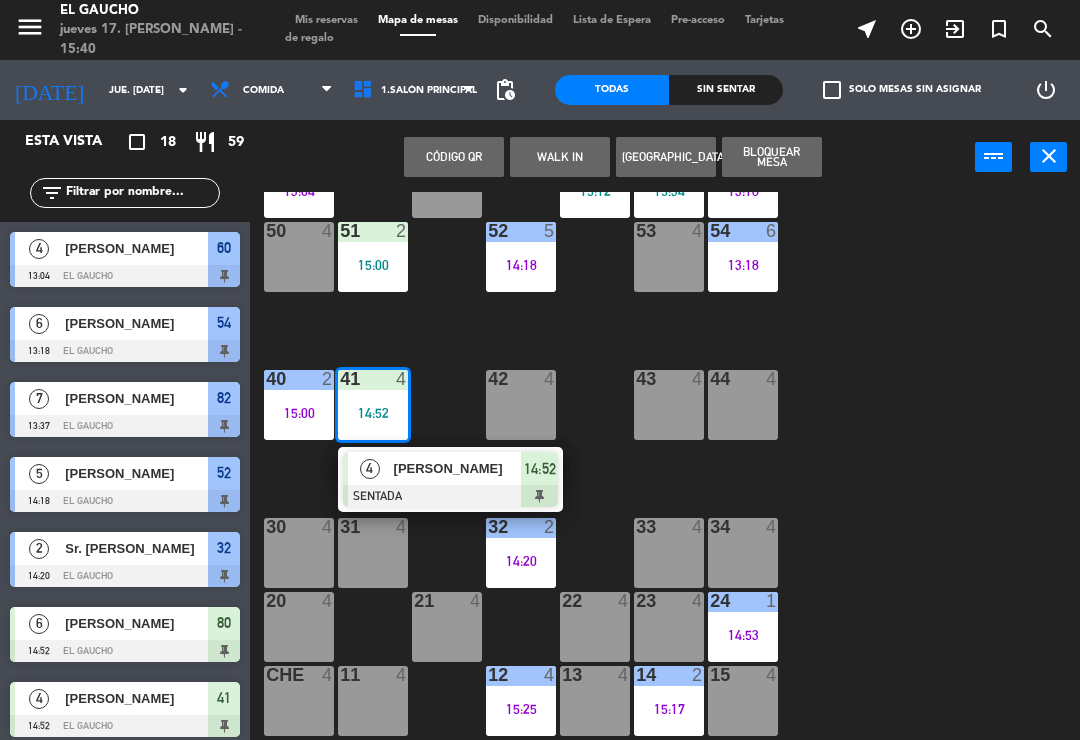 click on "[PERSON_NAME]" at bounding box center (458, 468) 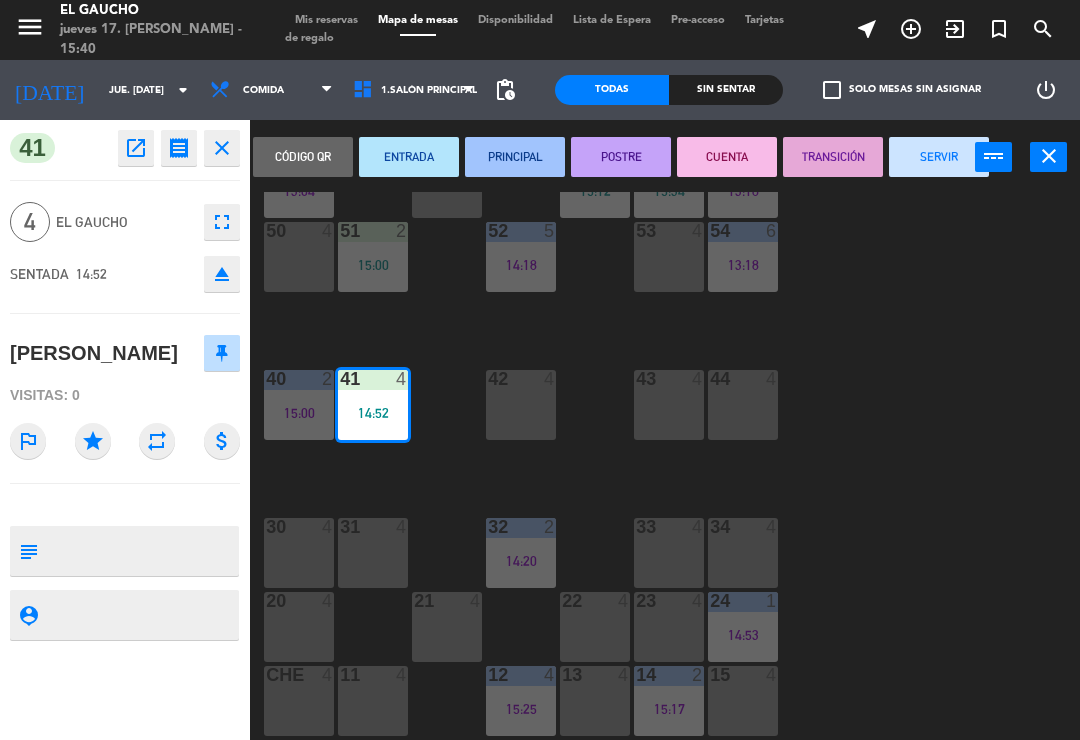 click on "PRINCIPAL" at bounding box center [515, 157] 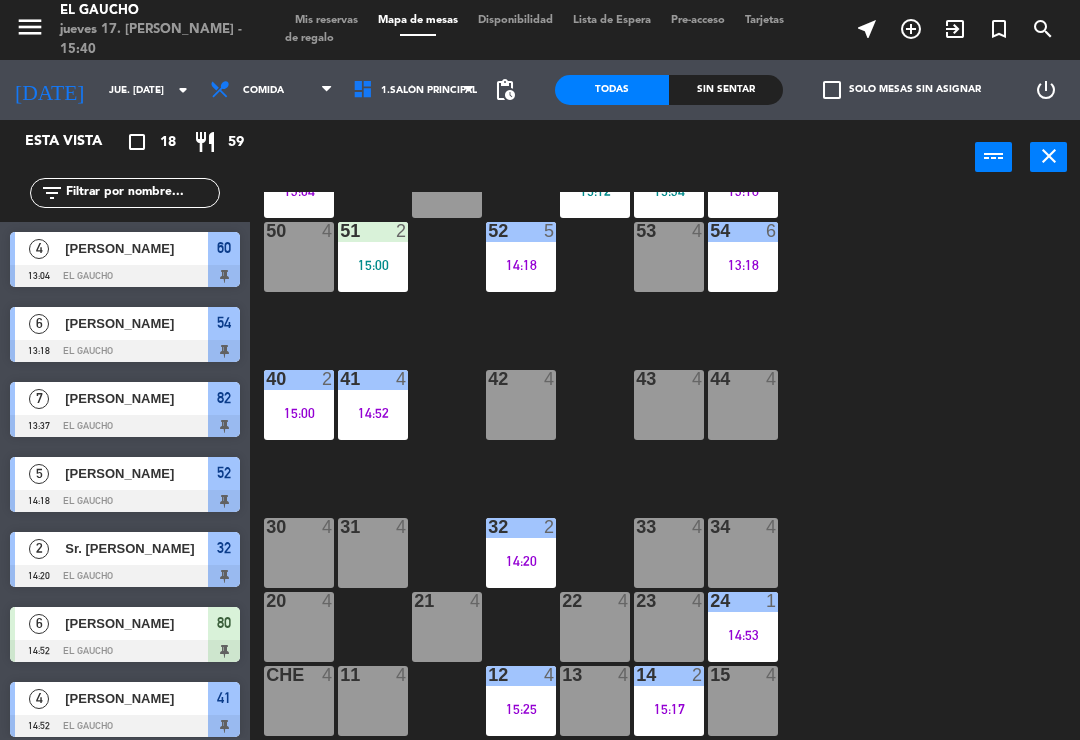 scroll, scrollTop: 0, scrollLeft: 0, axis: both 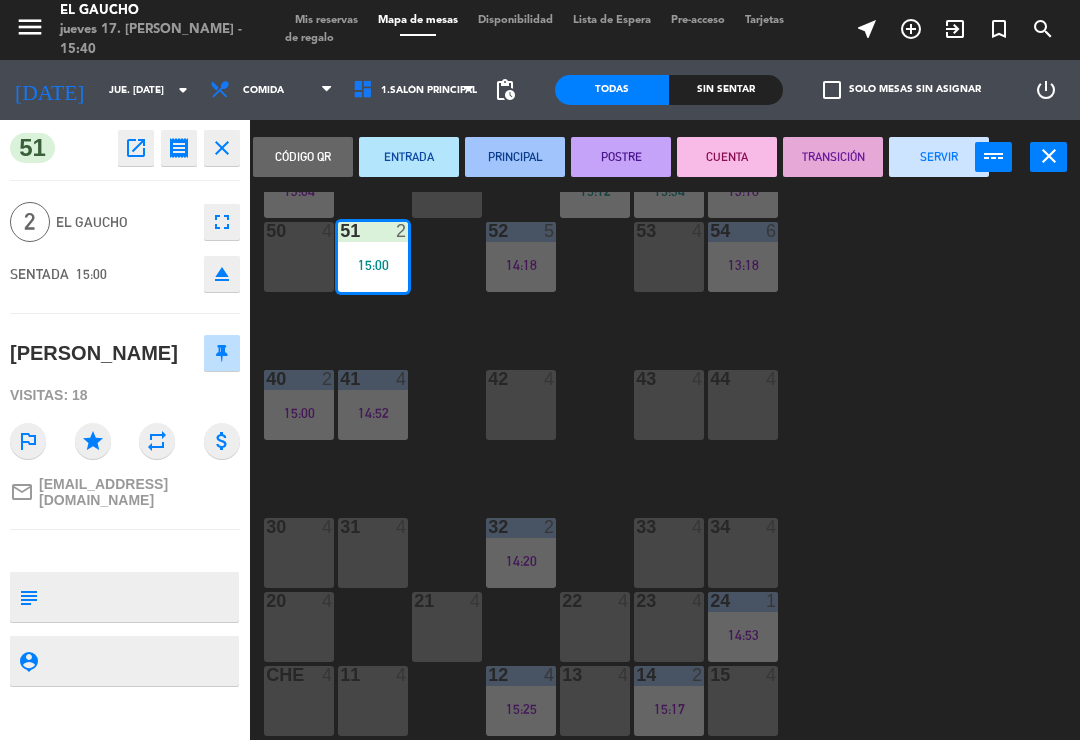 click on "PRINCIPAL" at bounding box center (515, 157) 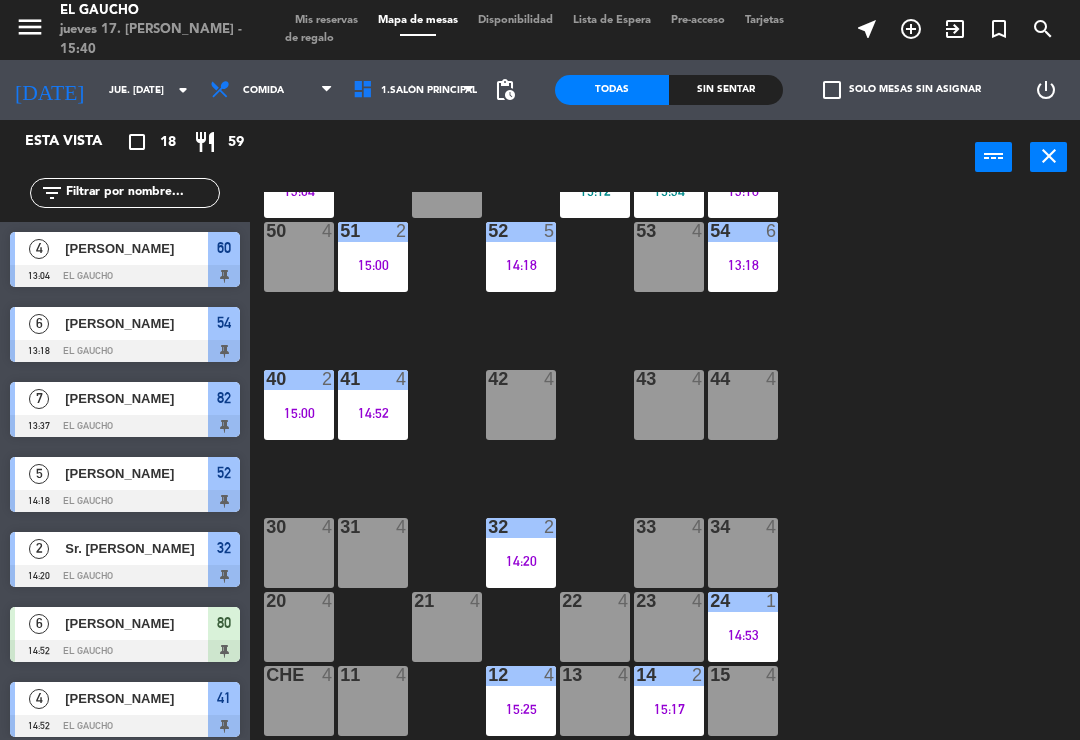 scroll, scrollTop: 0, scrollLeft: 0, axis: both 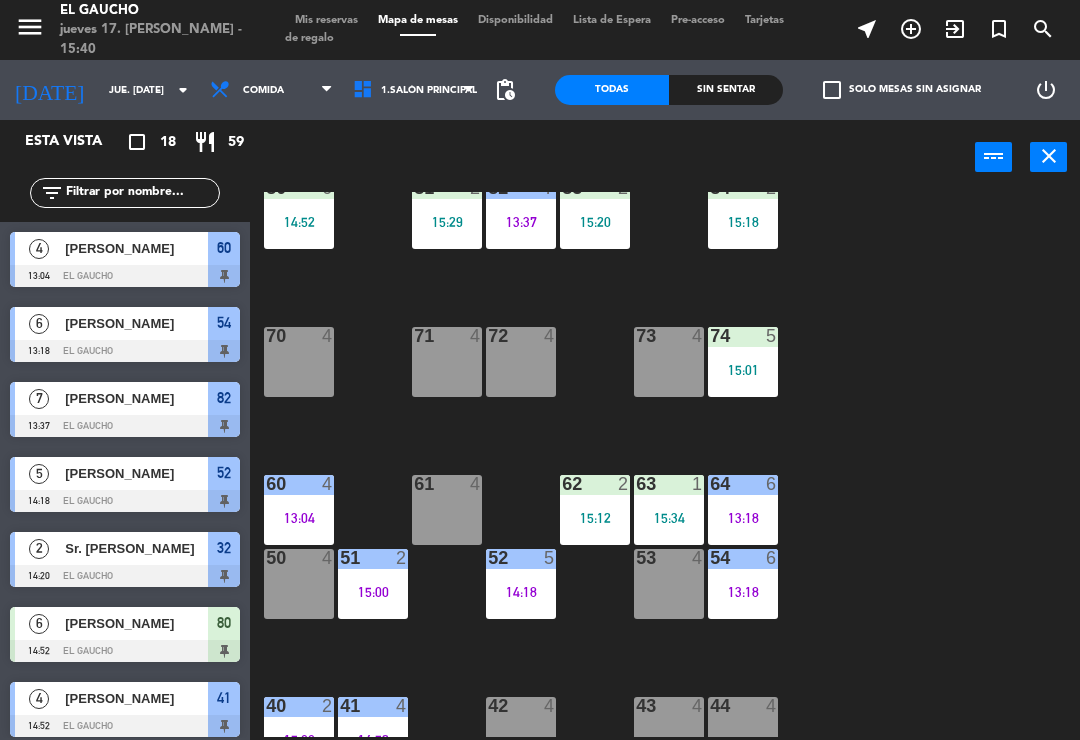 click on "15:12" at bounding box center (595, 518) 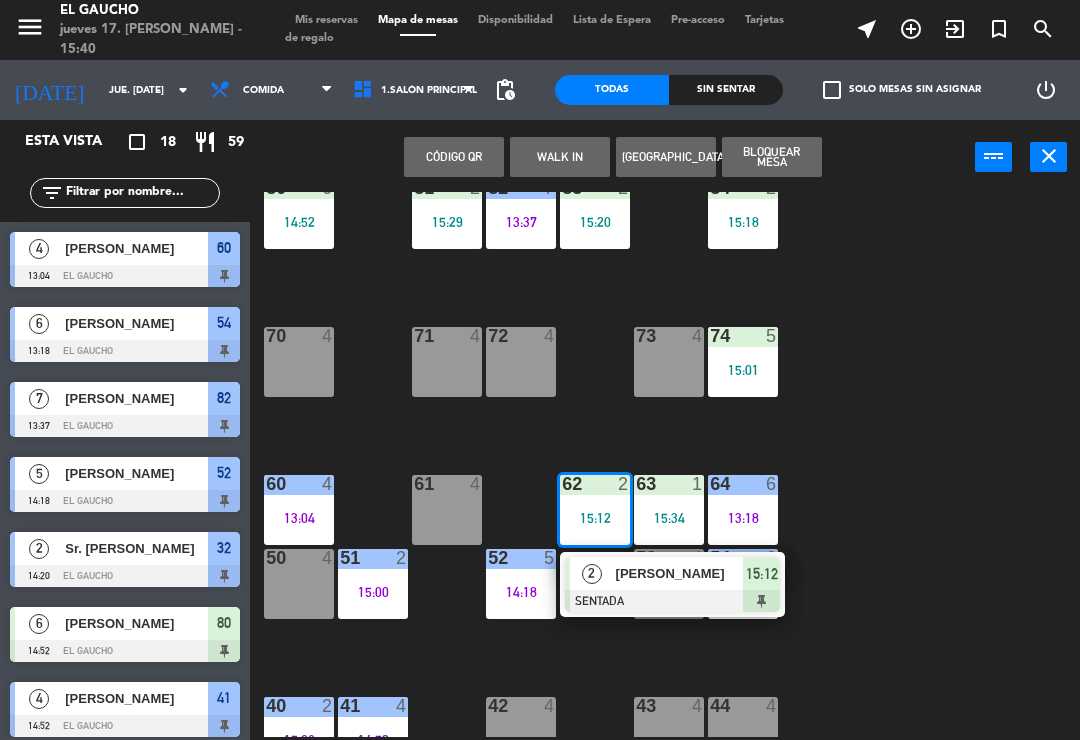 click on "[PERSON_NAME]" at bounding box center [679, 573] 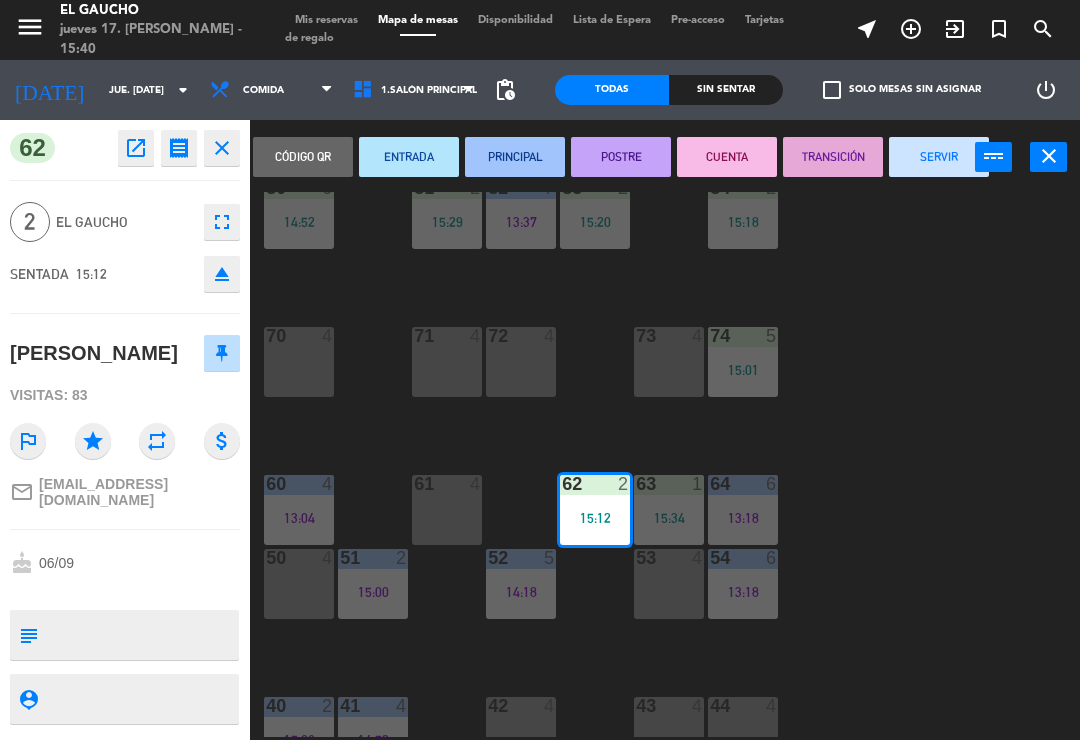 click on "PRINCIPAL" at bounding box center [515, 157] 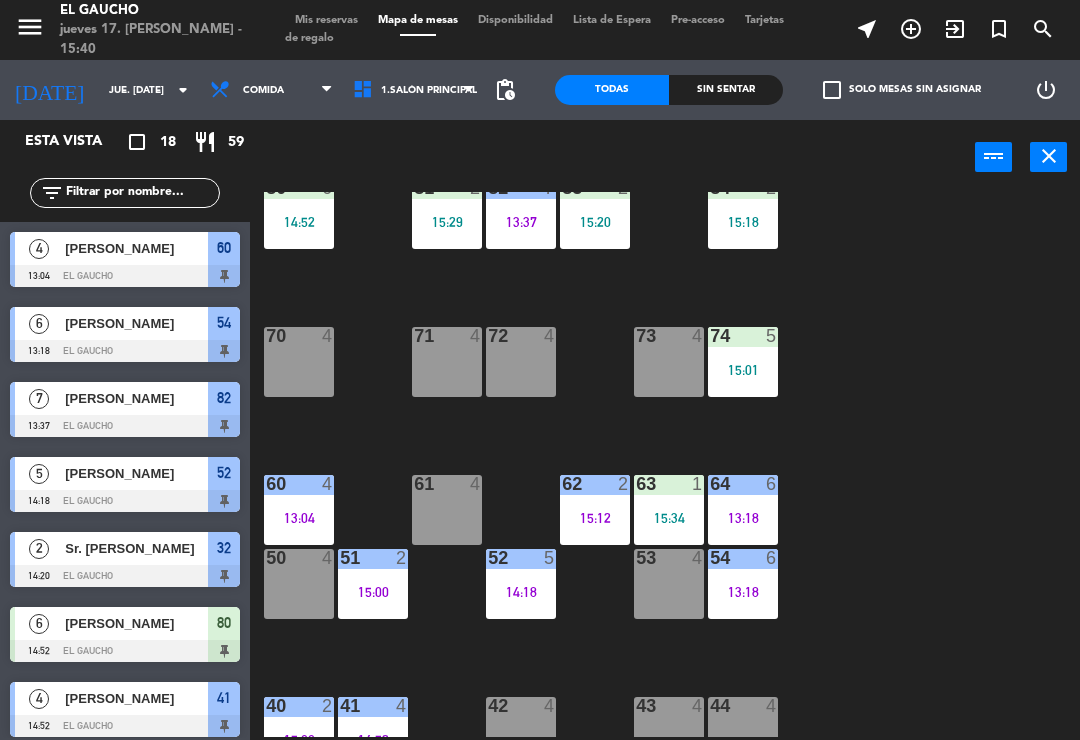 click on "15:34" at bounding box center [669, 518] 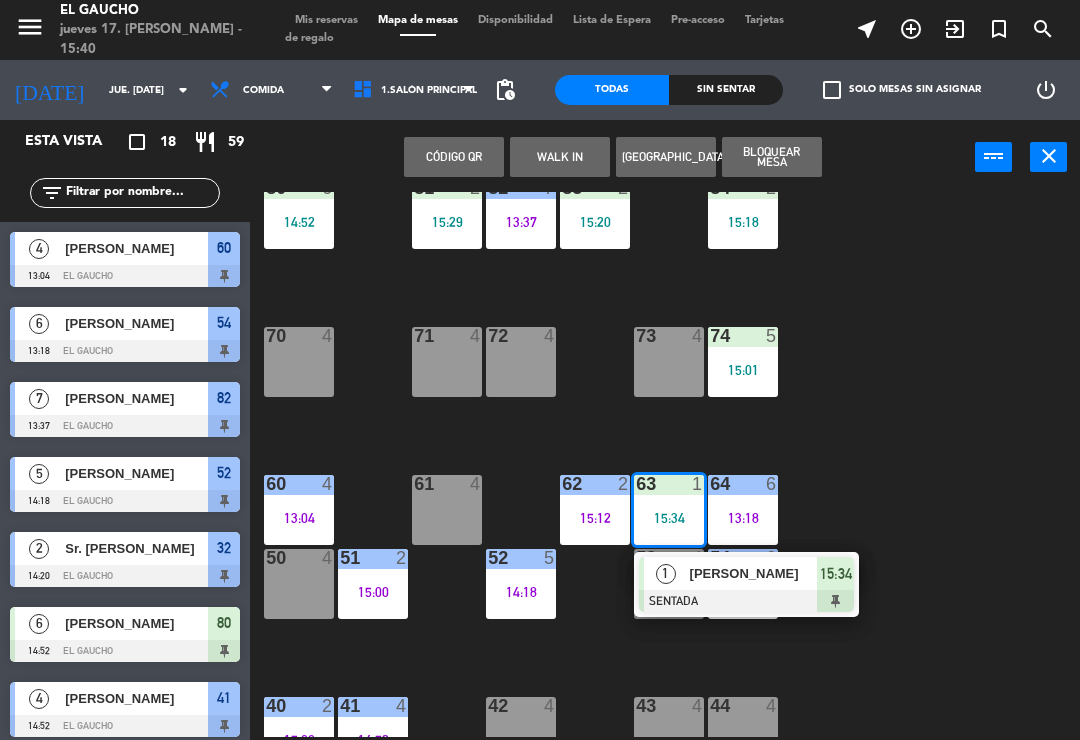 click at bounding box center [746, 601] 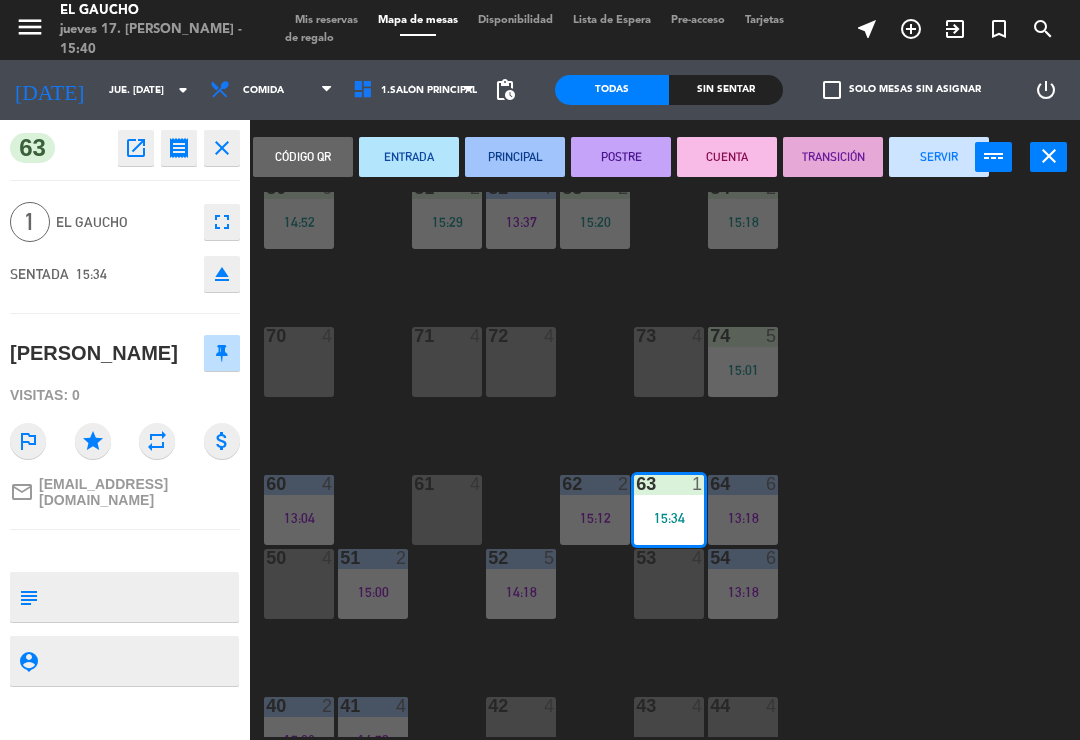 click on "PRINCIPAL" at bounding box center (515, 157) 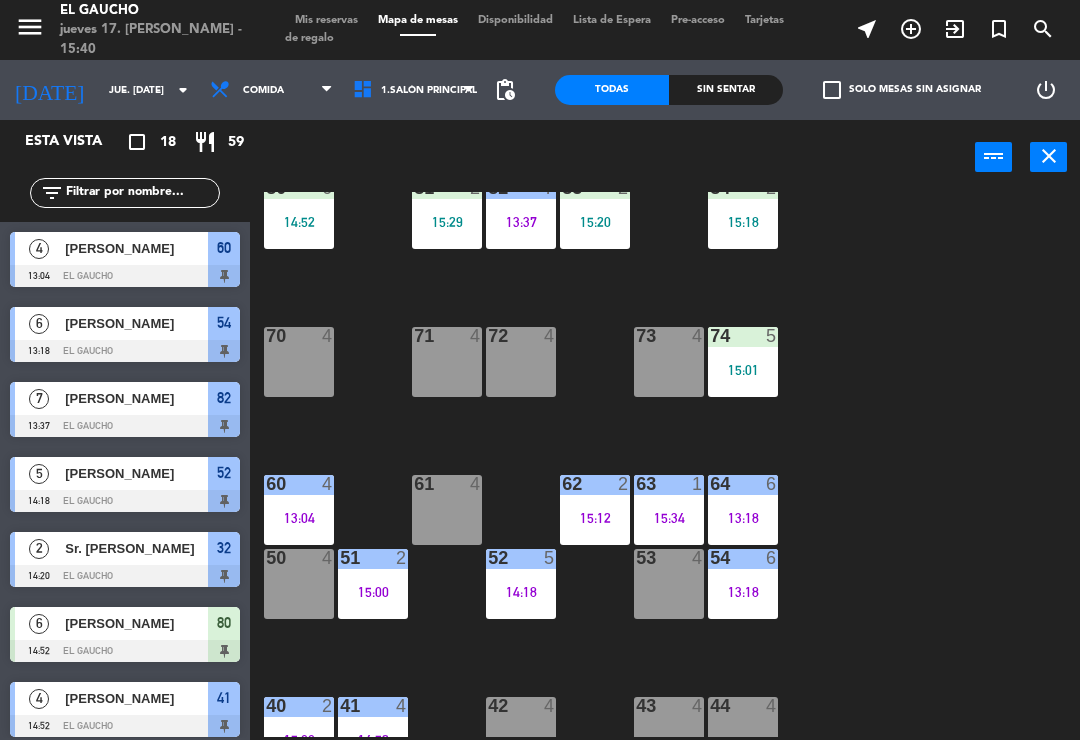 scroll, scrollTop: 0, scrollLeft: 0, axis: both 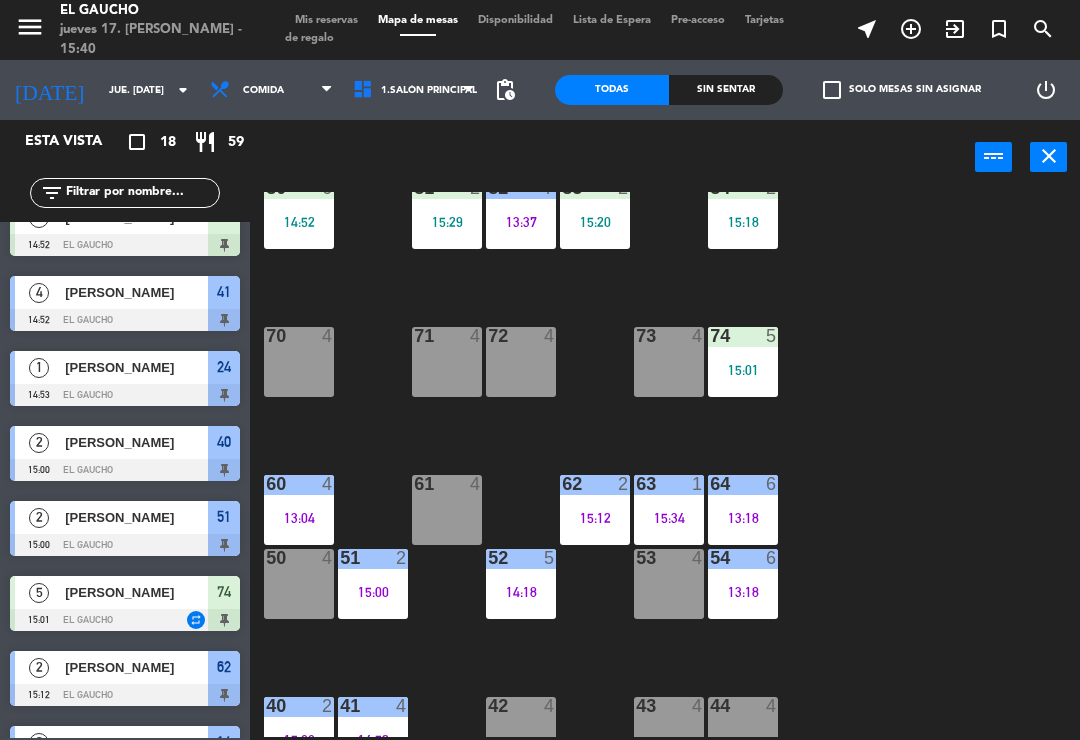 click on "15:01" at bounding box center (743, 370) 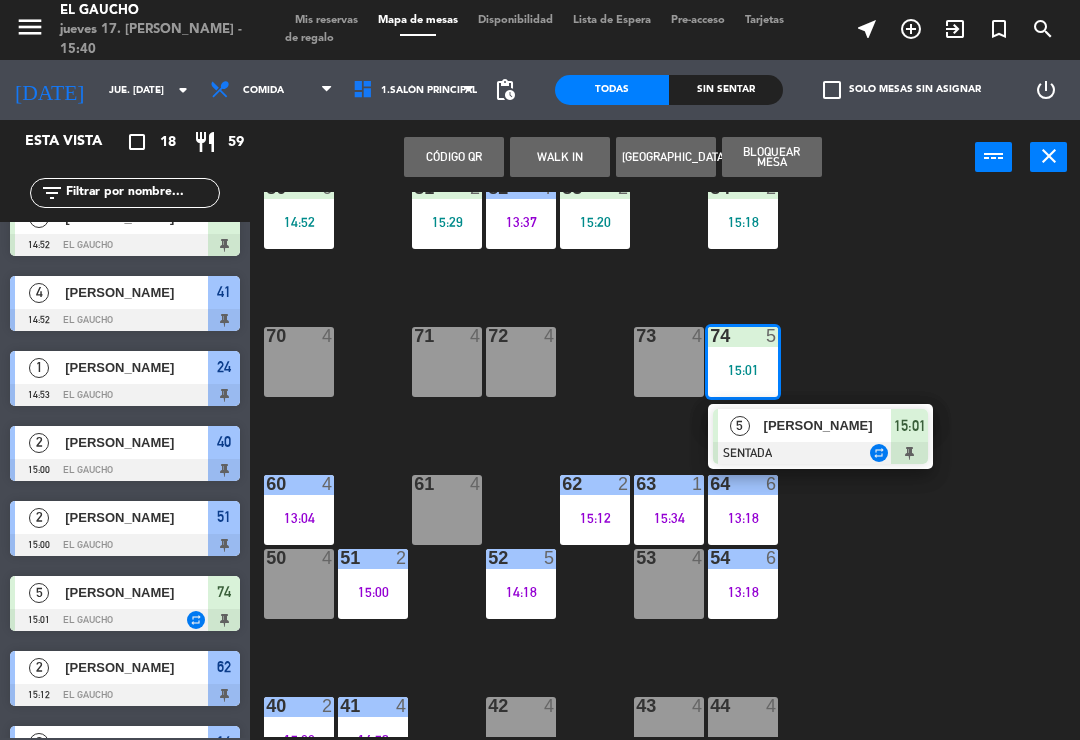 click on "[PERSON_NAME]" at bounding box center (828, 425) 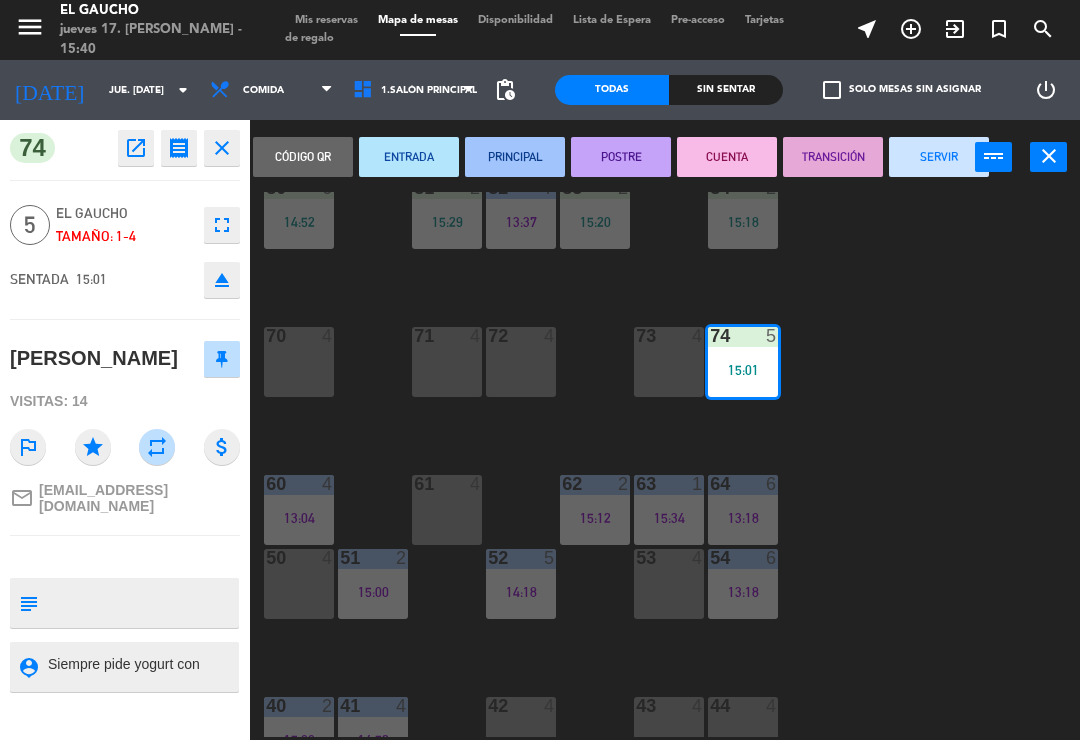 click on "PRINCIPAL" at bounding box center [515, 157] 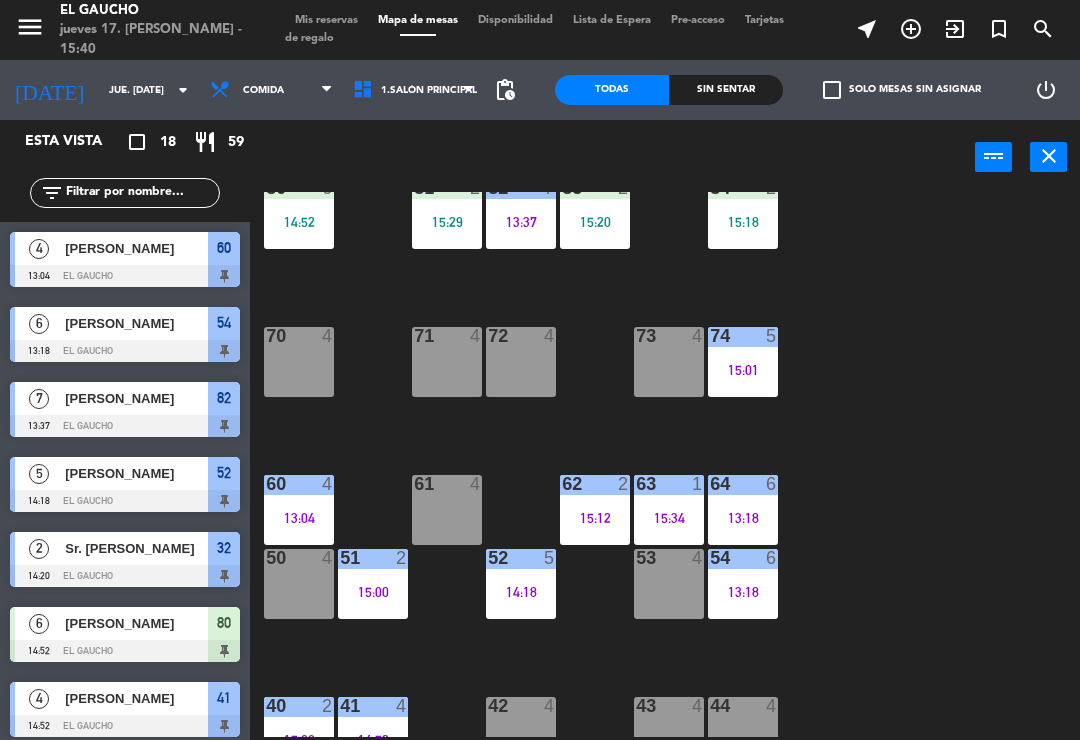 scroll, scrollTop: 0, scrollLeft: 0, axis: both 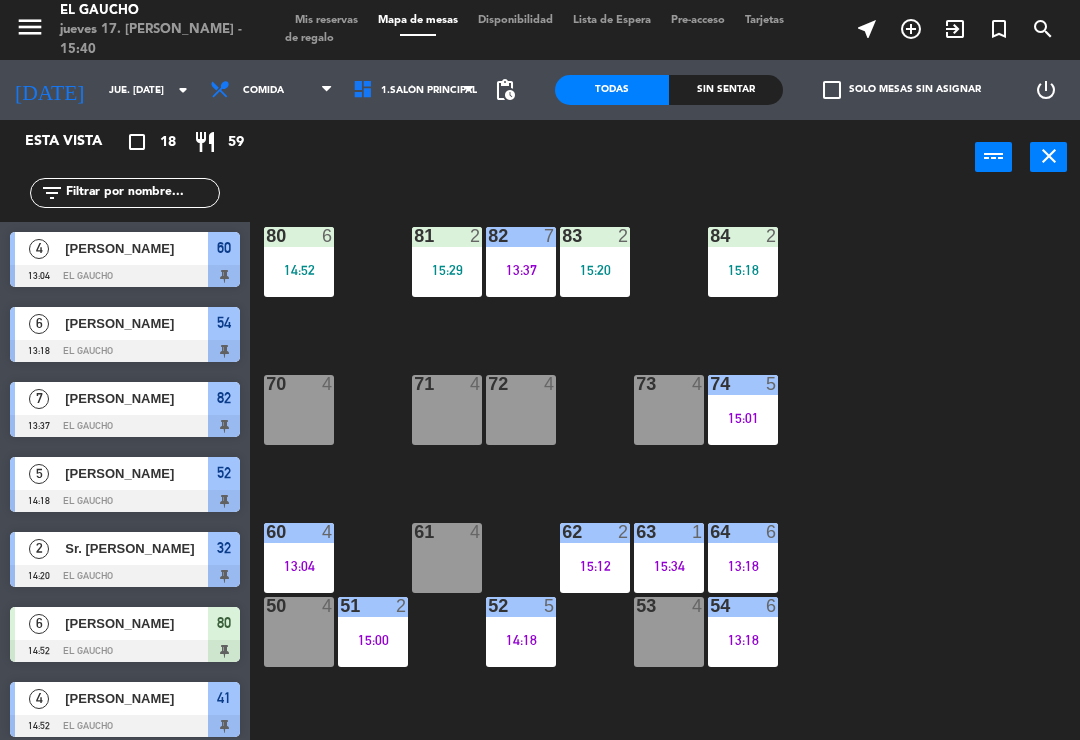 click on "84  2   15:18" at bounding box center (743, 262) 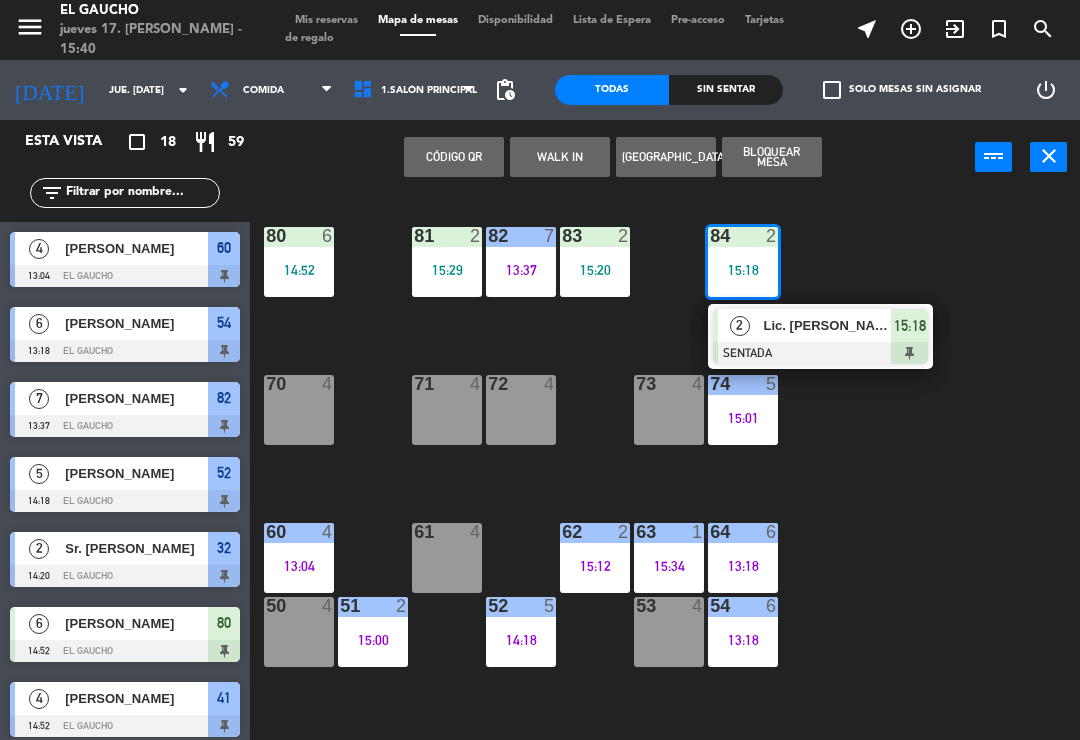 click at bounding box center [820, 353] 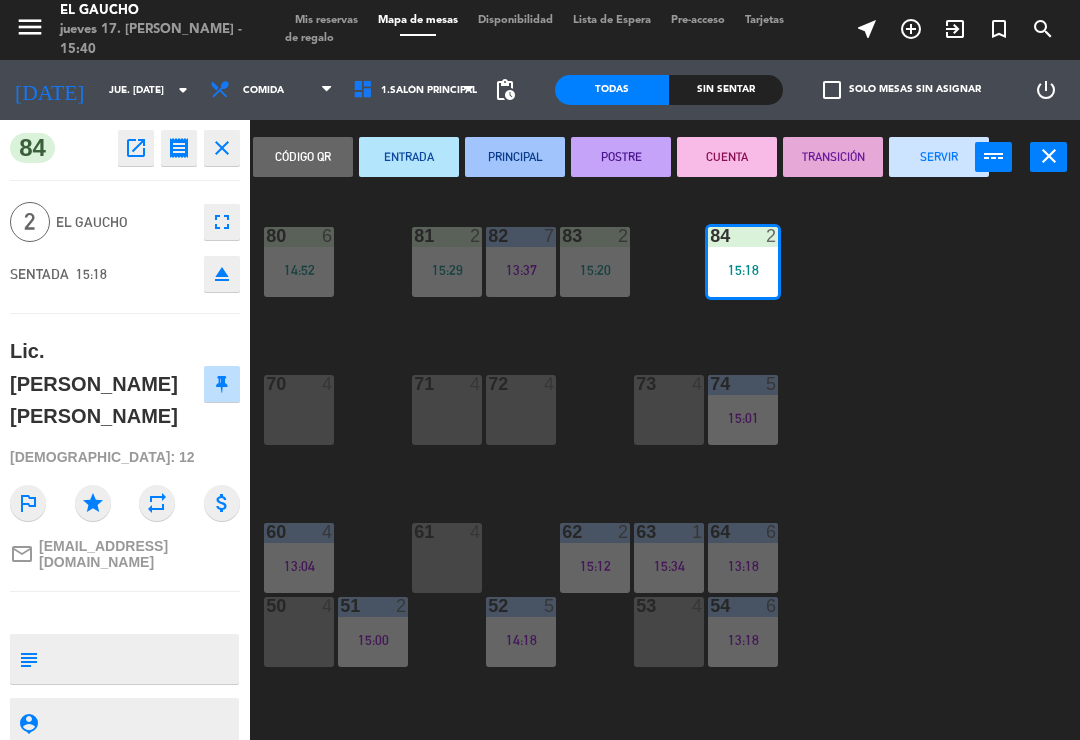 click on "PRINCIPAL" at bounding box center (515, 157) 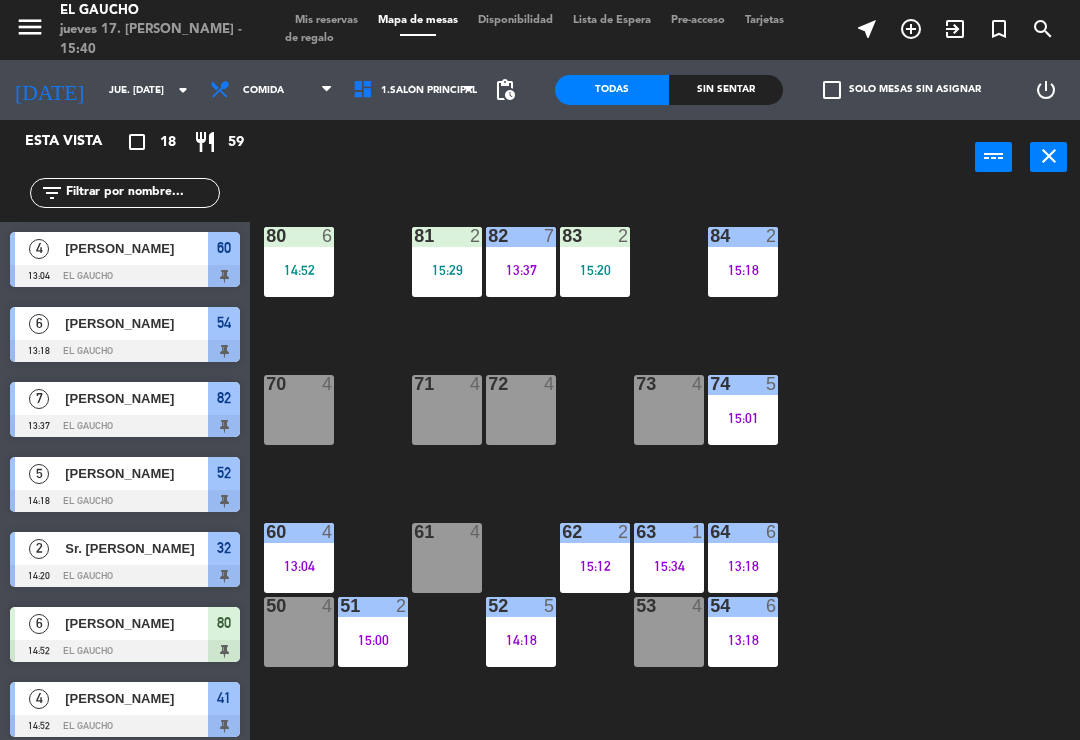 scroll, scrollTop: 0, scrollLeft: 0, axis: both 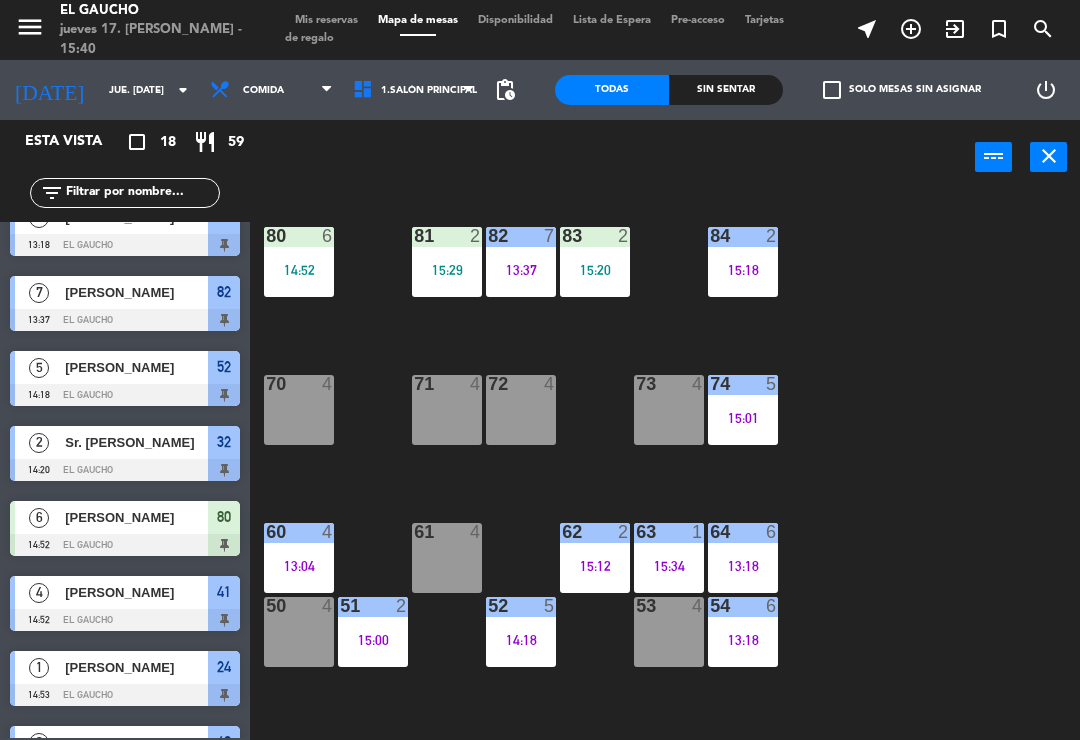 click on "83  2   15:20" at bounding box center (595, 262) 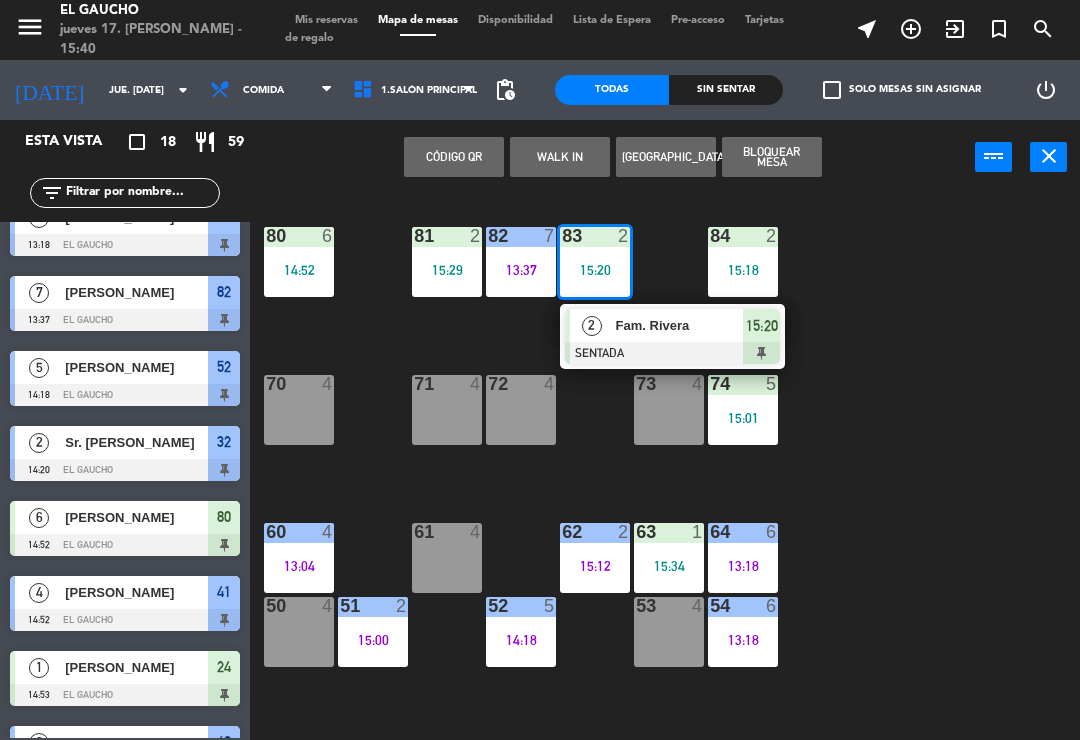 click on "2" at bounding box center [591, 325] 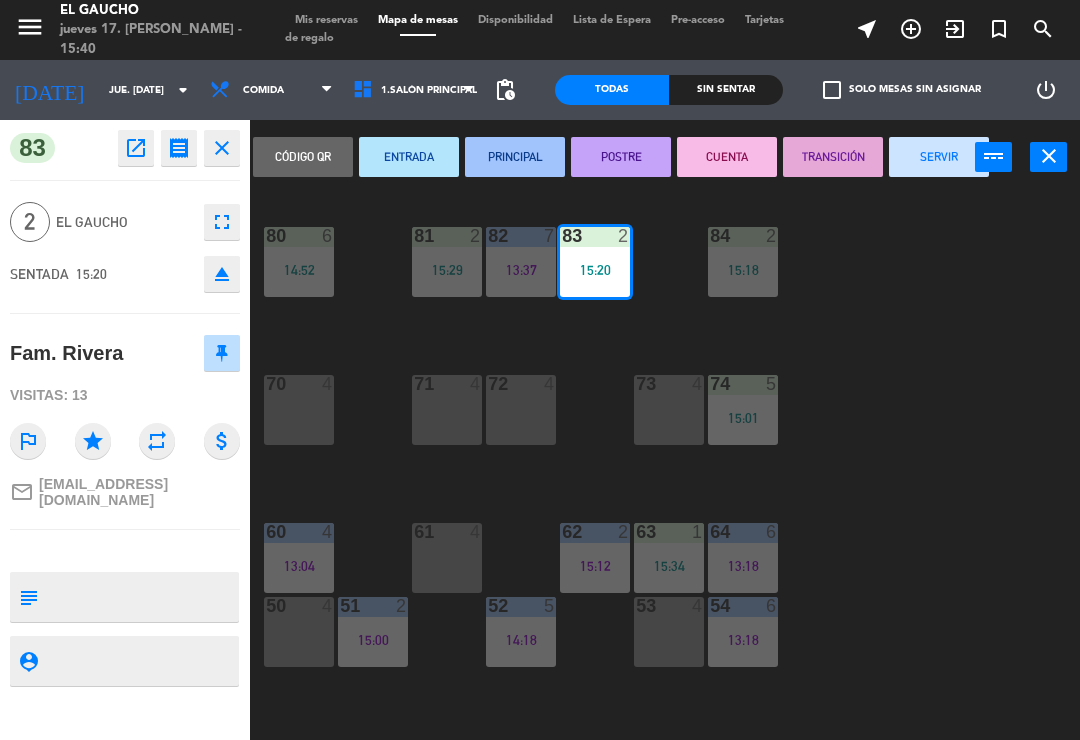 click on "PRINCIPAL" at bounding box center (515, 157) 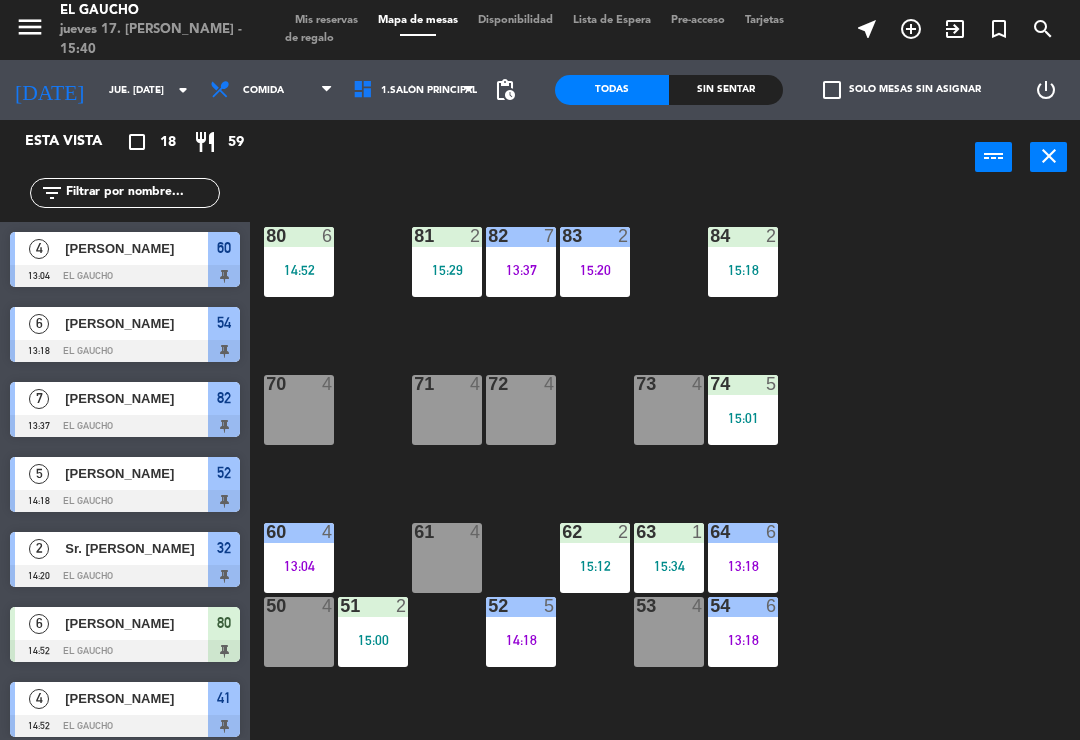 scroll, scrollTop: 0, scrollLeft: 0, axis: both 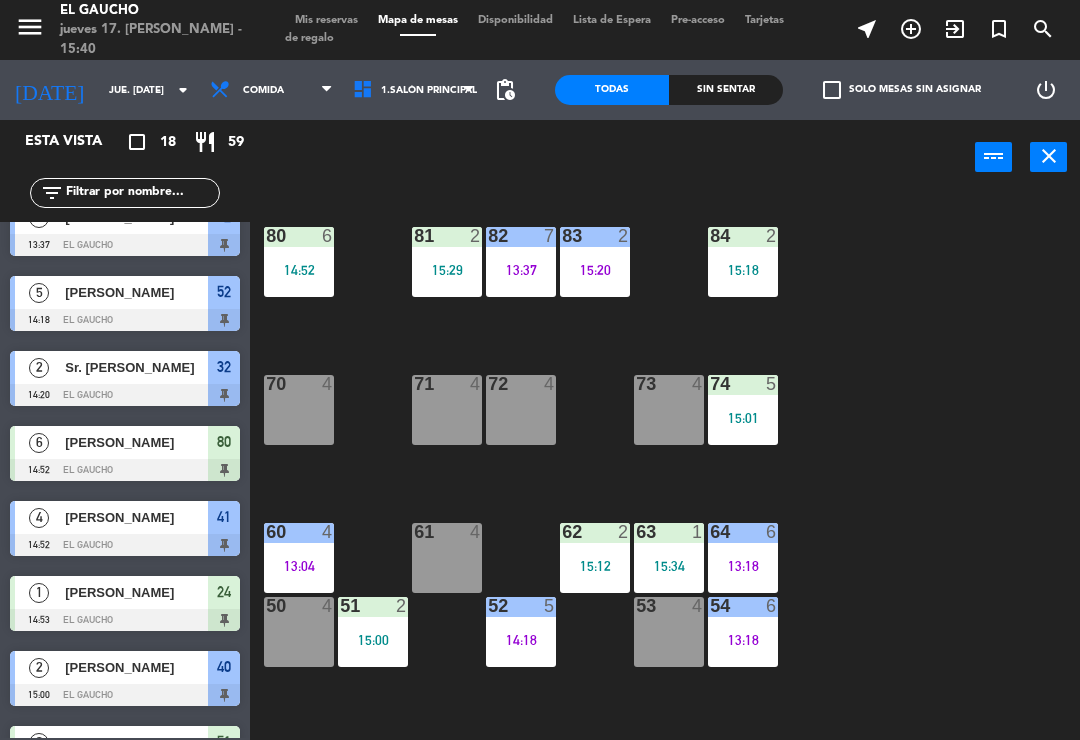 click on "15:29" at bounding box center (447, 270) 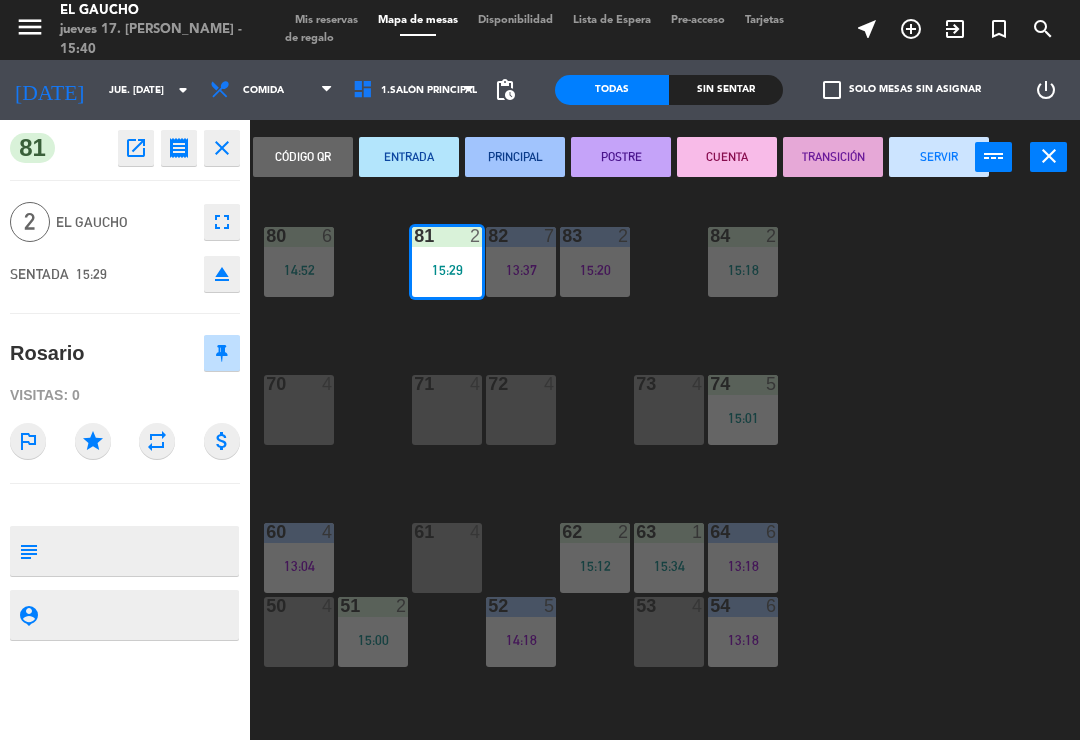 click on "PRINCIPAL" at bounding box center (515, 157) 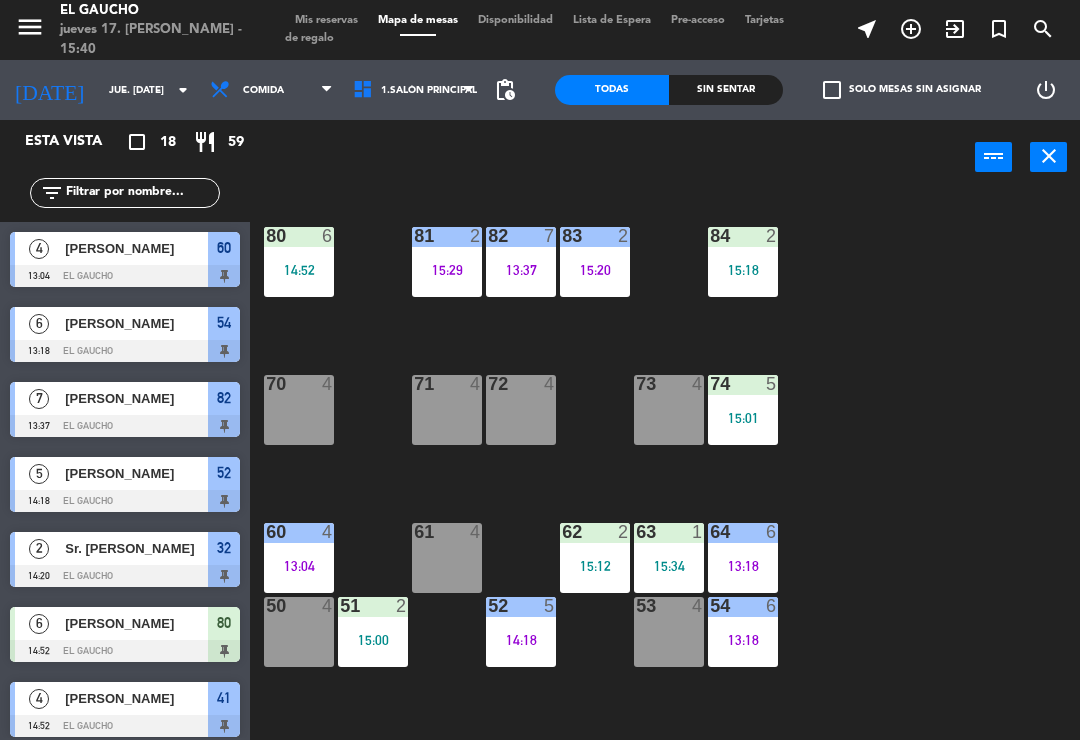 scroll, scrollTop: 331, scrollLeft: 0, axis: vertical 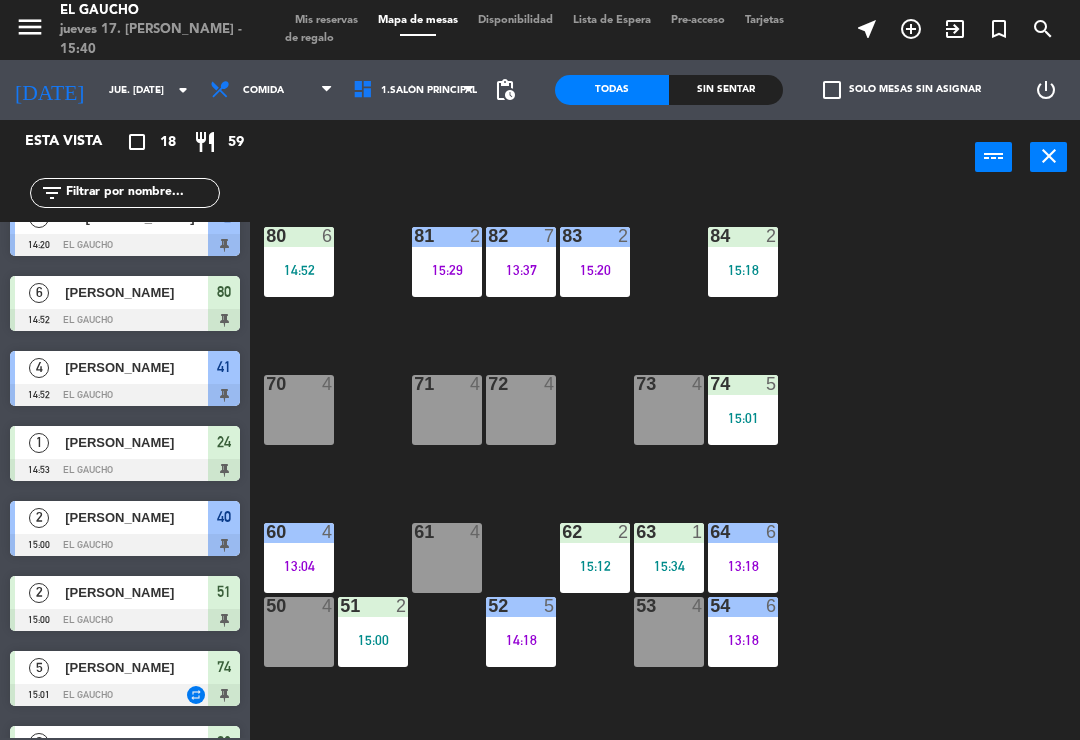 click on "80  6   14:52" at bounding box center (299, 262) 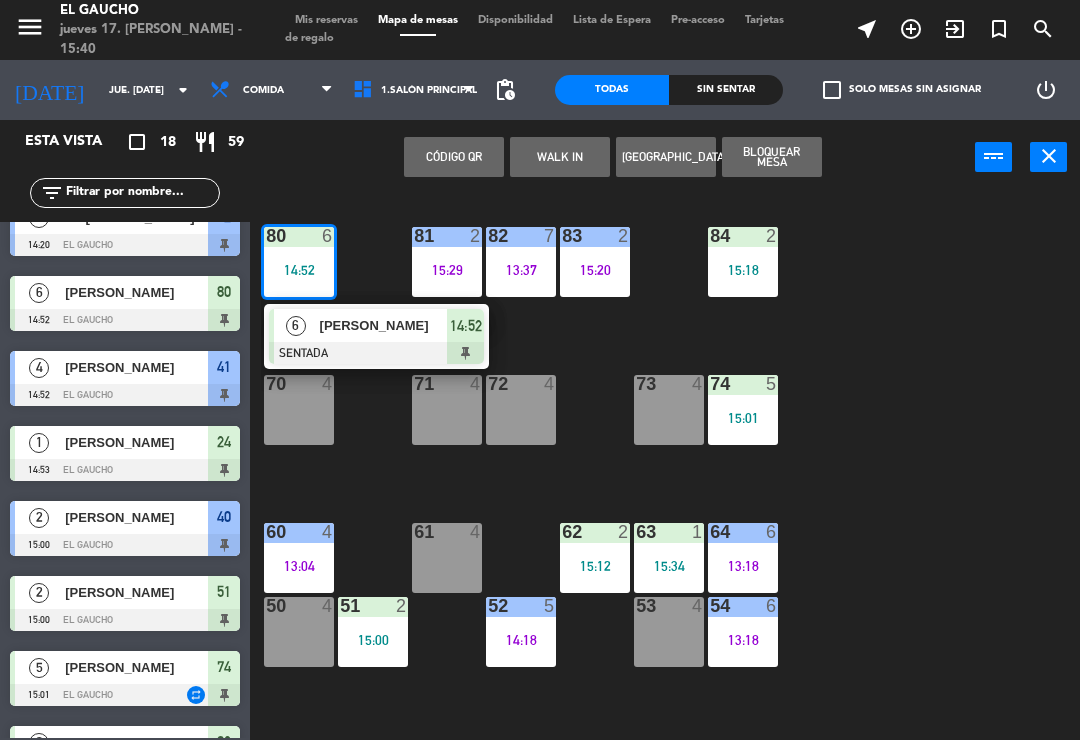 click on "[PERSON_NAME]" at bounding box center [384, 325] 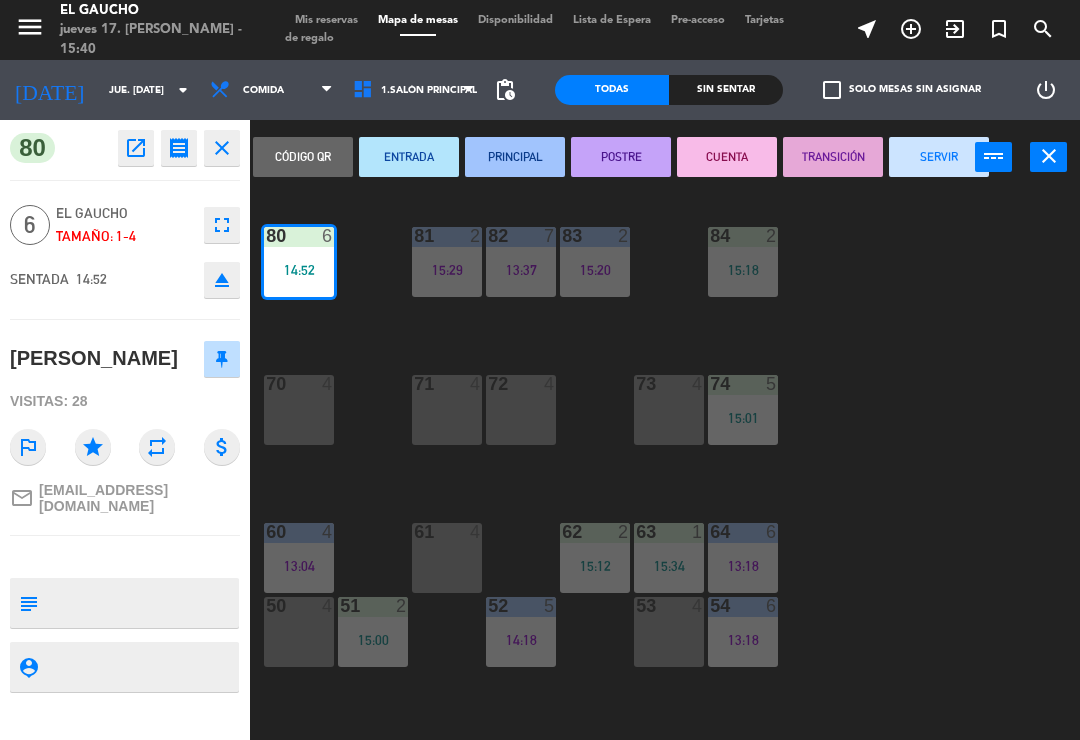 click on "PRINCIPAL" at bounding box center [515, 157] 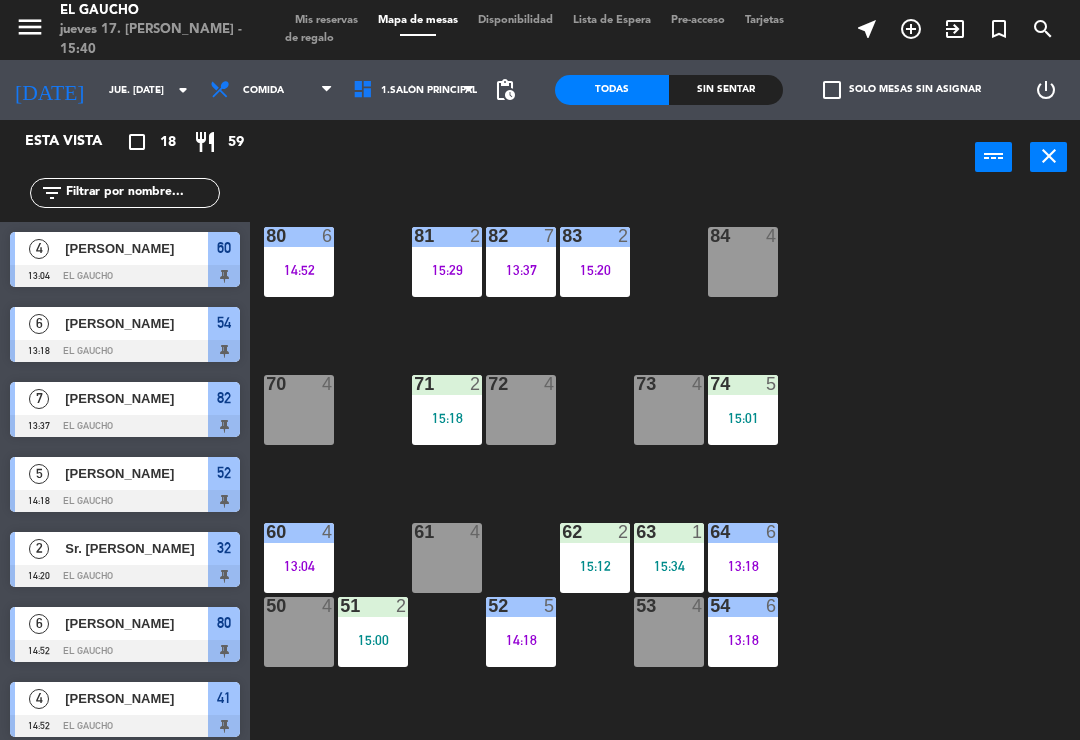 scroll, scrollTop: 106, scrollLeft: 0, axis: vertical 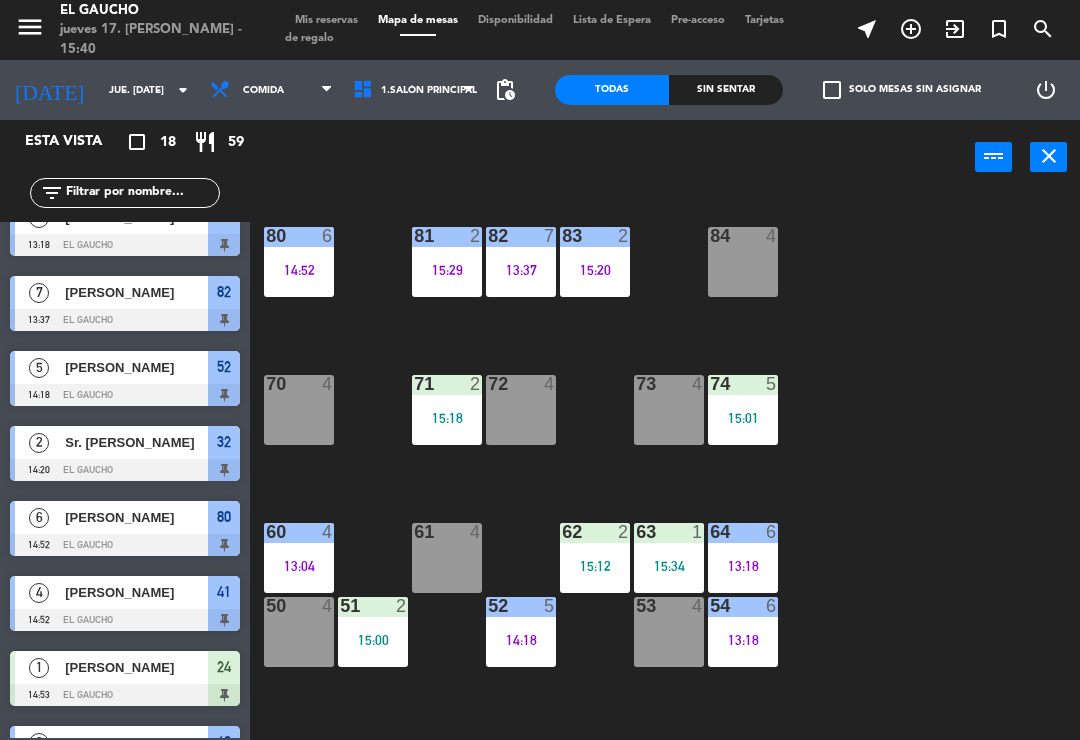 click on "15:18" at bounding box center (447, 418) 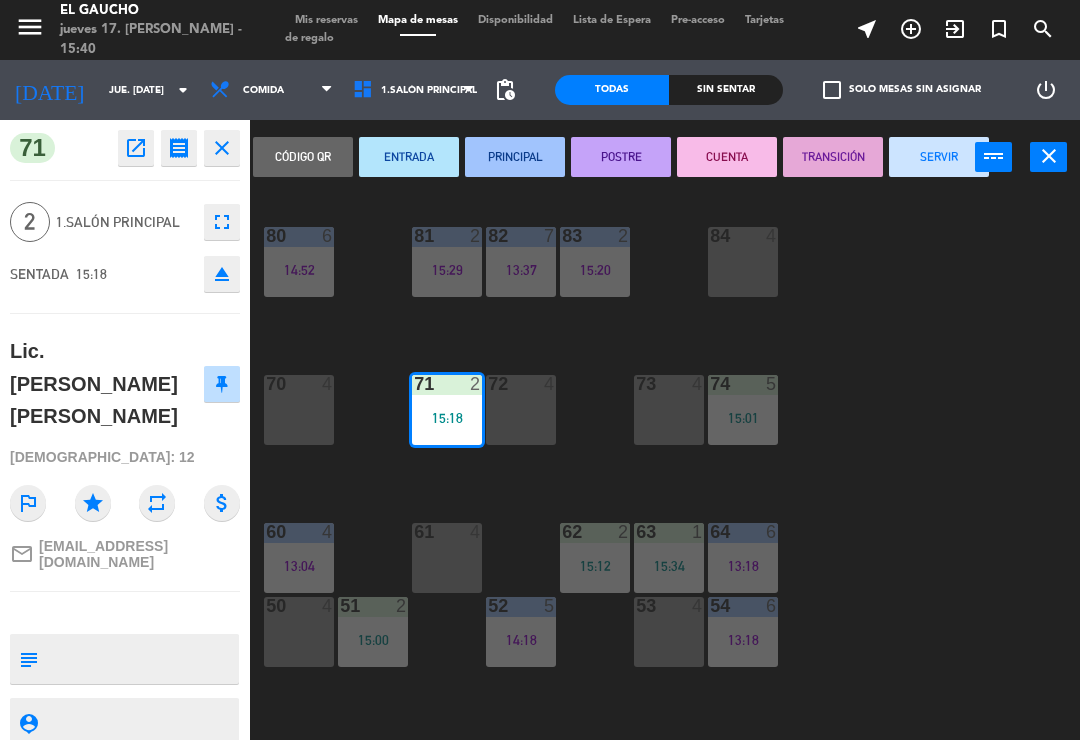 click on "PRINCIPAL" at bounding box center (515, 157) 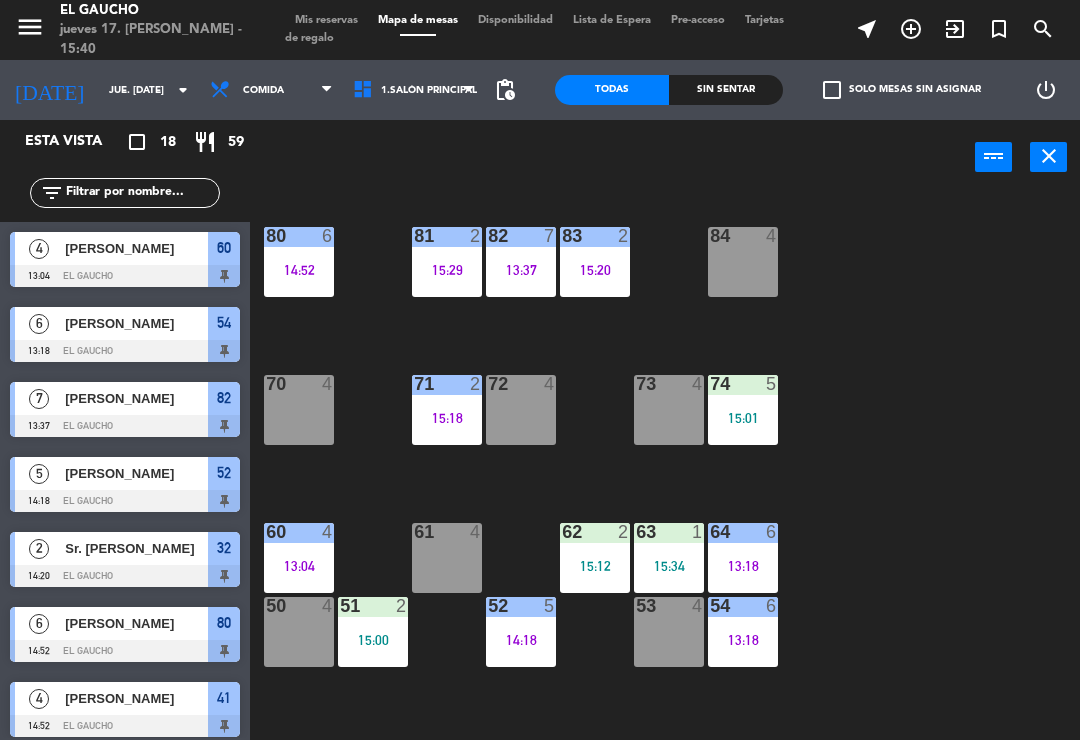scroll, scrollTop: 0, scrollLeft: 0, axis: both 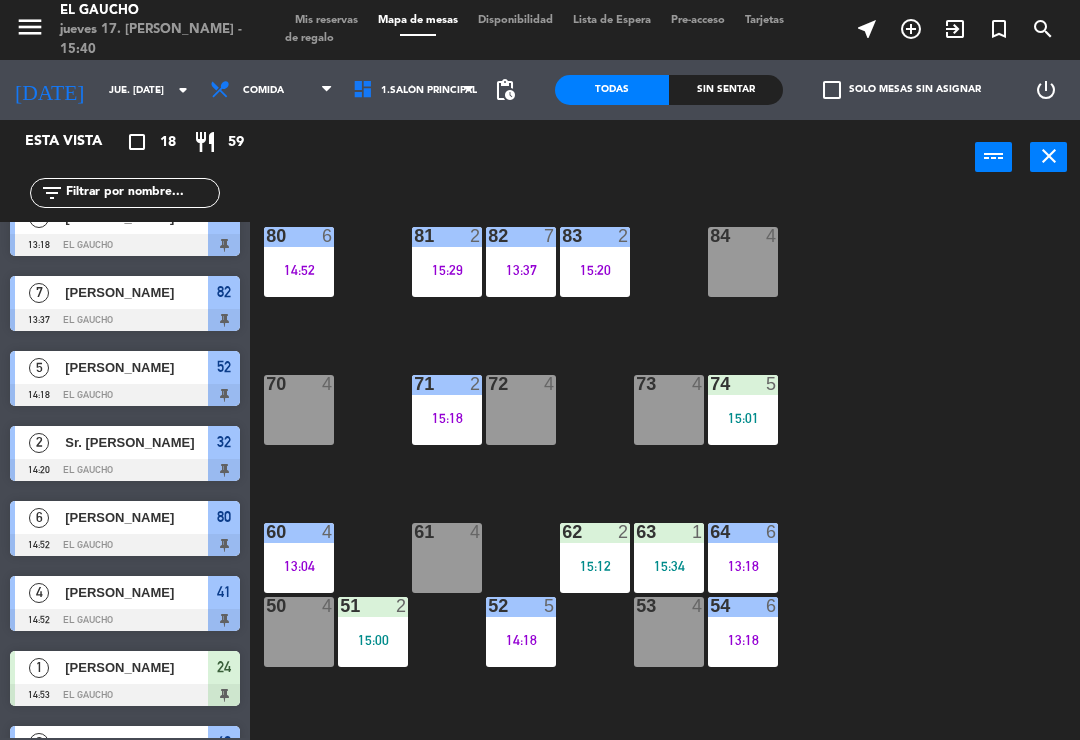 click on "15:01" at bounding box center (743, 418) 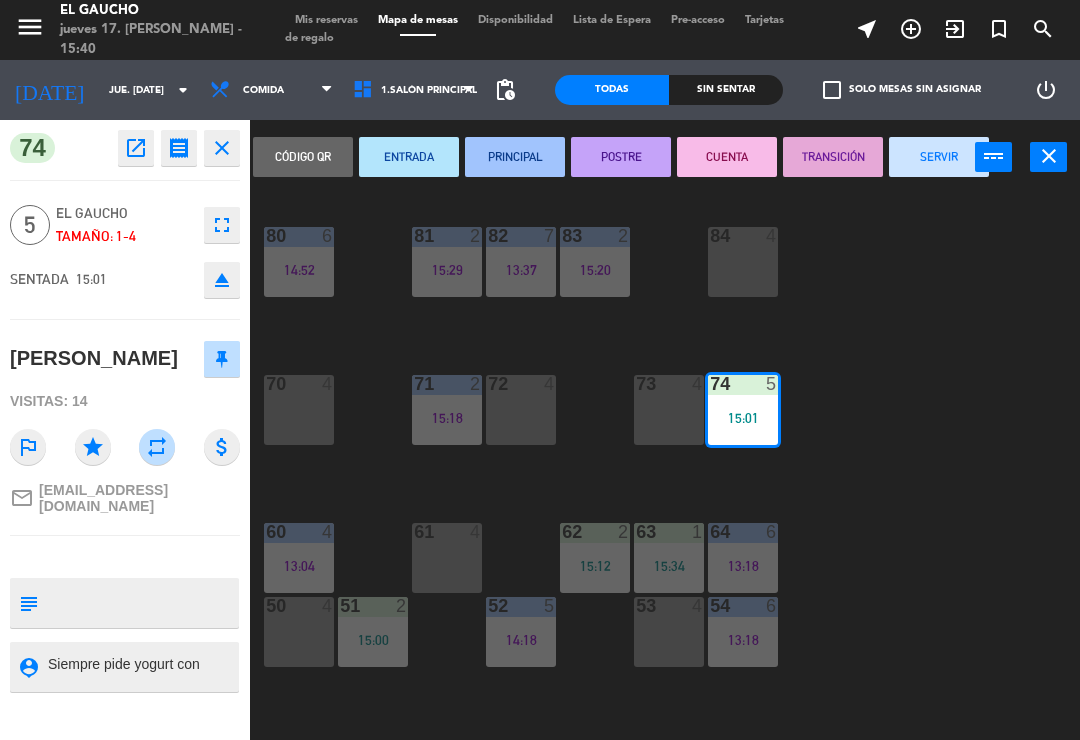 click on "PRINCIPAL" at bounding box center (515, 157) 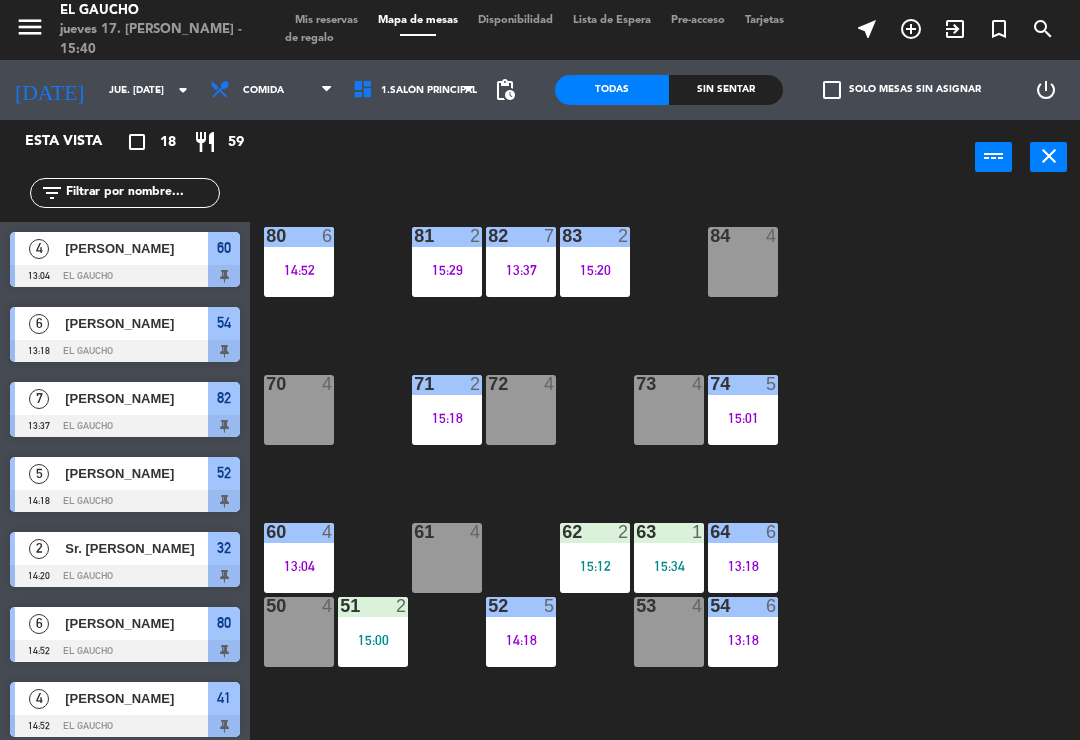 scroll, scrollTop: 0, scrollLeft: 0, axis: both 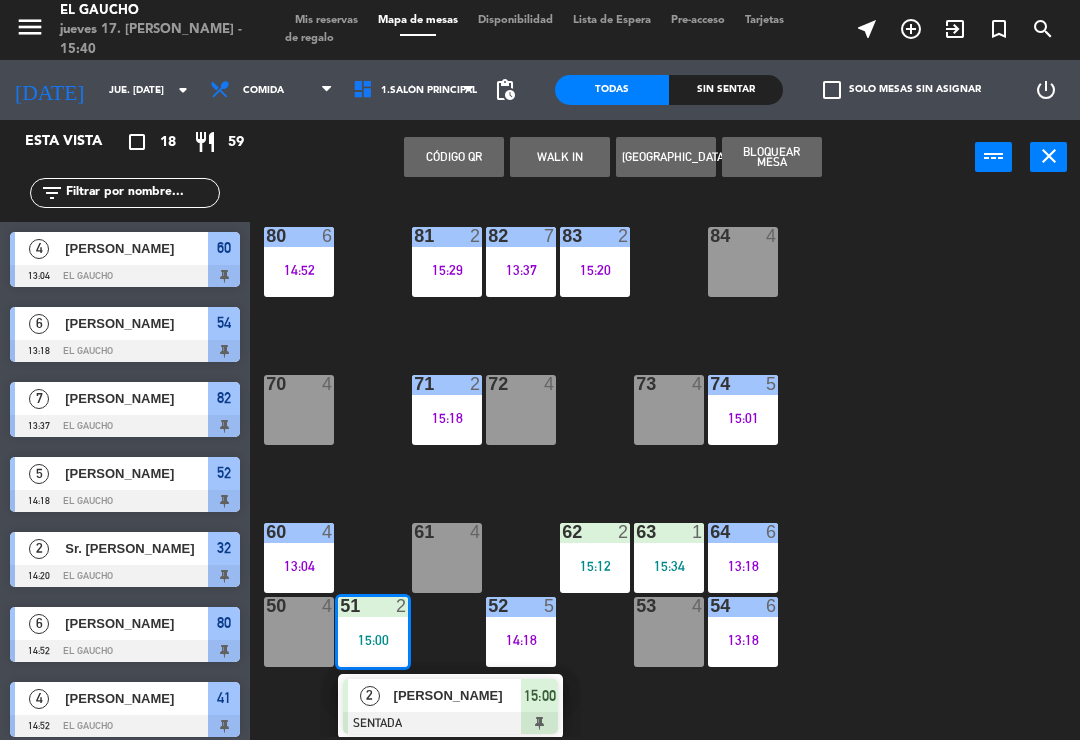 click on "[PERSON_NAME]" at bounding box center [458, 695] 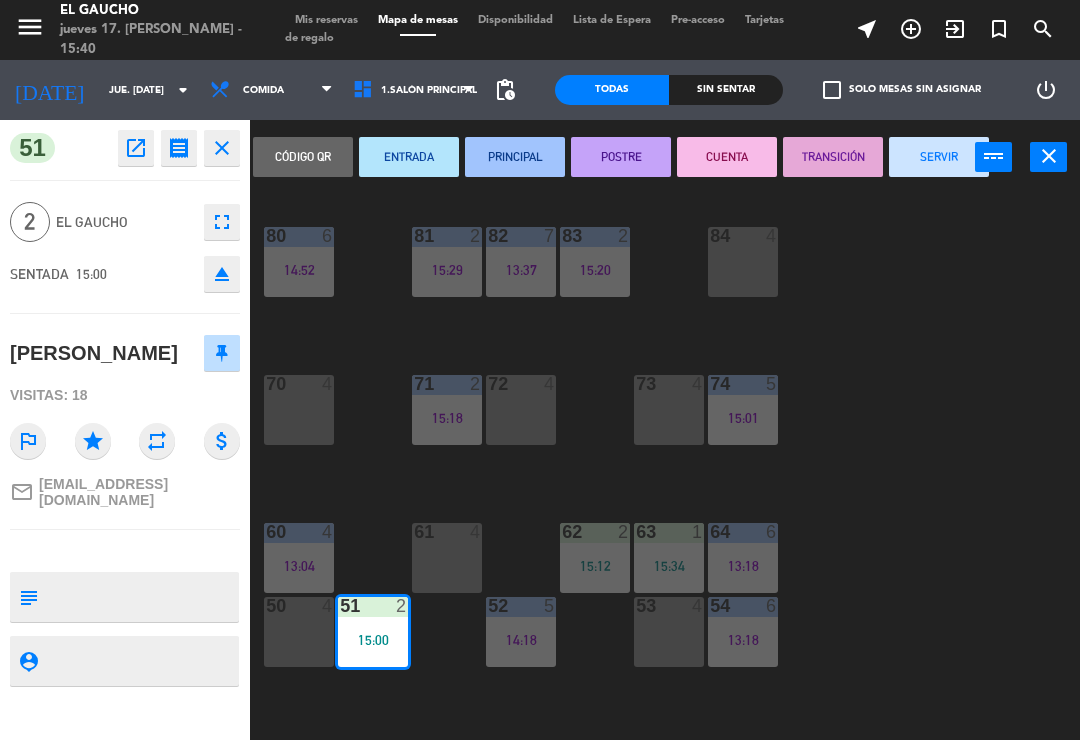 click on "PRINCIPAL" at bounding box center (515, 157) 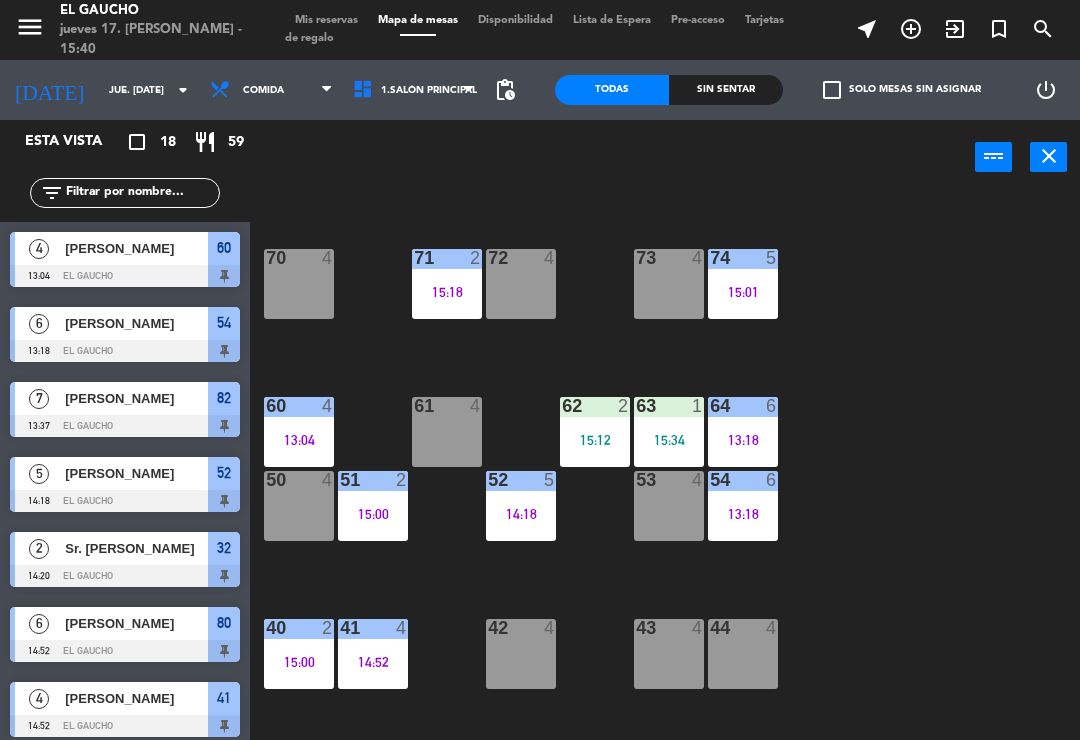 scroll, scrollTop: 124, scrollLeft: 0, axis: vertical 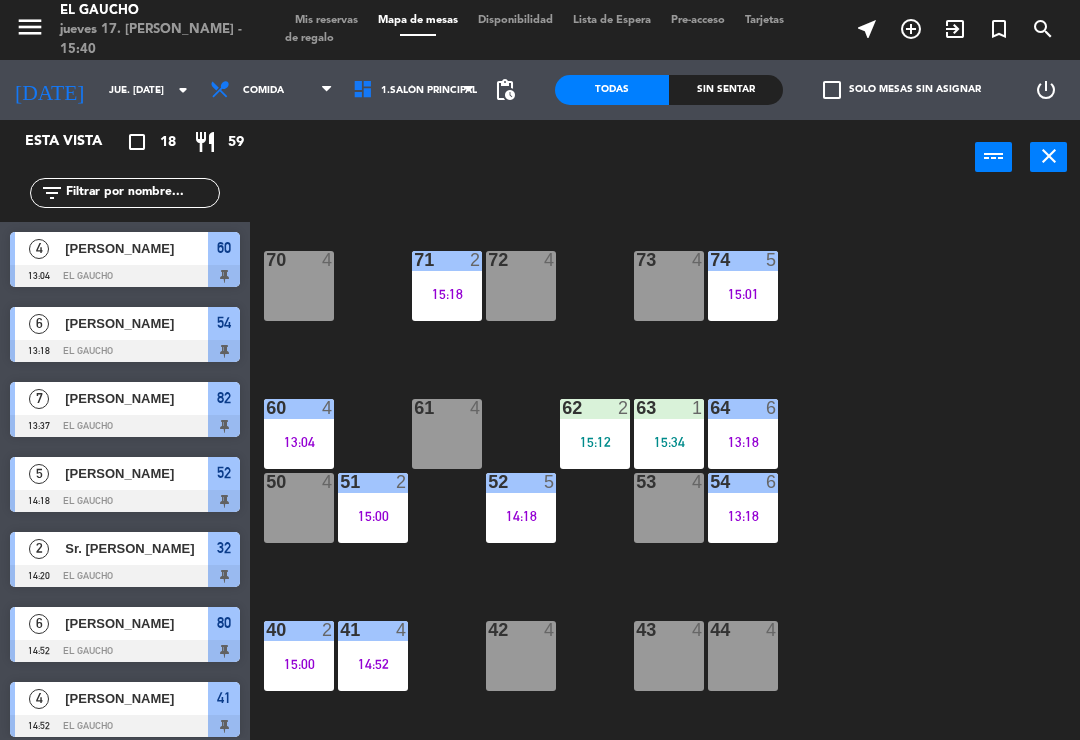 click on "15:12" at bounding box center [595, 442] 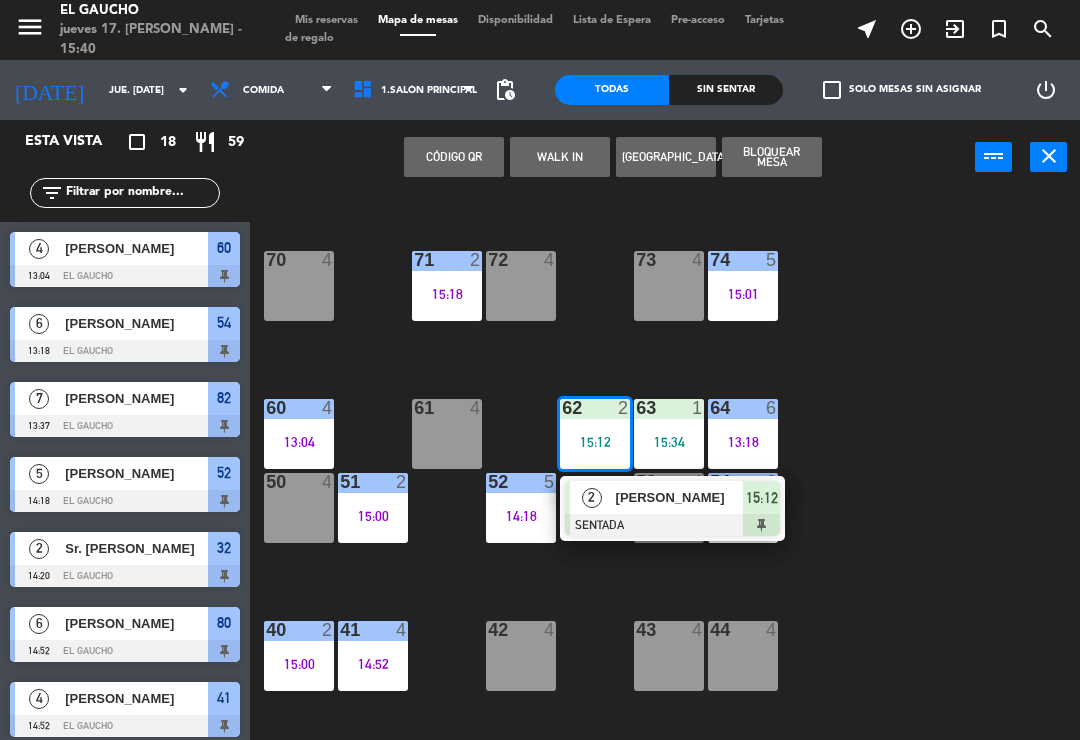 click at bounding box center [672, 525] 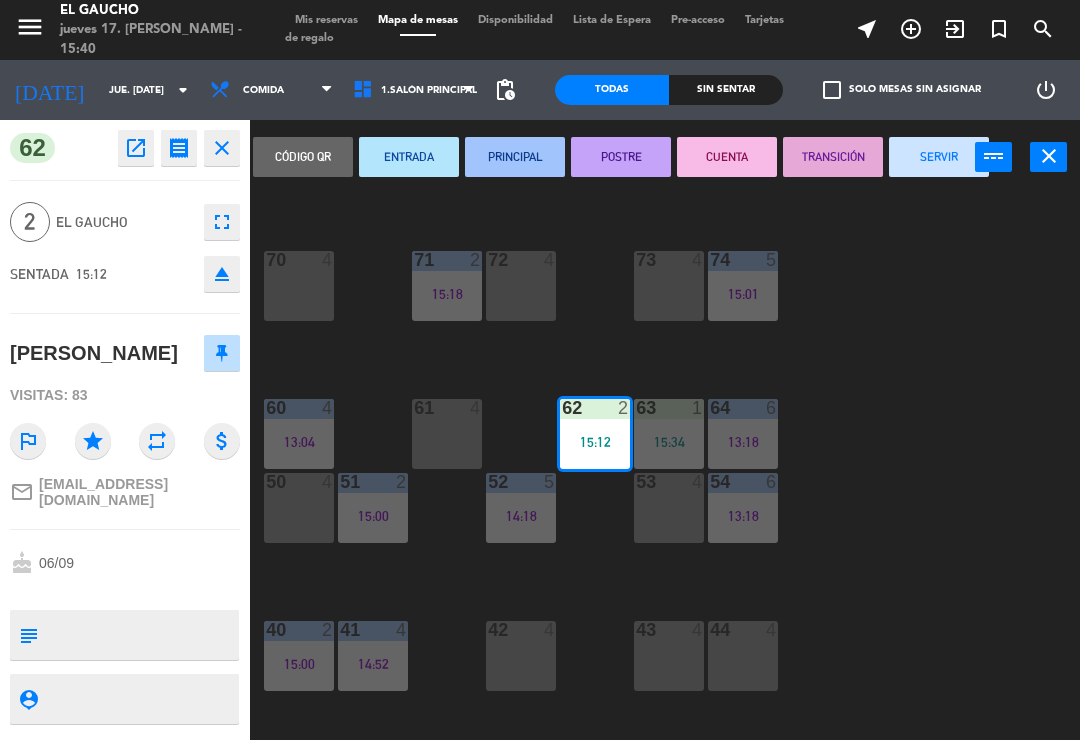 click on "PRINCIPAL" at bounding box center [515, 157] 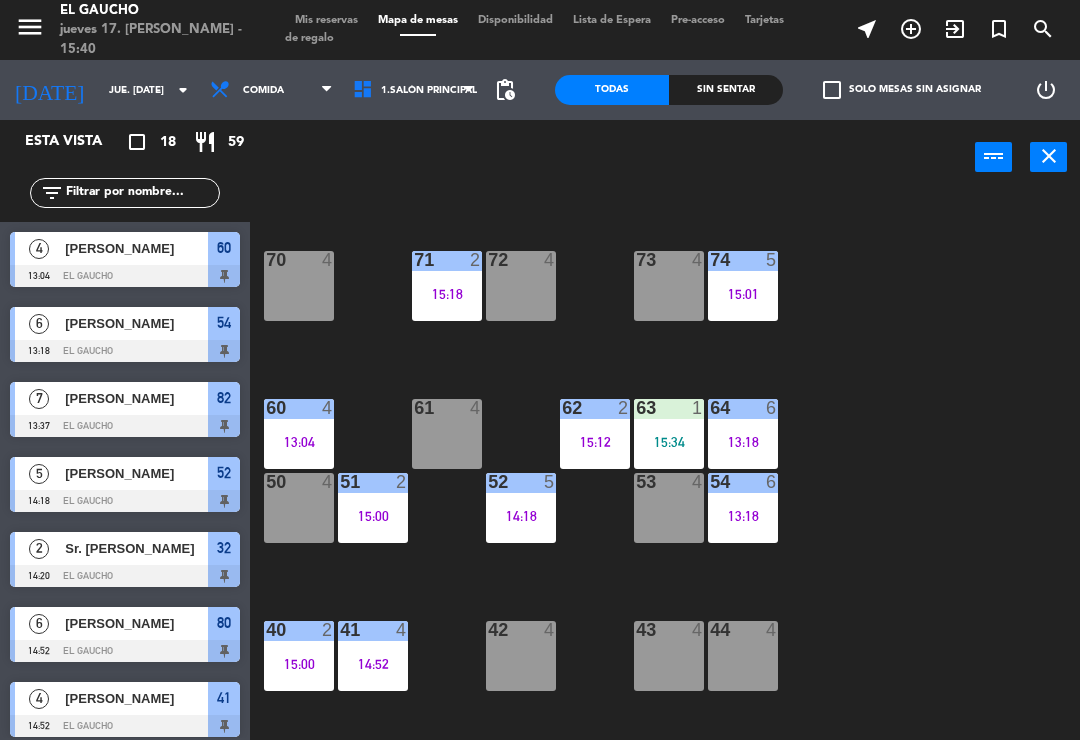 click on "15:34" at bounding box center (669, 442) 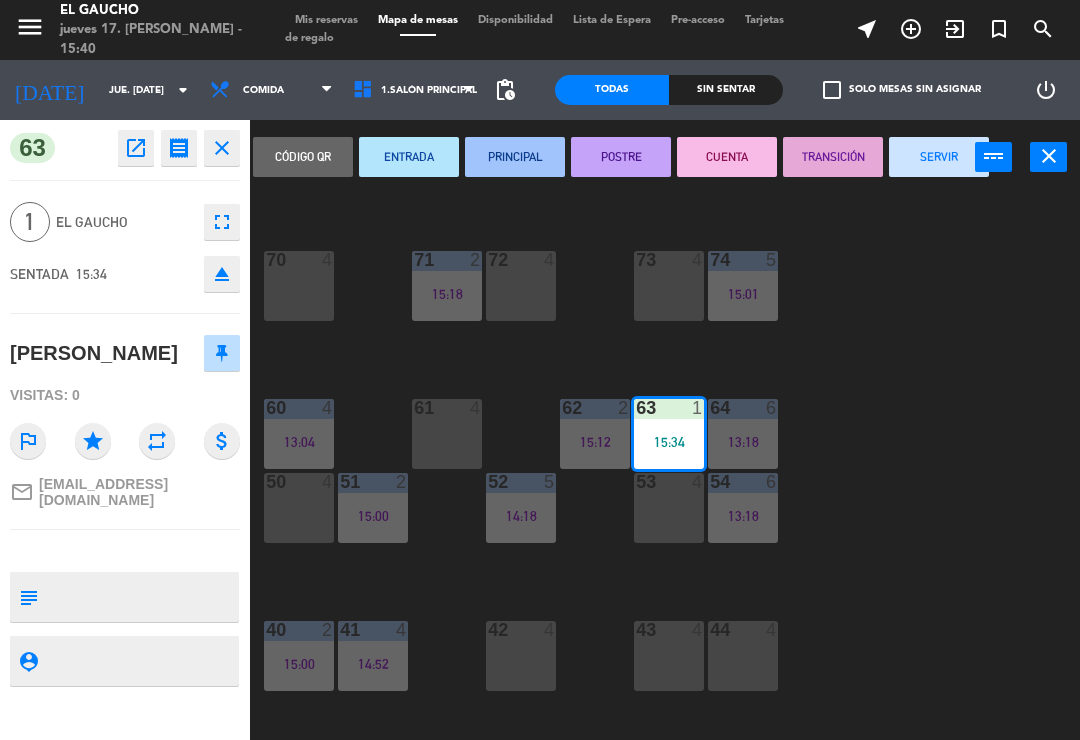 click on "PRINCIPAL" at bounding box center [515, 157] 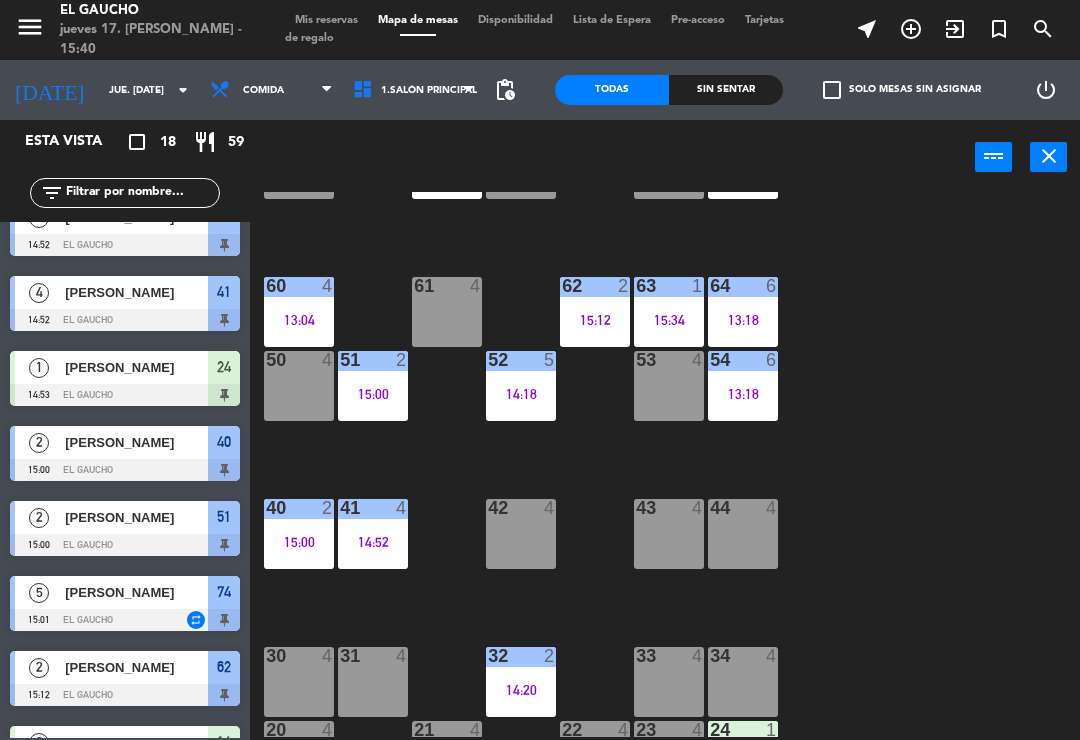 click on "15:34" at bounding box center (669, 320) 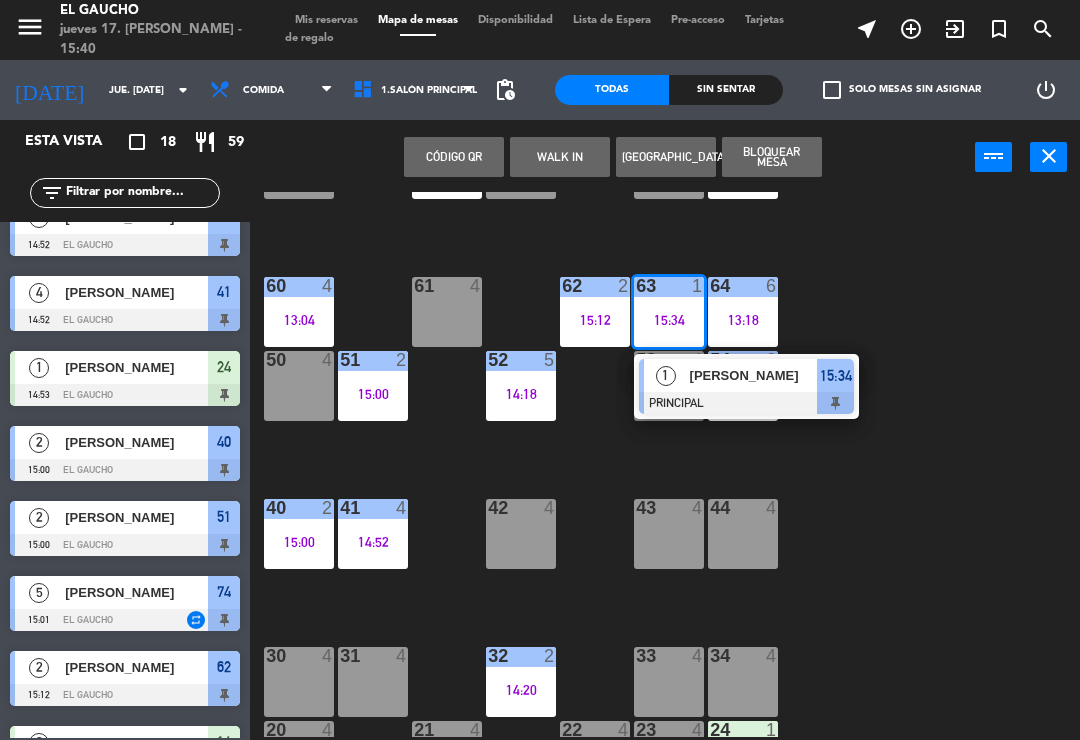 click on "1" at bounding box center (665, 375) 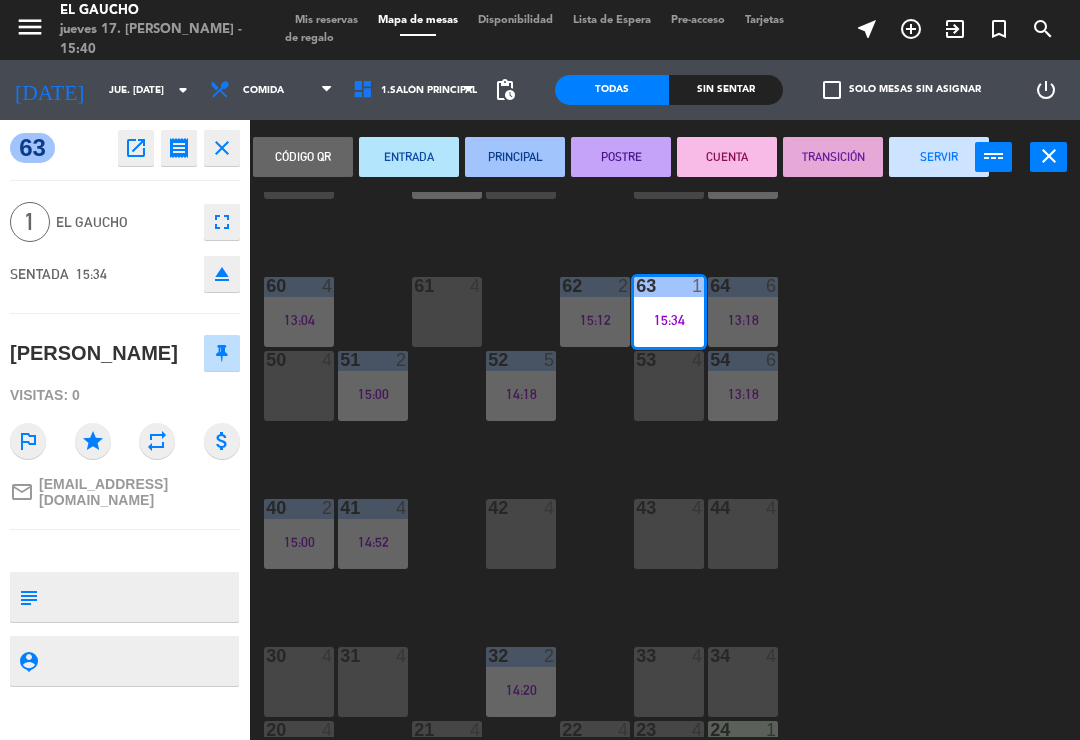 click on "SERVIR" at bounding box center [939, 157] 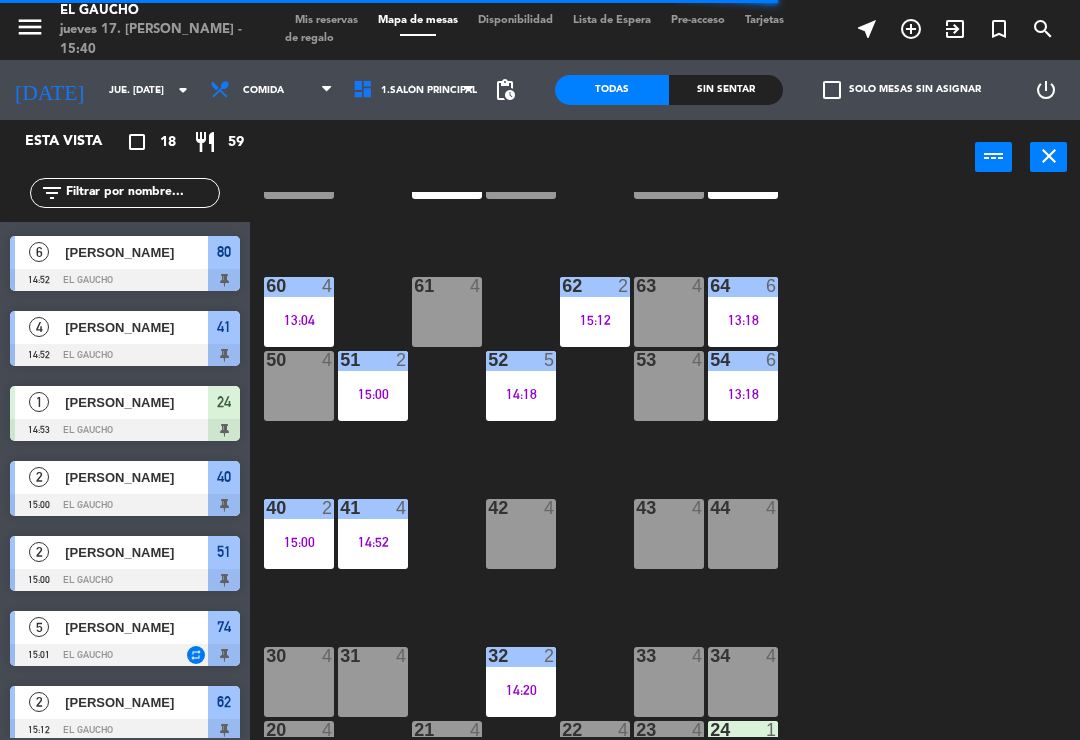 click on "Mis reservas" at bounding box center [326, 20] 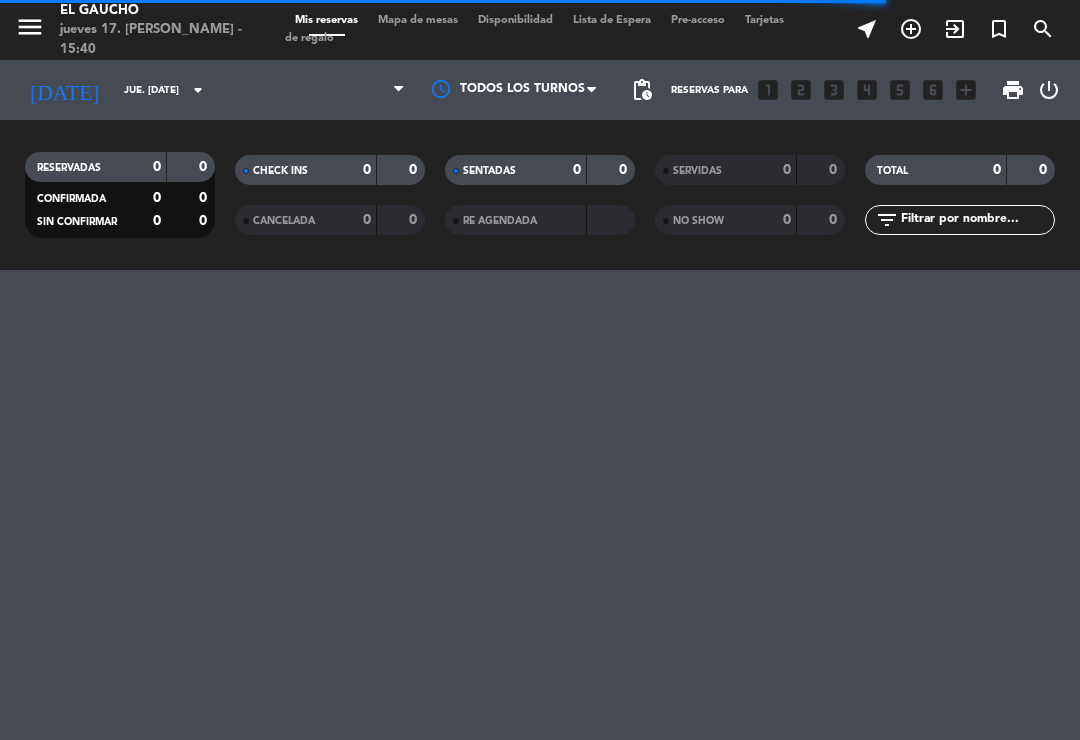 click on "SERVIDAS" 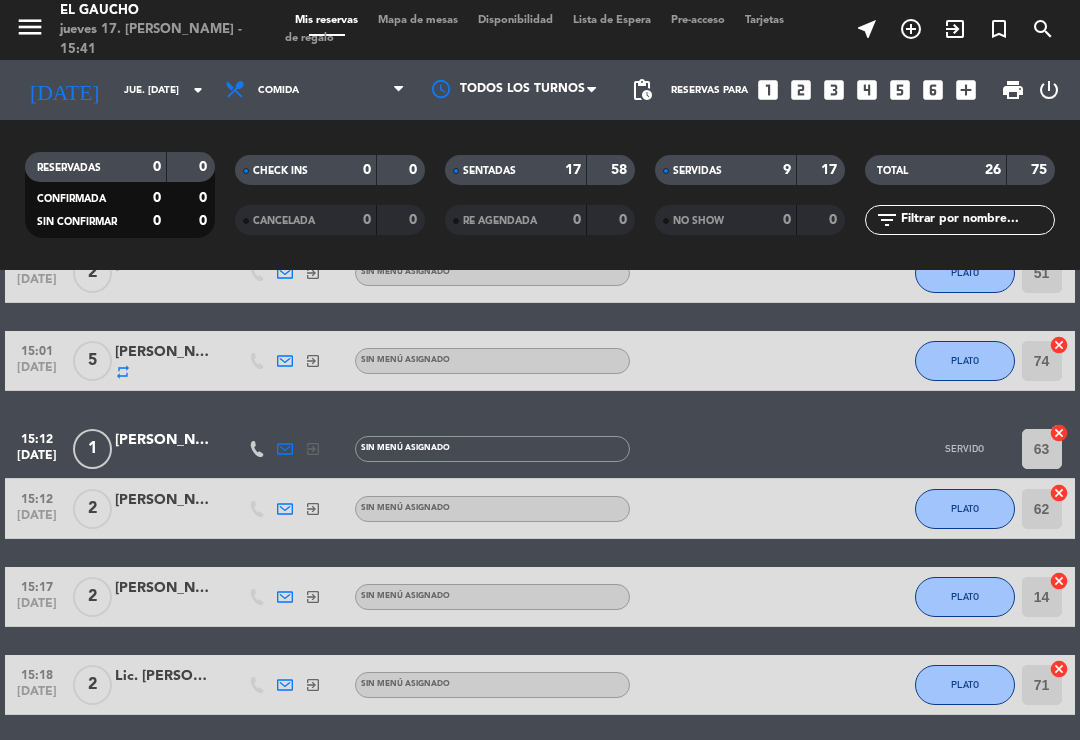 click on "[PERSON_NAME]" 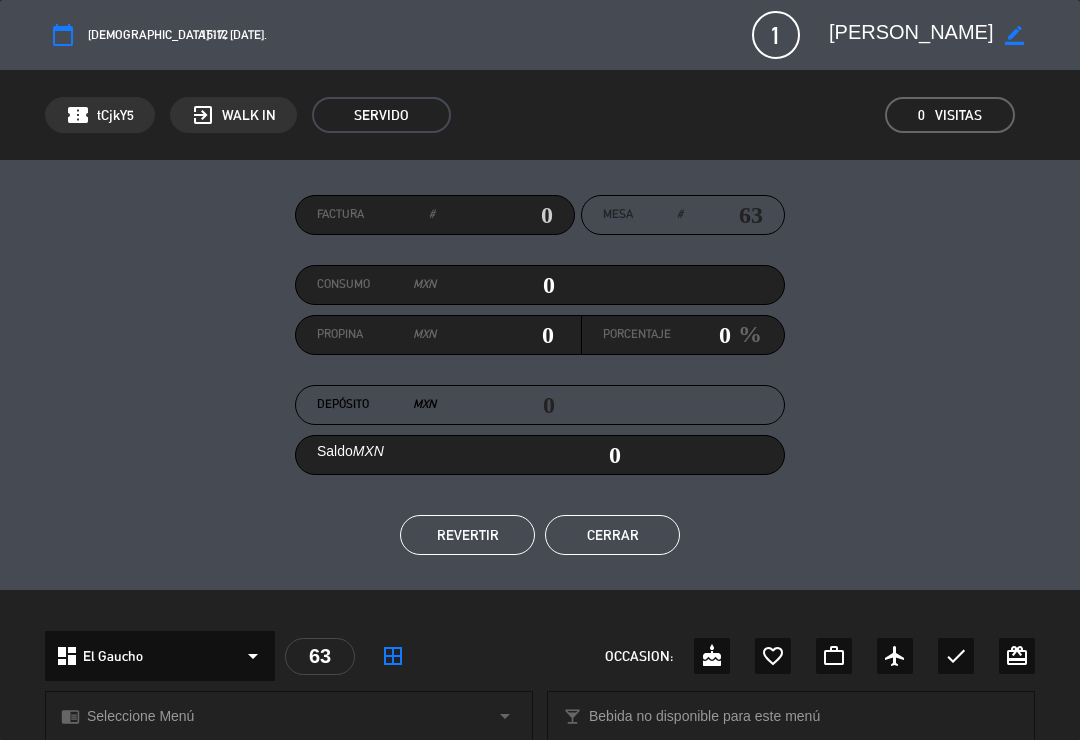 click on "Cerrar" 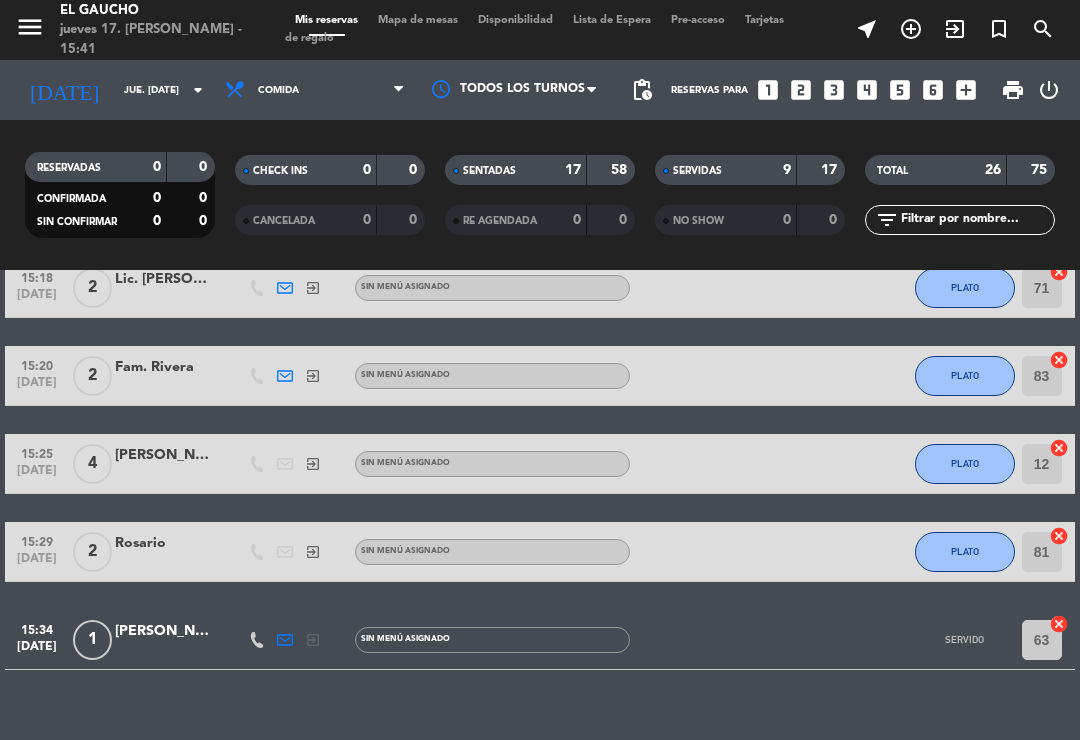 scroll, scrollTop: 1810, scrollLeft: 0, axis: vertical 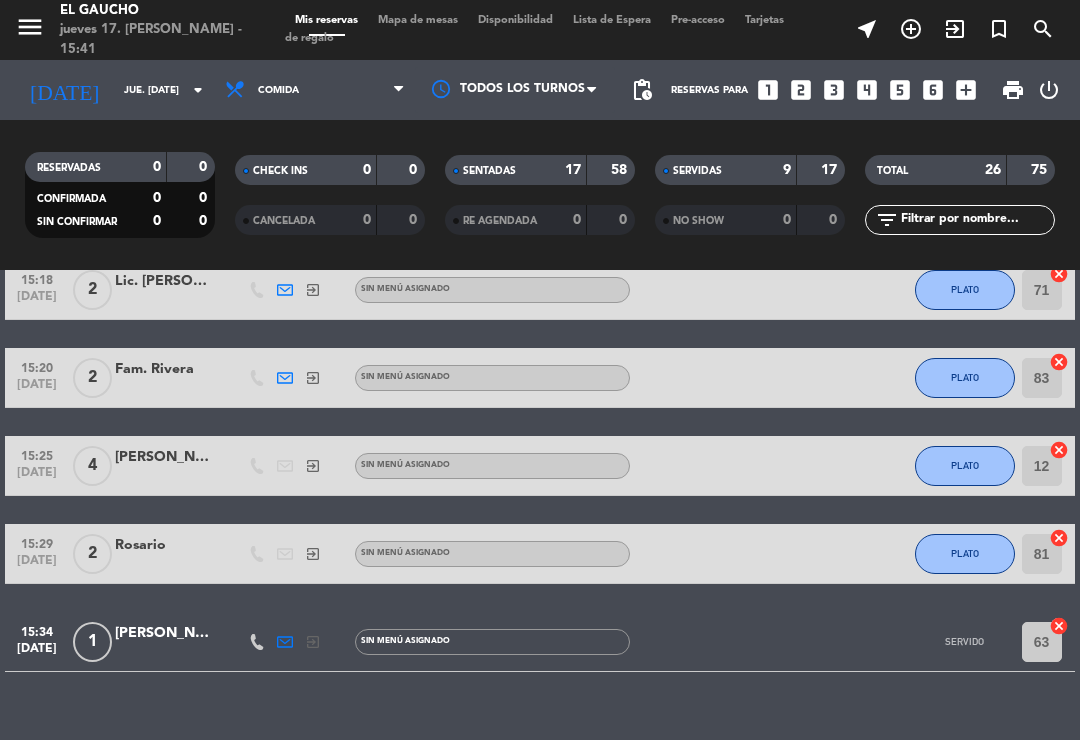 click on "[PERSON_NAME]" 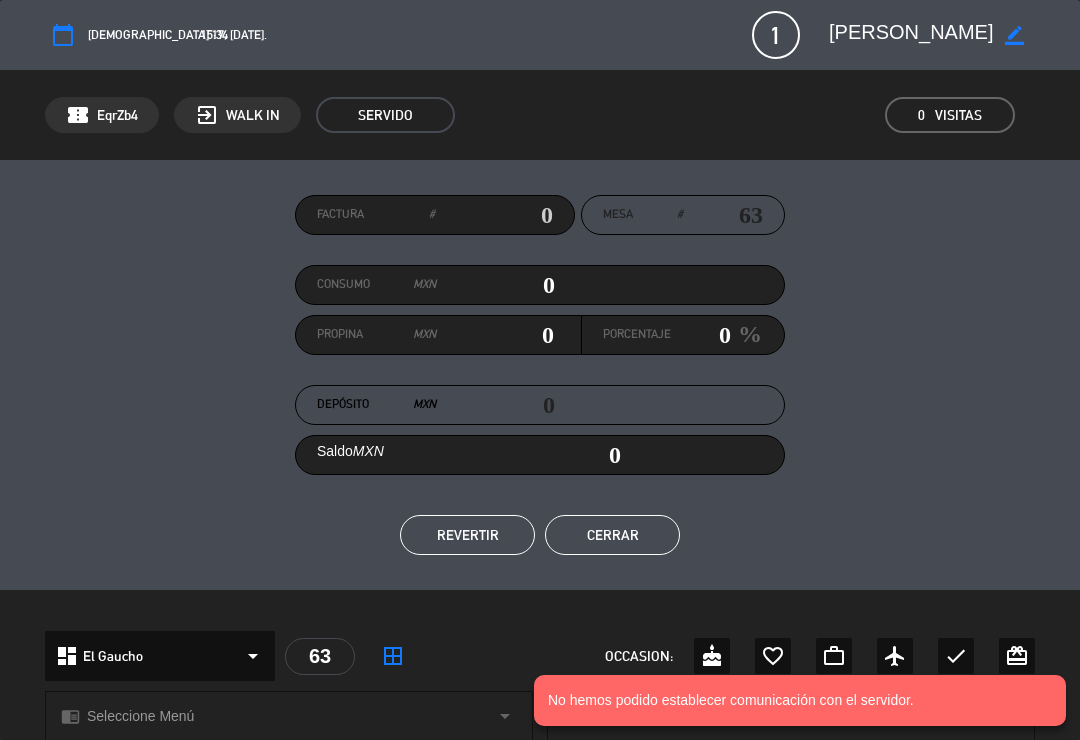 click on "REVERTIR" 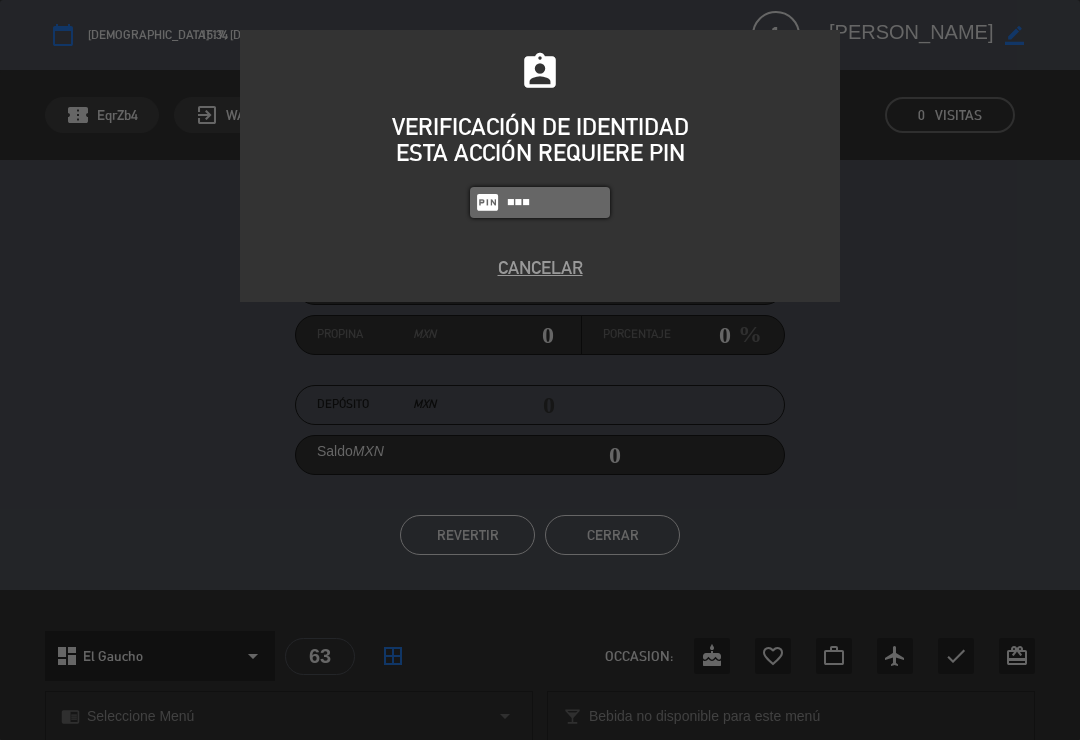 type on "3124" 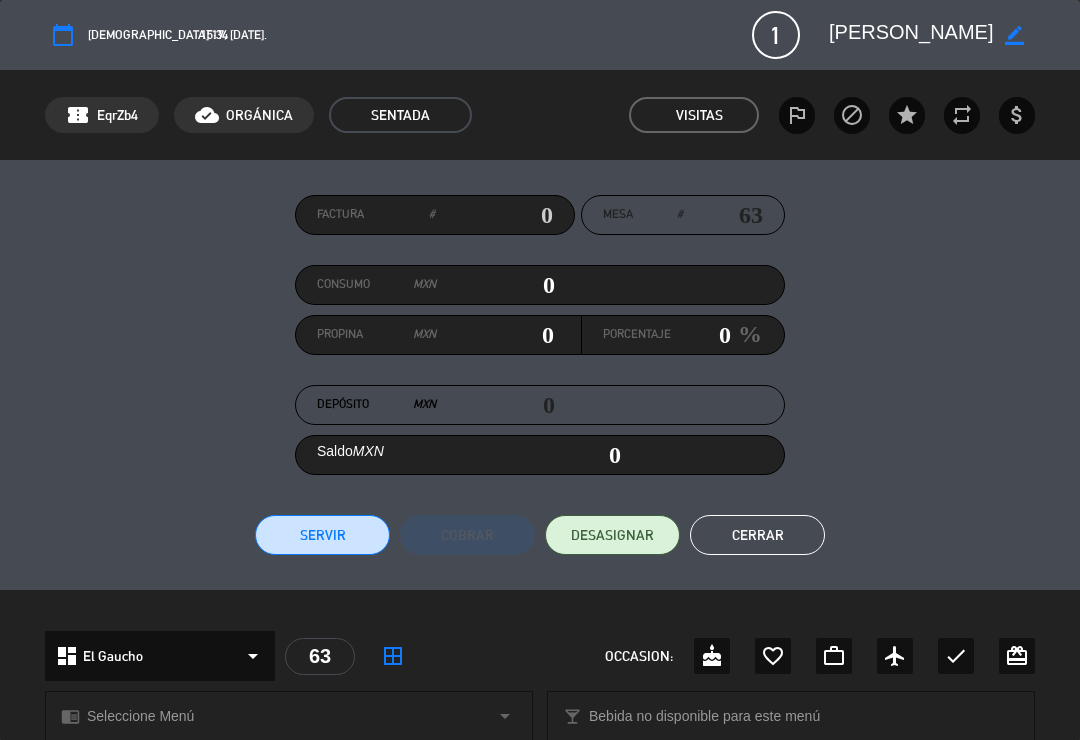 click on "Cerrar" 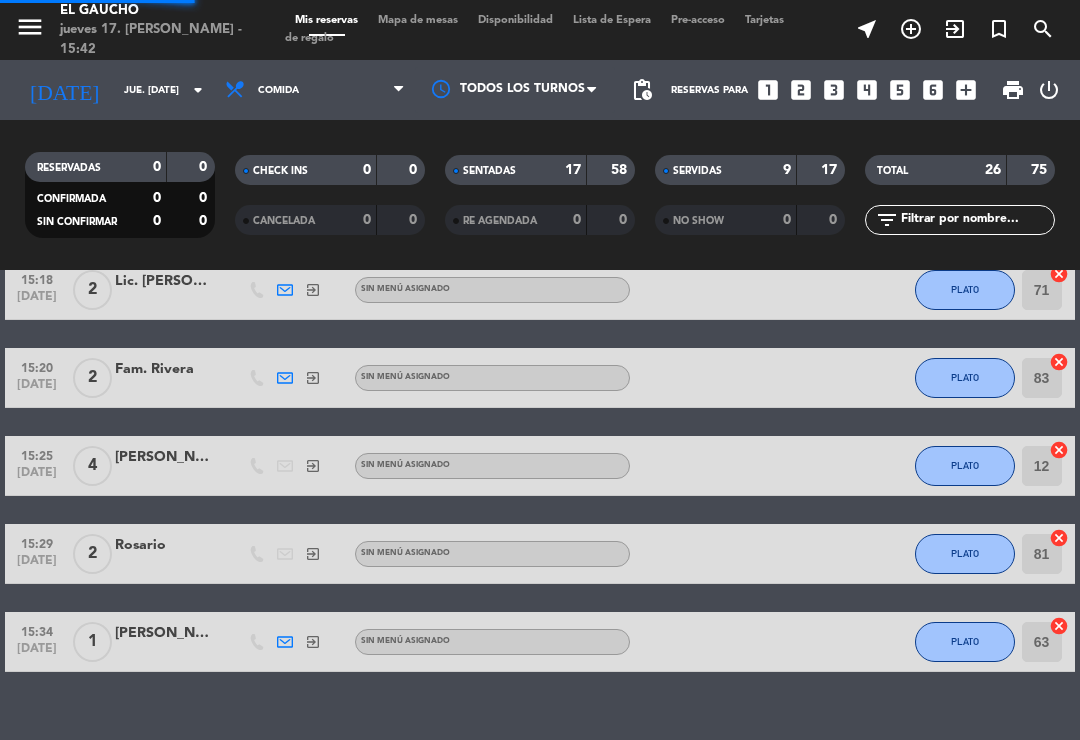 click on "15:29   [DATE]   2   [PERSON_NAME]   exit_to_app  Sin menú asignado [PERSON_NAME] 81  cancel" 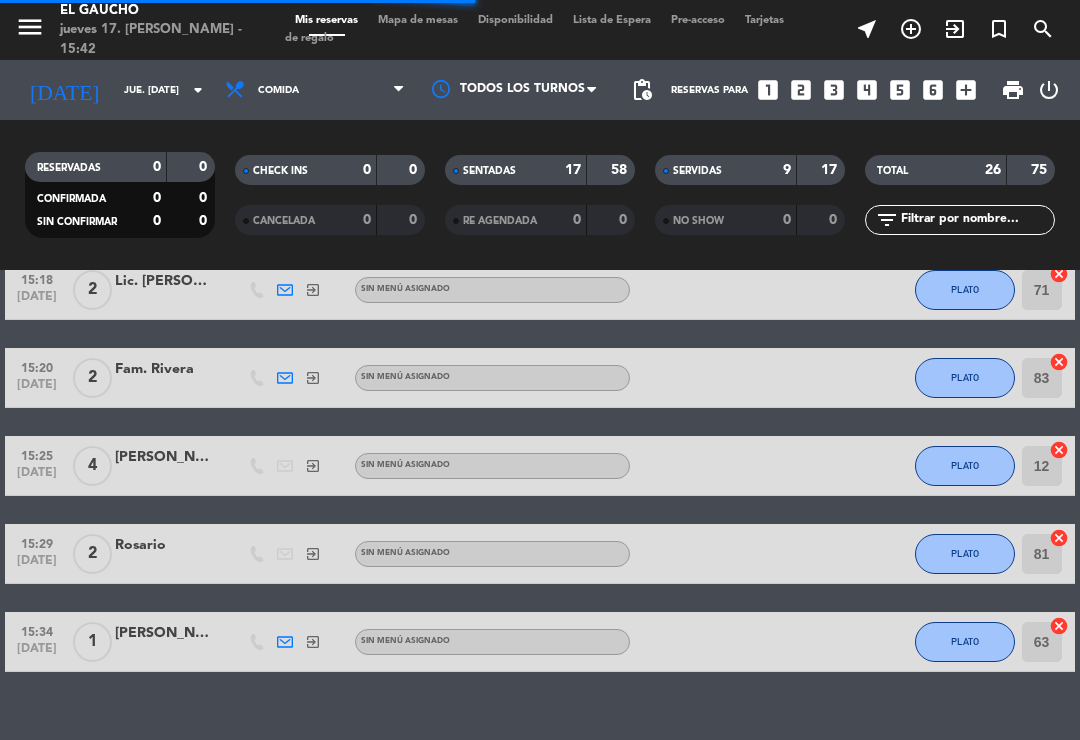 click on "Mapa de mesas" at bounding box center (418, 20) 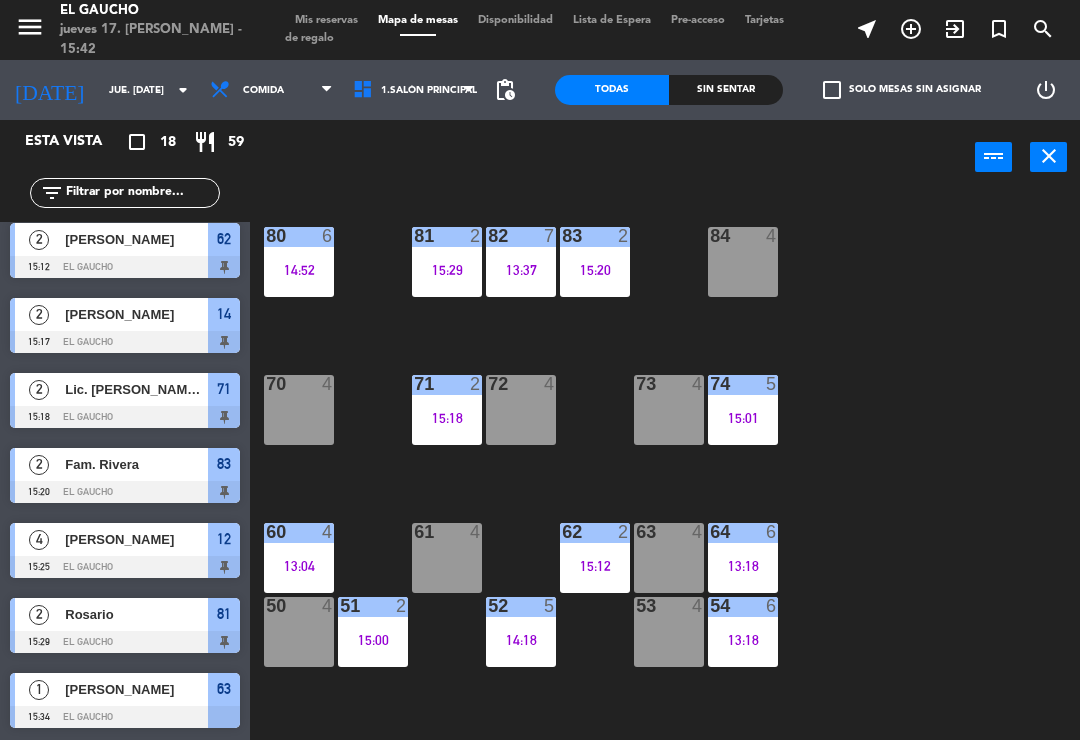 scroll, scrollTop: 834, scrollLeft: 0, axis: vertical 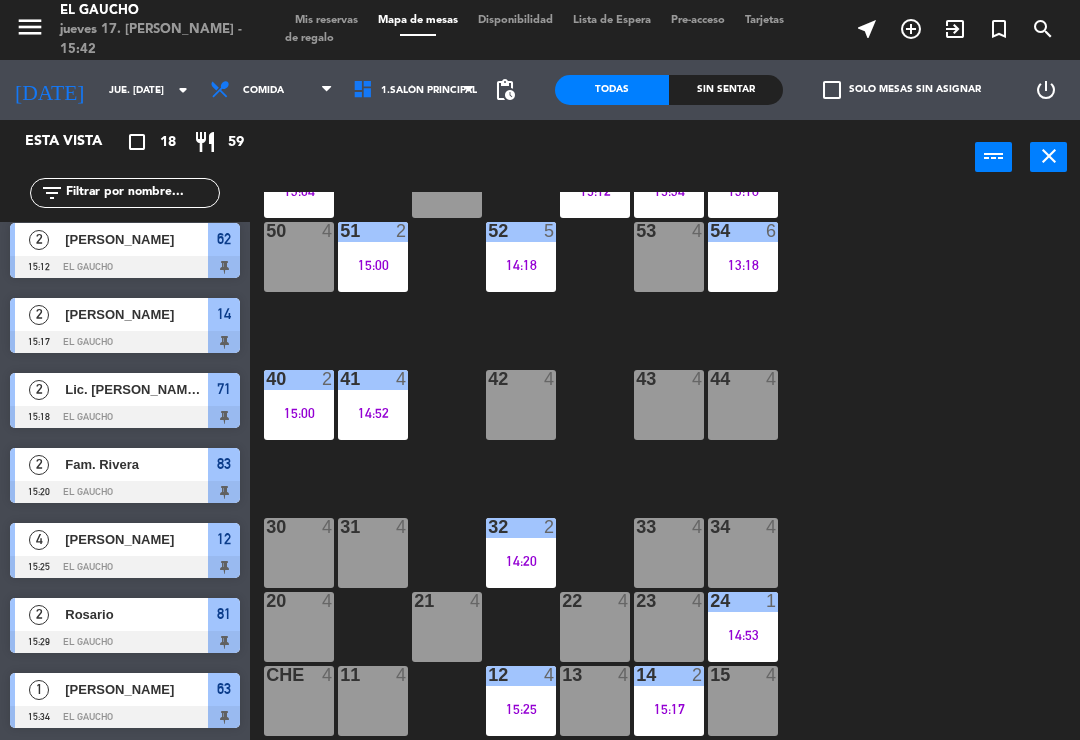 click on "15:25" at bounding box center [521, 709] 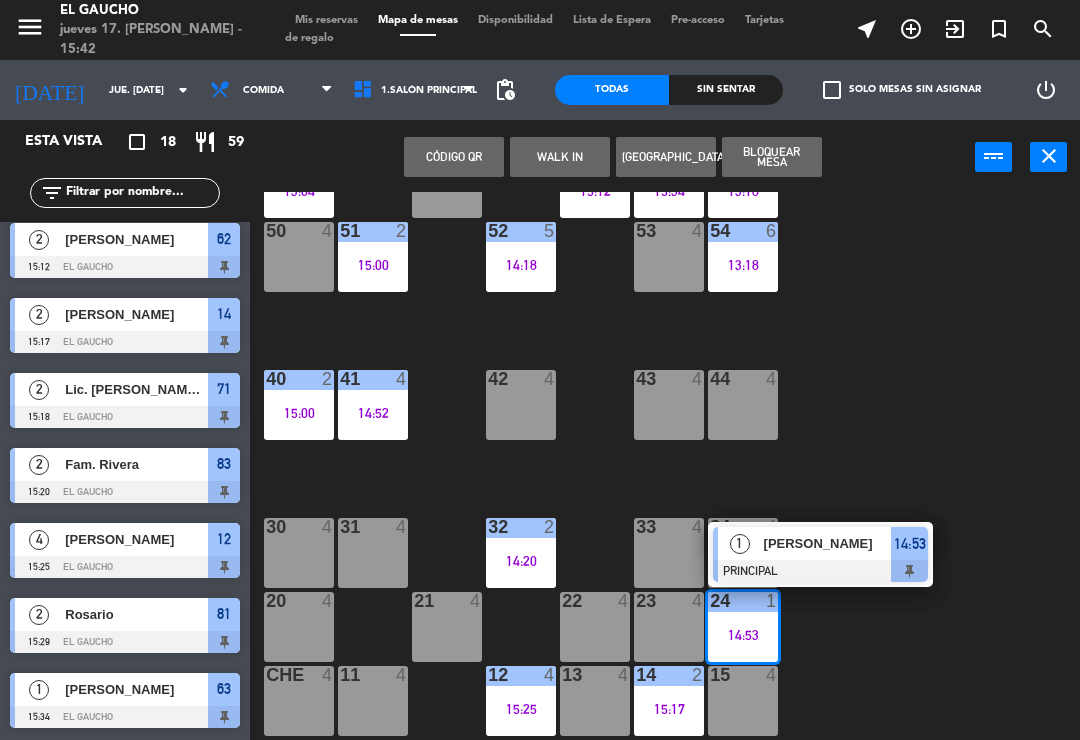 click on "[PERSON_NAME]" at bounding box center (828, 543) 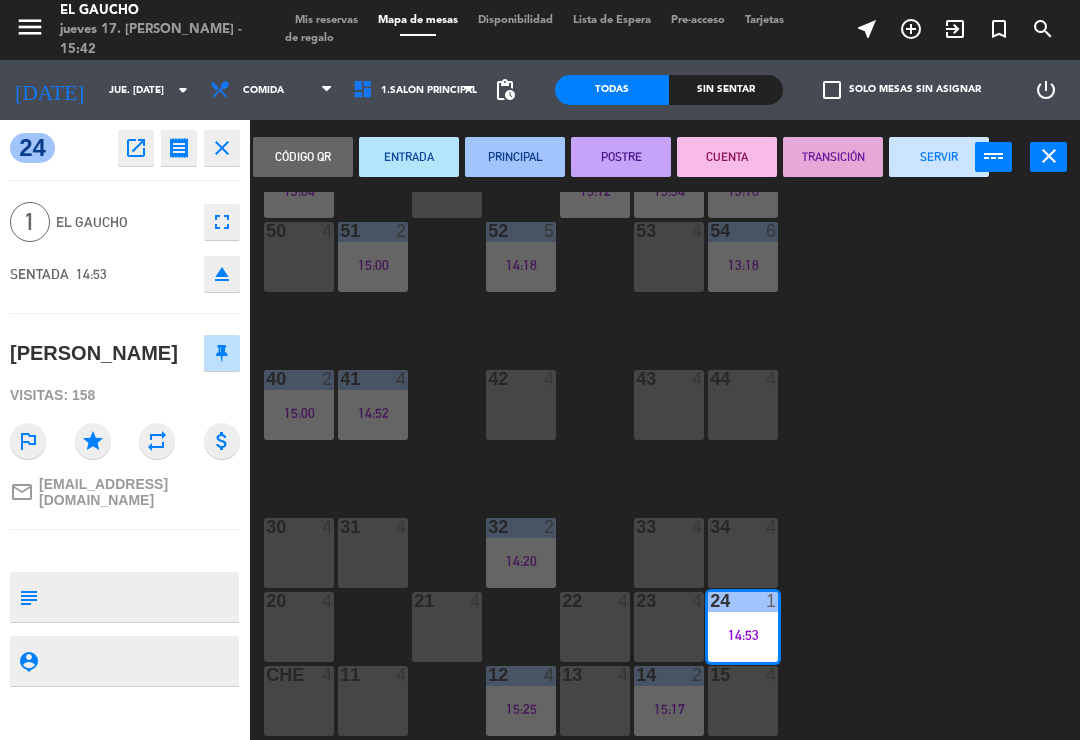 click on "SERVIR" at bounding box center (939, 157) 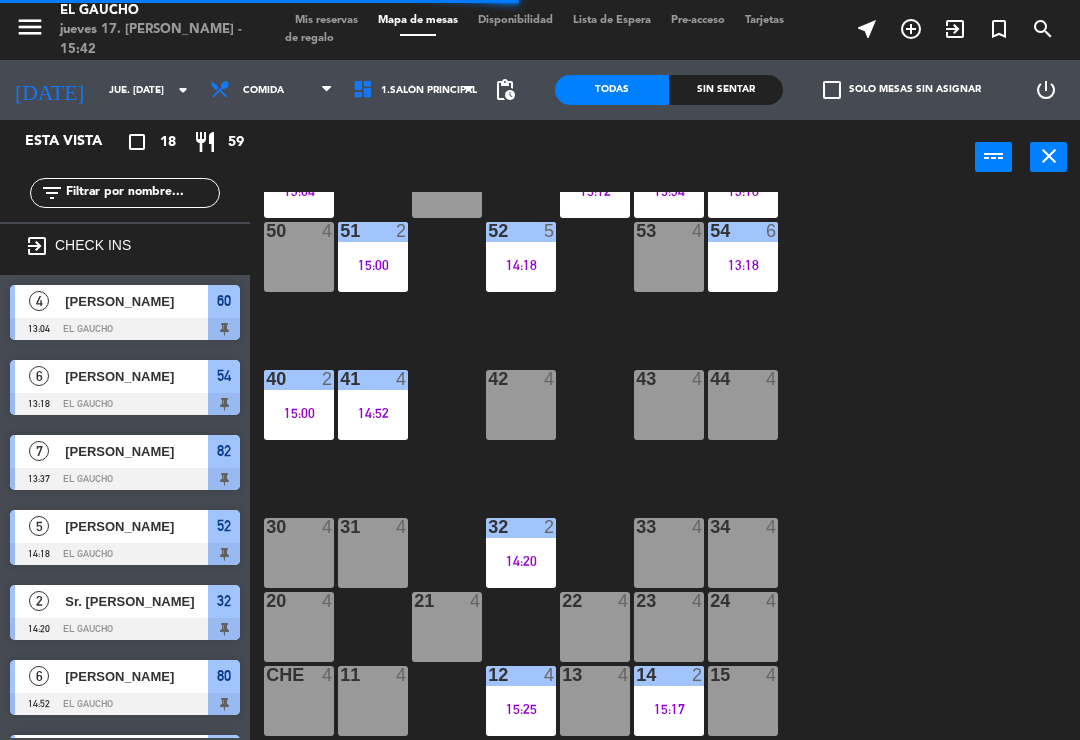 click on "14:20" at bounding box center (521, 561) 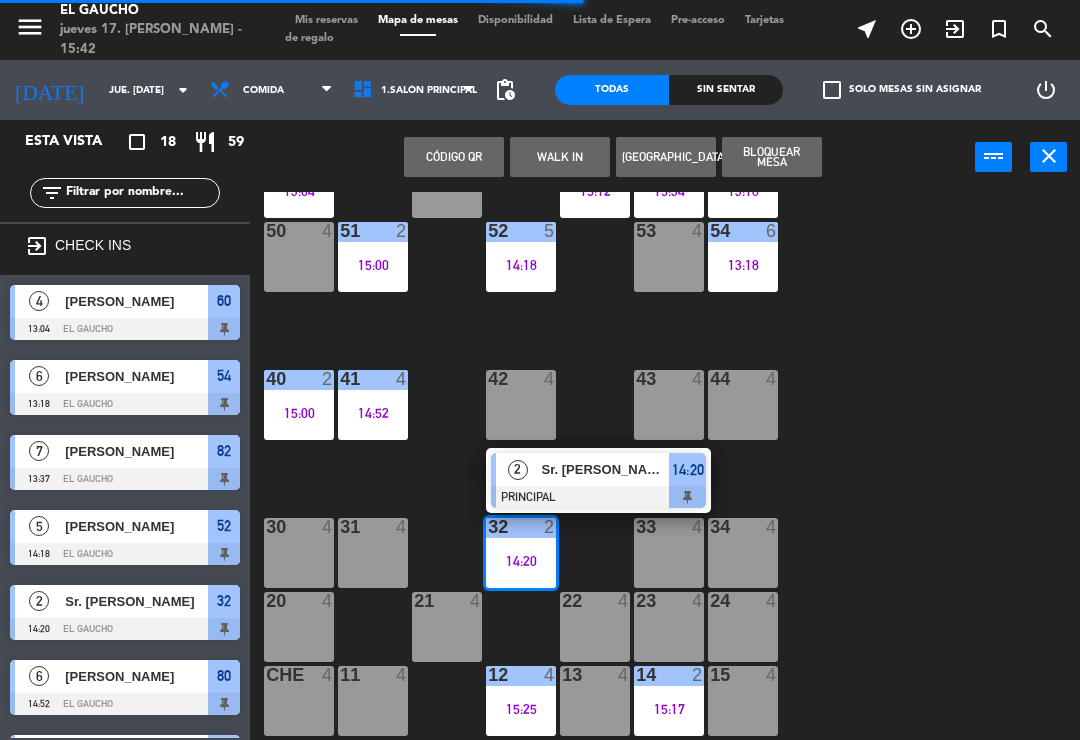 click on "Sr. [PERSON_NAME]" at bounding box center [606, 469] 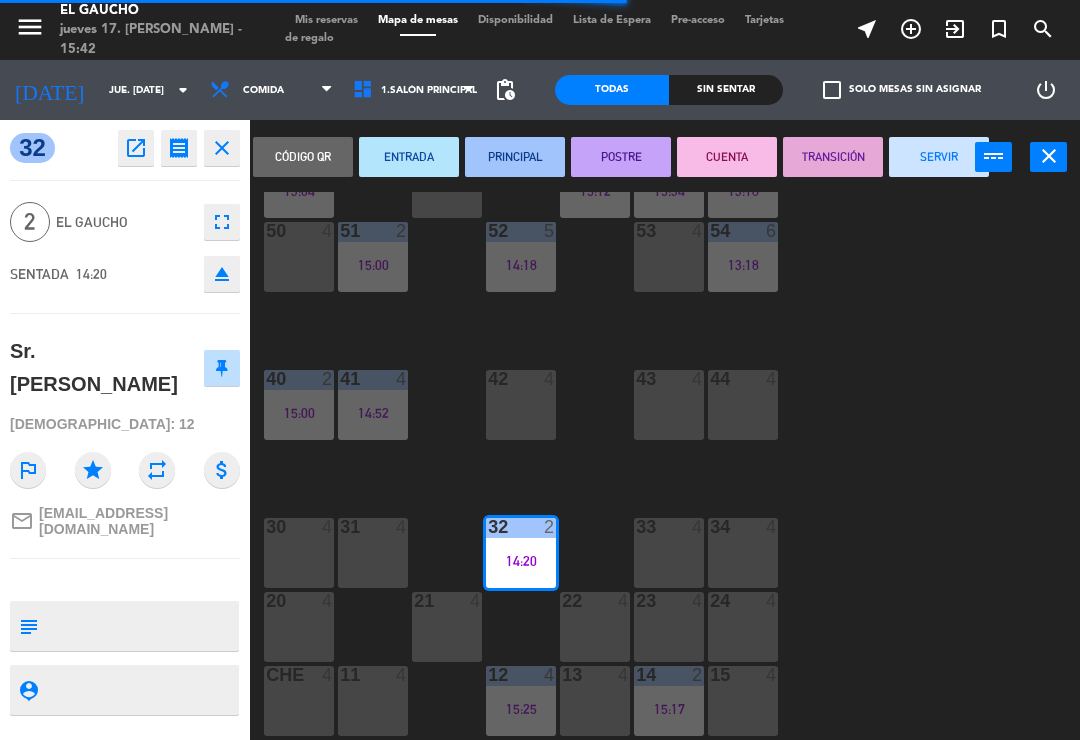 click on "SERVIR" at bounding box center [939, 157] 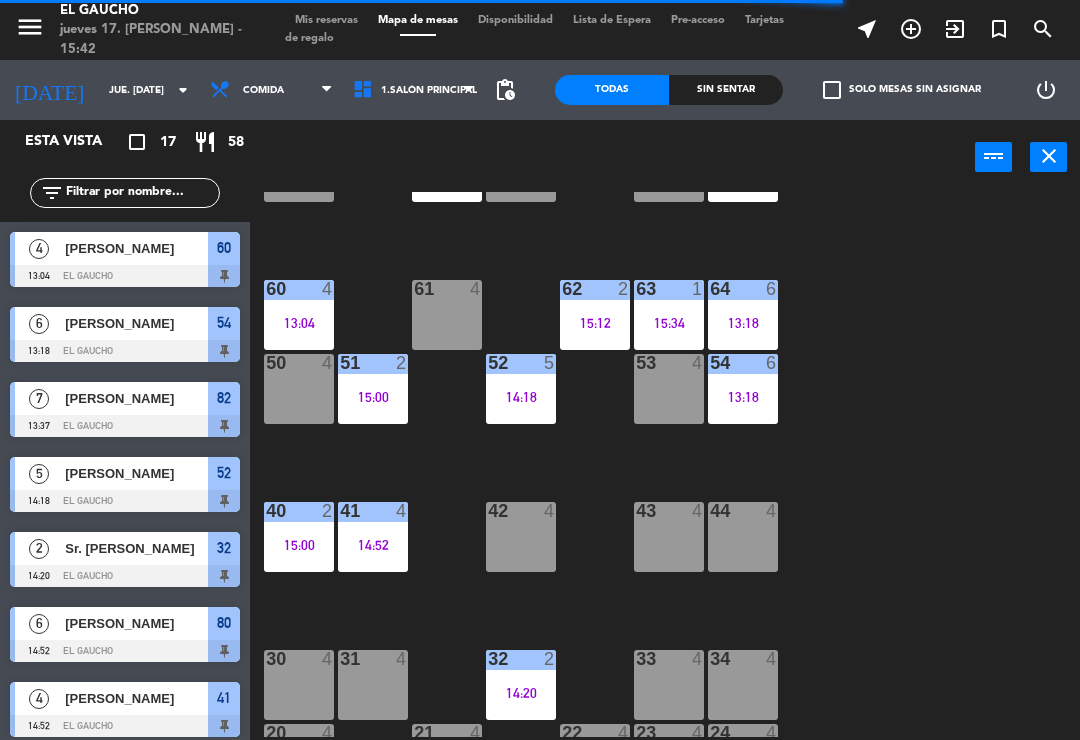 scroll, scrollTop: 246, scrollLeft: 0, axis: vertical 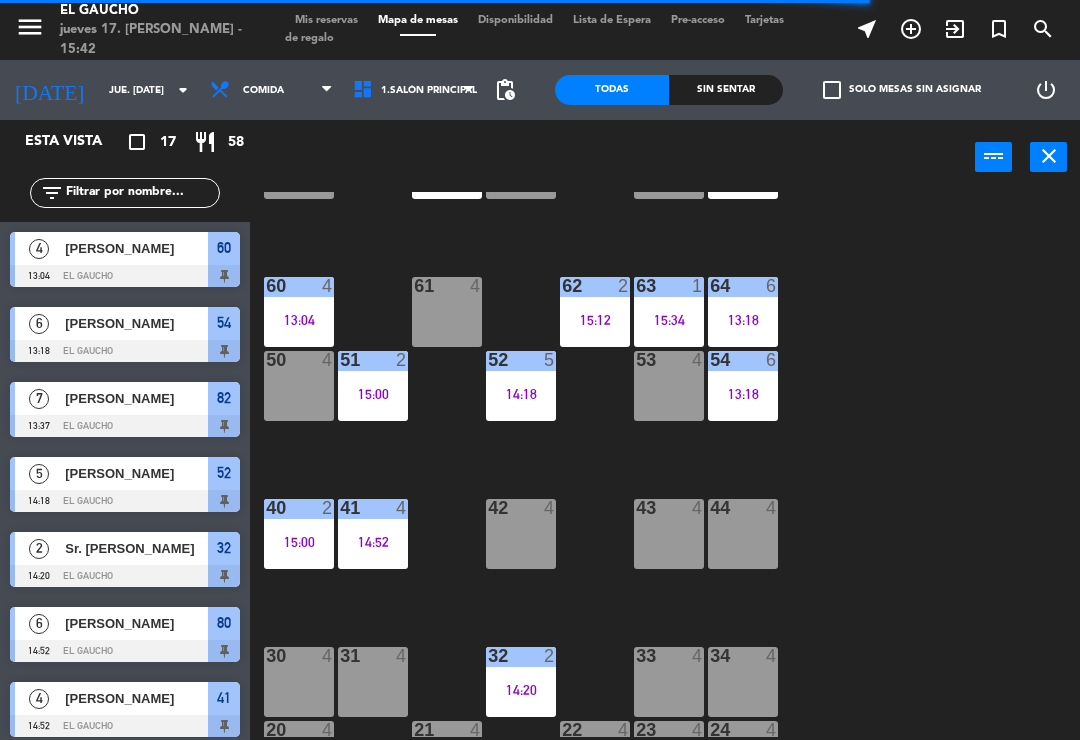 click on "51  2   15:00" at bounding box center [373, 386] 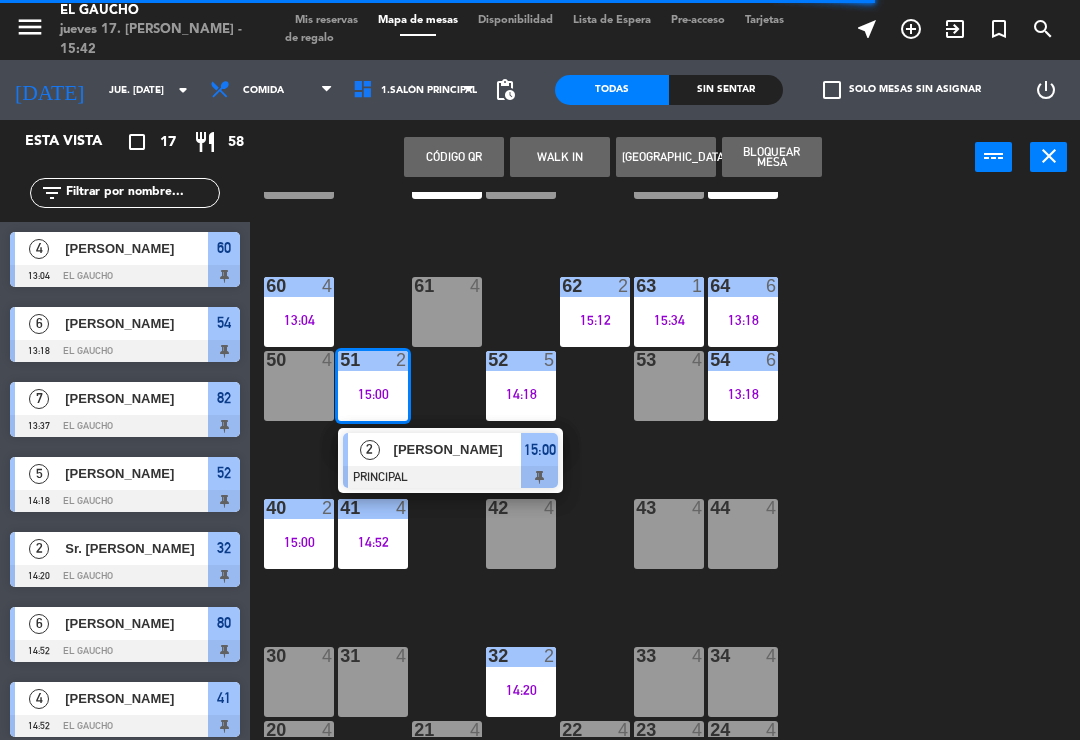 click on "[PERSON_NAME]" at bounding box center (458, 449) 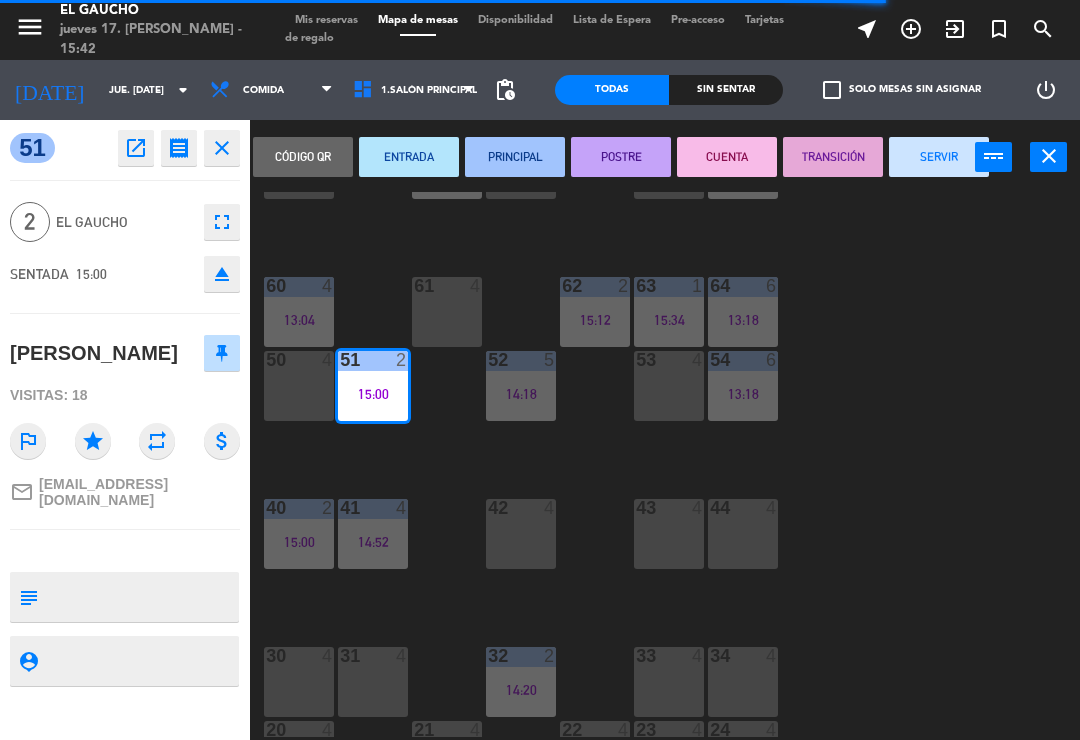 click on "SERVIR" at bounding box center [939, 157] 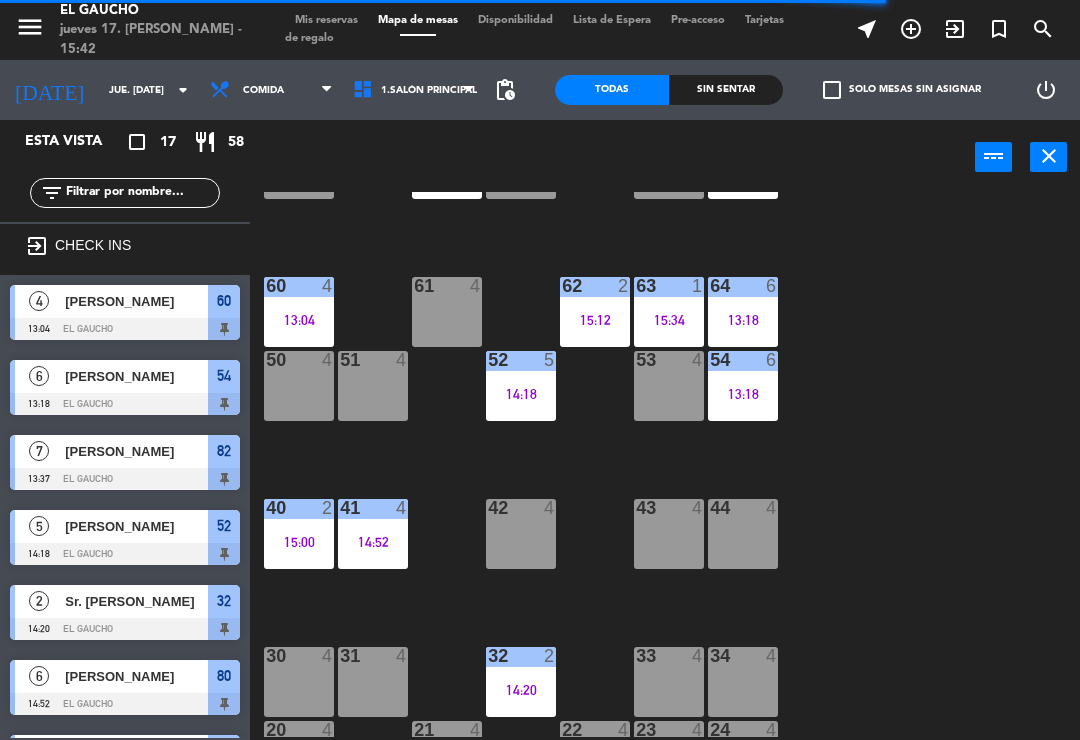 scroll, scrollTop: 0, scrollLeft: 0, axis: both 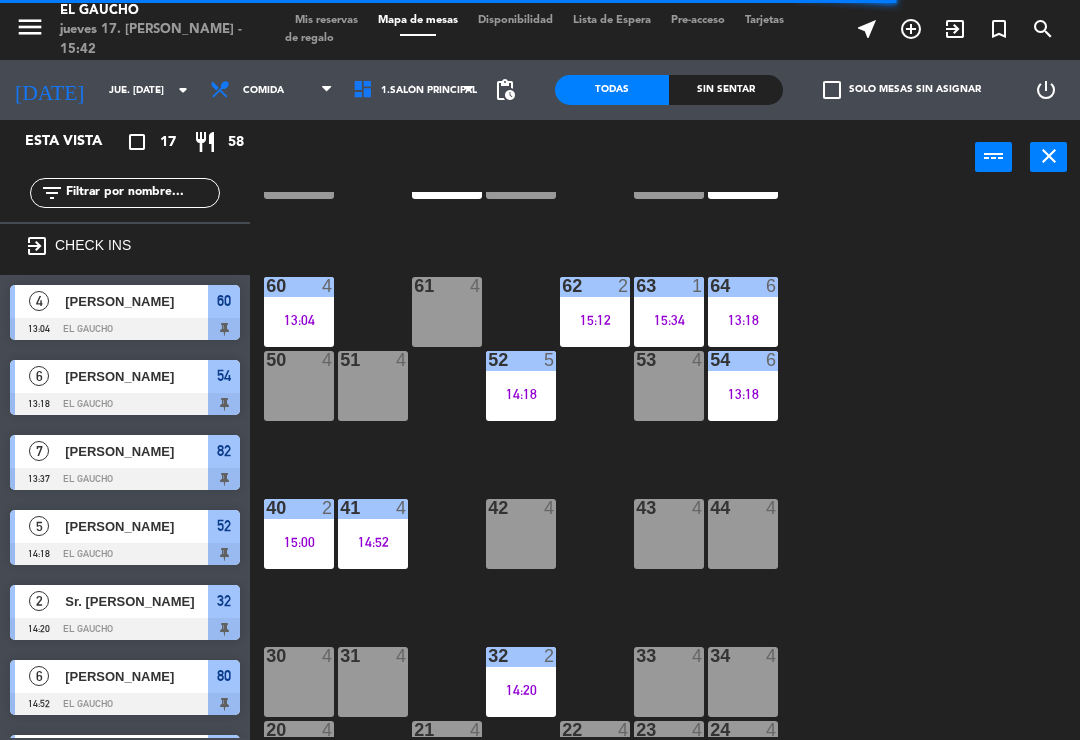 click on "52  5   14:18" at bounding box center (521, 386) 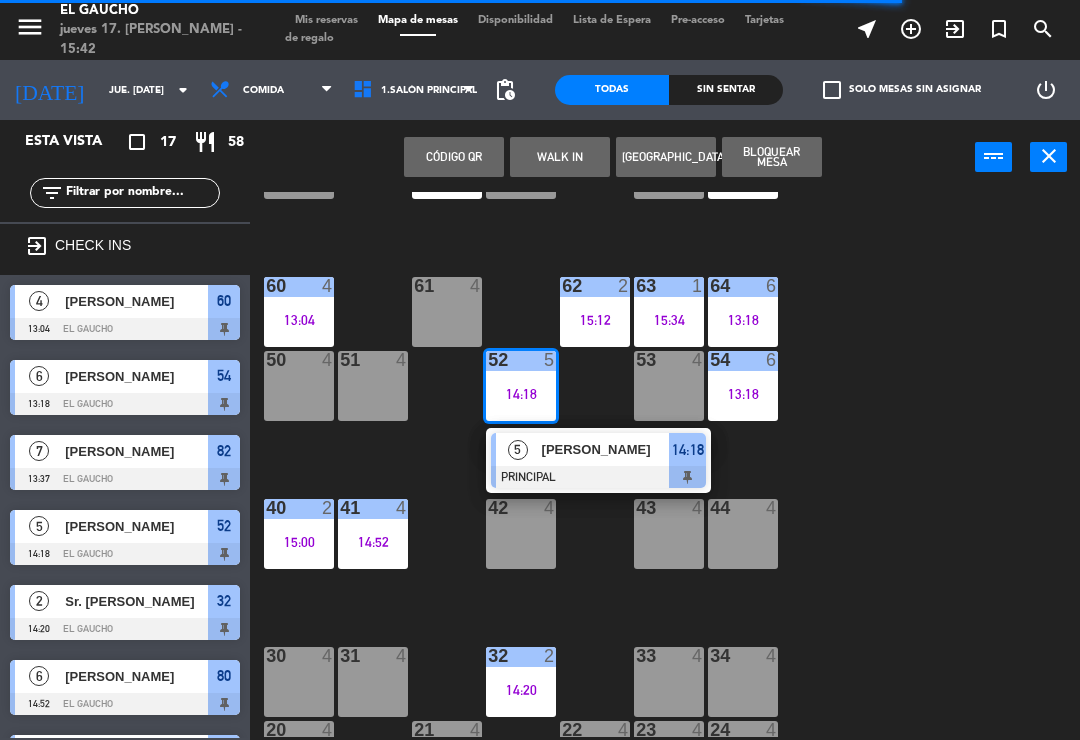click on "[PERSON_NAME]" at bounding box center [606, 449] 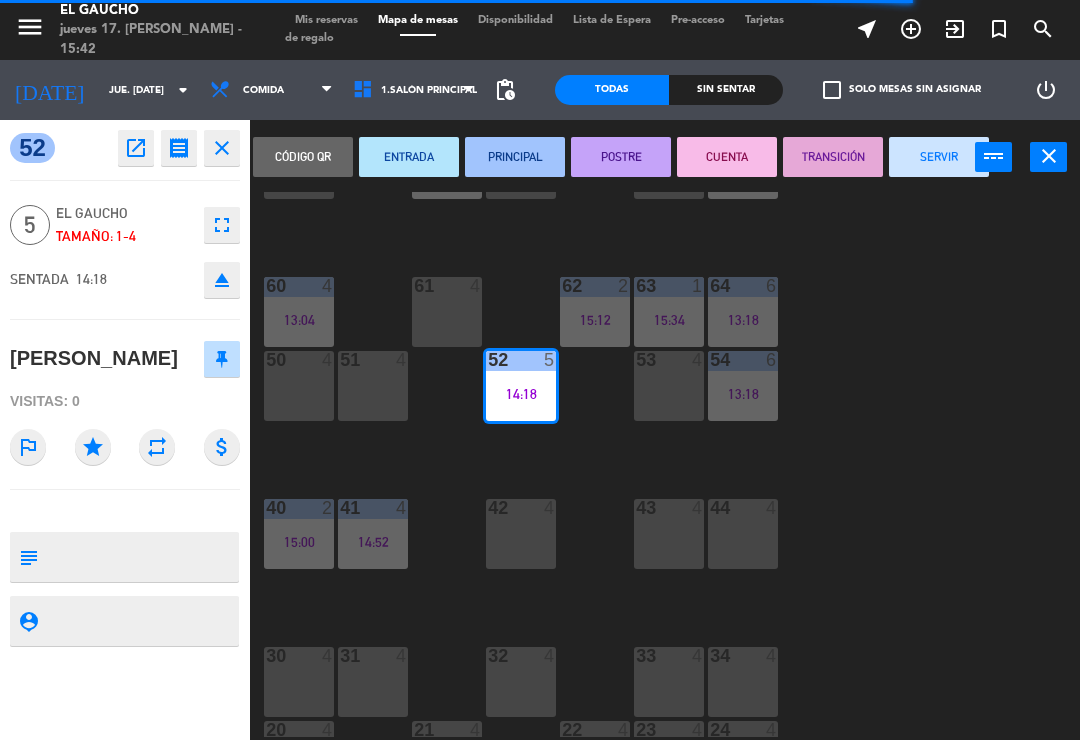 click on "SERVIR" at bounding box center [939, 157] 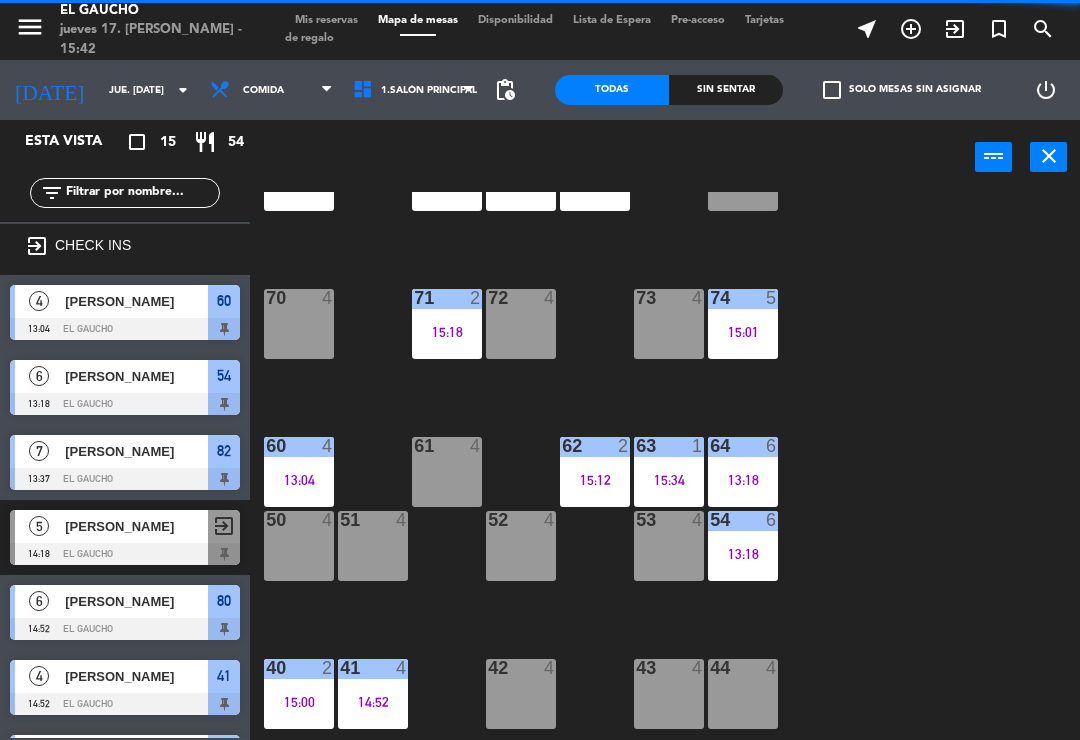 scroll, scrollTop: 87, scrollLeft: 0, axis: vertical 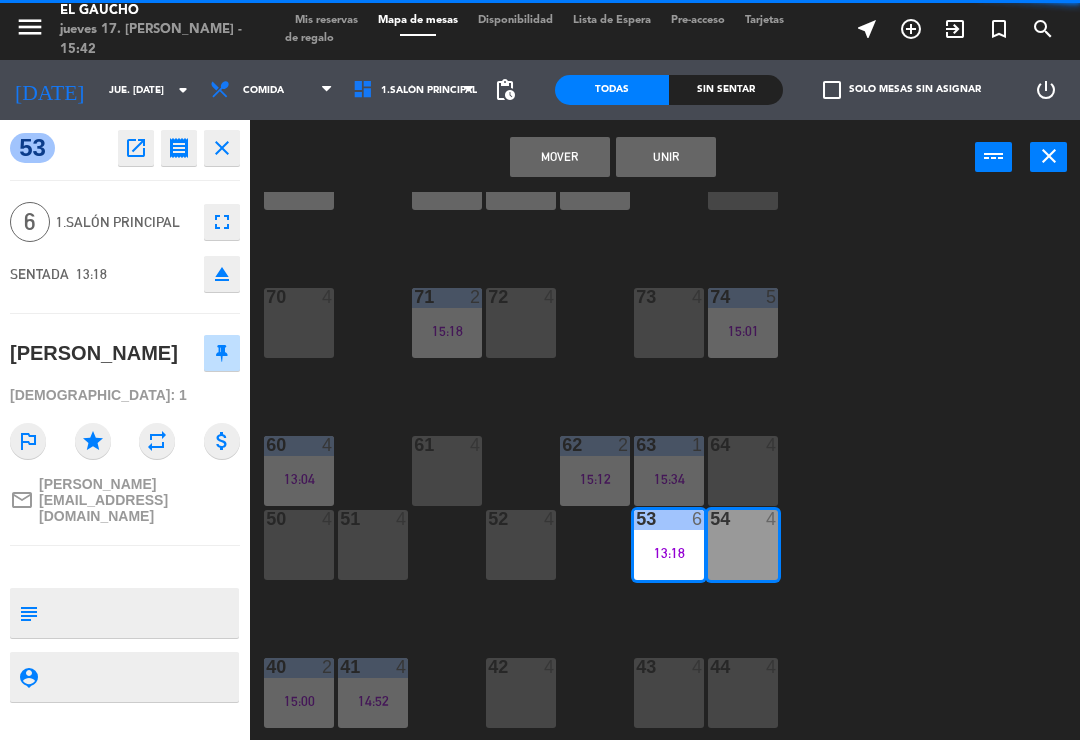 click on "Mover" at bounding box center [560, 157] 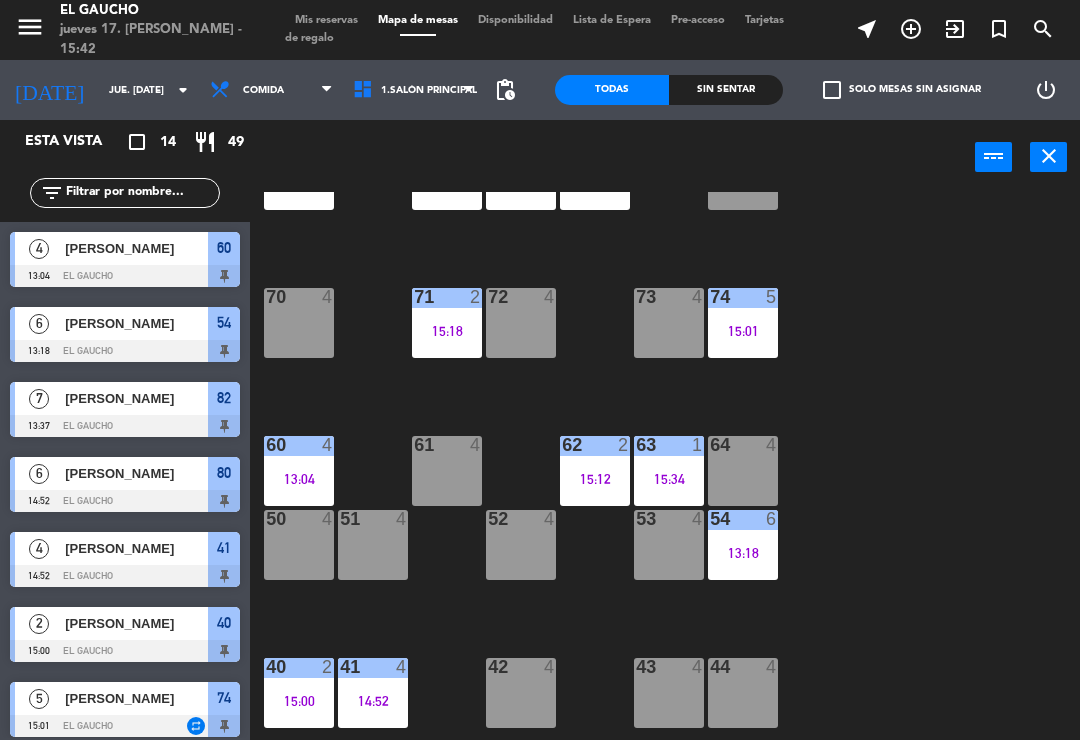 click on "54  6" at bounding box center (743, 520) 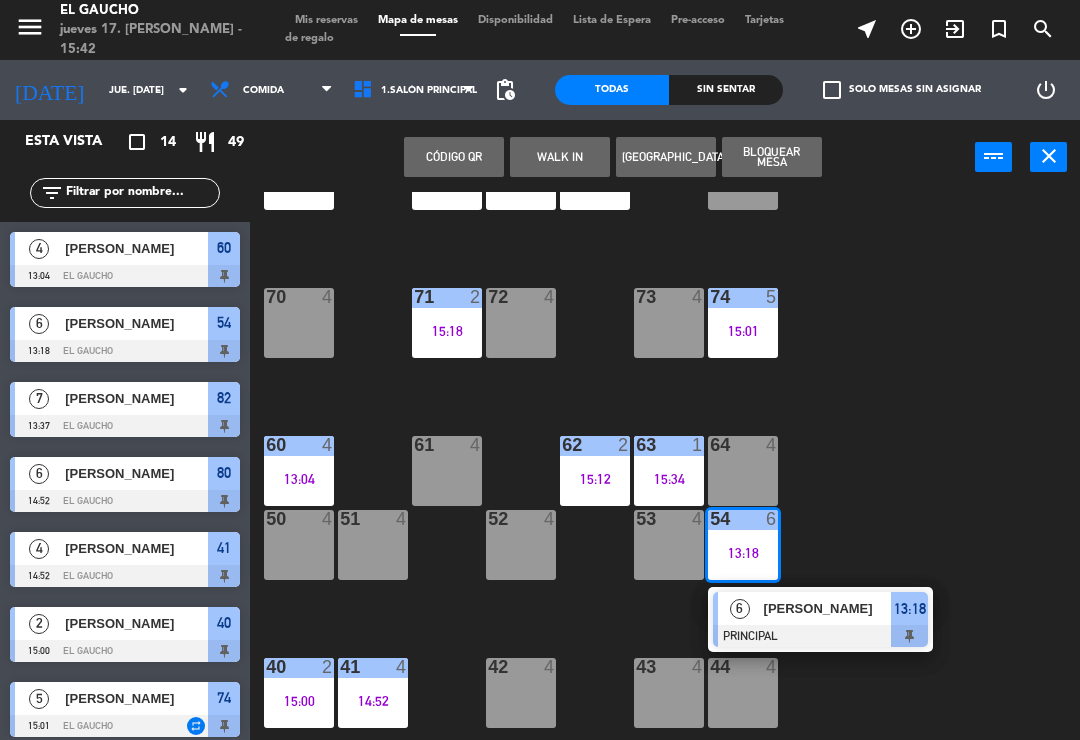 click on "[PERSON_NAME]" at bounding box center (828, 608) 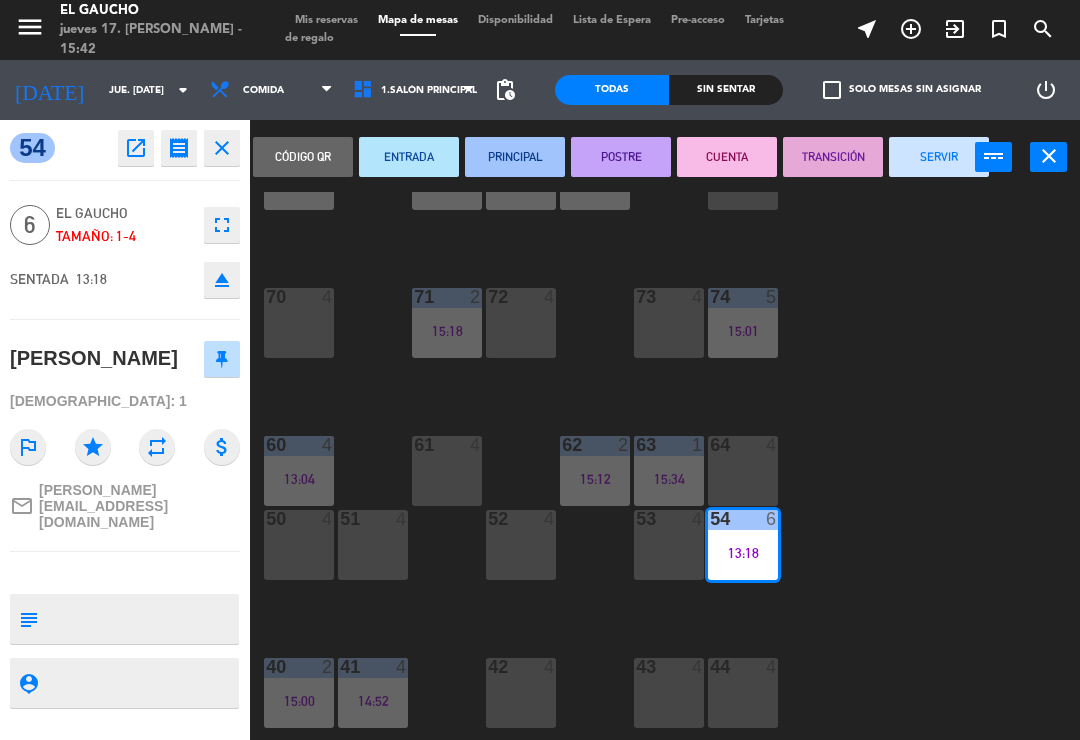 click on "TRANSICIÓN" at bounding box center (833, 157) 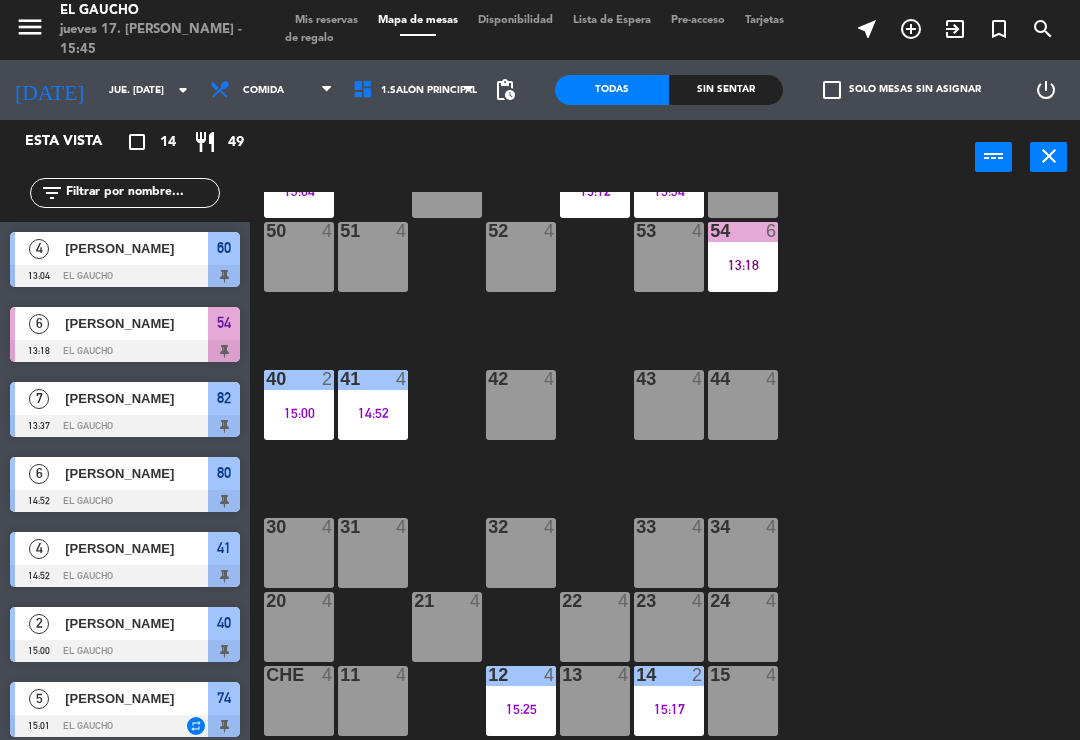 scroll, scrollTop: 375, scrollLeft: 0, axis: vertical 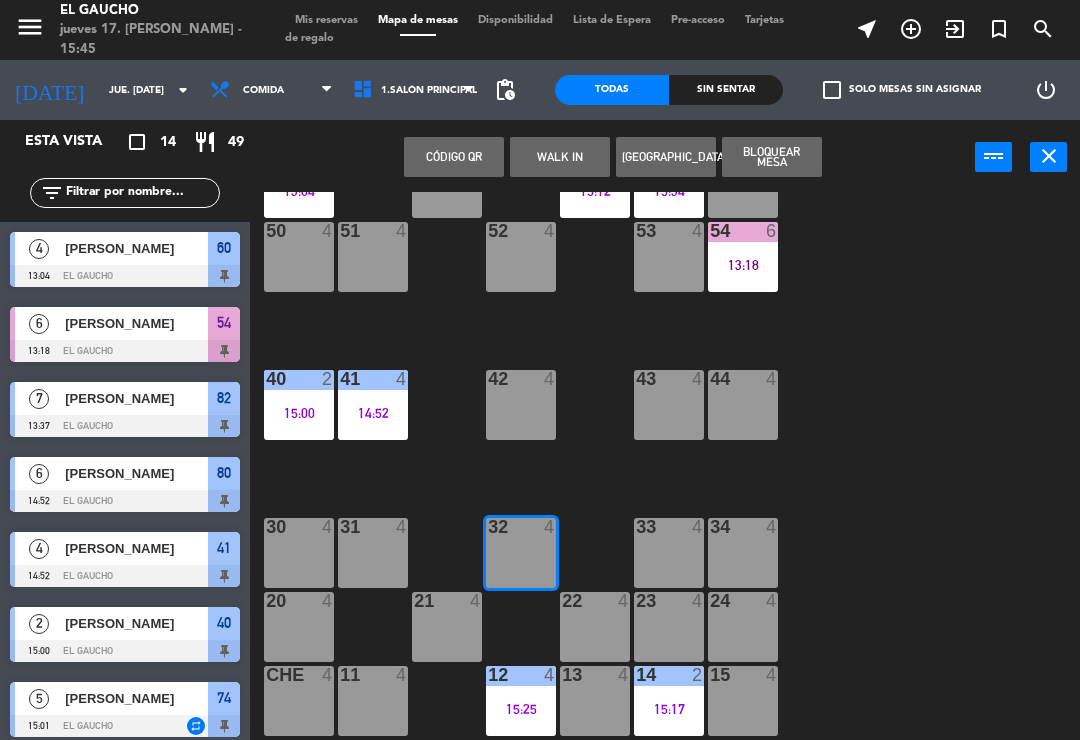click on "WALK IN" at bounding box center [560, 157] 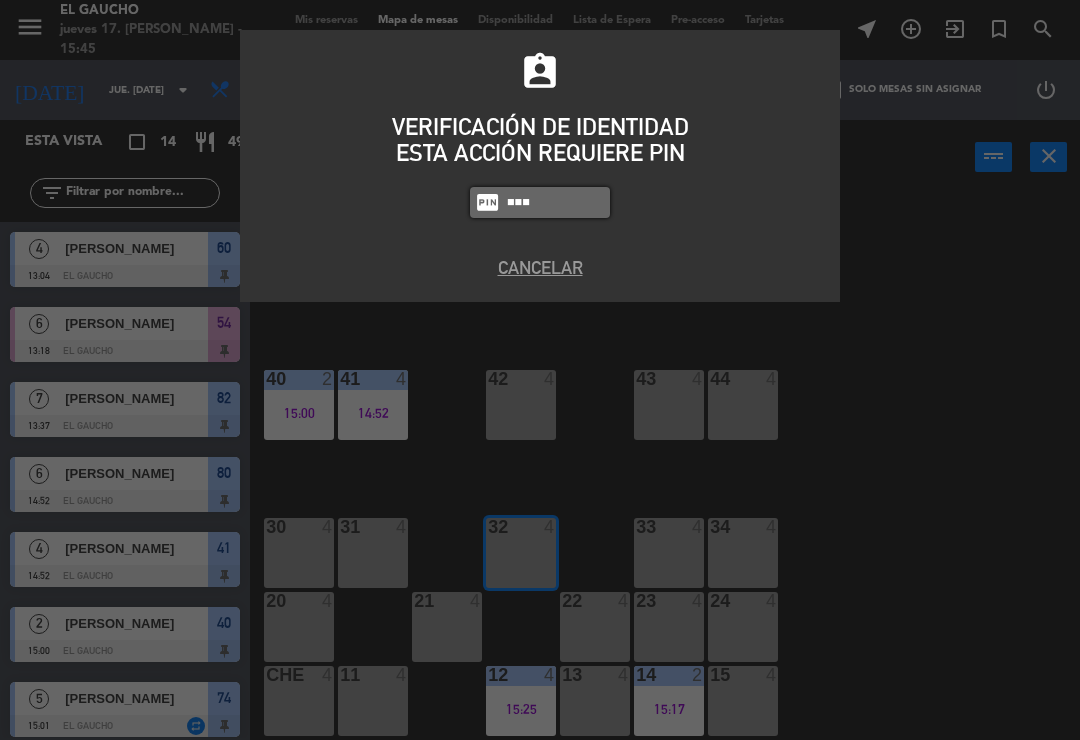 type on "0000" 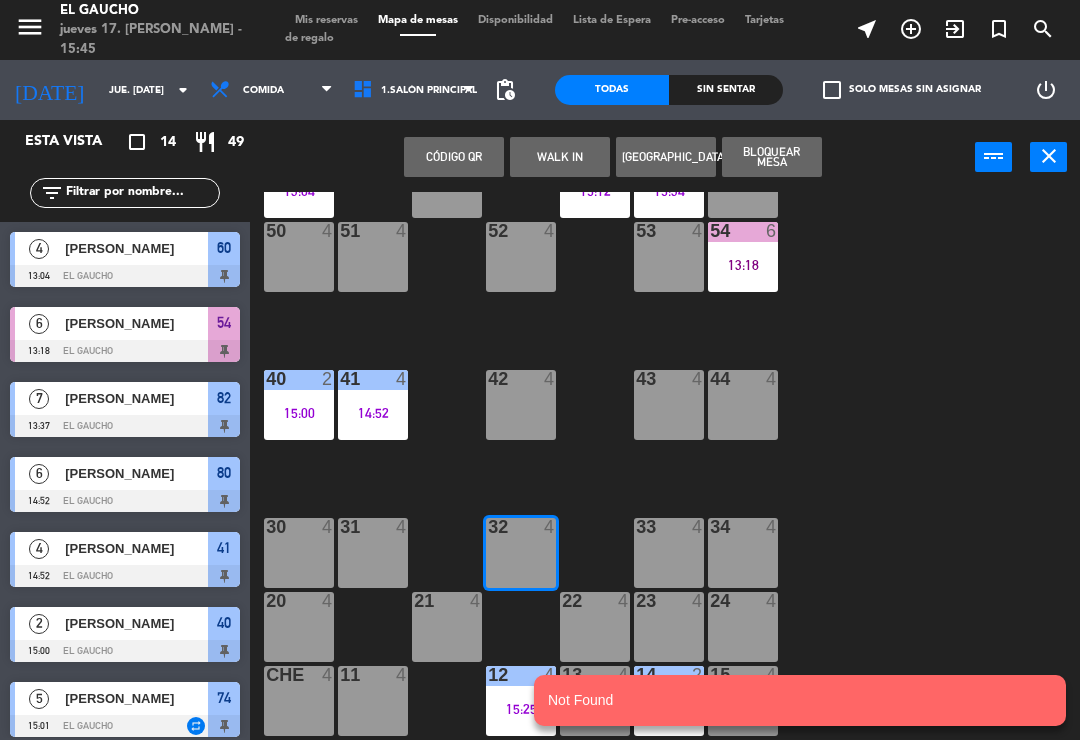 click on "WALK IN" at bounding box center (560, 157) 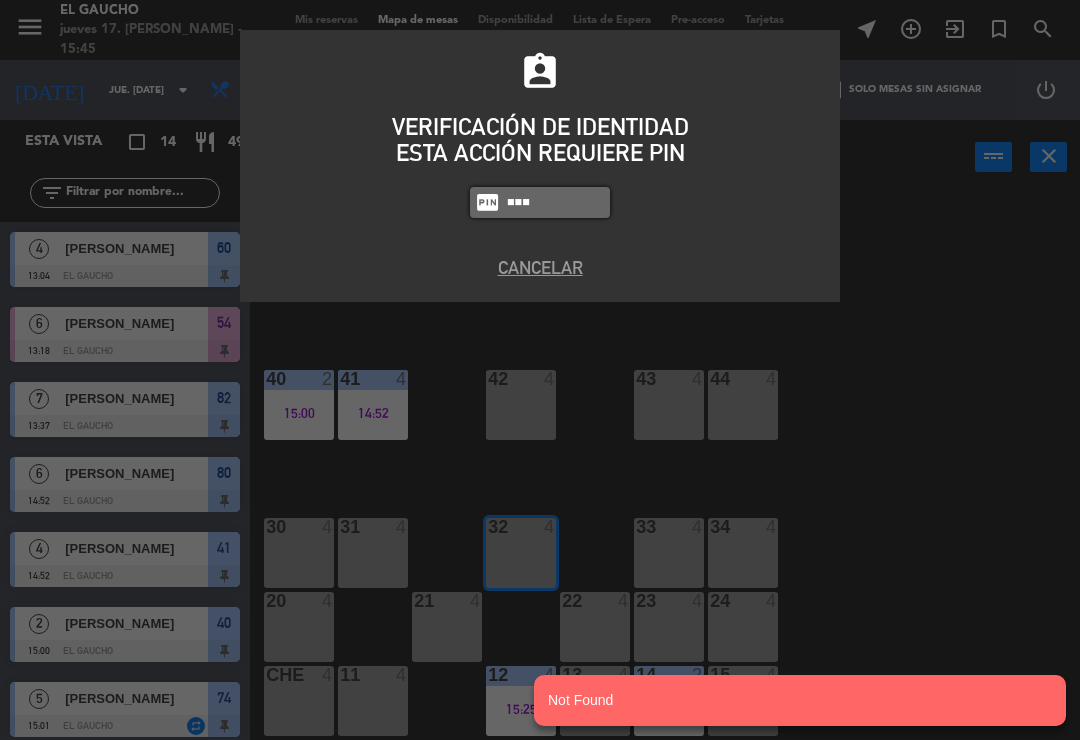 type on "0009" 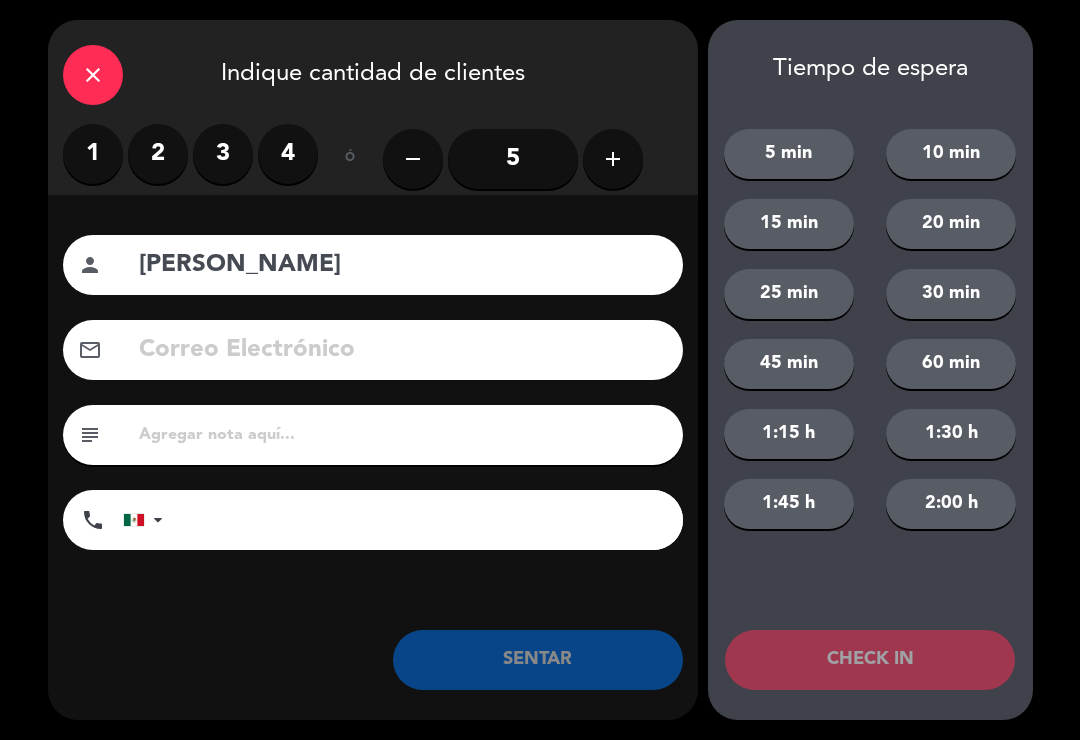 type on "[PERSON_NAME]" 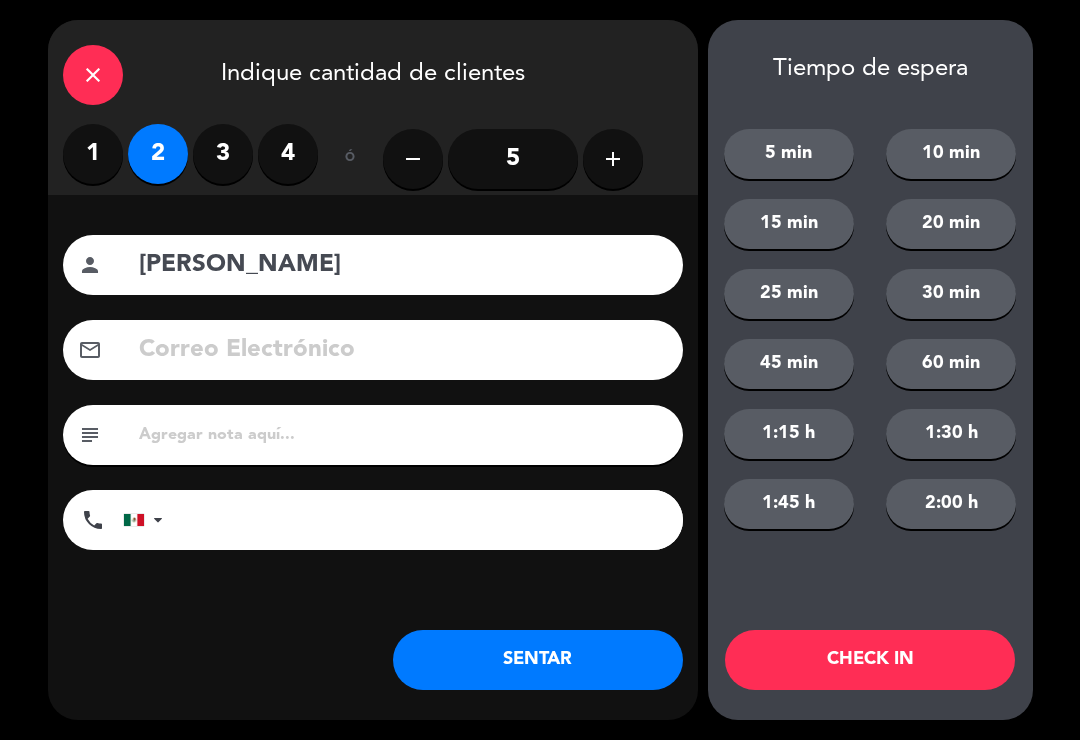 click on "close   Indique cantidad de clientes   1   2   3   4   ó  remove 5 add Nombre del cliente person [PERSON_NAME] Electrónico email subject phone [GEOGRAPHIC_DATA] +1 [GEOGRAPHIC_DATA] +44 [GEOGRAPHIC_DATA] ([GEOGRAPHIC_DATA]) +51 [GEOGRAPHIC_DATA] +54 [GEOGRAPHIC_DATA] ([GEOGRAPHIC_DATA]) +55 [GEOGRAPHIC_DATA] (‫[GEOGRAPHIC_DATA]‬‎) +93 [GEOGRAPHIC_DATA] ([GEOGRAPHIC_DATA]) +355 [GEOGRAPHIC_DATA] (‫[GEOGRAPHIC_DATA]‬‎) +213 [US_STATE] +1684 [GEOGRAPHIC_DATA] +376 [GEOGRAPHIC_DATA] +244 [GEOGRAPHIC_DATA] +1264 [GEOGRAPHIC_DATA] +1268 [GEOGRAPHIC_DATA] +54 [GEOGRAPHIC_DATA] ([GEOGRAPHIC_DATA]) +374 [GEOGRAPHIC_DATA] +297 [GEOGRAPHIC_DATA] +61 [GEOGRAPHIC_DATA] ([GEOGRAPHIC_DATA]) +43 [GEOGRAPHIC_DATA] ([GEOGRAPHIC_DATA]) +994 [GEOGRAPHIC_DATA] +1242 [GEOGRAPHIC_DATA] (‫[GEOGRAPHIC_DATA]‬‎) +973 [GEOGRAPHIC_DATA] ([GEOGRAPHIC_DATA]) +880 [GEOGRAPHIC_DATA] +1246 [GEOGRAPHIC_DATA] ([GEOGRAPHIC_DATA]) +375 [GEOGRAPHIC_DATA] ([GEOGRAPHIC_DATA]) +32 [GEOGRAPHIC_DATA] +501 [GEOGRAPHIC_DATA] ([GEOGRAPHIC_DATA]) +229 [GEOGRAPHIC_DATA] +1441 [GEOGRAPHIC_DATA] (འབྲུག) +975 [GEOGRAPHIC_DATA] +591 [GEOGRAPHIC_DATA] ([GEOGRAPHIC_DATA]) +387 [GEOGRAPHIC_DATA] +267 [GEOGRAPHIC_DATA] ([GEOGRAPHIC_DATA]) +55 [GEOGRAPHIC_DATA] +246 [GEOGRAPHIC_DATA] +1284 [GEOGRAPHIC_DATA] +673 [GEOGRAPHIC_DATA] ([GEOGRAPHIC_DATA]) +359 +1" 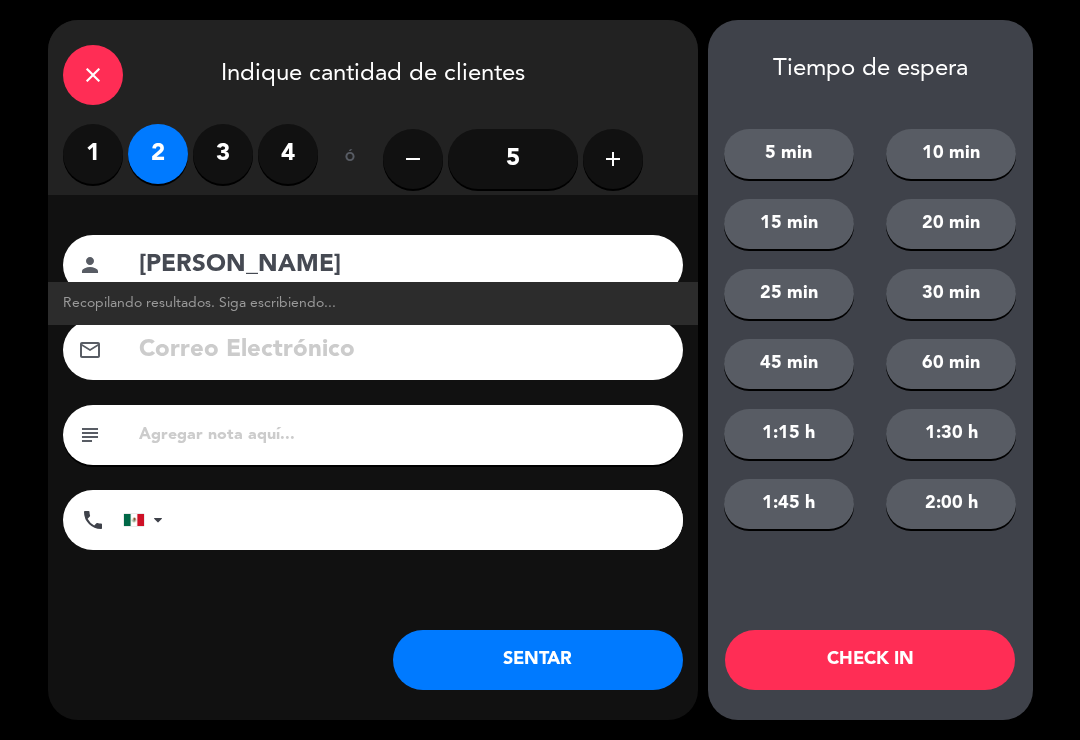 click on "SENTAR" 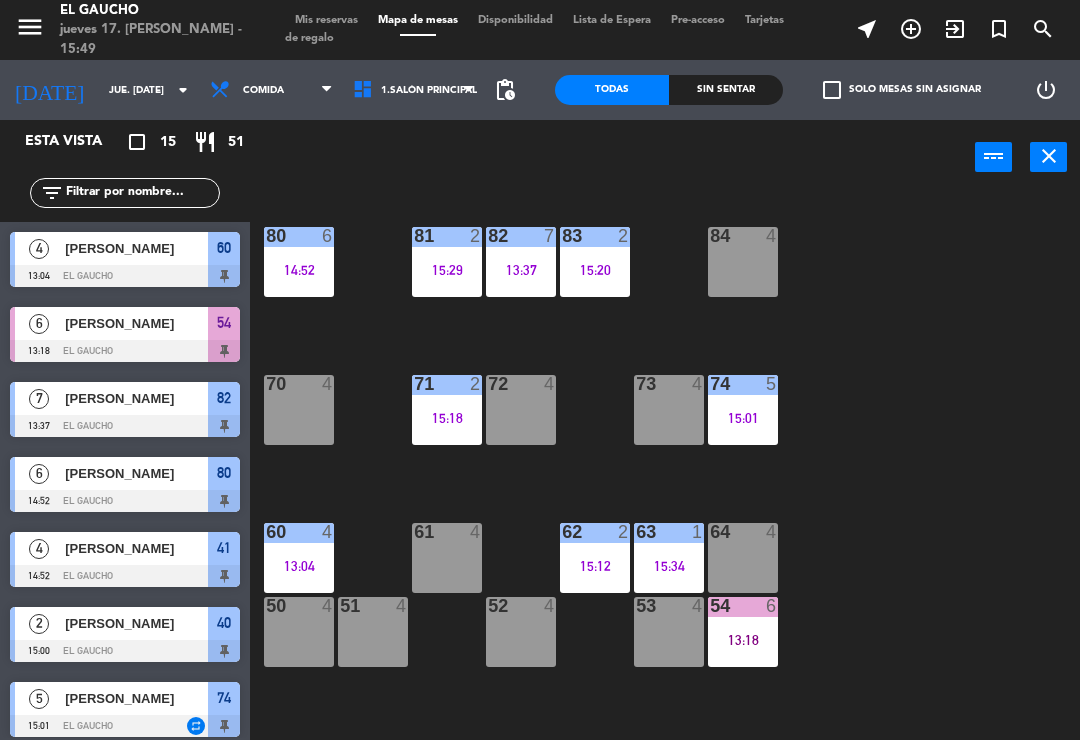 scroll, scrollTop: 0, scrollLeft: 0, axis: both 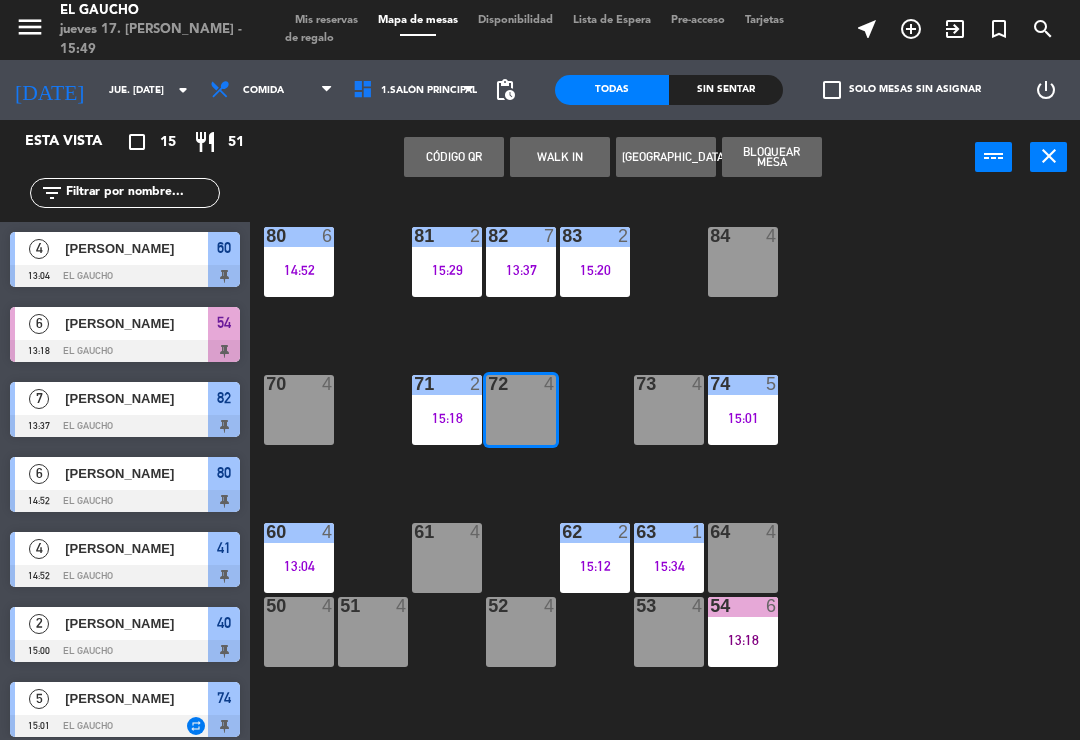 click on "WALK IN" at bounding box center [560, 157] 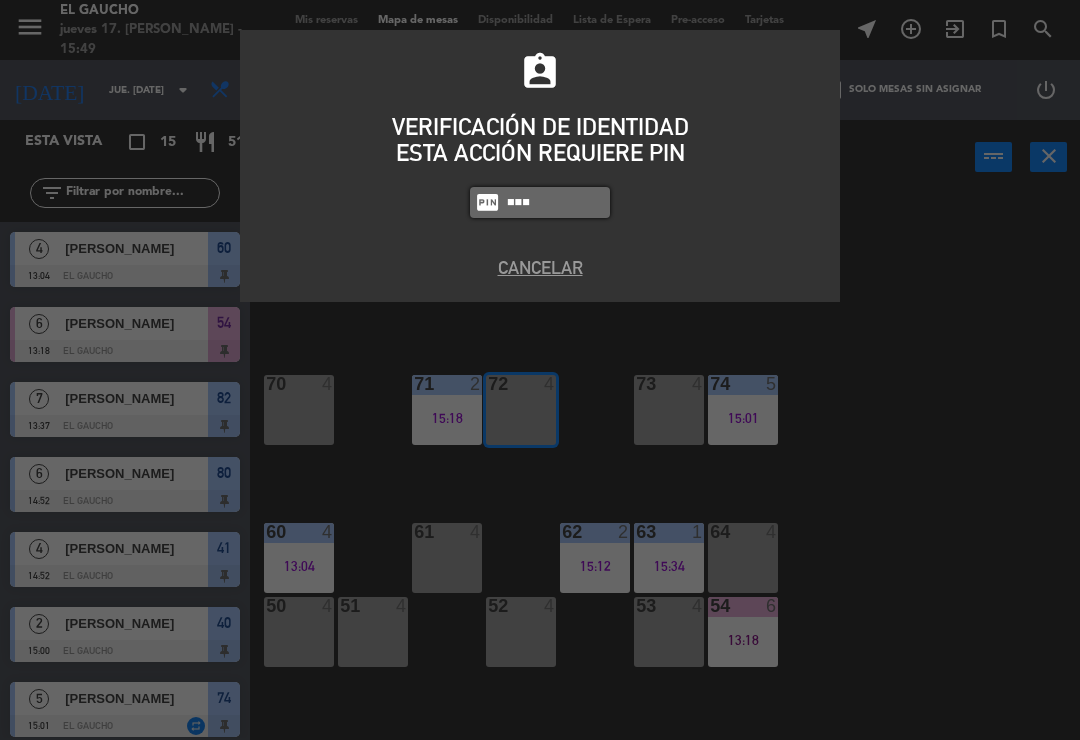 type on "3124" 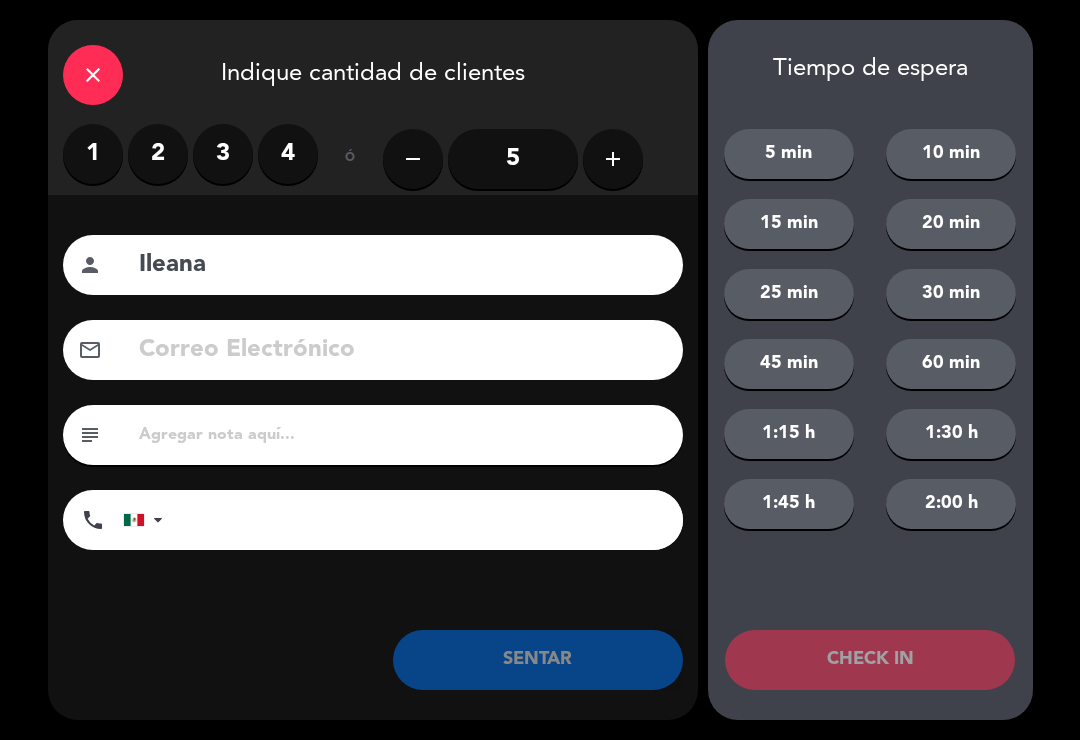 type on "Ileana" 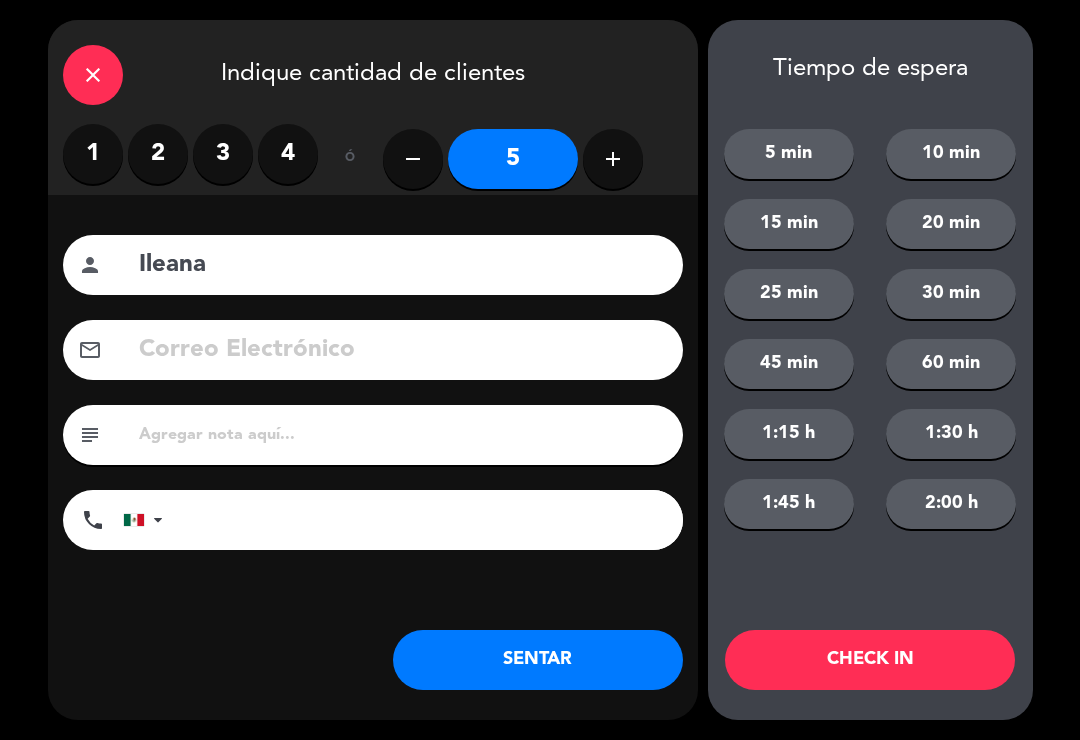 click on "SENTAR" 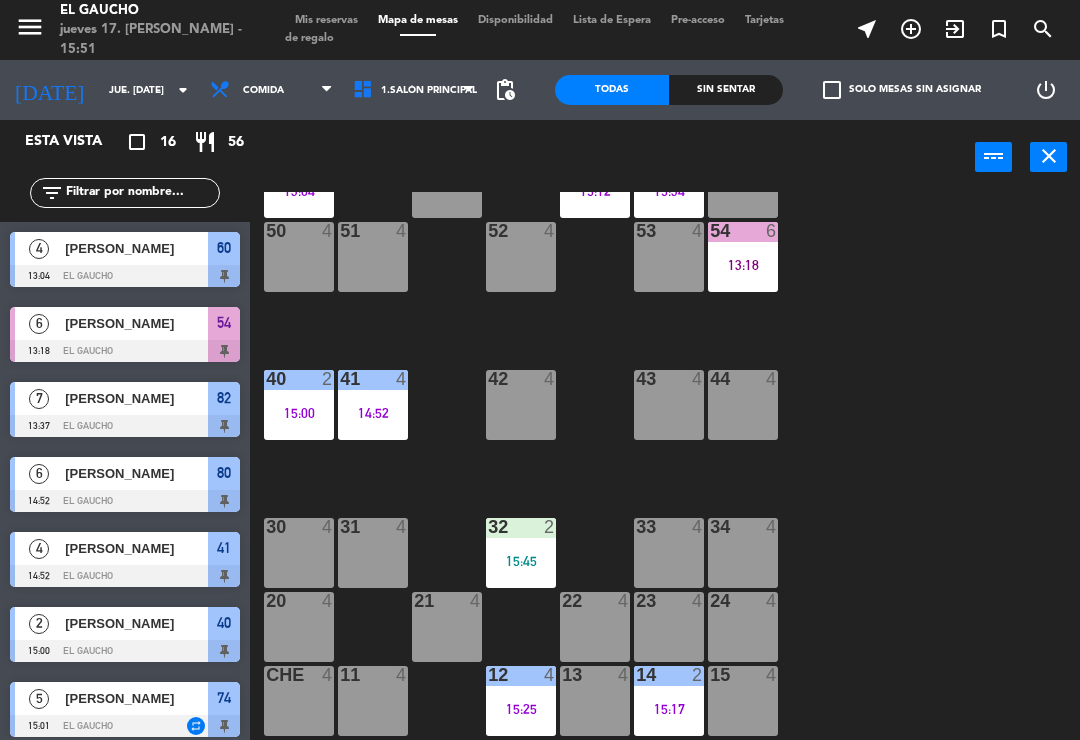 scroll, scrollTop: 375, scrollLeft: 0, axis: vertical 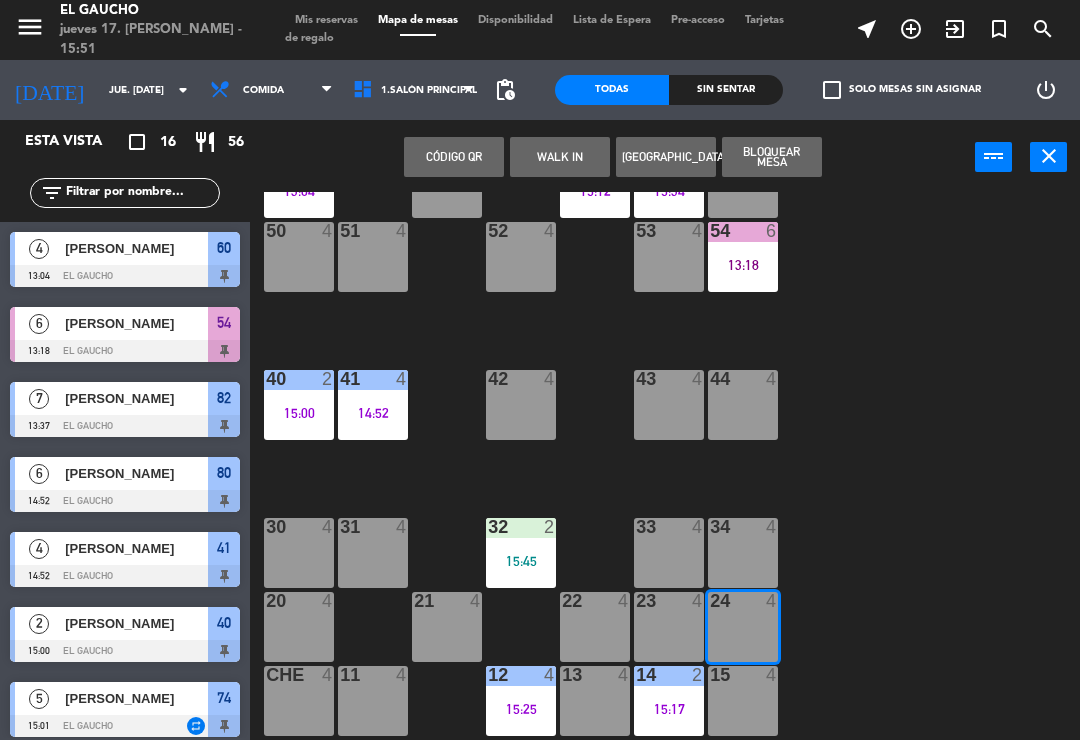 click on "WALK IN" at bounding box center [560, 157] 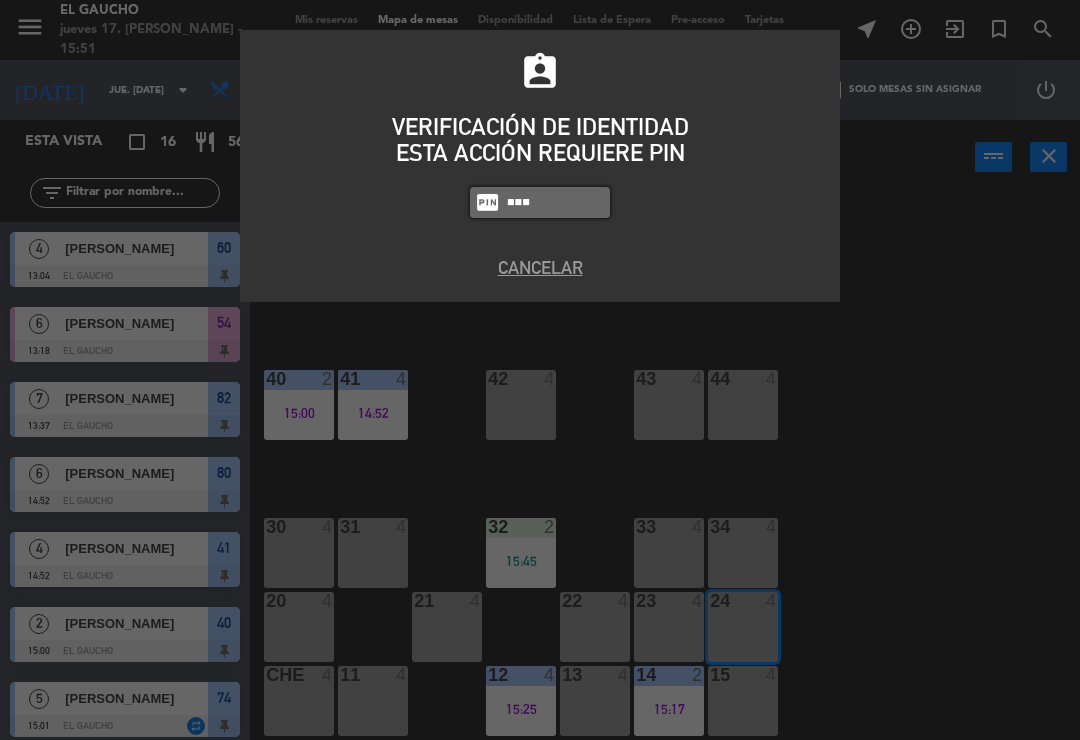 type on "3124" 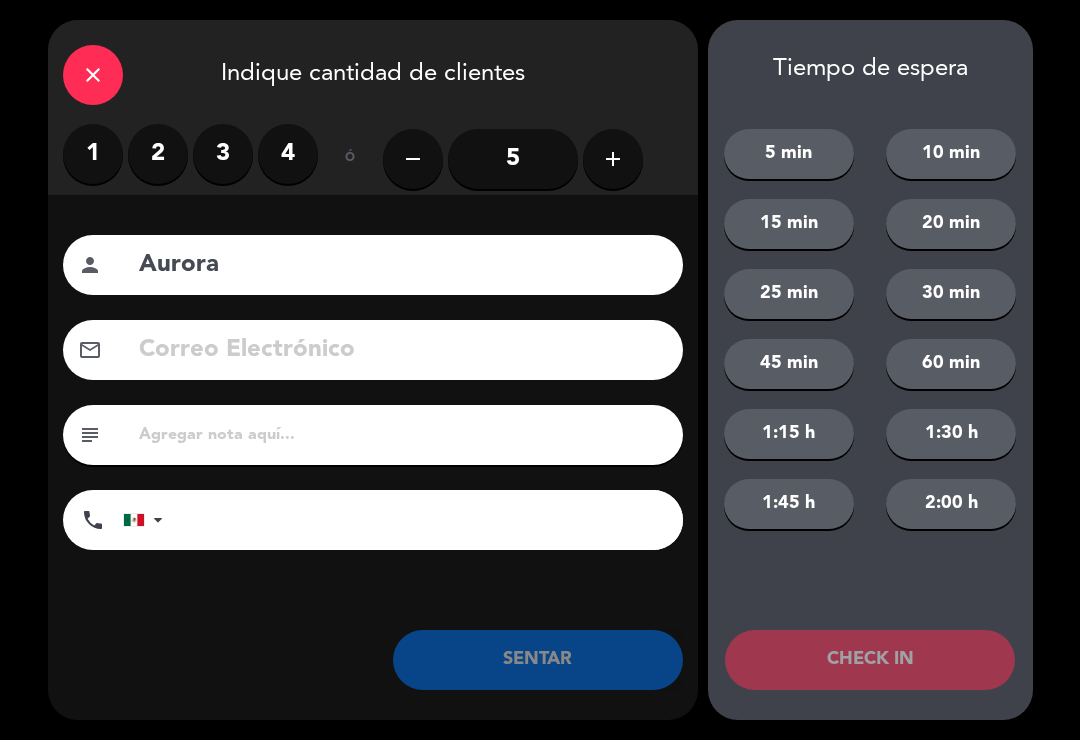 type on "Aurora" 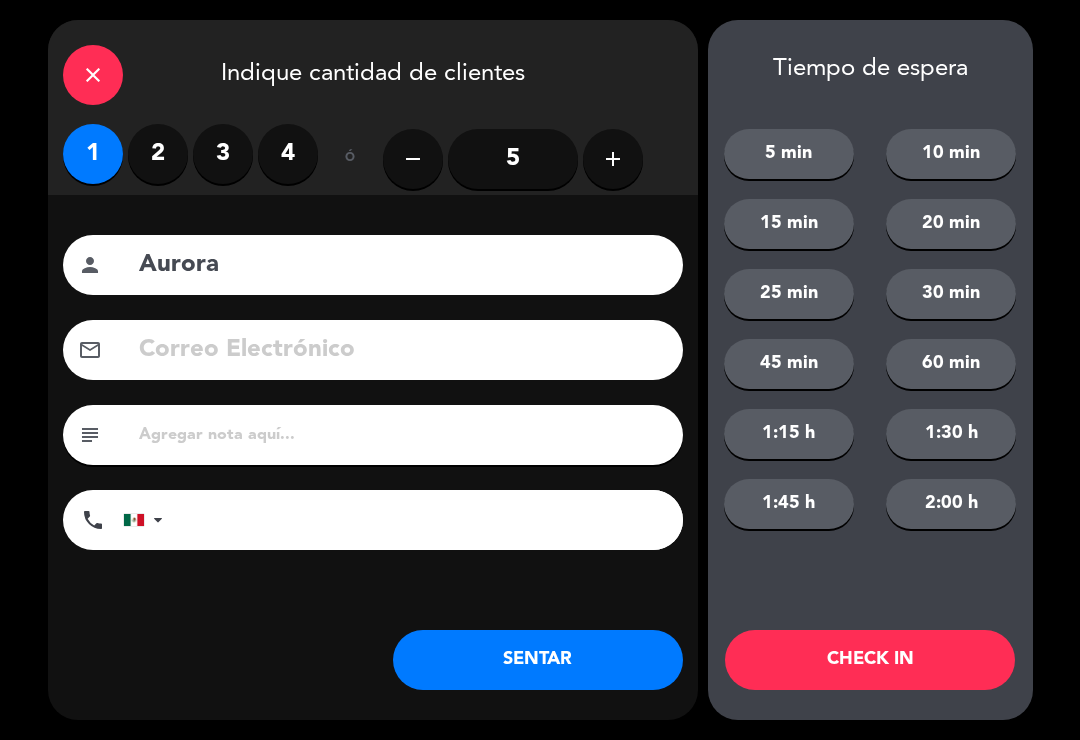 click 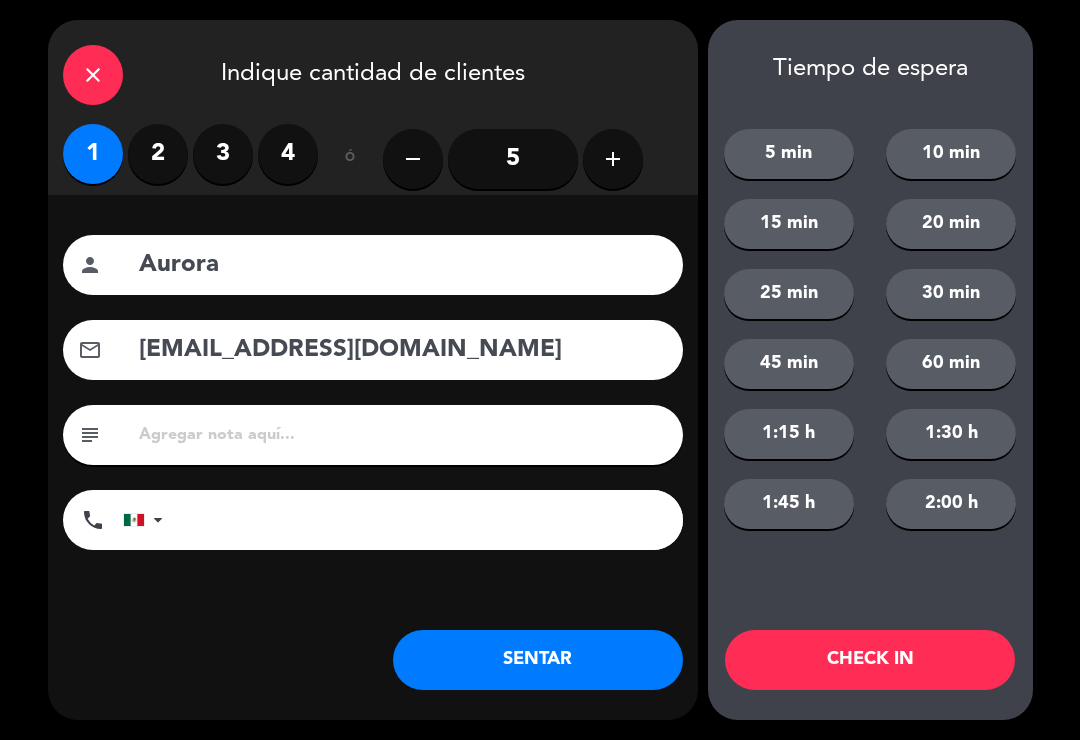 type on "[EMAIL_ADDRESS][DOMAIN_NAME]" 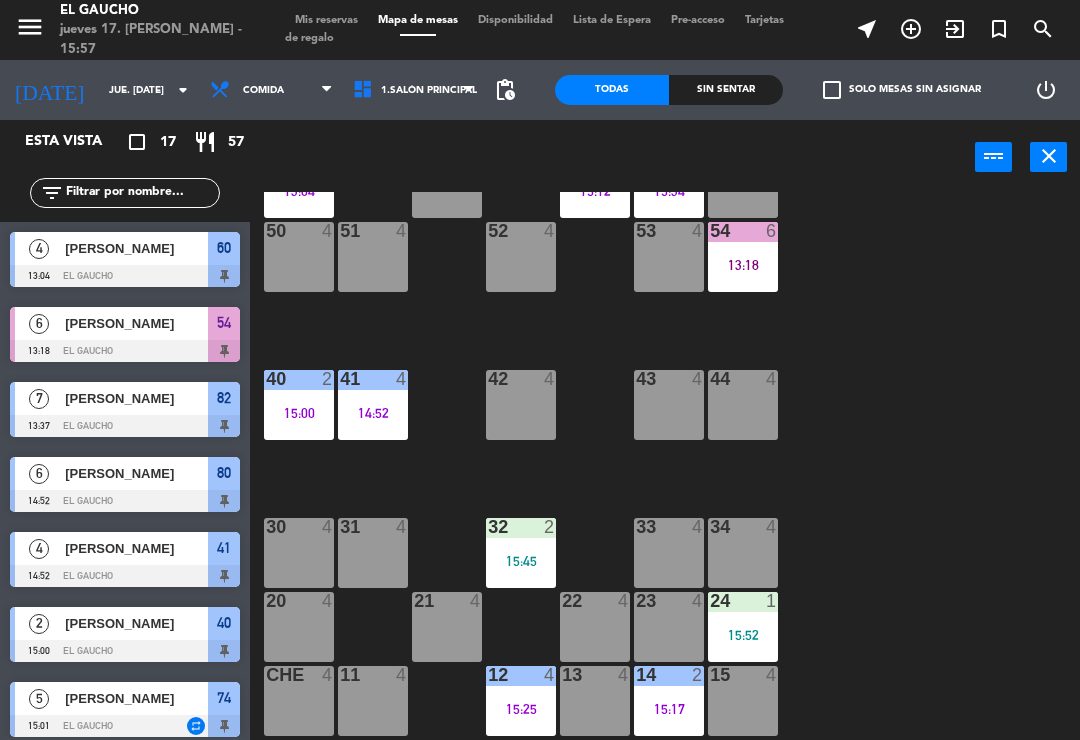 click on "84  4  80  6   14:52  83  2   15:20  82  7   13:37  81  2   15:29  70  4  71  2   15:18  72  5   15:49  73  4  74  5   15:01  63  1   15:34  62  2   15:12  61  4  60  4   13:04  64  4  54  6   13:18  53  4  50  4  52  4  51  4  40  2   15:00  43  4  42  4  41  4   14:52  44  4  31  4  30  4  32  2   15:45  33  4  34  4  20  4  21  4  22  4  24  1   15:52  23  4  14  2   15:17  15  4  13  4  Che  4  11  4  12  4   15:25" 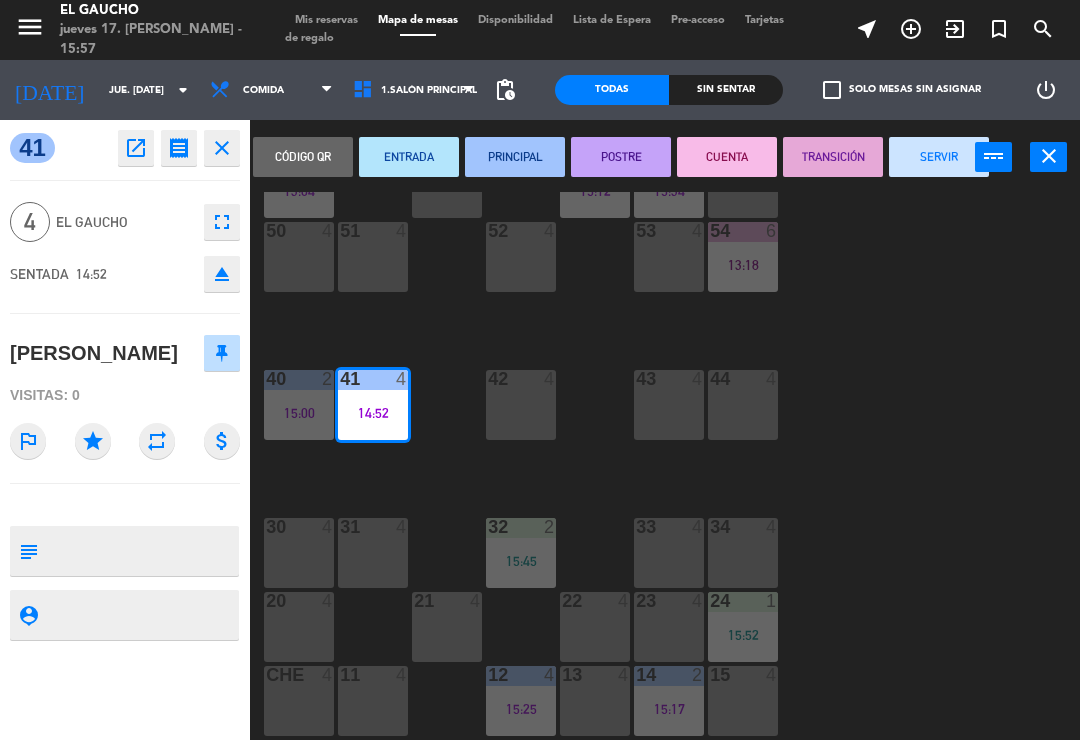 click on "SERVIR" at bounding box center (939, 157) 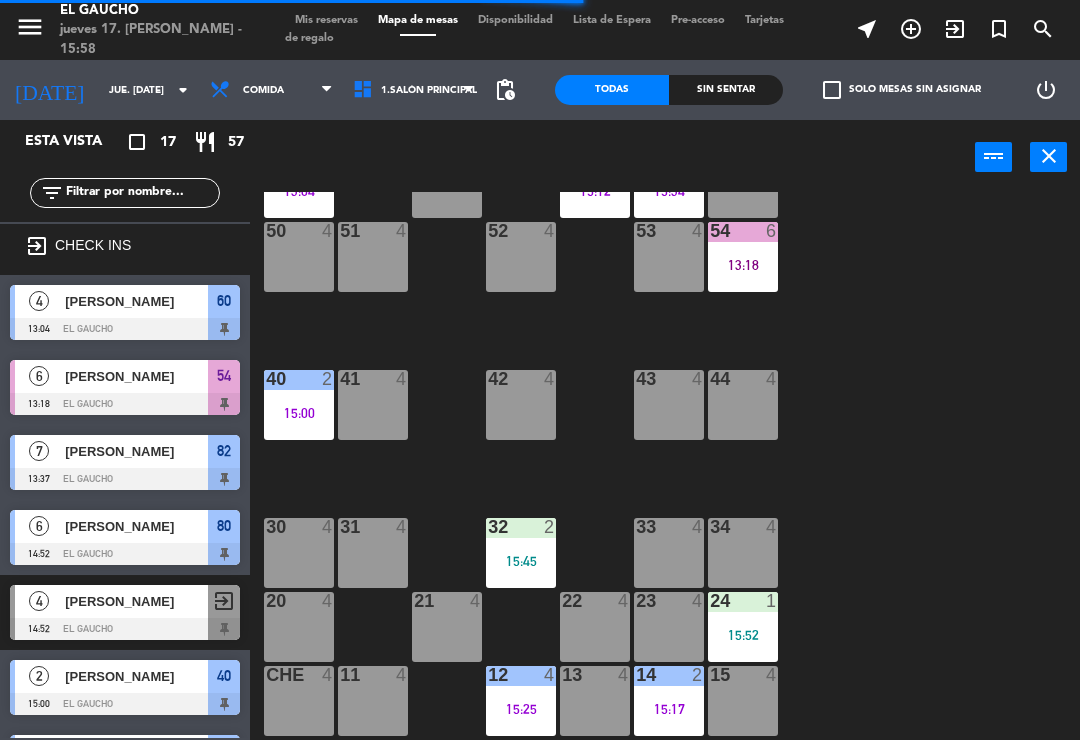 click on "84  4  80  6   14:52  83  2   15:20  82  7   13:37  81  2   15:29  70  4  71  2   15:18  72  5   15:49  73  4  74  5   15:01  63  1   15:34  62  2   15:12  61  4  60  4   13:04  64  4  54  6   13:18  53  4  50  4  52  4  51  4  40  2   15:00  43  4  42  4  41  4  44  4  31  4  30  4  32  2   15:45  33  4  34  4  20  4  21  4  22  4  24  1   15:52  23  4  14  2   15:17  15  4  13  4  Che  4  11  4  12  4   15:25" 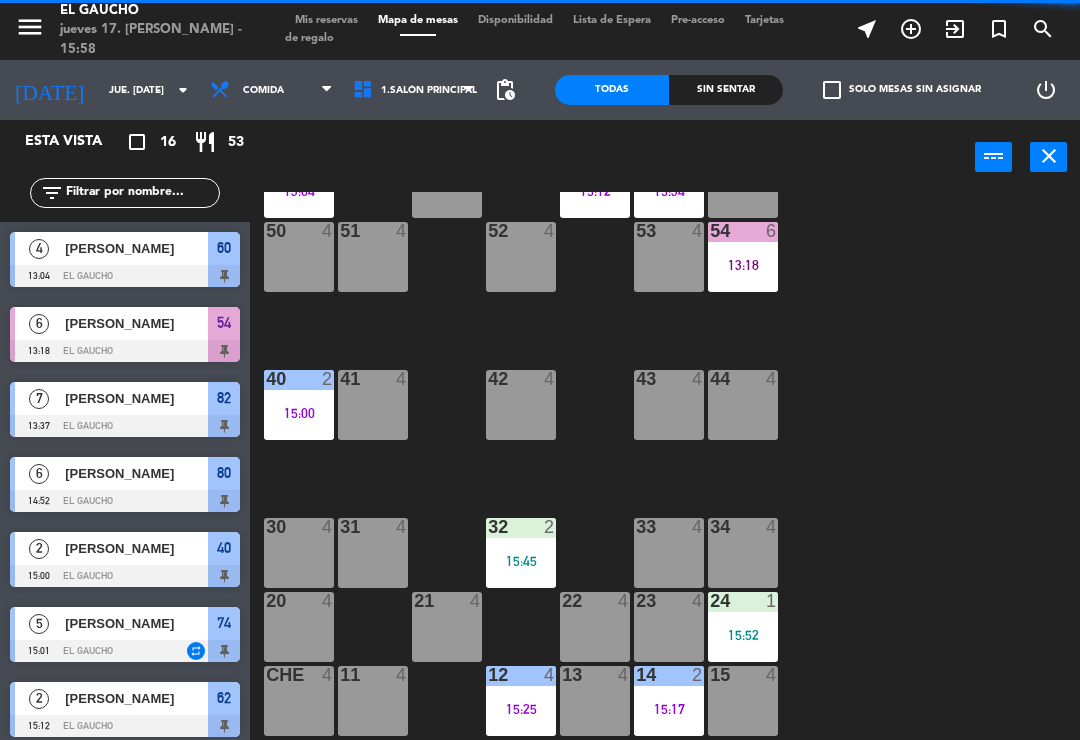 click on "15:00" at bounding box center [299, 413] 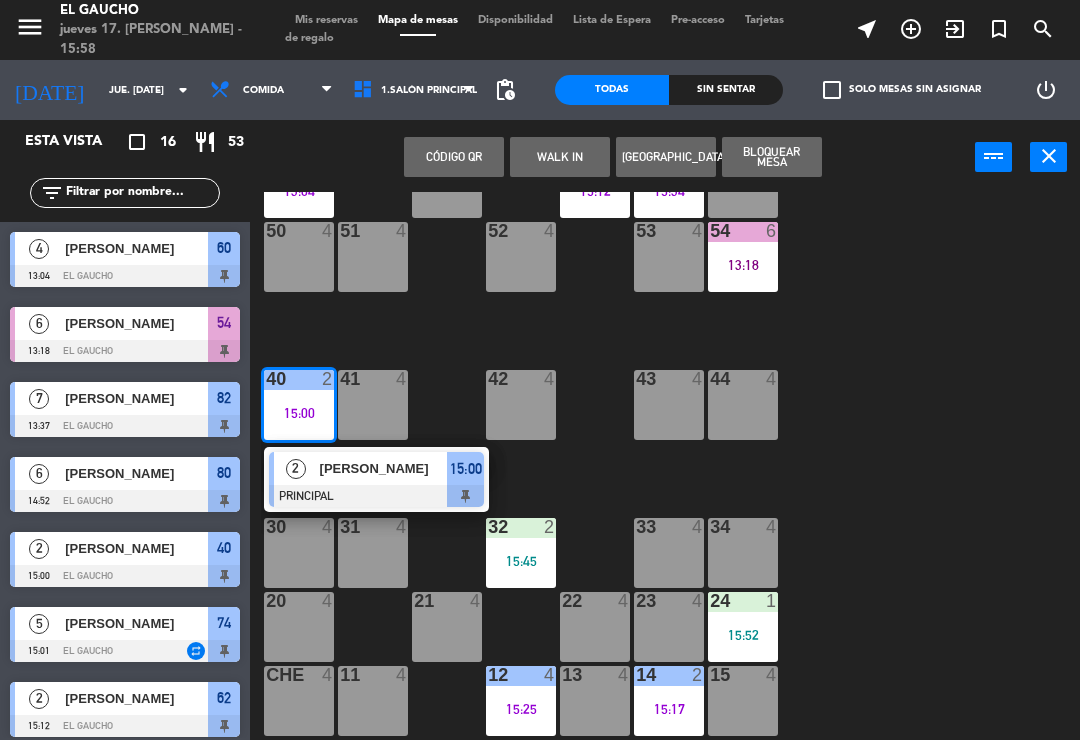click on "[PERSON_NAME]" at bounding box center (383, 468) 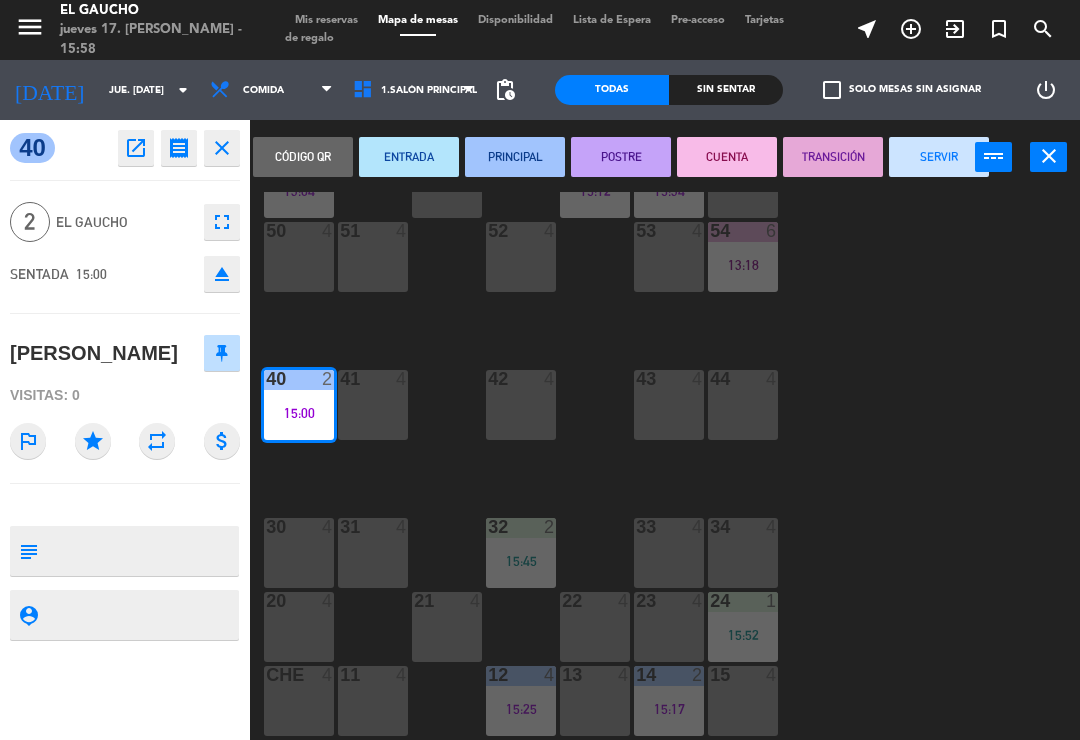 click on "SERVIR" at bounding box center (939, 157) 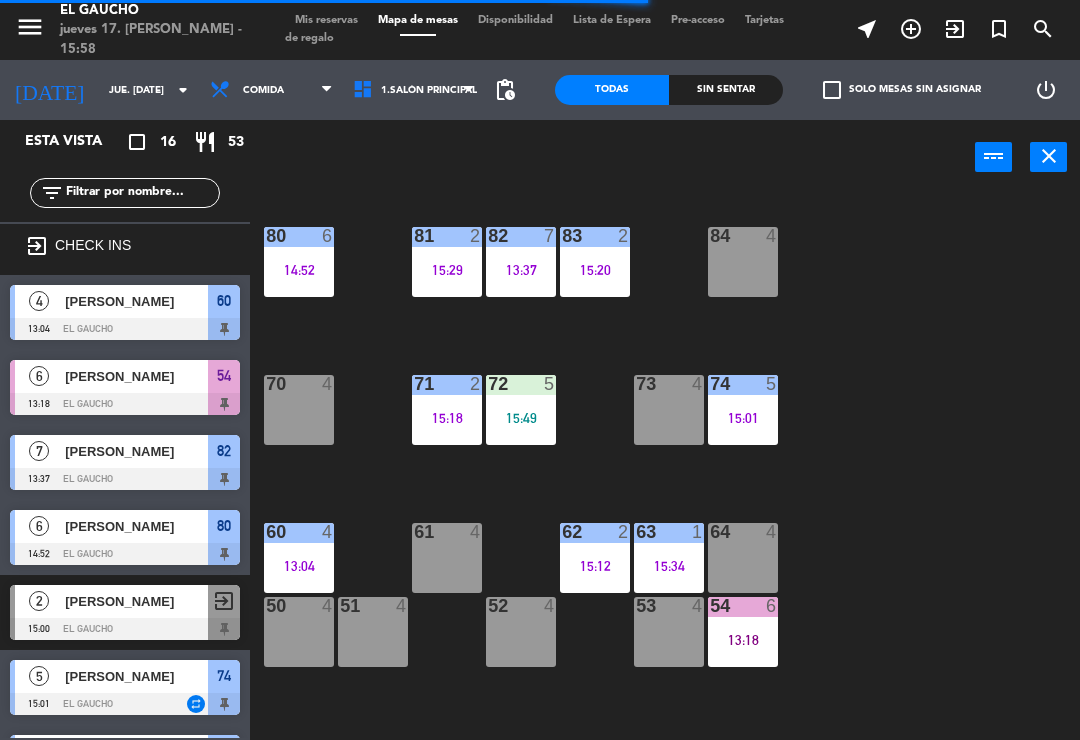 scroll, scrollTop: 0, scrollLeft: 0, axis: both 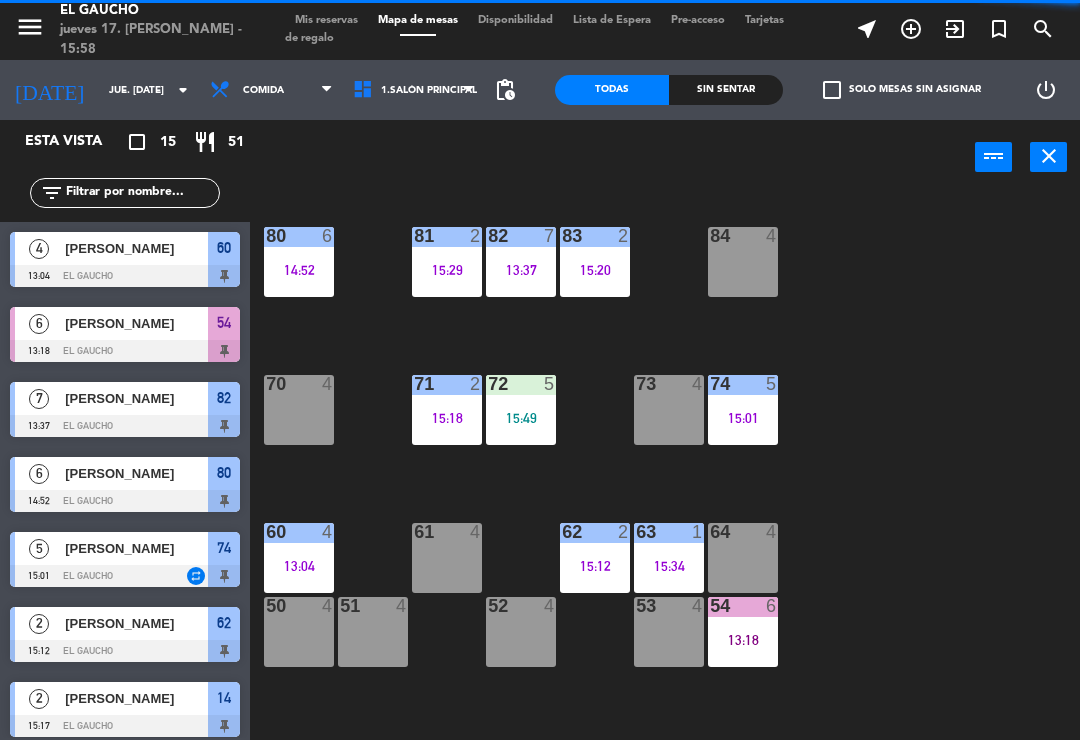 click on "84  4  80  6   14:52  83  2   15:20  82  7   13:37  81  2   15:29  70  4  71  2   15:18  72  5   15:49  73  4  74  5   15:01  63  1   15:34  62  2   15:12  61  4  60  4   13:04  64  4  54  6   13:18  53  4  50  4  52  4  51  4  40  4  43  4  42  4  41  4  44  4  31  4  30  4  32  2   15:45  33  4  34  4  20  4  21  4  22  4  24  1   15:52  23  4  14  2   15:17  15  4  13  4  Che  4  11  4  12  4   15:25" 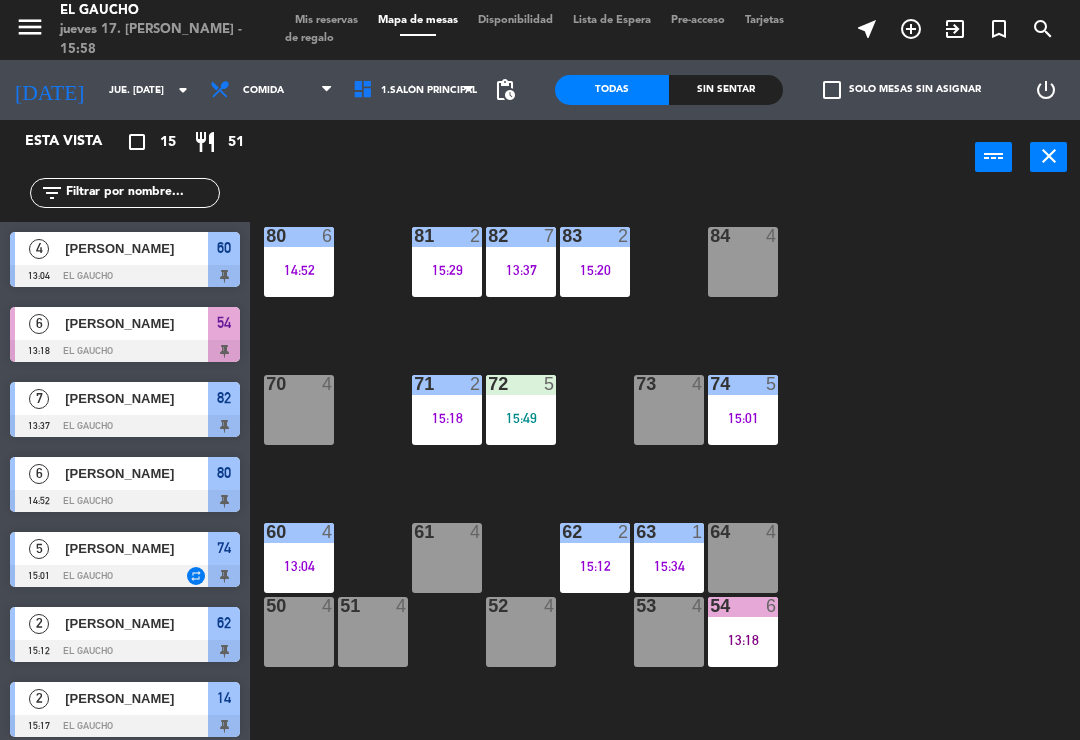 click on "84  4  80  6   14:52  83  2   15:20  82  7   13:37  81  2   15:29  70  4  71  2   15:18  72  5   15:49  73  4  74  5   15:01  63  1   15:34  62  2   15:12  61  4  60  4   13:04  64  4  54  6   13:18  53  4  50  4  52  4  51  4  40  4  43  4  42  4  41  4  44  4  31  4  30  4  32  2   15:45  33  4  34  4  20  4  21  4  22  4  24  1   15:52  23  4  14  2   15:17  15  4  13  4  Che  4  11  4  12  4   15:25" 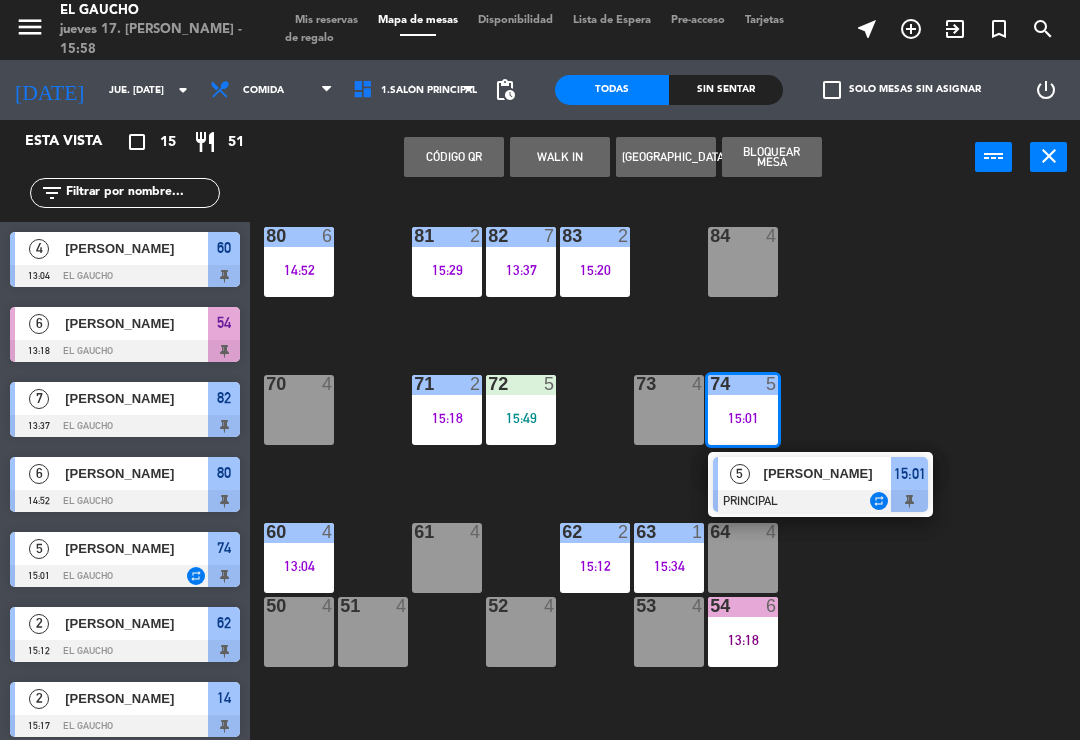 click on "74  5   15:01" at bounding box center (743, 410) 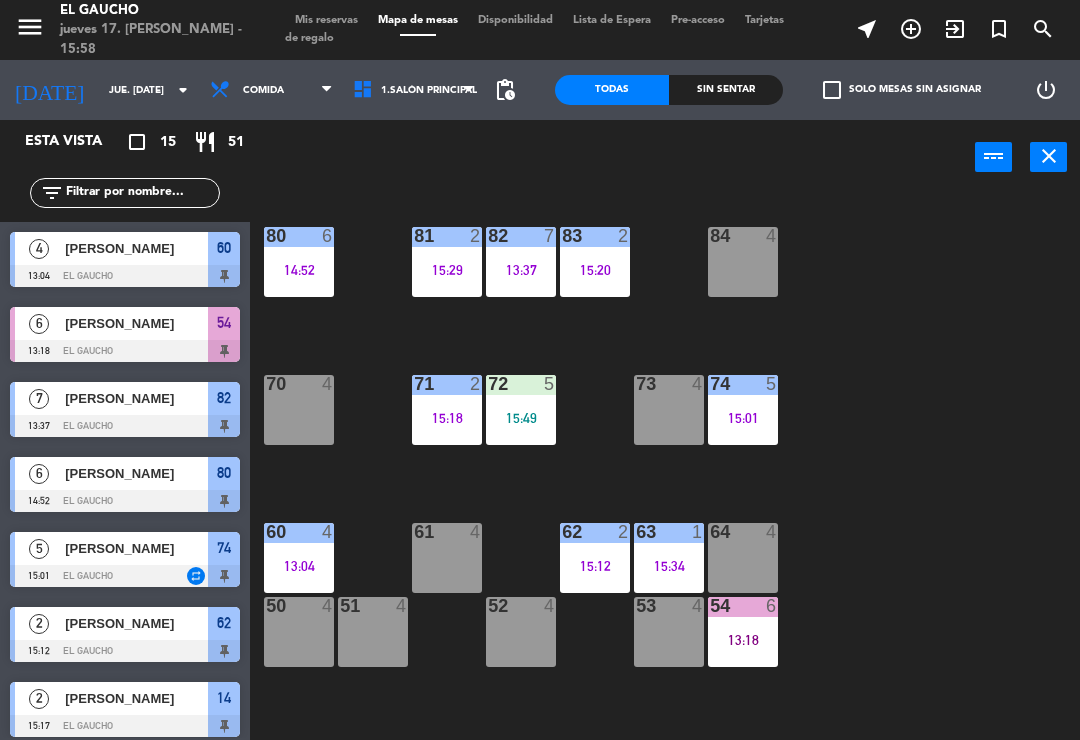 click on "15:01" at bounding box center (743, 418) 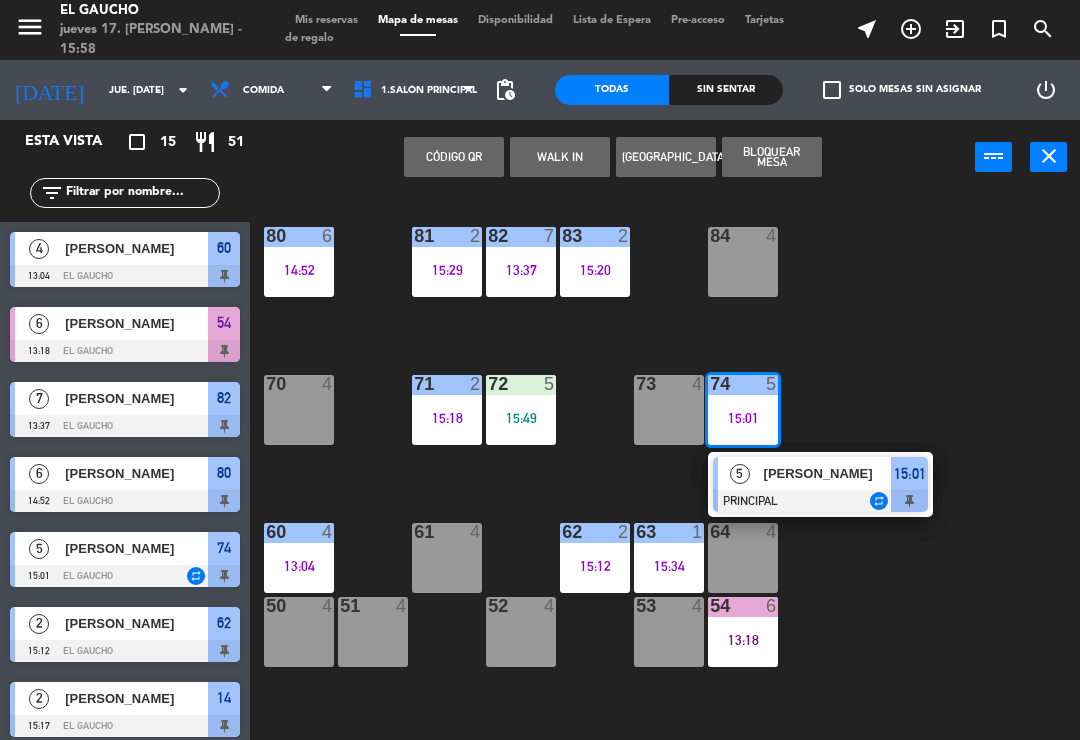 click on "[PERSON_NAME]" at bounding box center (828, 473) 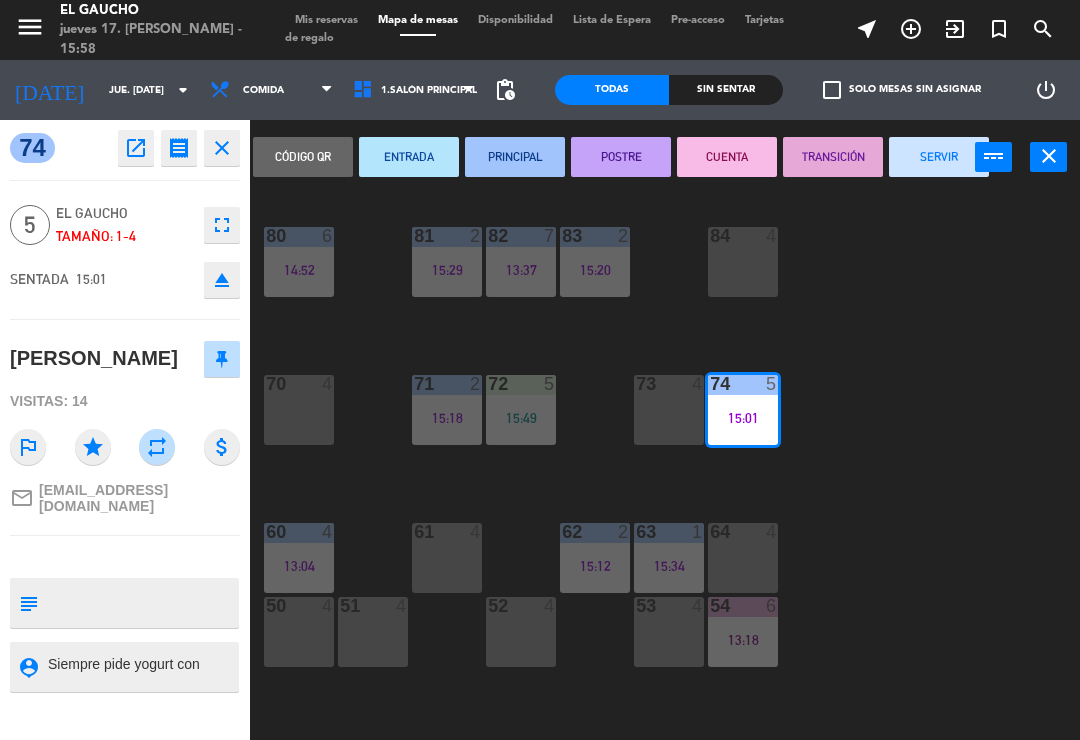 click on "SERVIR" at bounding box center [939, 157] 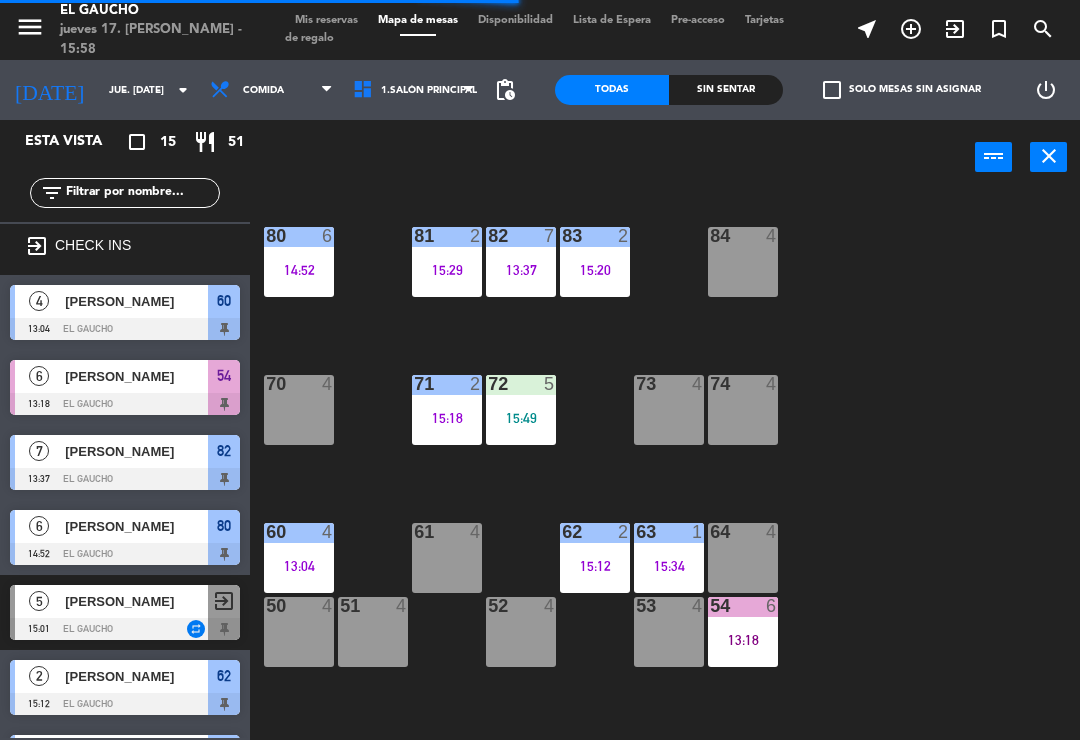 click on "14:52" at bounding box center (299, 270) 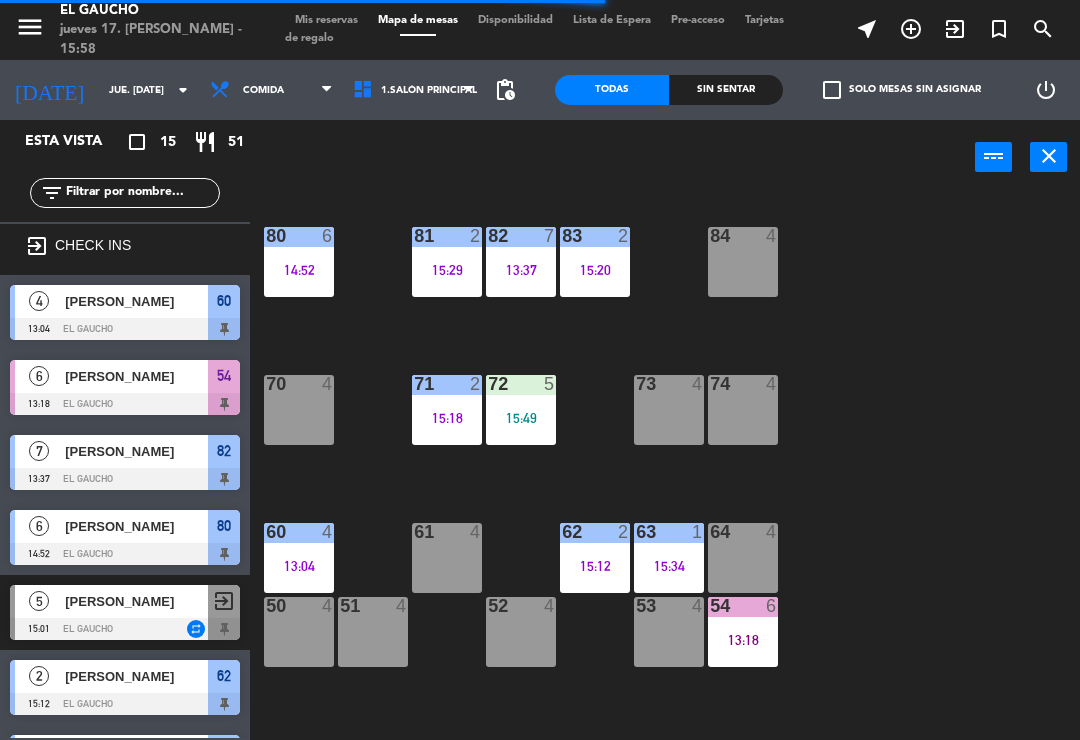 click on "84  4  80  6   14:52  83  2   15:20  82  7   13:37  81  2   15:29  70  4  71  2   15:18  72  5   15:49  73  4  74  4  63  1   15:34  62  2   15:12  61  4  60  4   13:04  64  4  54  6   13:18  53  4  50  4  52  4  51  4  40  4  43  4  42  4  41  4  44  4  31  4  30  4  32  2   15:45  33  4  34  4  20  4  21  4  22  4  24  1   15:52  23  4  14  2   15:17  15  4  13  4  Che  4  11  4  12  4   15:25" 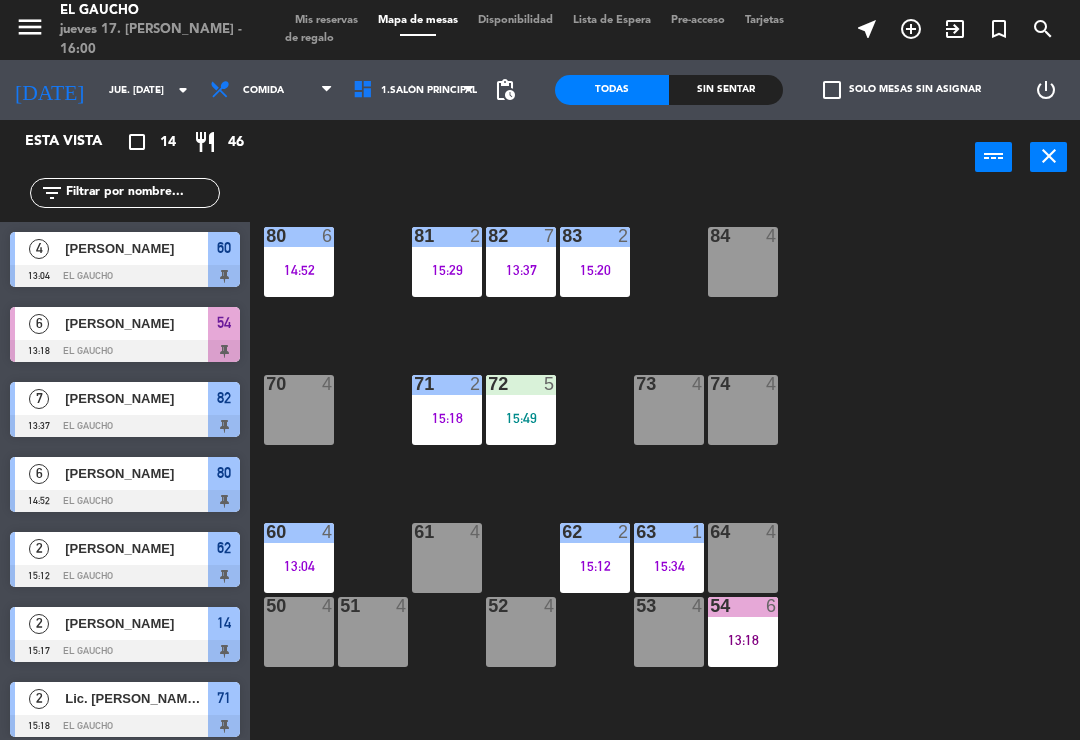 scroll, scrollTop: 0, scrollLeft: 0, axis: both 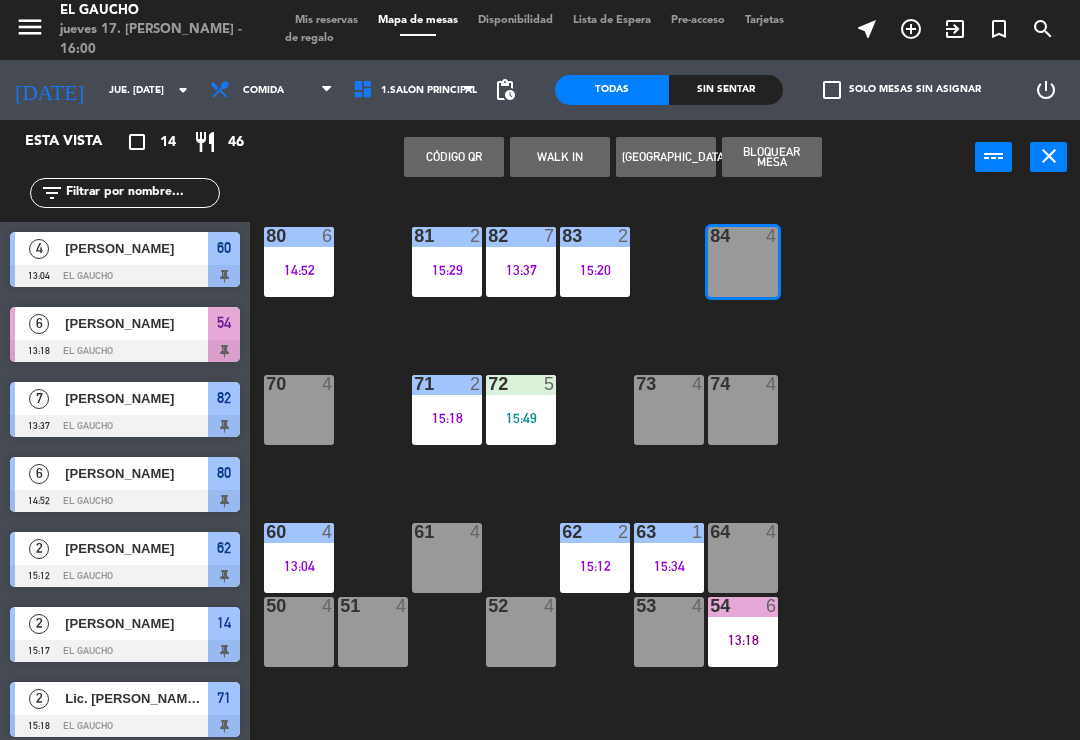 click on "WALK IN" at bounding box center [560, 157] 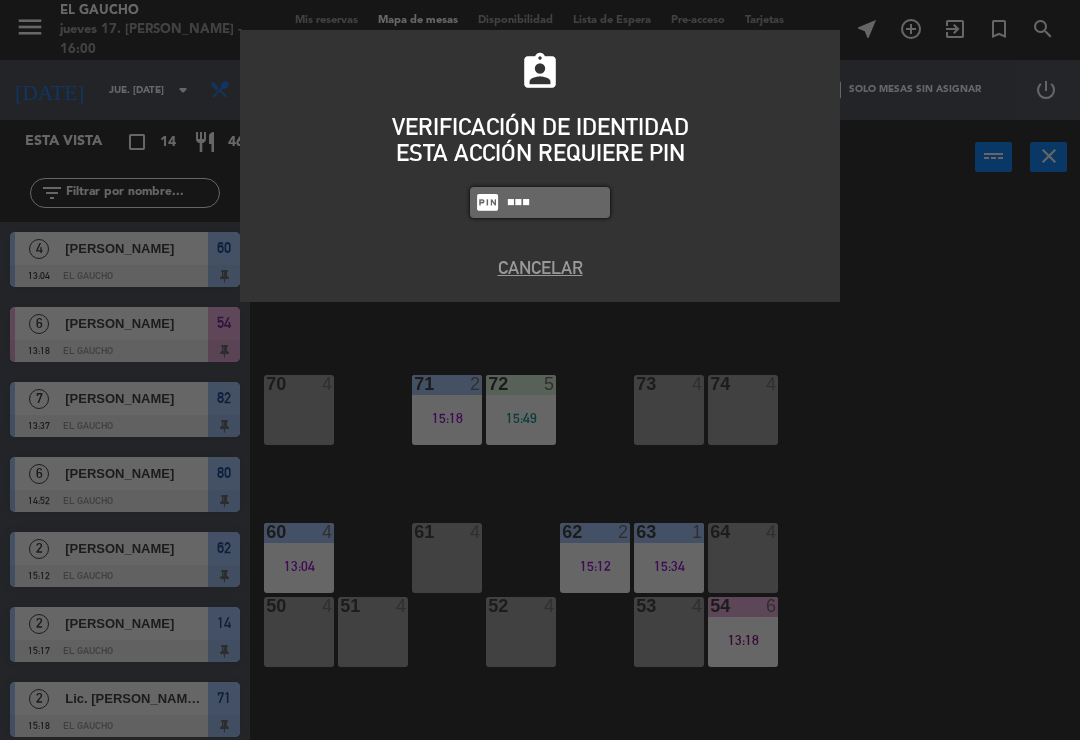type on "0009" 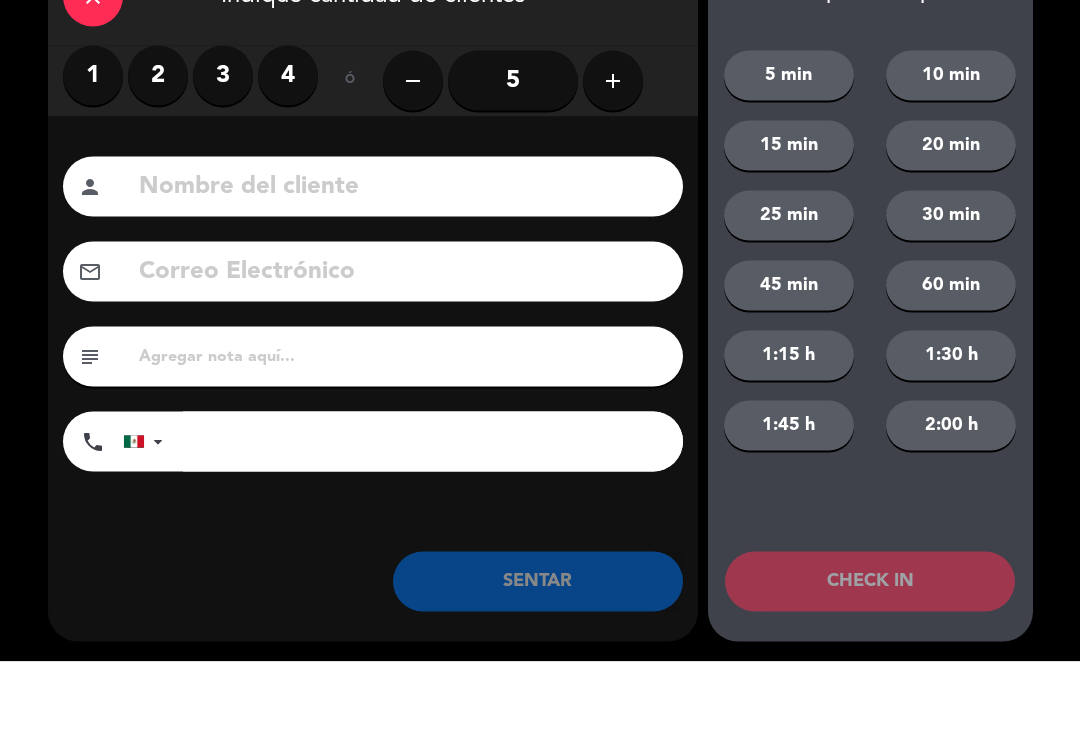 click on "2" at bounding box center [158, 154] 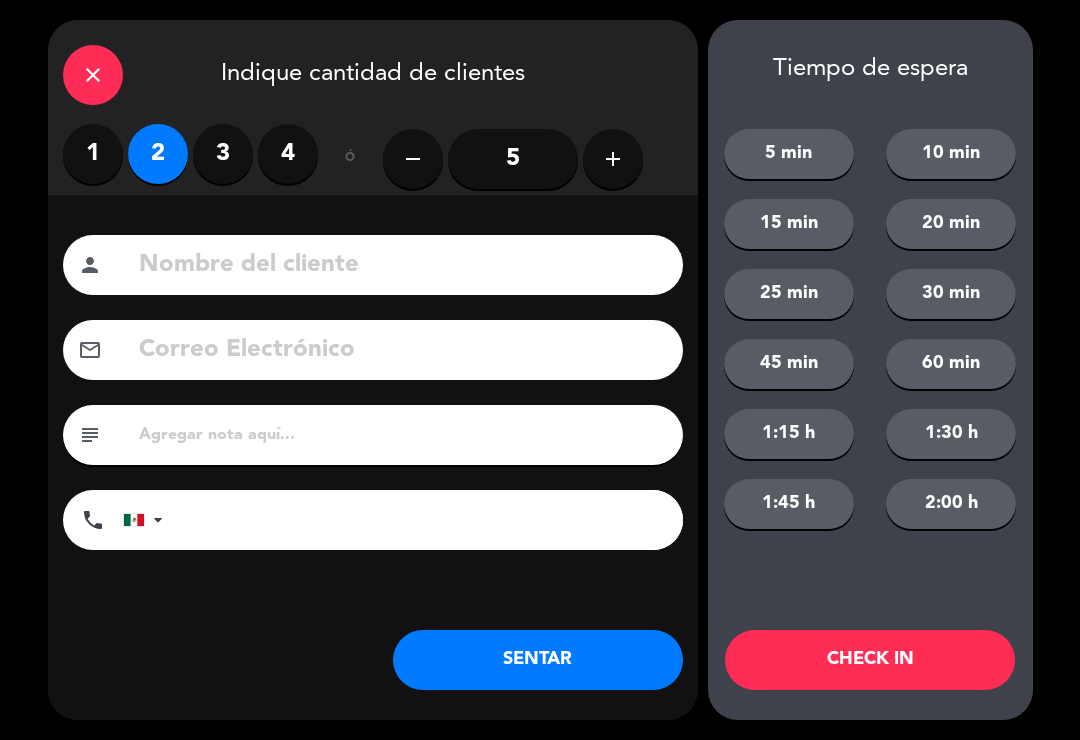 click on "Nombre del cliente person Correo Electrónico email subject phone [GEOGRAPHIC_DATA] +1 [GEOGRAPHIC_DATA] +44 [GEOGRAPHIC_DATA] ([GEOGRAPHIC_DATA]) +51 [GEOGRAPHIC_DATA] +54 [GEOGRAPHIC_DATA] ([GEOGRAPHIC_DATA]) +55 [GEOGRAPHIC_DATA] (‫[GEOGRAPHIC_DATA]‬‎) +93 [GEOGRAPHIC_DATA] ([GEOGRAPHIC_DATA]) +355 [GEOGRAPHIC_DATA] (‫[GEOGRAPHIC_DATA]‬‎) +213 [US_STATE] +1684 [GEOGRAPHIC_DATA] +376 [GEOGRAPHIC_DATA] +244 [GEOGRAPHIC_DATA] +1264 [GEOGRAPHIC_DATA] +1268 [GEOGRAPHIC_DATA] +54 [GEOGRAPHIC_DATA] ([GEOGRAPHIC_DATA]) +374 [GEOGRAPHIC_DATA] +297 [GEOGRAPHIC_DATA] +61 [GEOGRAPHIC_DATA] ([GEOGRAPHIC_DATA]) +43 [GEOGRAPHIC_DATA] ([GEOGRAPHIC_DATA]) +994 [GEOGRAPHIC_DATA] +1242 [GEOGRAPHIC_DATA] (‫[GEOGRAPHIC_DATA]‬‎) +973 [GEOGRAPHIC_DATA] ([GEOGRAPHIC_DATA]) +880 [GEOGRAPHIC_DATA] +1246 [GEOGRAPHIC_DATA] ([GEOGRAPHIC_DATA]) +375 [GEOGRAPHIC_DATA] ([GEOGRAPHIC_DATA]) +32 [GEOGRAPHIC_DATA] +501 [GEOGRAPHIC_DATA] ([GEOGRAPHIC_DATA]) +229 [GEOGRAPHIC_DATA] +1441 [GEOGRAPHIC_DATA] (འབྲུག) +975 [GEOGRAPHIC_DATA] +591 [GEOGRAPHIC_DATA] ([GEOGRAPHIC_DATA]) +387 [GEOGRAPHIC_DATA] +267 [GEOGRAPHIC_DATA] ([GEOGRAPHIC_DATA]) +55 [GEOGRAPHIC_DATA] +246 [GEOGRAPHIC_DATA] +1284 [GEOGRAPHIC_DATA] +673 [GEOGRAPHIC_DATA] ([GEOGRAPHIC_DATA]) +359 [GEOGRAPHIC_DATA] +226 [GEOGRAPHIC_DATA] ([GEOGRAPHIC_DATA]) +257 Cambodia (កម្ពុជា) +855 +1" 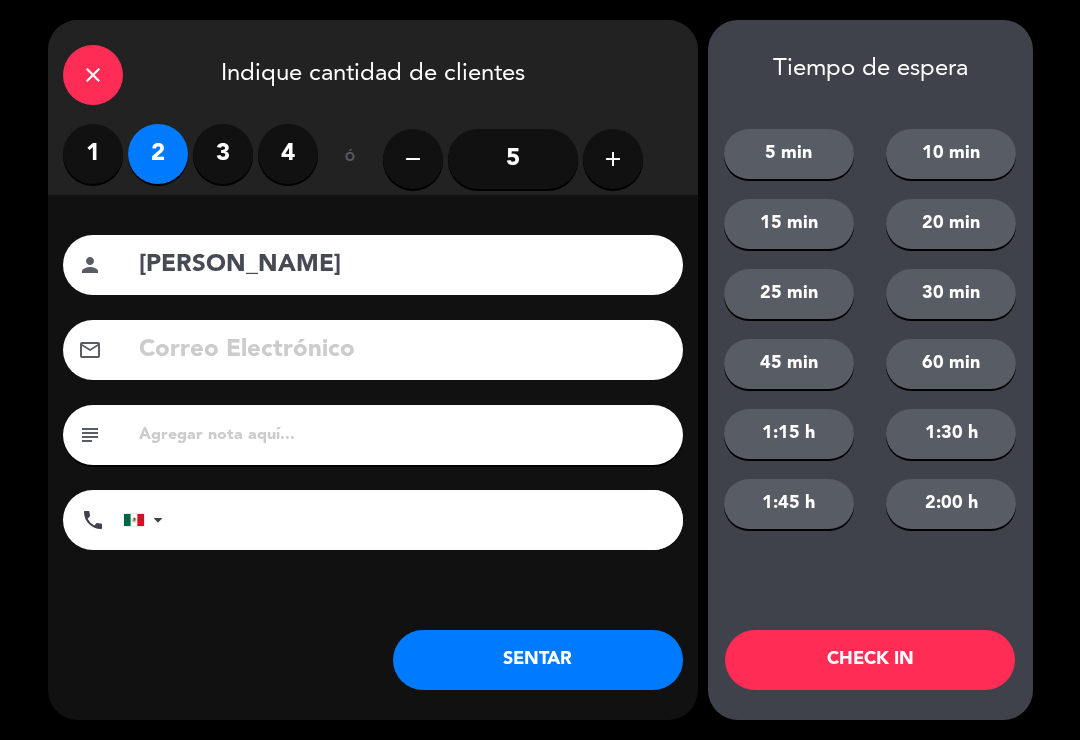 type on "[PERSON_NAME]" 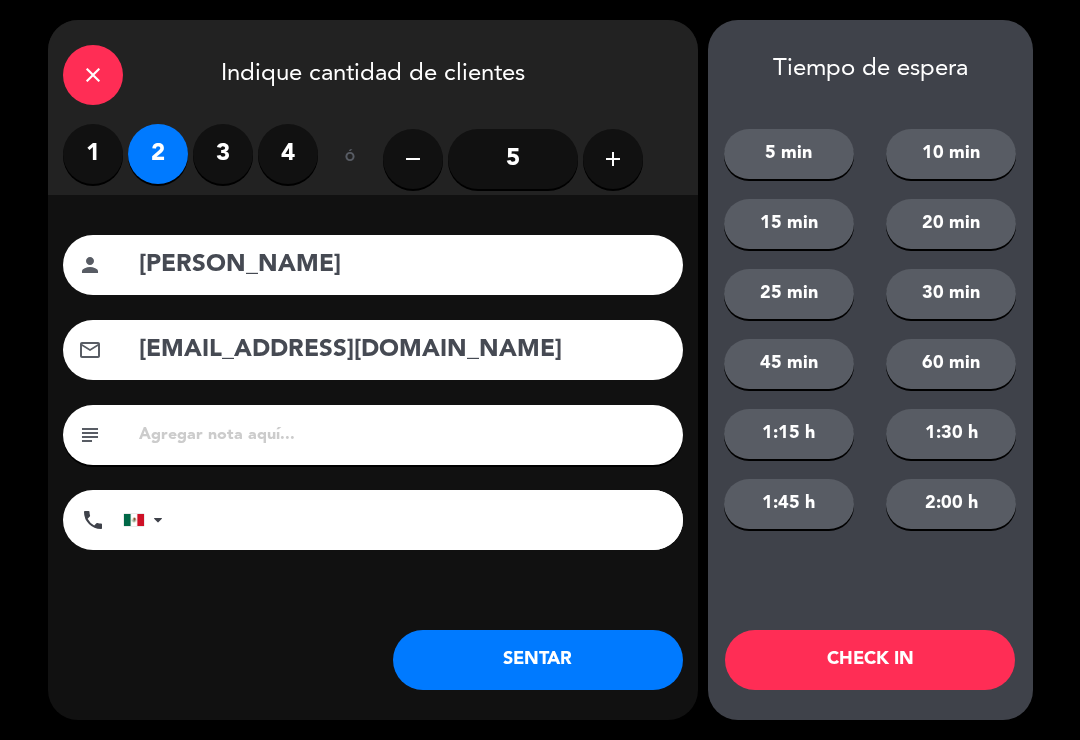 type on "[EMAIL_ADDRESS][DOMAIN_NAME]" 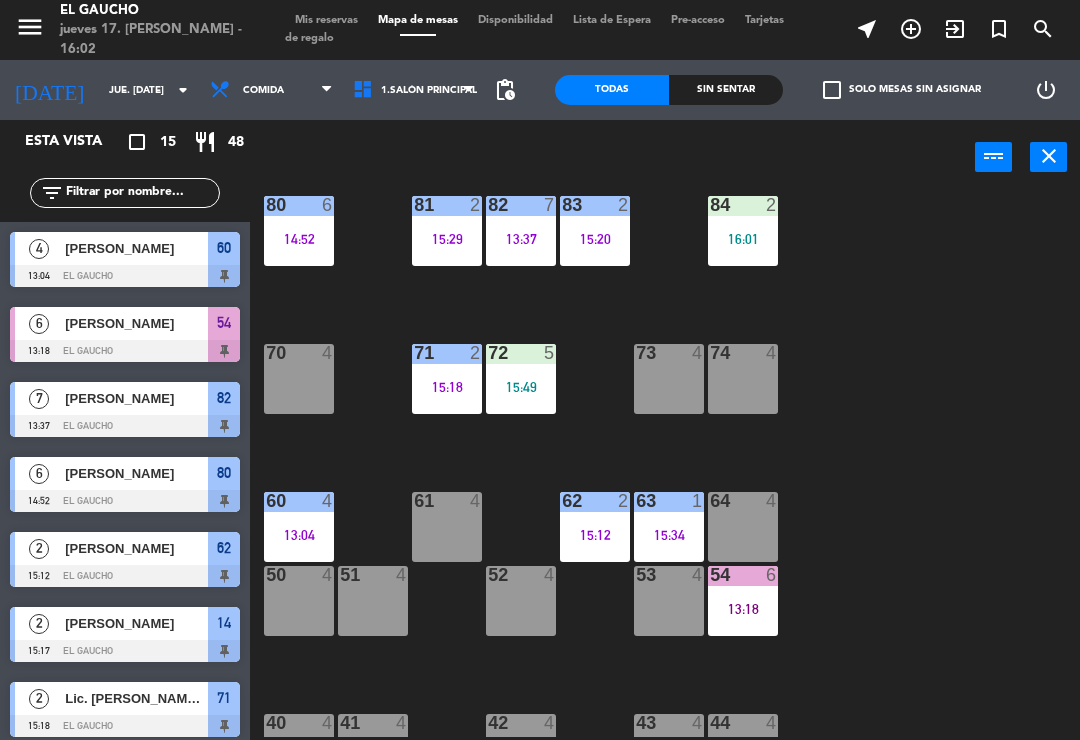 scroll, scrollTop: 57, scrollLeft: 0, axis: vertical 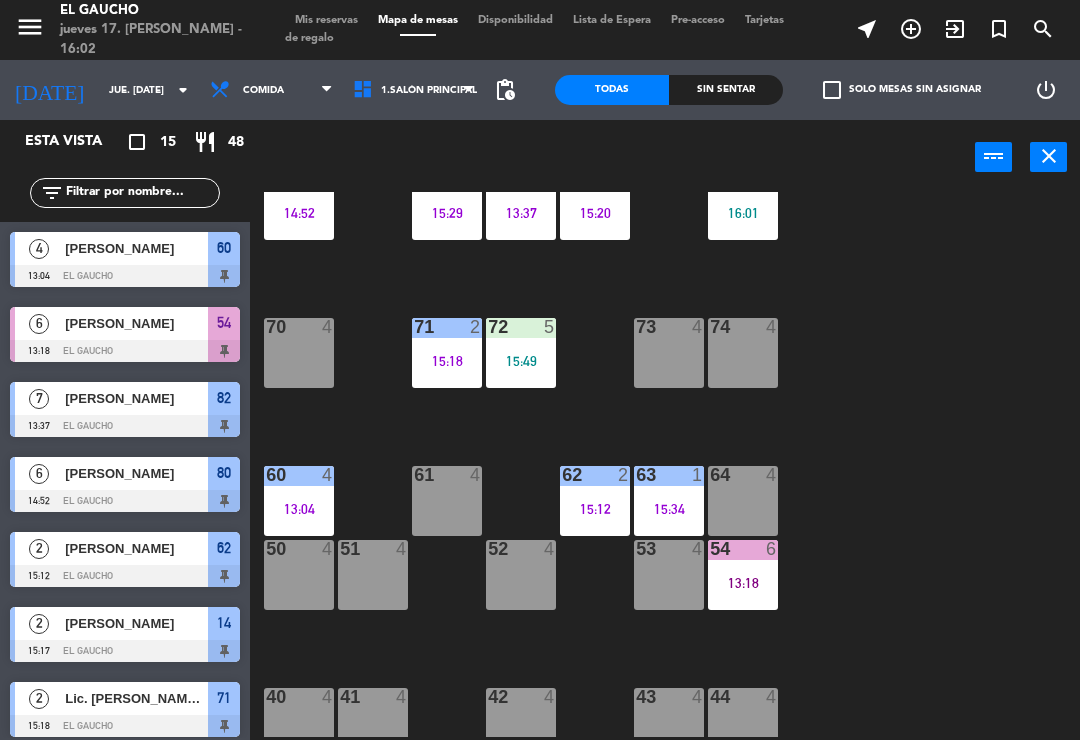 click on "84  2   16:01  80  6   14:52  83  2   15:20  82  7   13:37  81  2   15:29  70  4  71  2   15:18  72  5   15:49  73  4  74  4  63  1   15:34  62  2   15:12  61  4  60  4   13:04  64  4  54  6   13:18  53  4  50  4  52  4  51  4  40  4  43  4  42  4  41  4  44  4  31  4  30  4  32  2   15:45  33  4  34  4  20  4  21  4  22  4  24  1   15:52  23  4  14  2   15:17  15  4  13  4  Che  4  11  4  12  4   15:25" 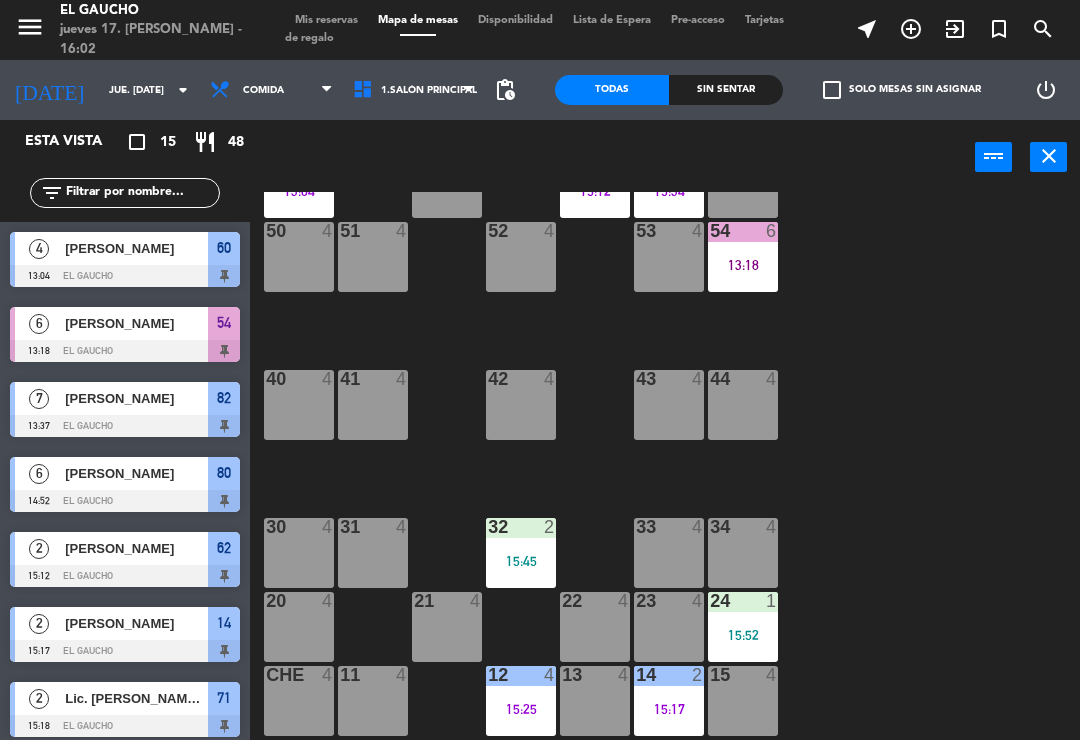 scroll, scrollTop: 380, scrollLeft: 0, axis: vertical 